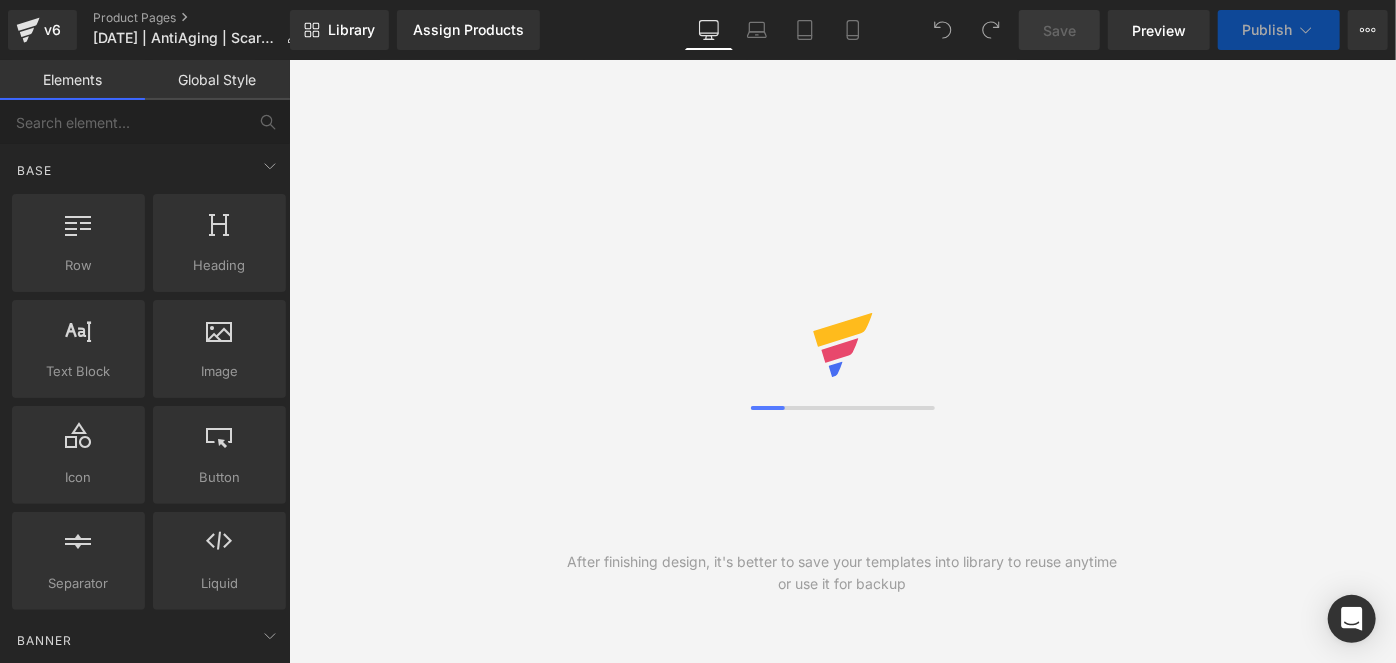 scroll, scrollTop: 0, scrollLeft: 0, axis: both 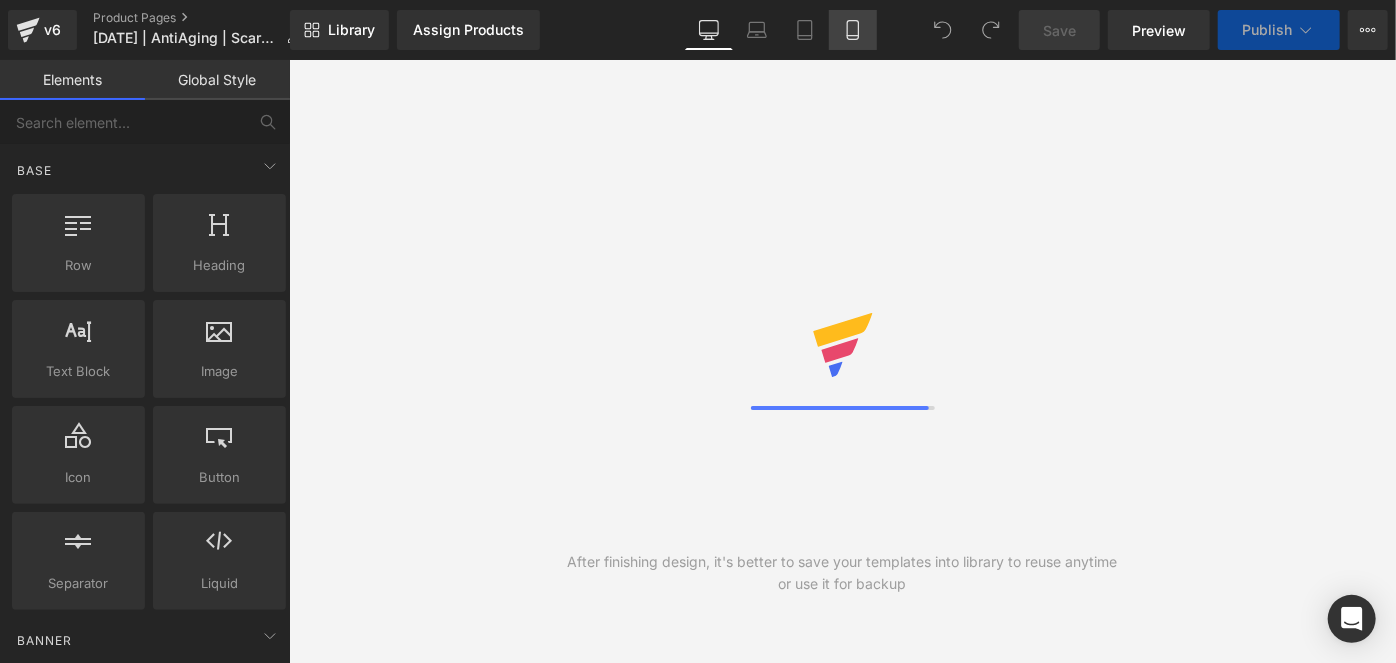 click on "Mobile" at bounding box center (853, 30) 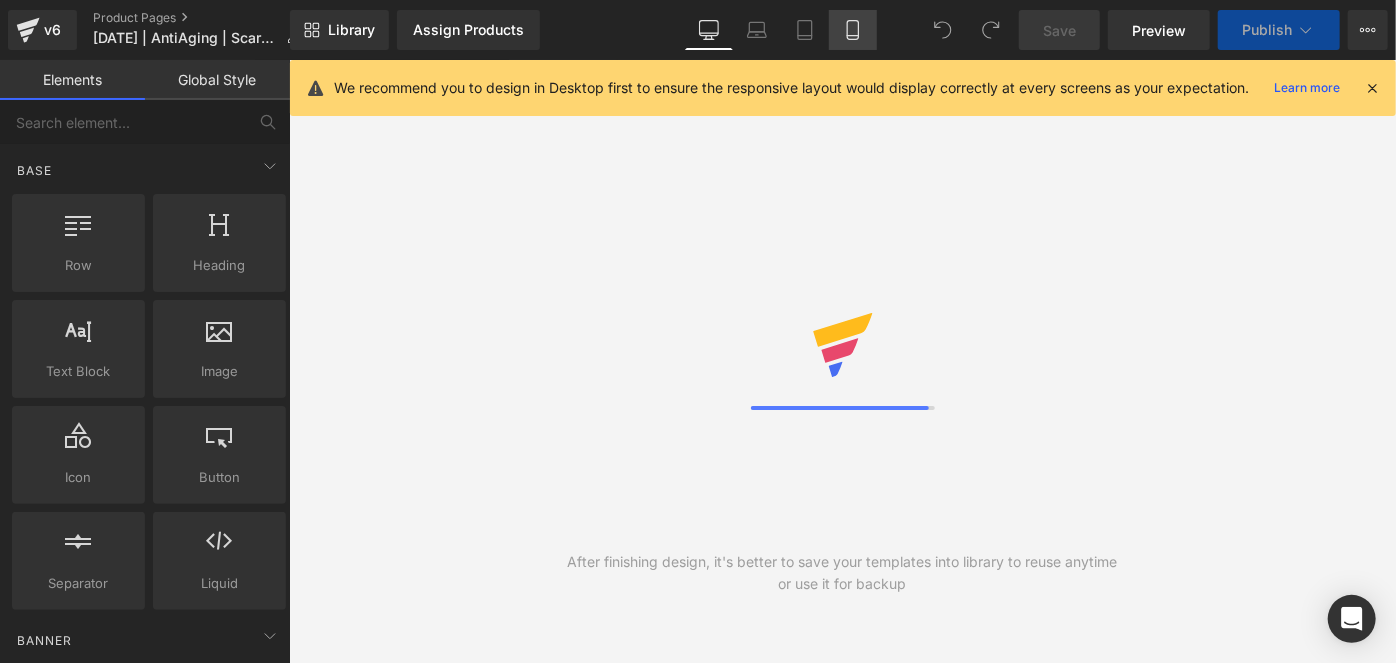 click on "Mobile" at bounding box center [853, 30] 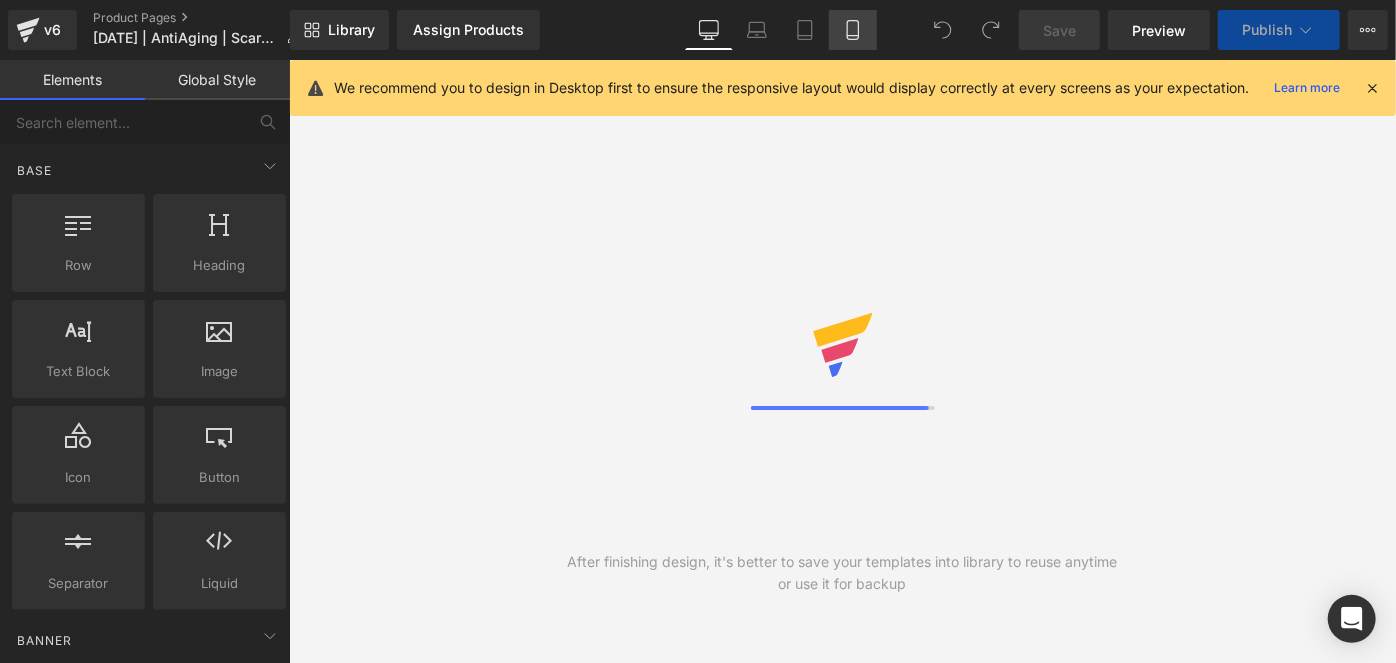 click on "Mobile" at bounding box center [853, 30] 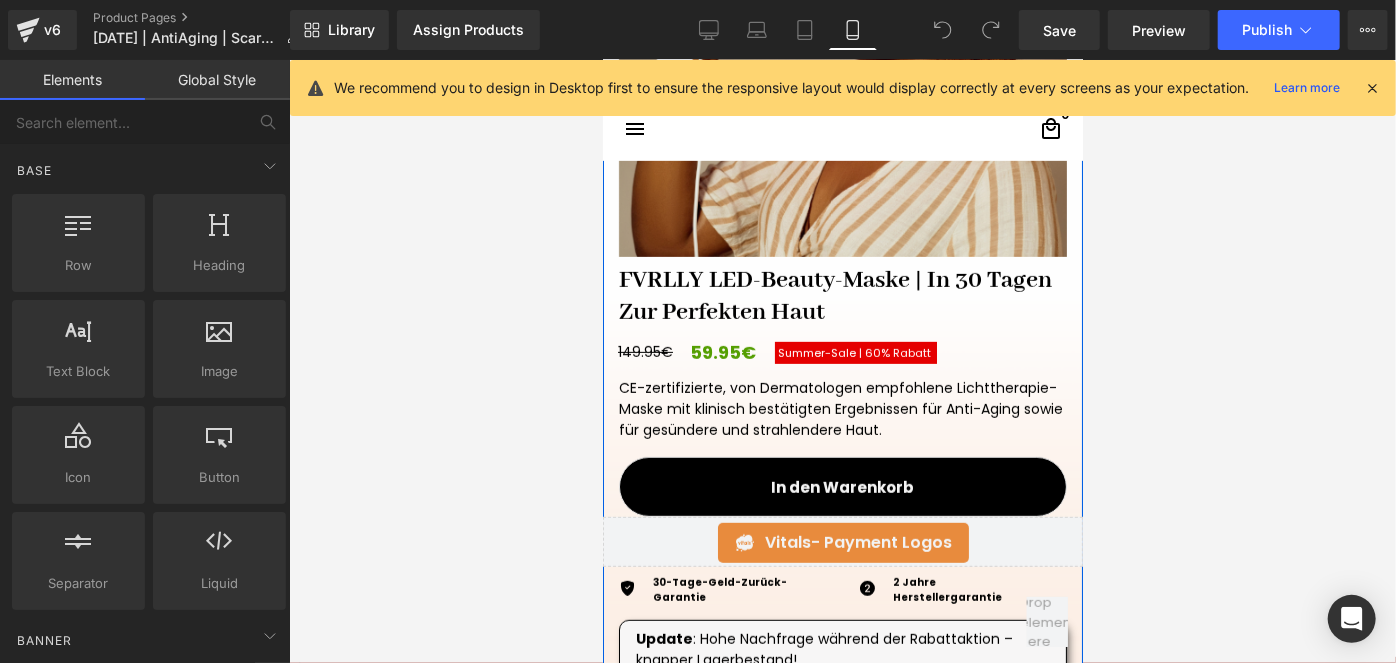 scroll, scrollTop: 512, scrollLeft: 0, axis: vertical 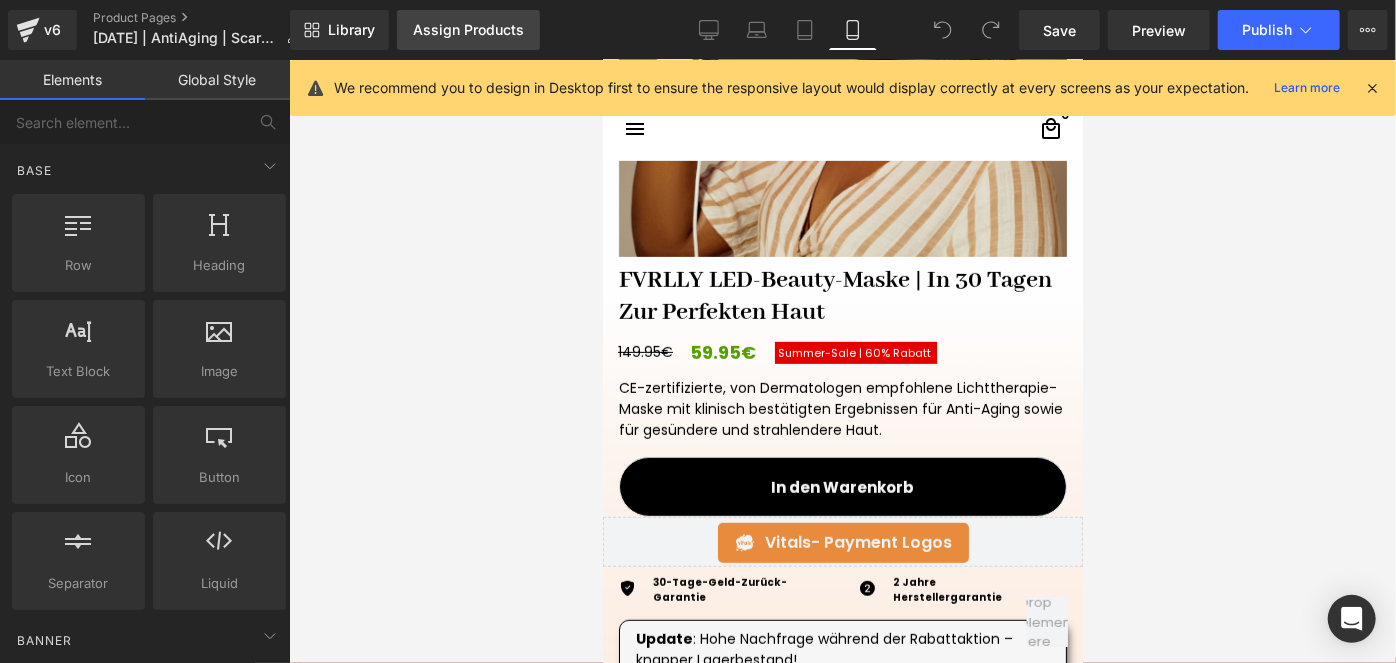 click on "Assign Products" at bounding box center (468, 30) 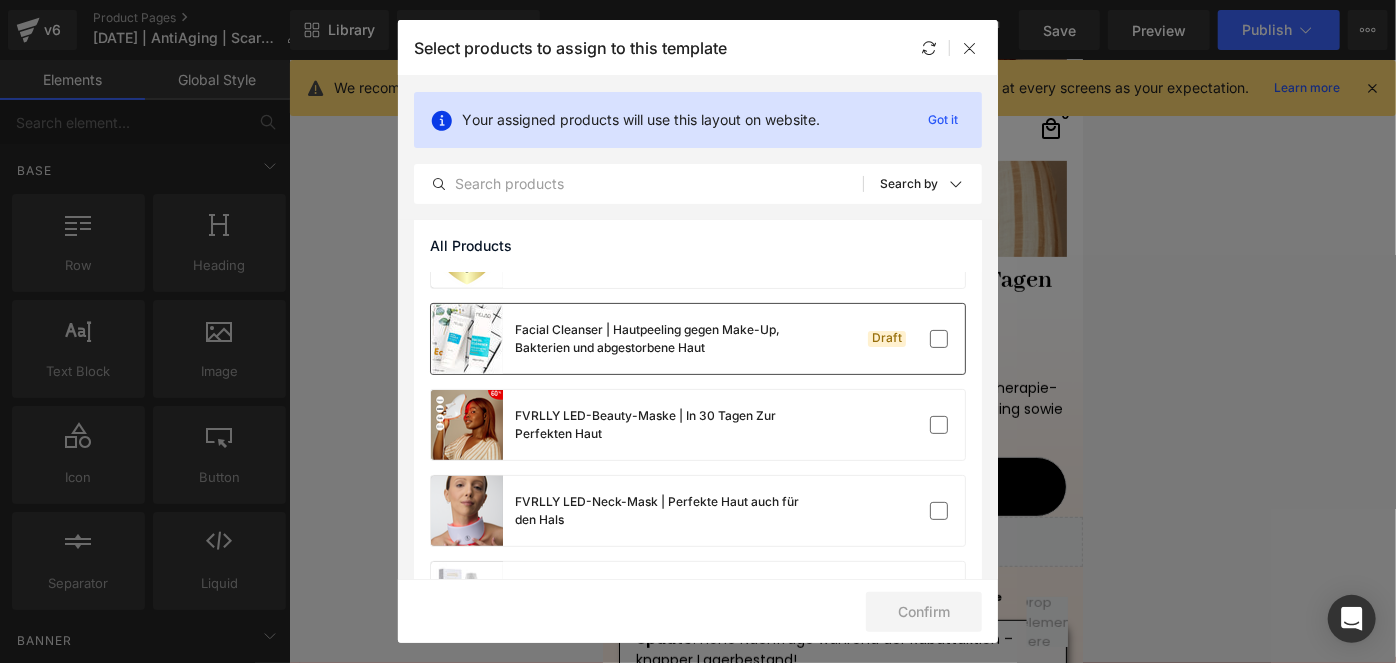 scroll, scrollTop: 142, scrollLeft: 0, axis: vertical 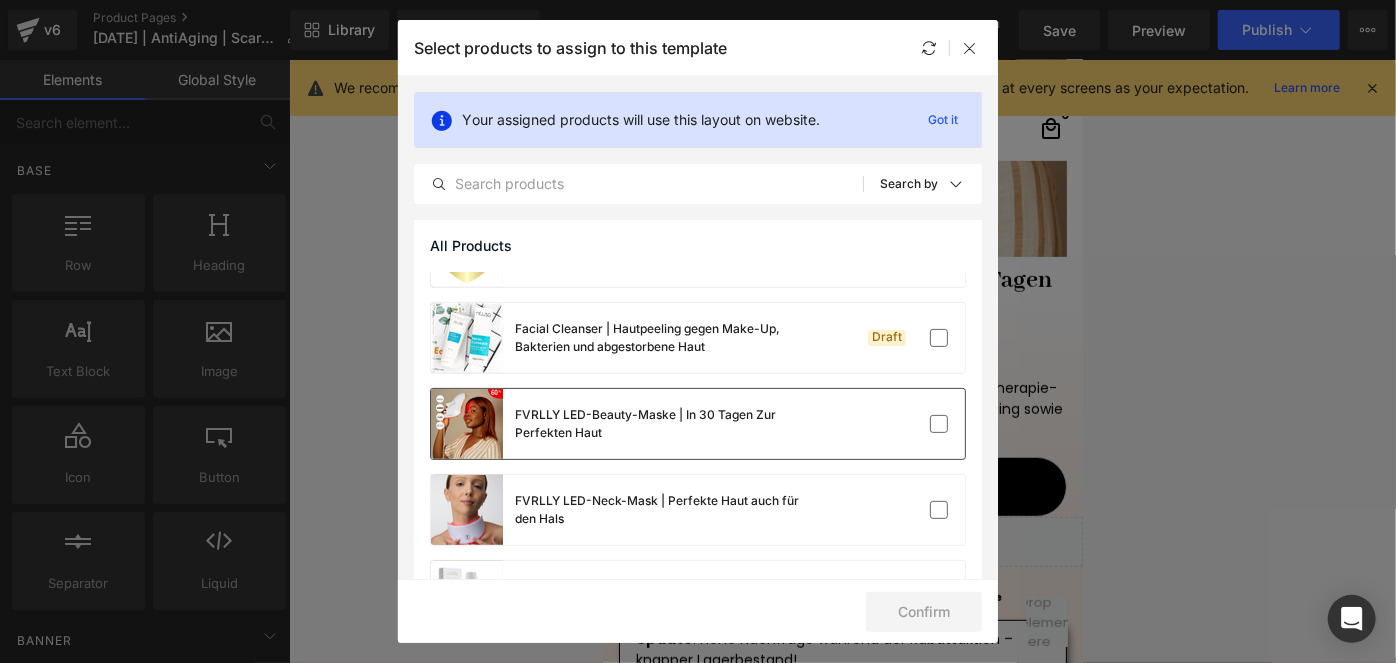click on "FVRLLY LED-Beauty-Maske | In 30 Tagen Zur Perfekten Haut" at bounding box center (698, 424) 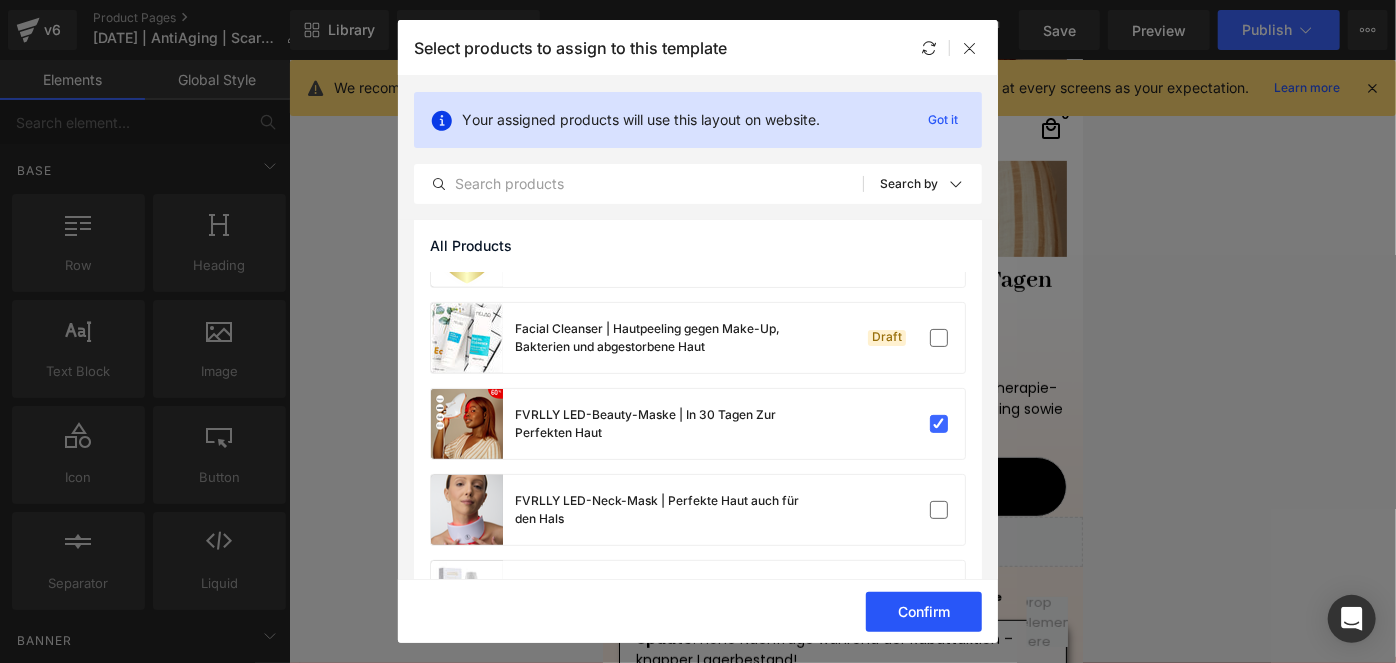 click on "Confirm" at bounding box center (924, 612) 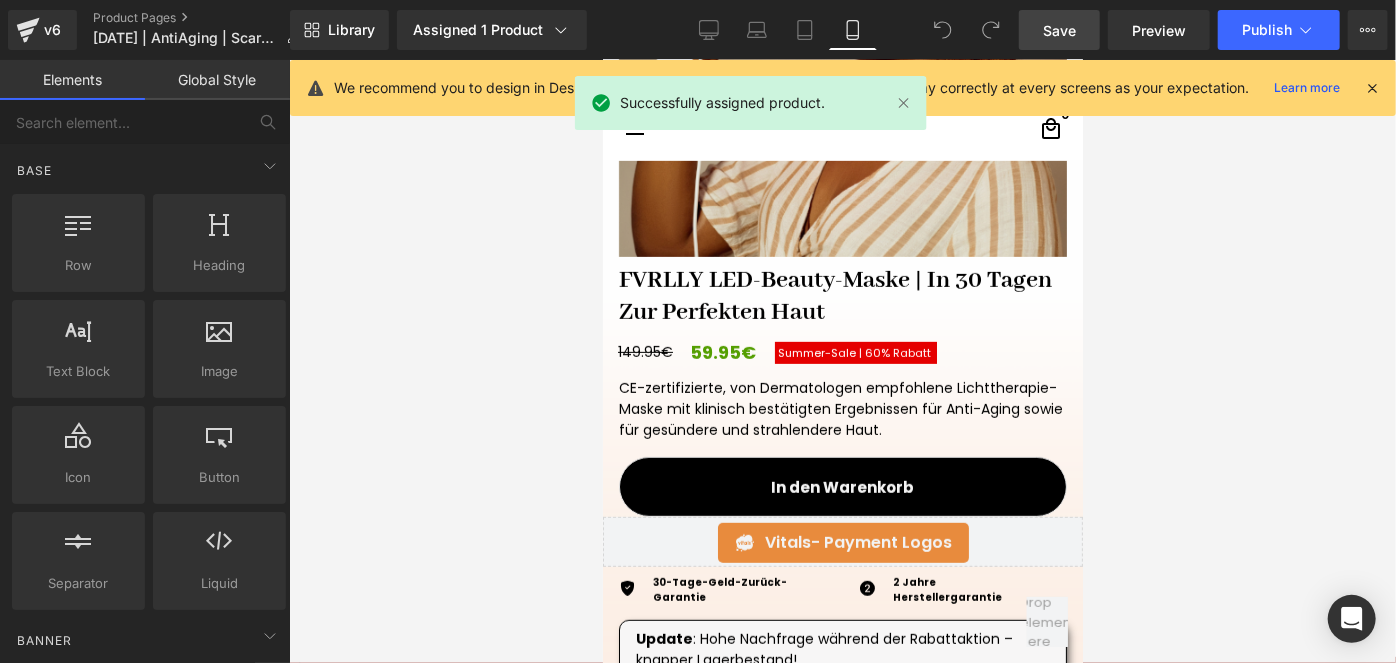 click on "Save" at bounding box center (1059, 30) 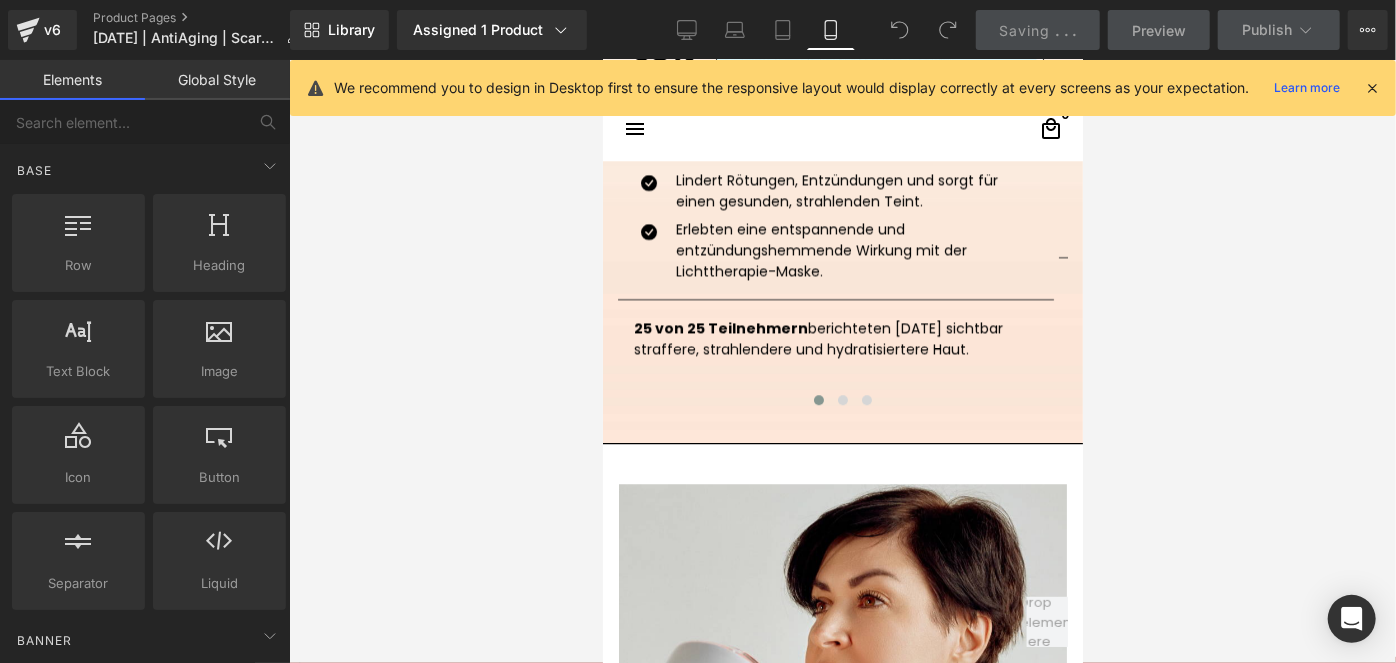 scroll, scrollTop: 2831, scrollLeft: 0, axis: vertical 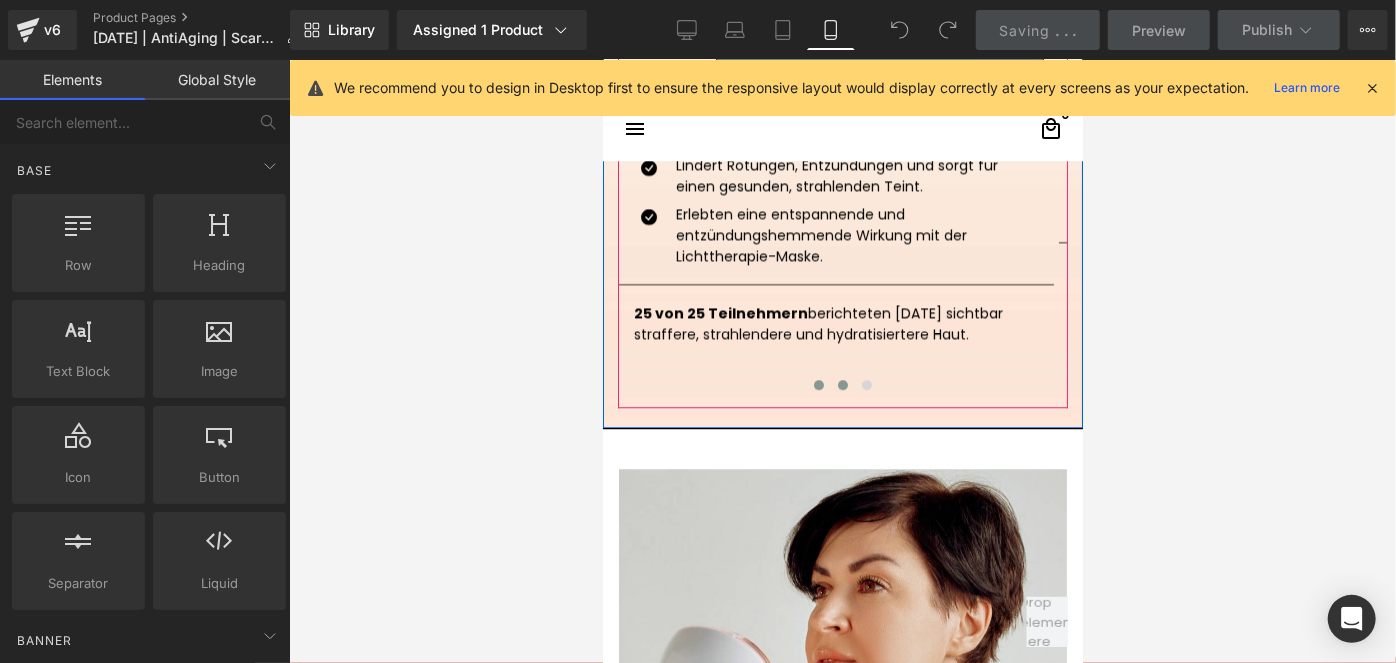 click at bounding box center (842, 384) 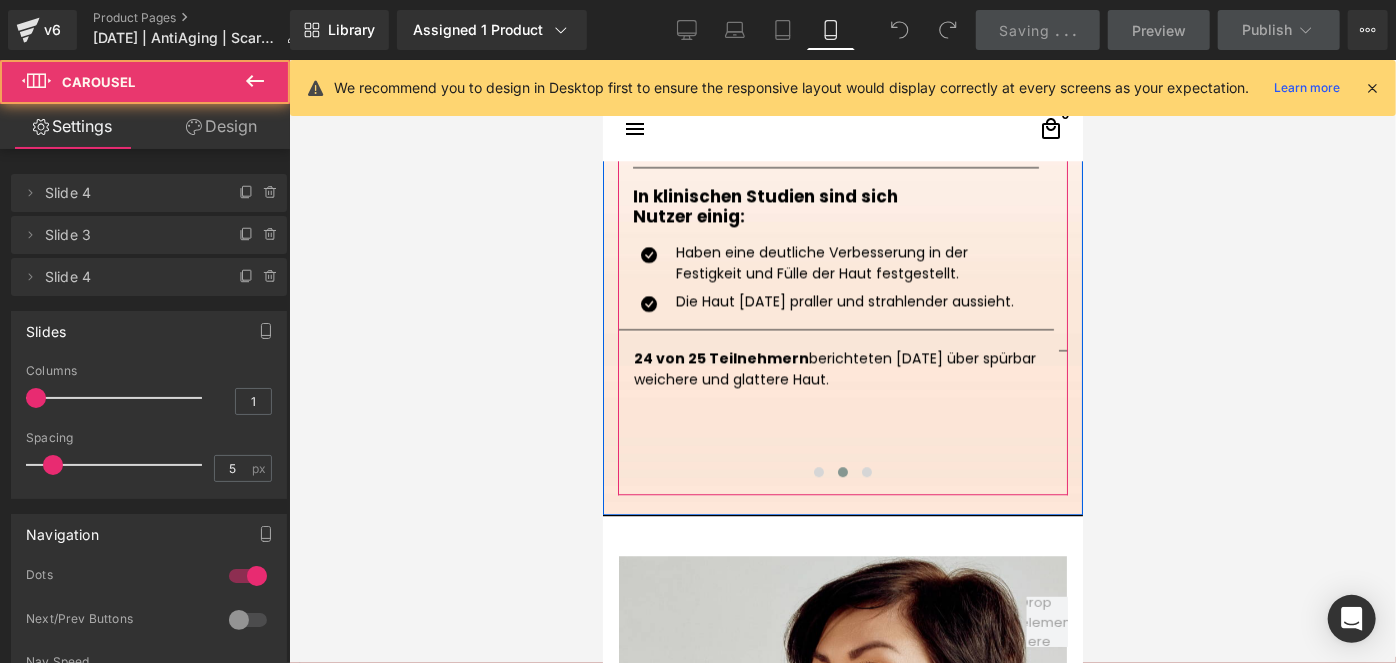 scroll, scrollTop: 2700, scrollLeft: 0, axis: vertical 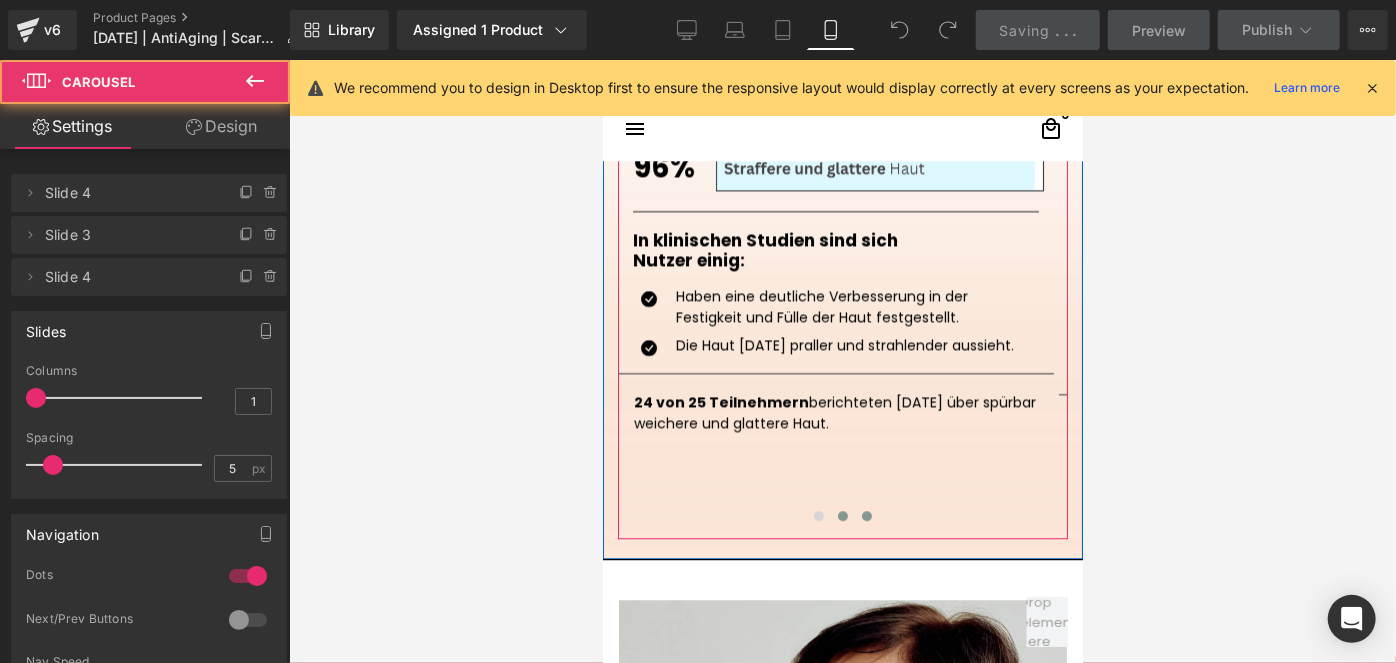 click at bounding box center [866, 515] 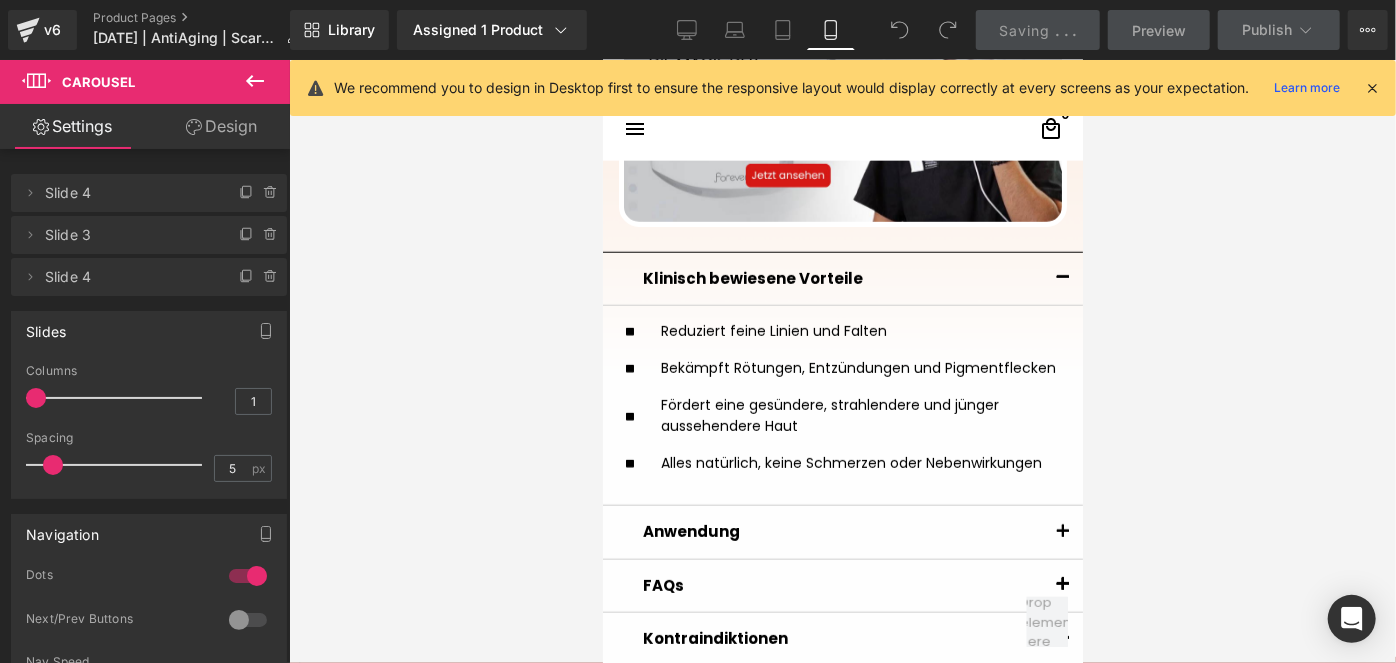 scroll, scrollTop: 1259, scrollLeft: 0, axis: vertical 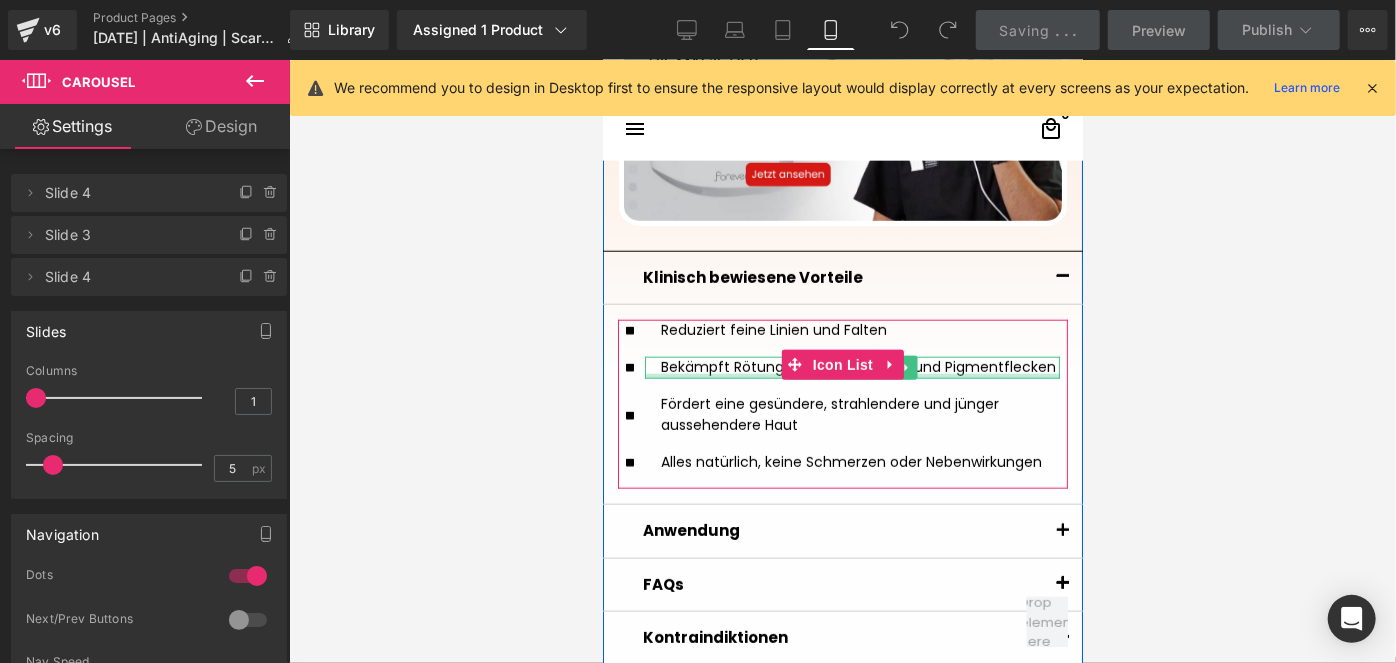 click at bounding box center (851, 375) 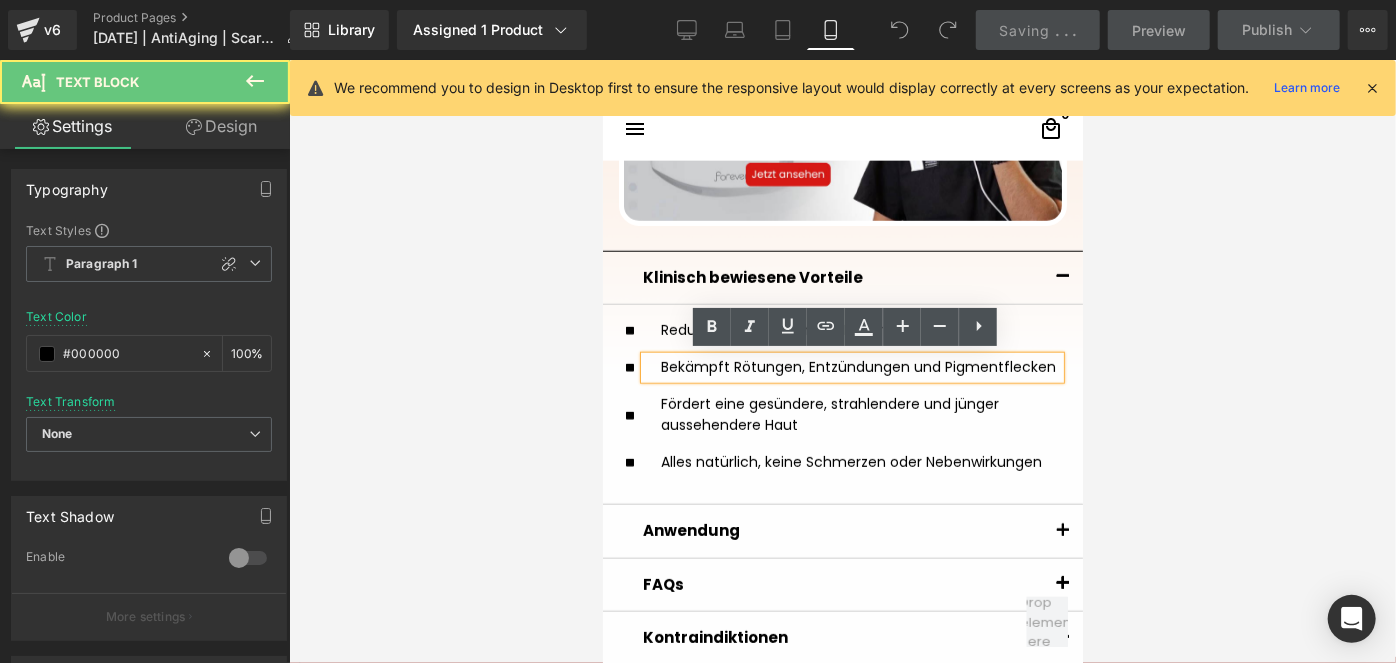 click on "Bekämpft Rötungen, Entzündungen und Pigmentflecken" at bounding box center (851, 367) 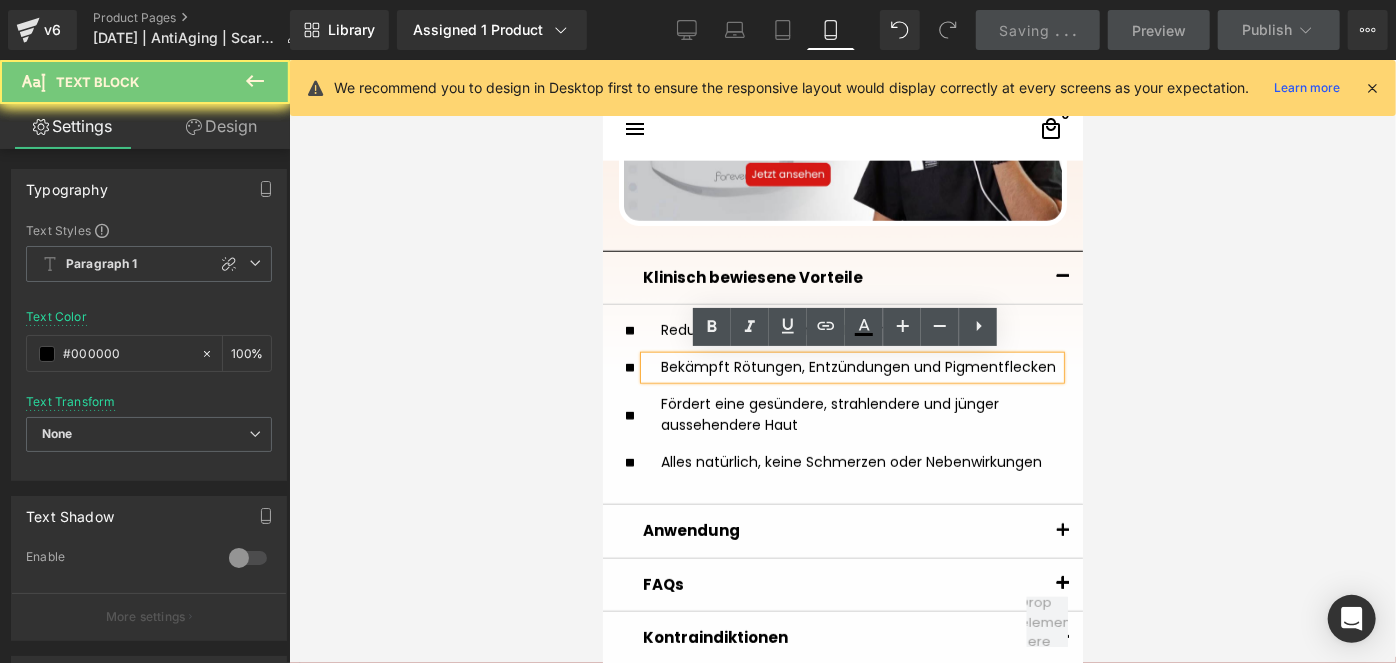 click on "Bekämpft Rötungen, Entzündungen und Pigmentflecken" at bounding box center [851, 367] 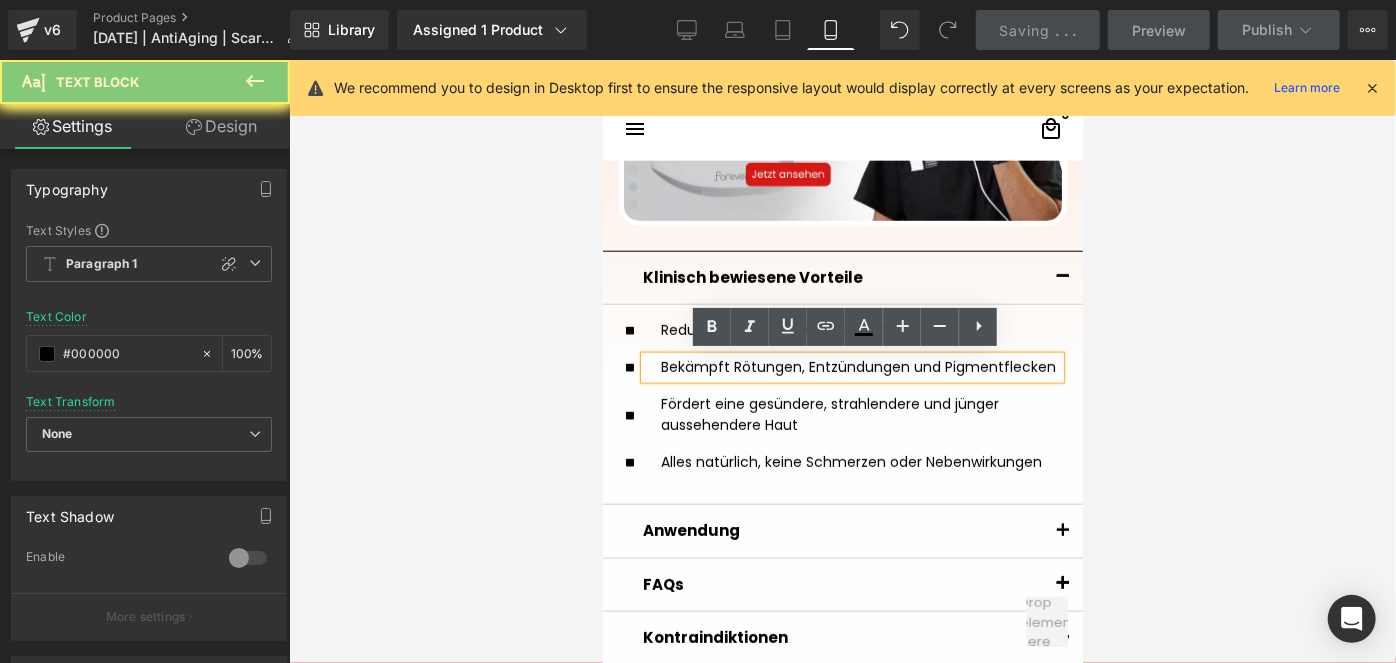 click on "Bekämpft Rötungen, Entzündungen und Pigmentflecken" at bounding box center [851, 367] 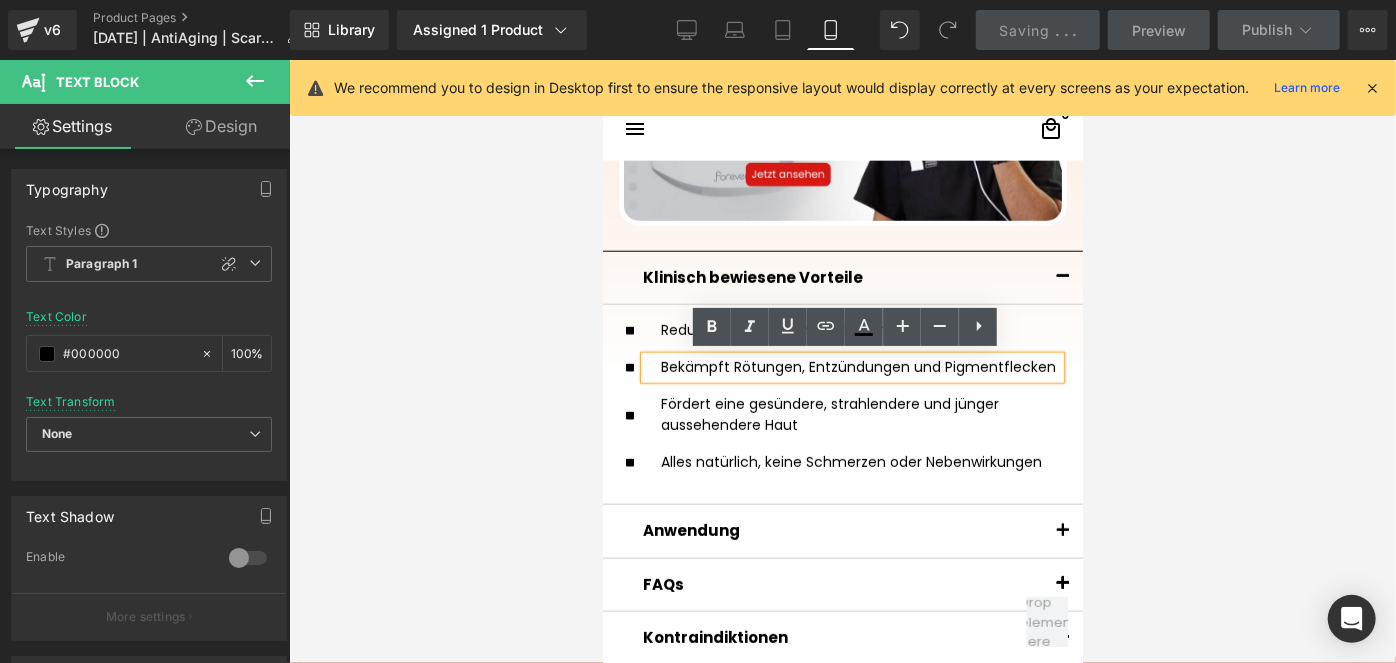 type 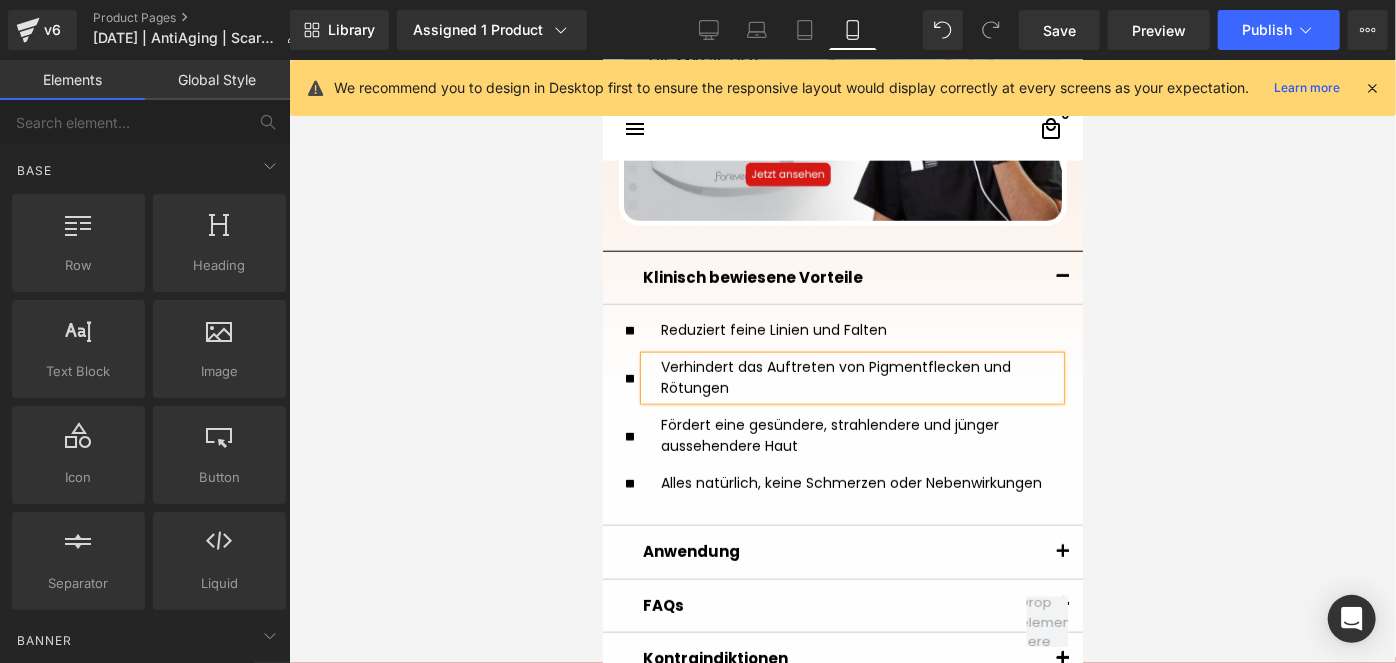 click at bounding box center (842, 361) 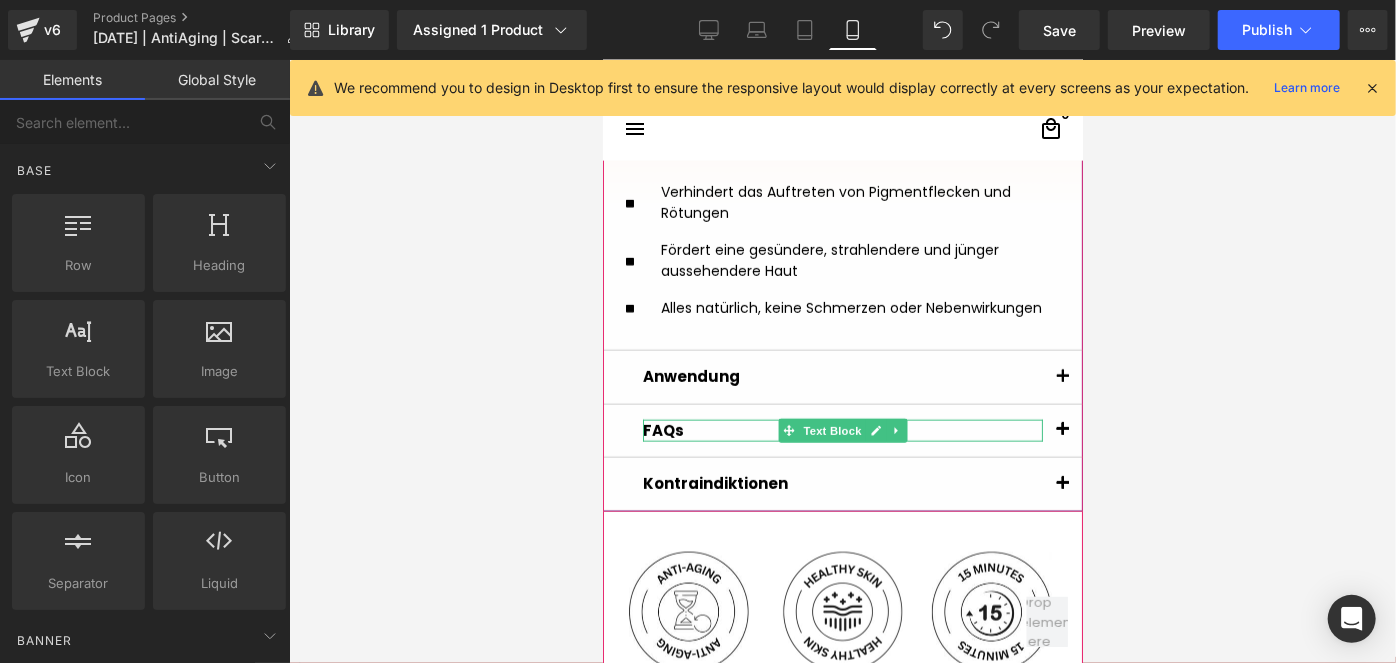 scroll, scrollTop: 1435, scrollLeft: 0, axis: vertical 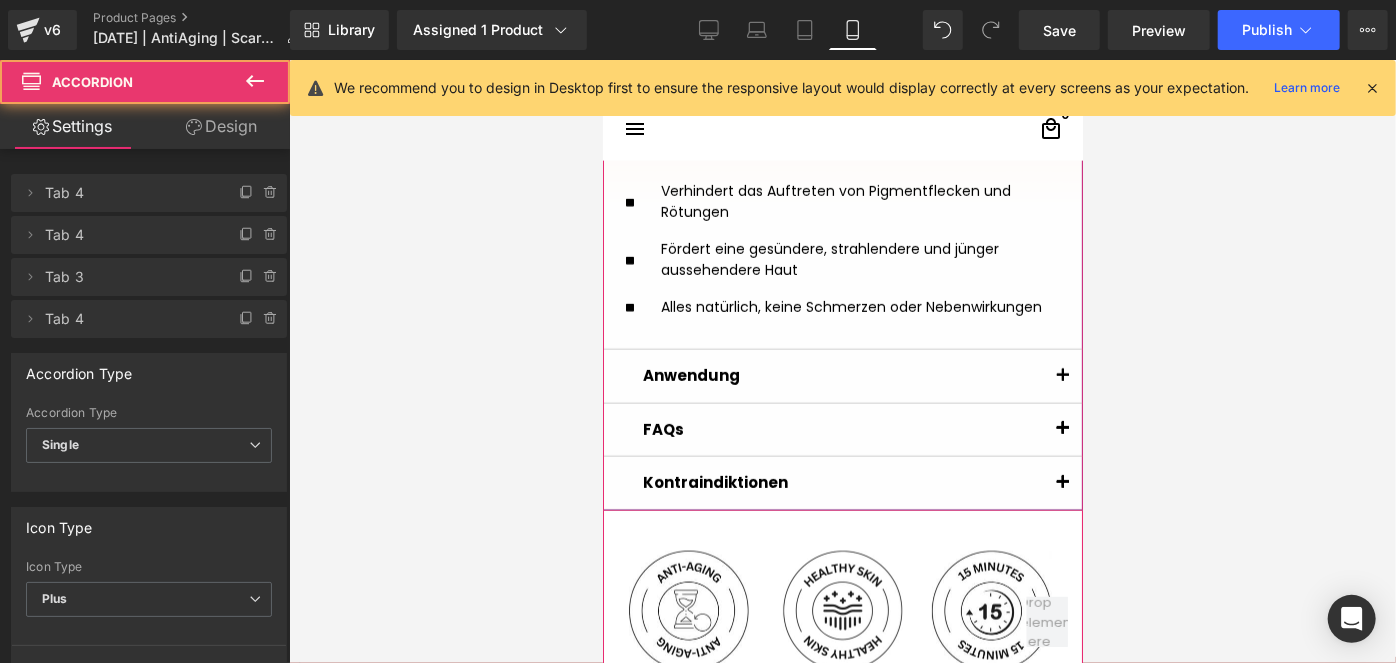 click at bounding box center (1062, 429) 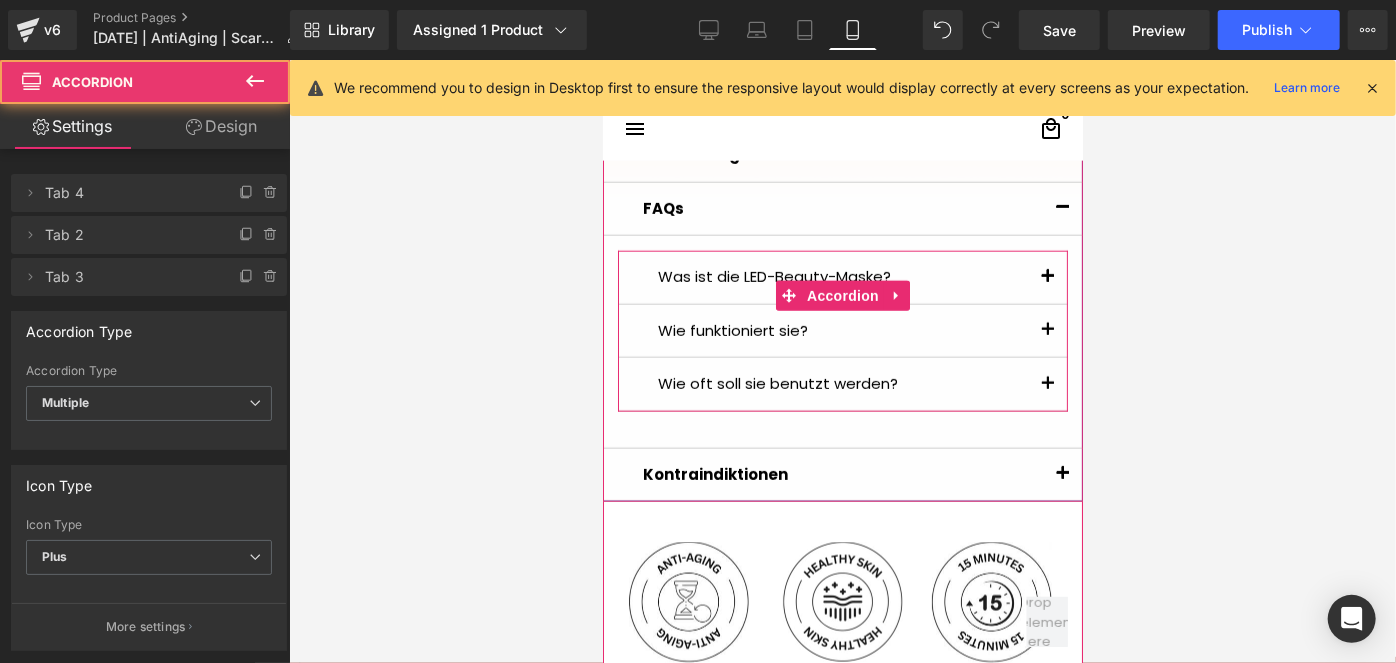 click at bounding box center (1047, 276) 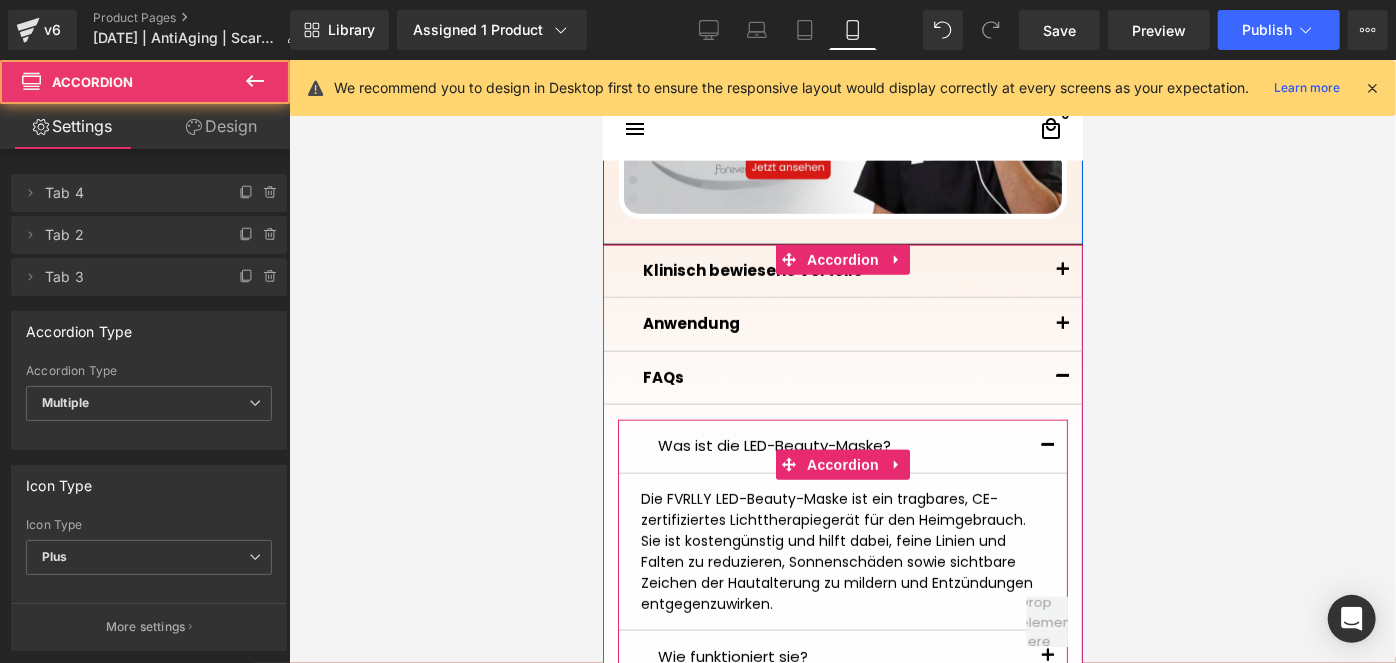 click at bounding box center [1047, 445] 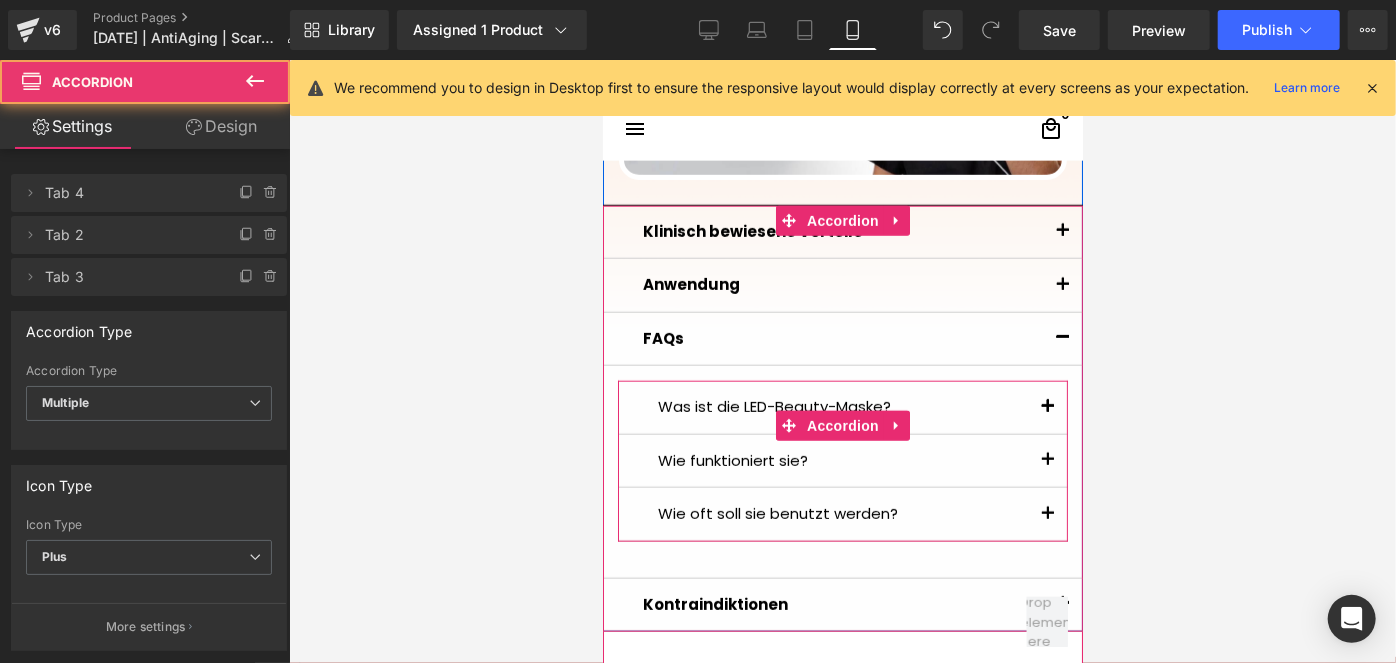scroll, scrollTop: 1308, scrollLeft: 0, axis: vertical 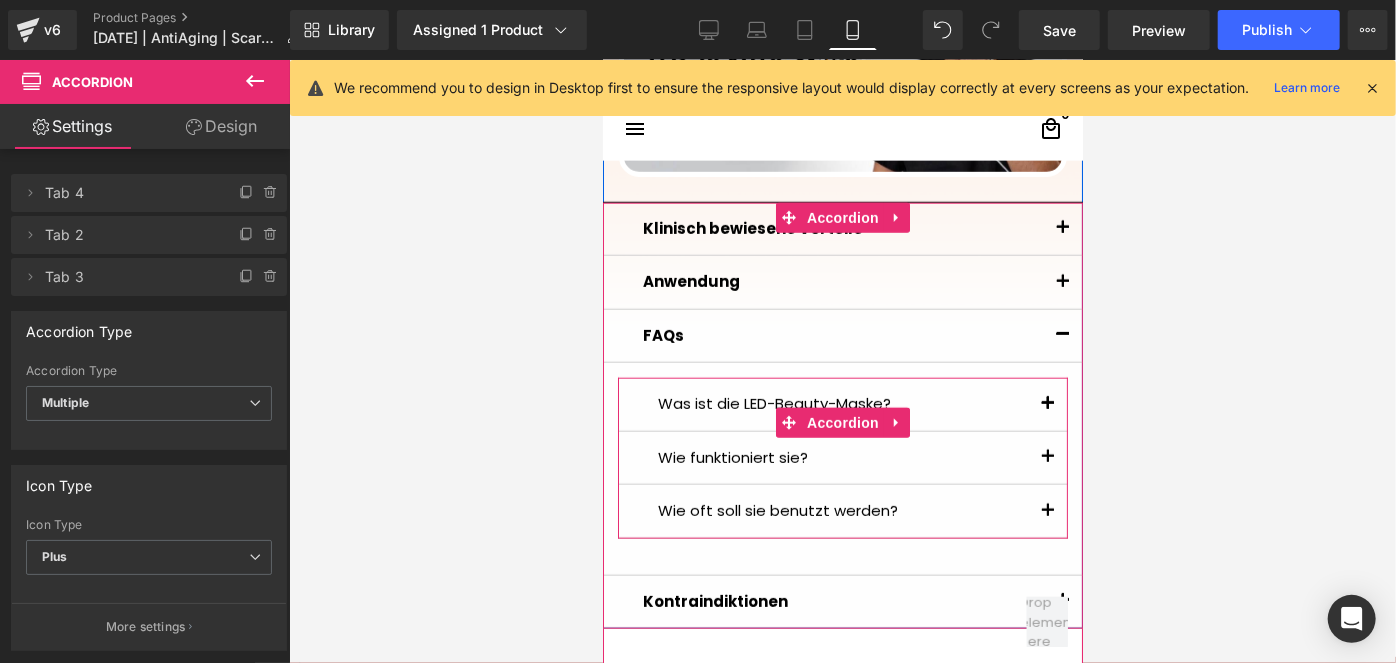click at bounding box center (1047, 457) 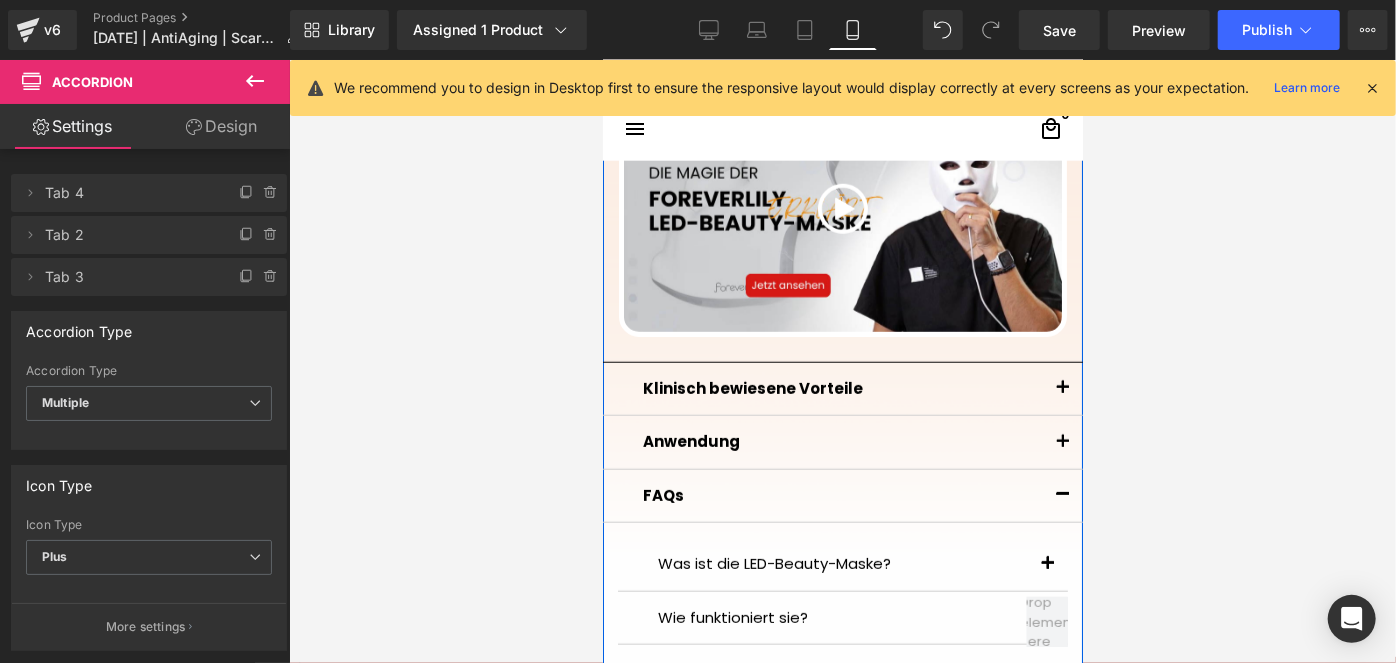 scroll, scrollTop: 1149, scrollLeft: 0, axis: vertical 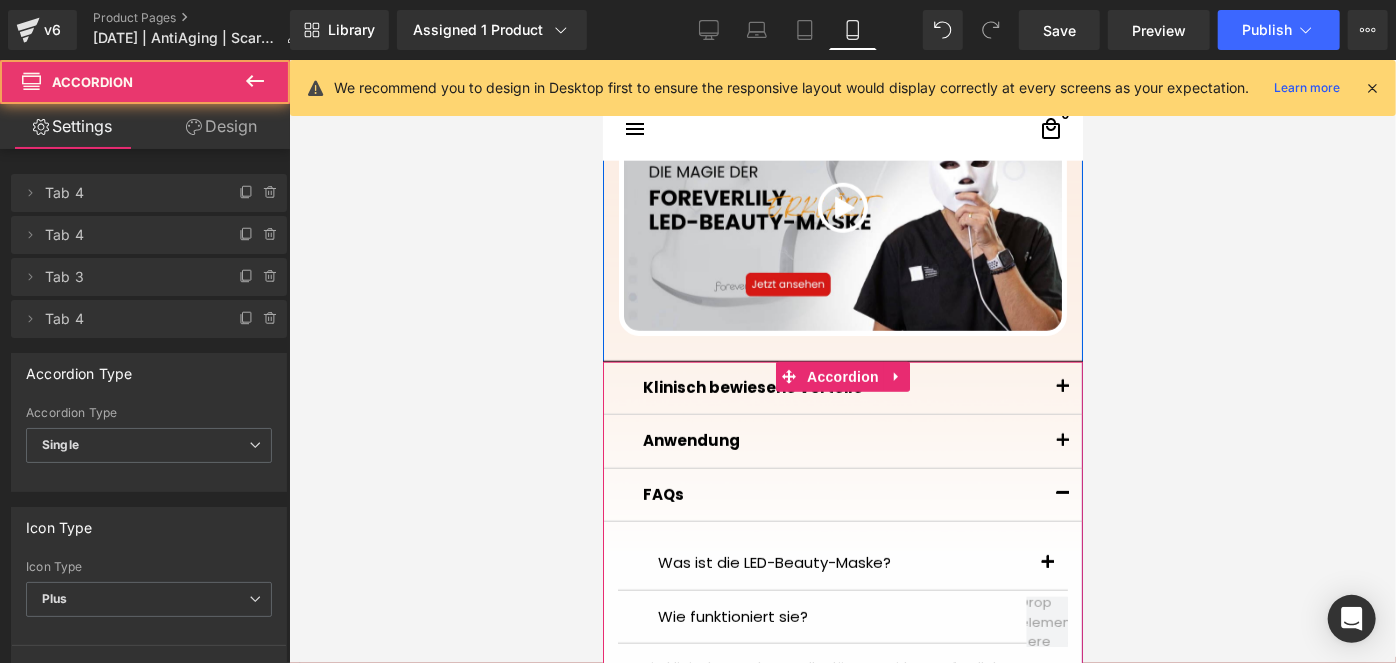 click at bounding box center (1062, 387) 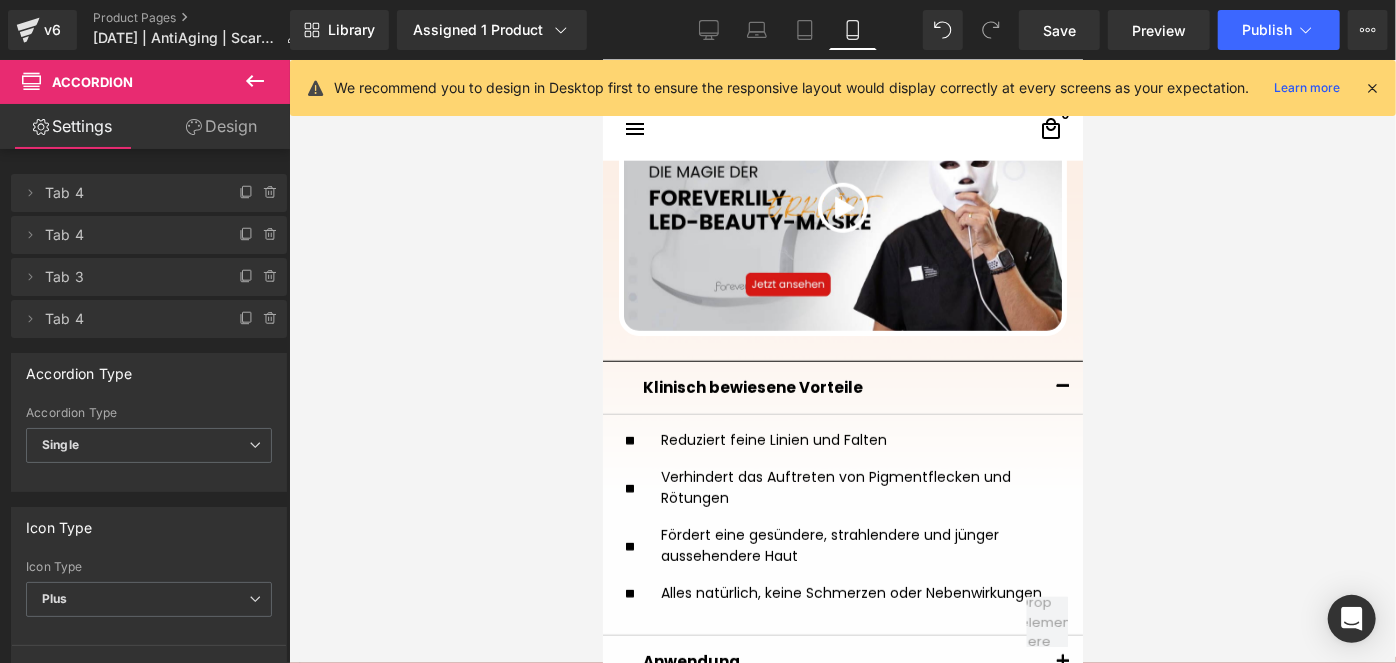 click at bounding box center (842, 361) 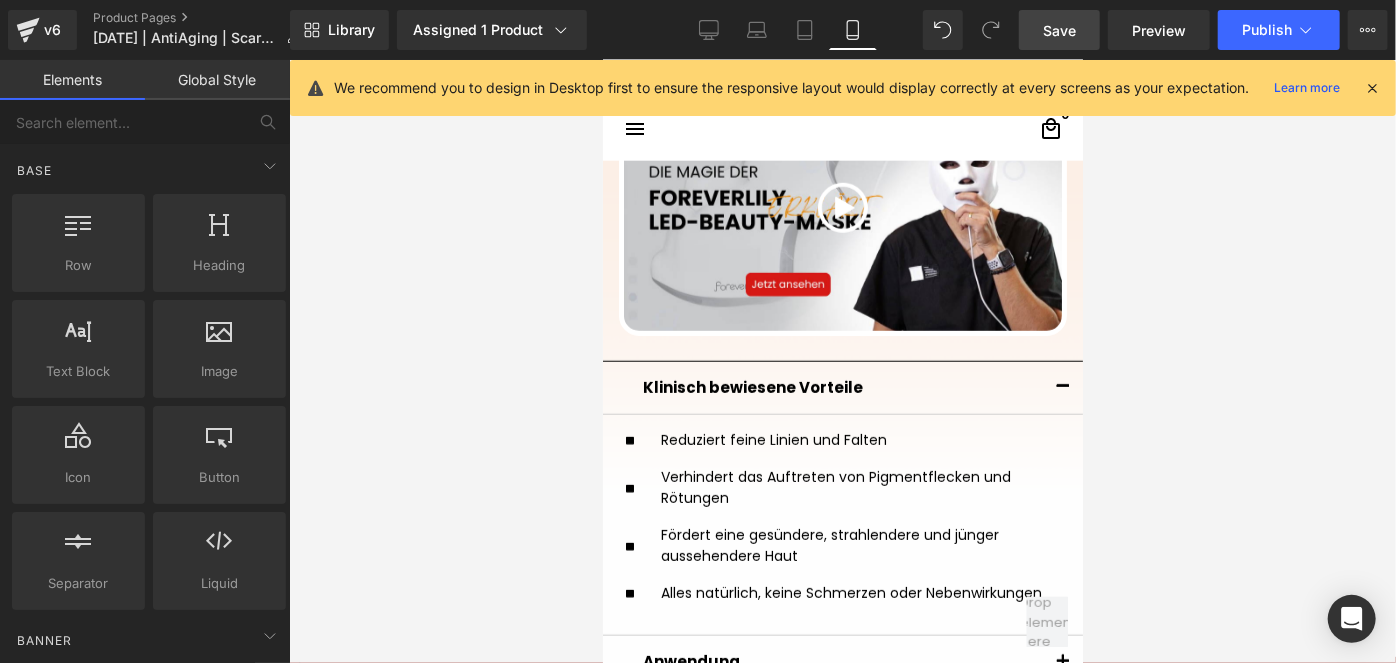 click on "Save" at bounding box center [1059, 30] 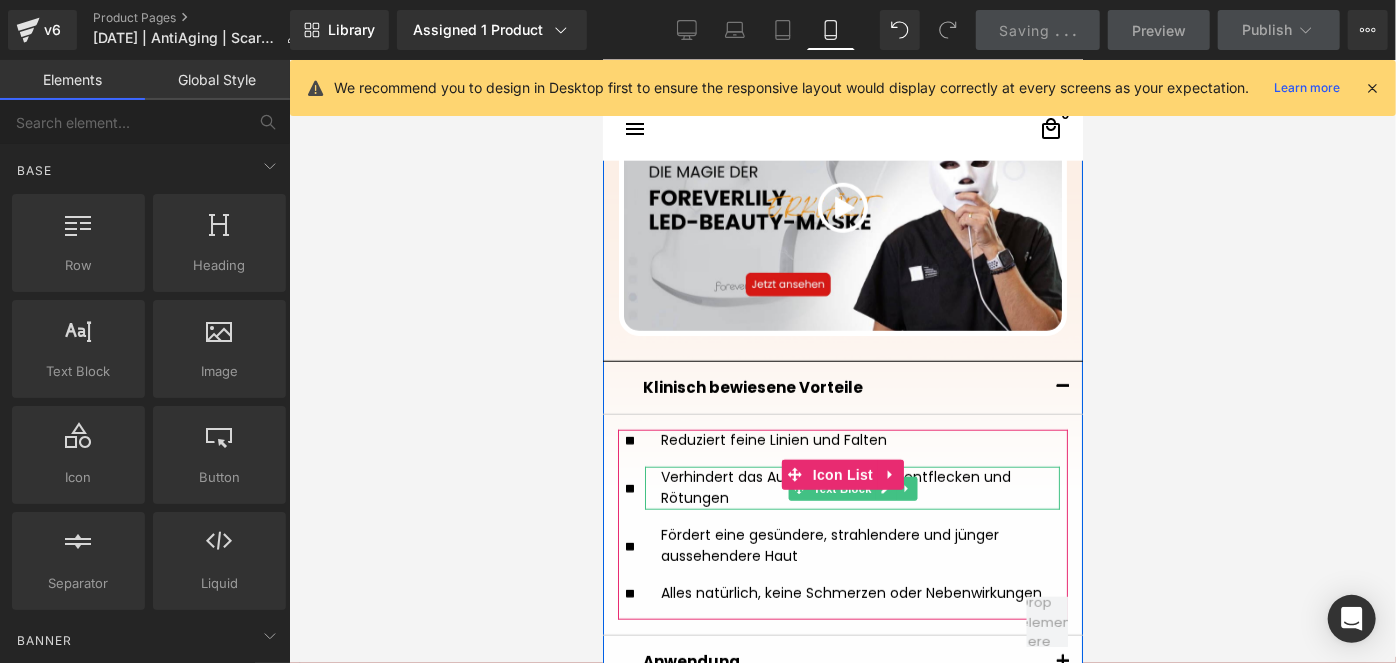 click on "Verhindert das Auftreten von Pigmentflecken und Rötungen" at bounding box center [851, 487] 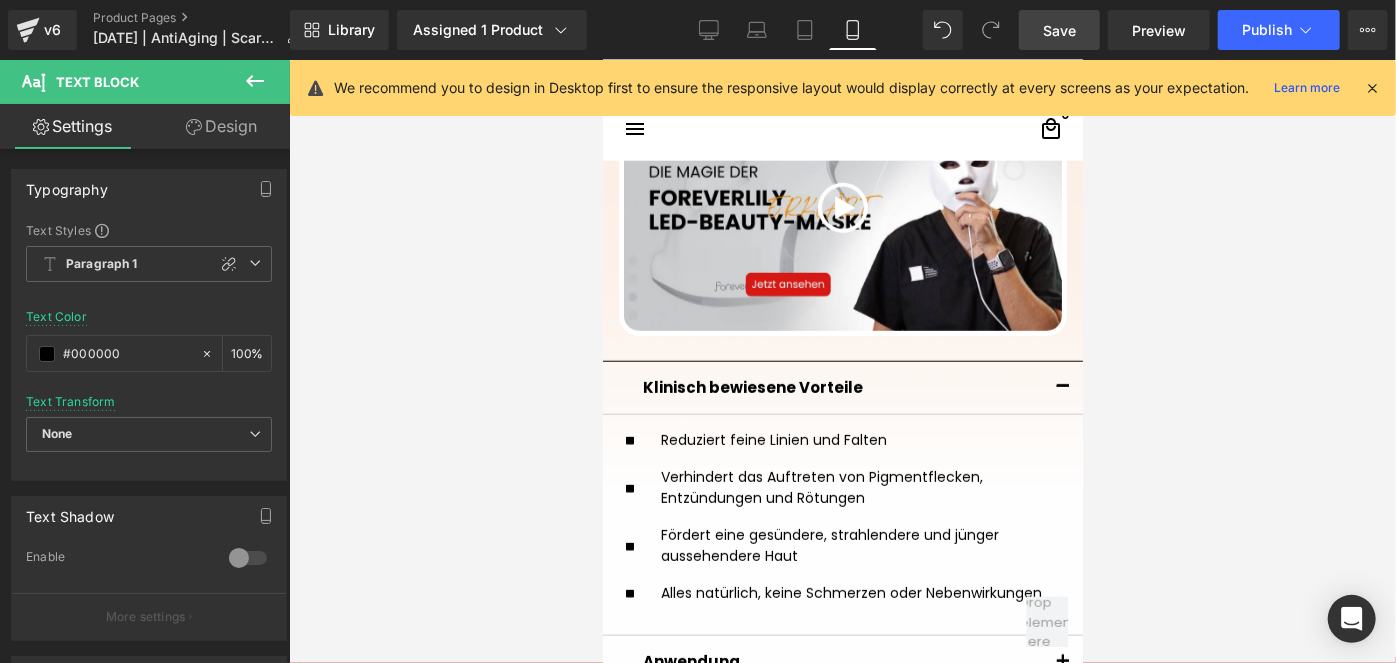 click on "Save" at bounding box center [1059, 30] 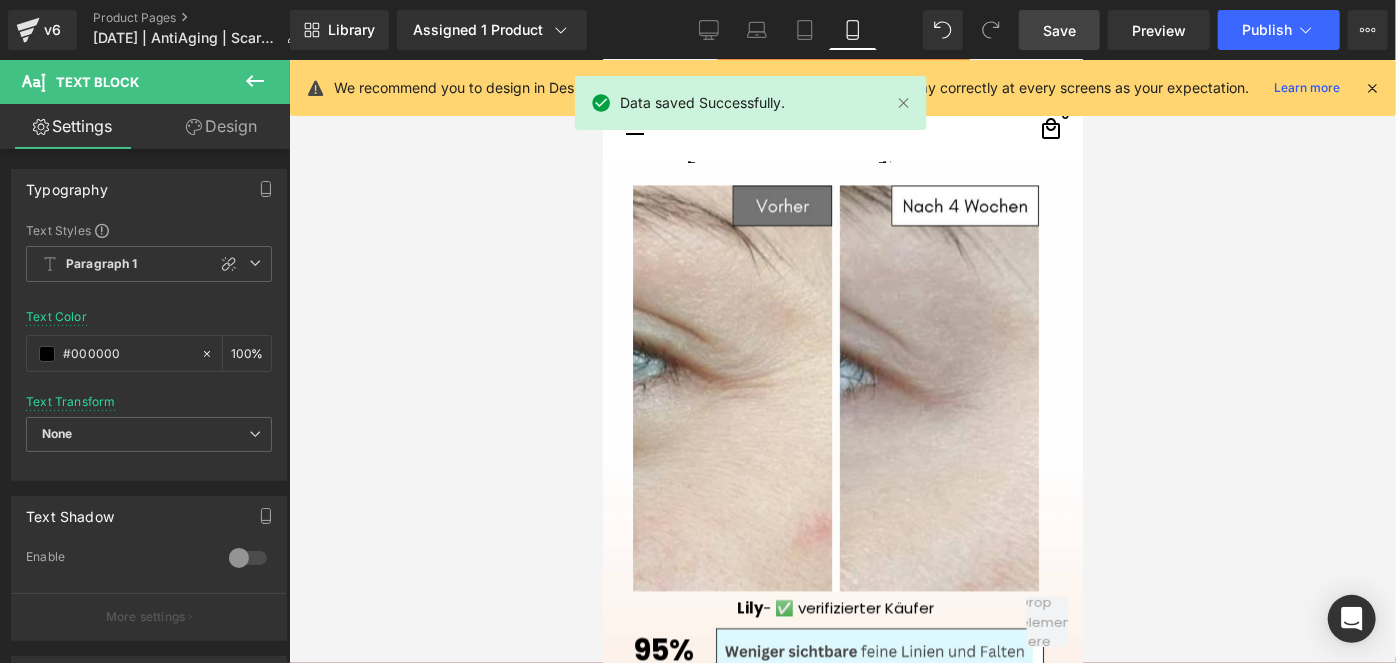 scroll, scrollTop: 2225, scrollLeft: 0, axis: vertical 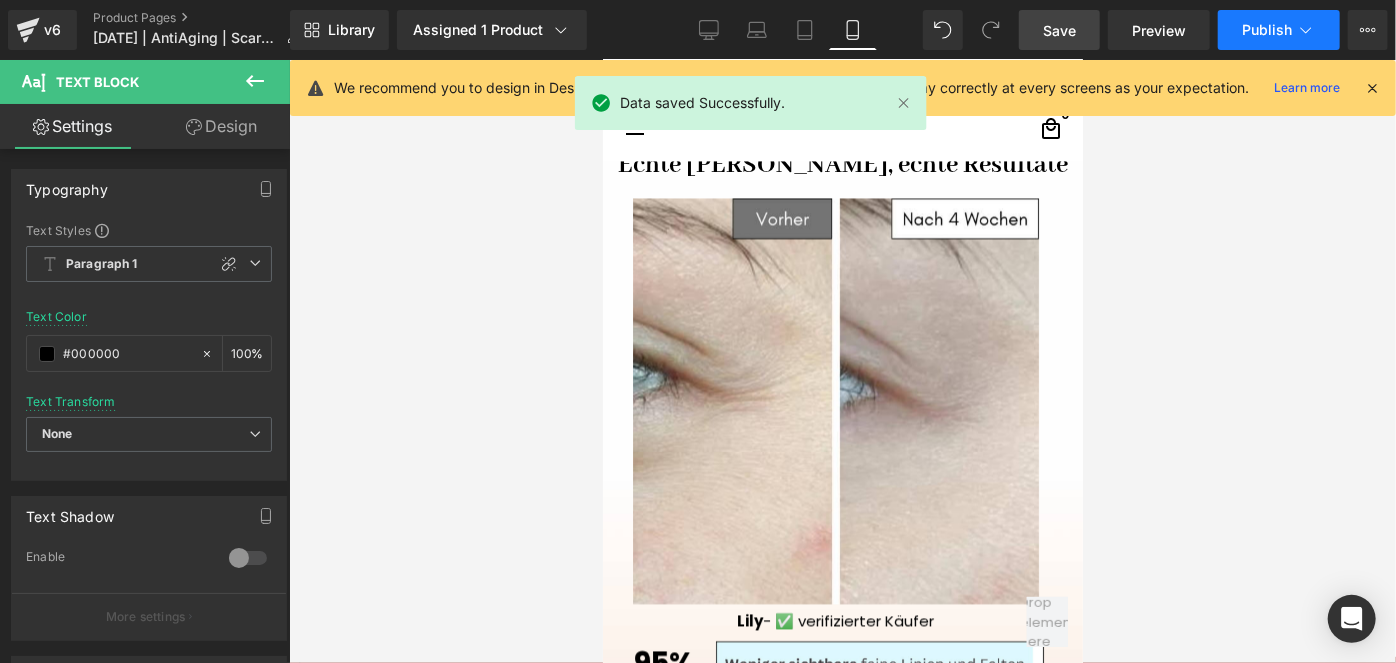 click on "Publish" at bounding box center [1279, 30] 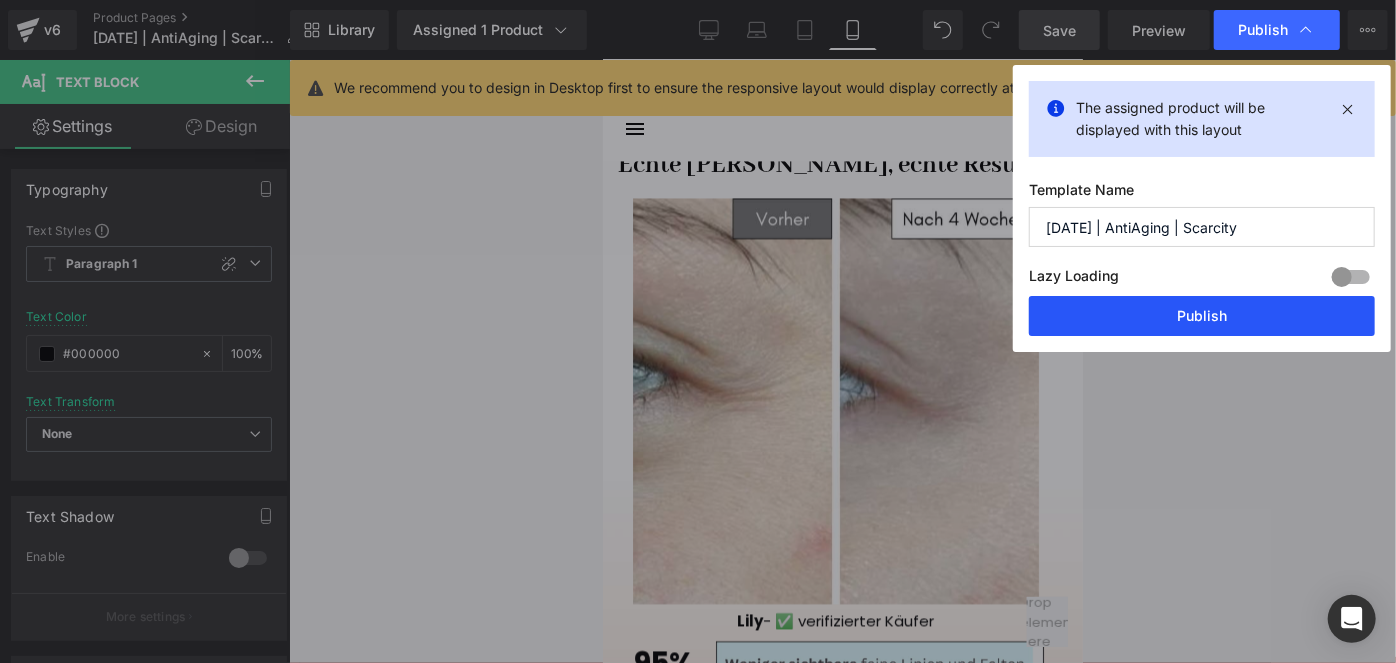 click on "Publish" at bounding box center [1202, 316] 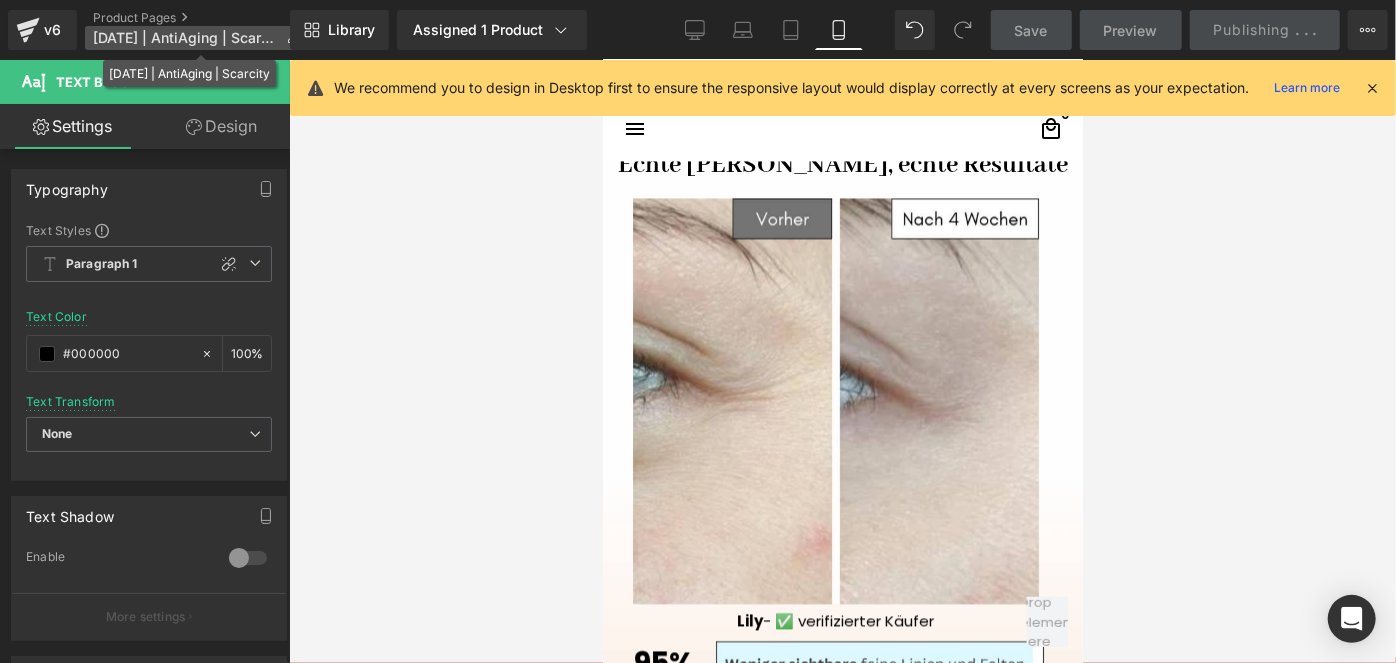 click on "11.07.2025 | AntiAging | Scarcity" at bounding box center [185, 38] 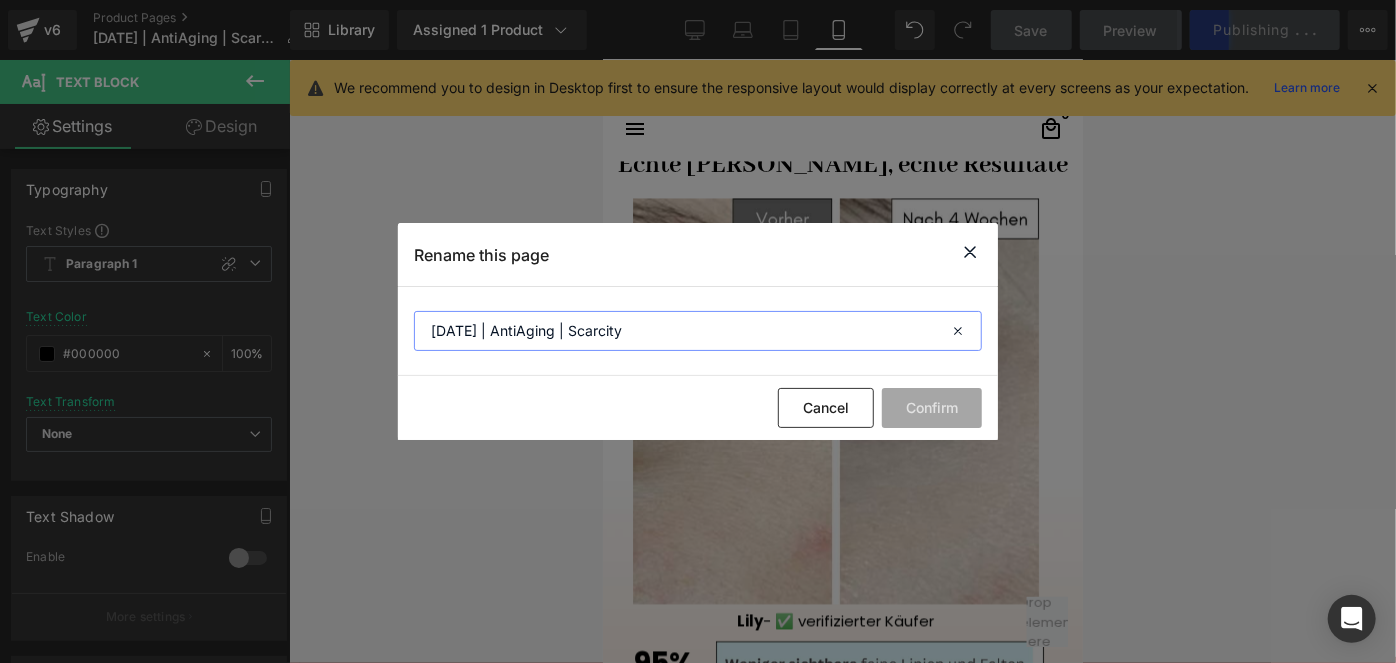 click on "11.07.2025 | AntiAging | Scarcity" at bounding box center [698, 331] 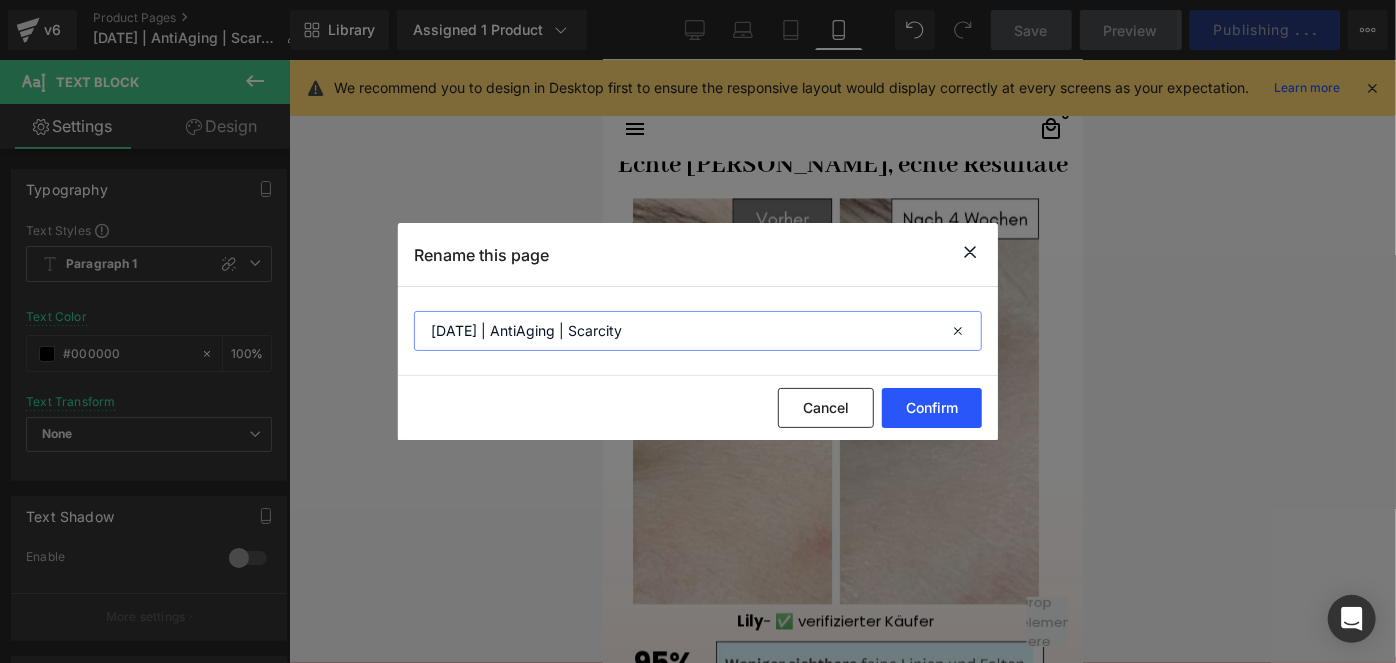 type on "[DATE] | AntiAging | Scarcity" 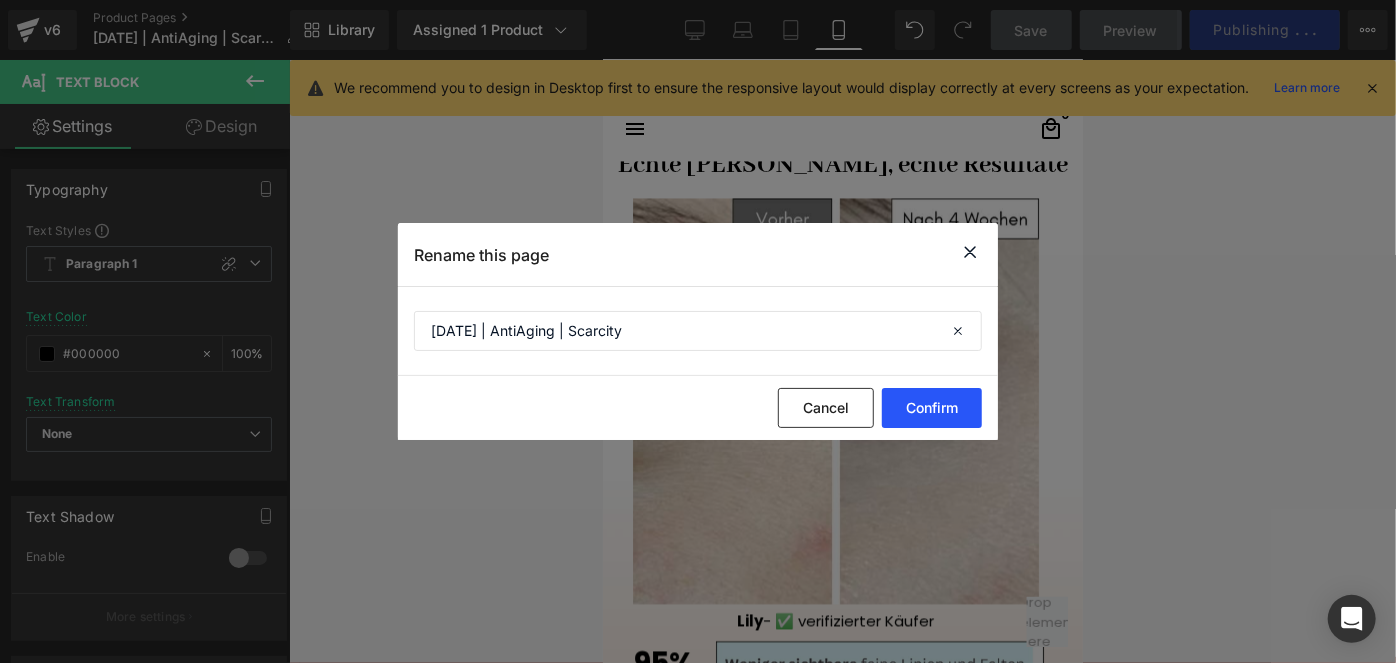 click on "Confirm" at bounding box center (932, 408) 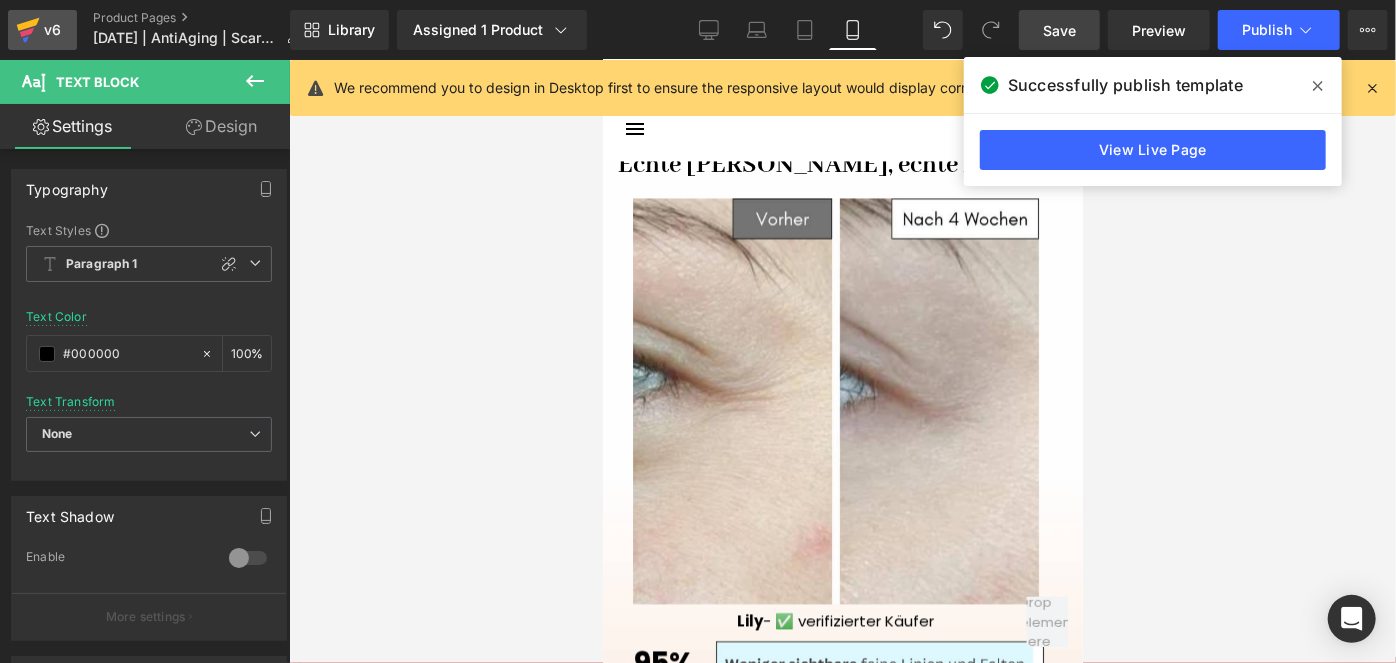 click on "v6" at bounding box center (52, 30) 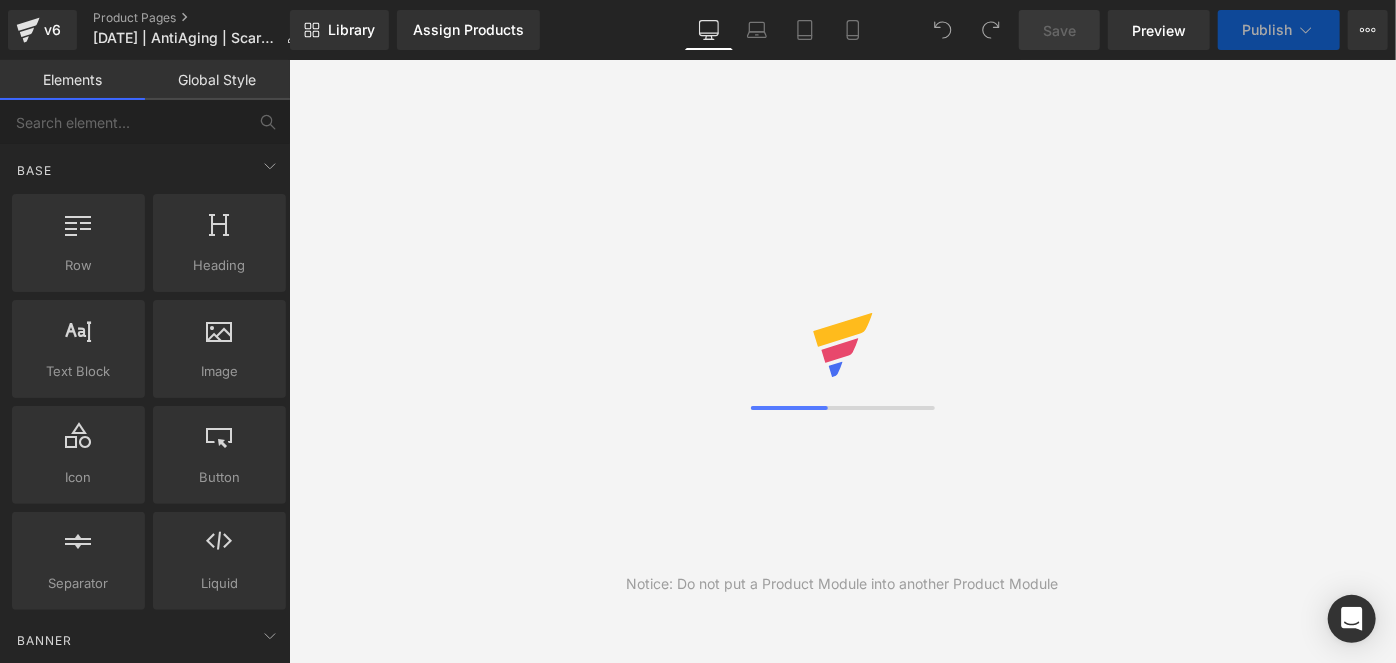 scroll, scrollTop: 0, scrollLeft: 0, axis: both 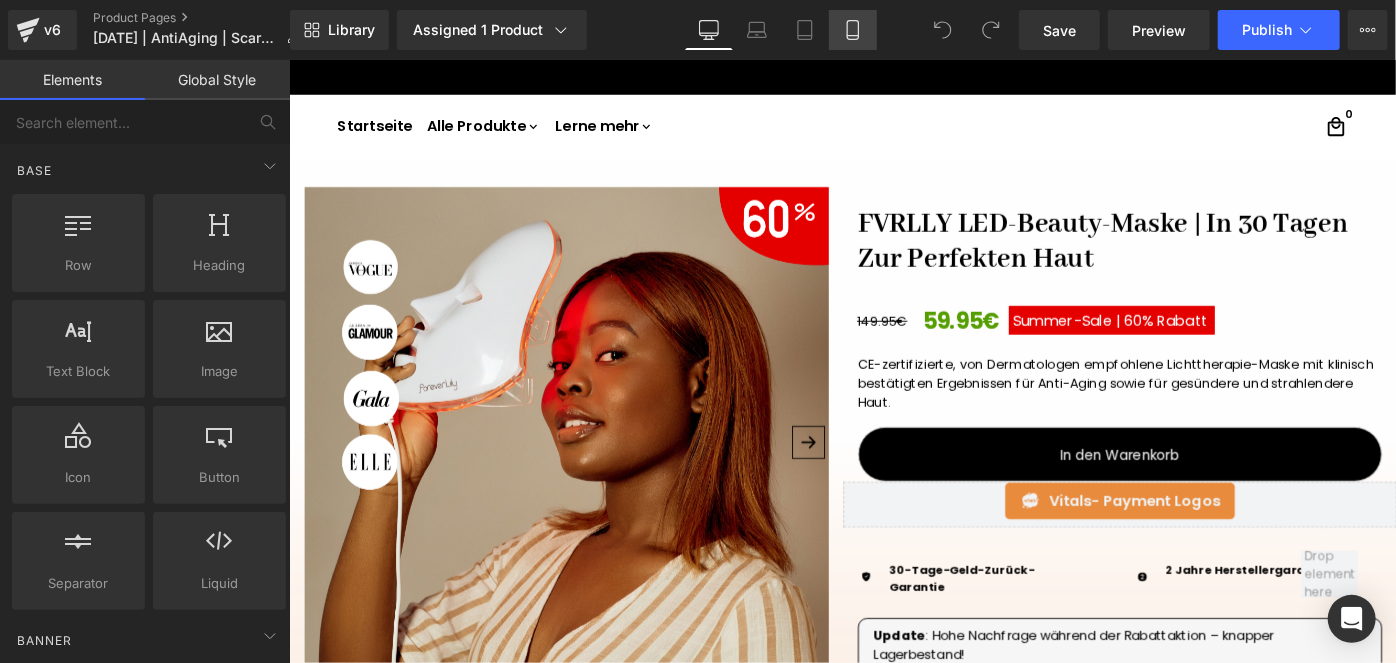 click 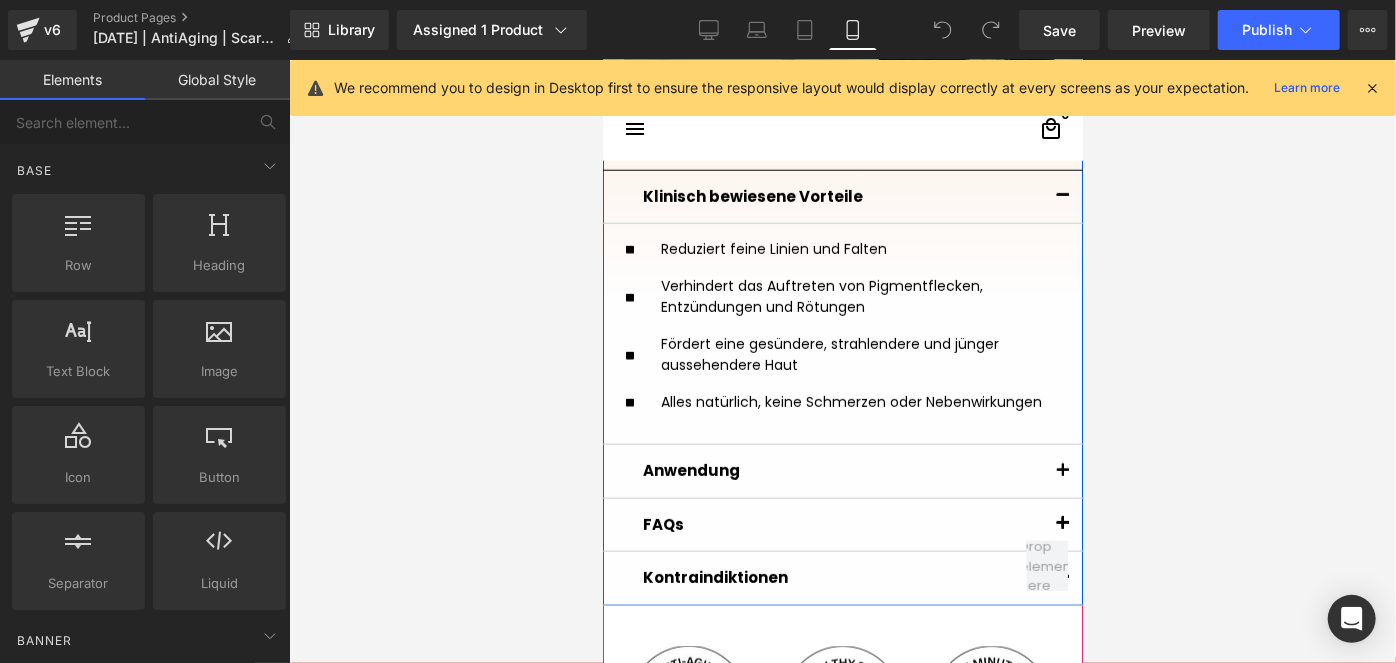 scroll, scrollTop: 1320, scrollLeft: 0, axis: vertical 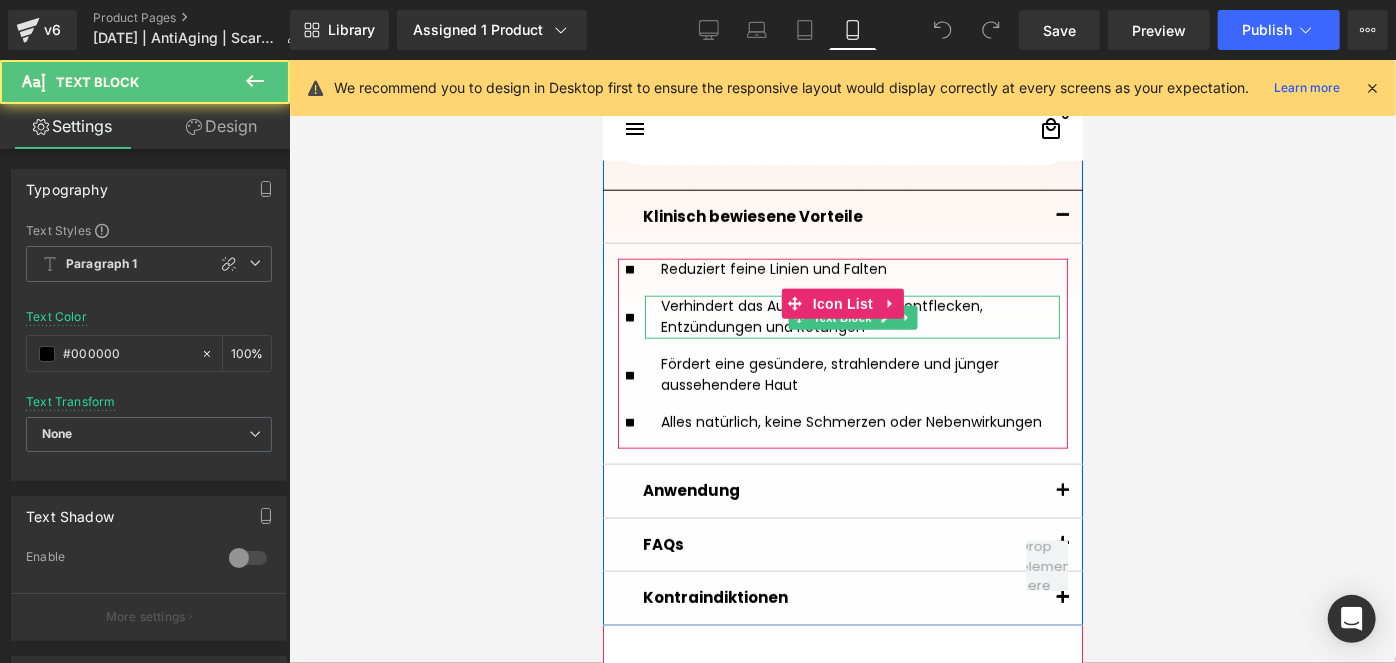 click on "Verhindert das Auftreten von Pigmentflecken, Entzündungen und Rötungen" at bounding box center (851, 316) 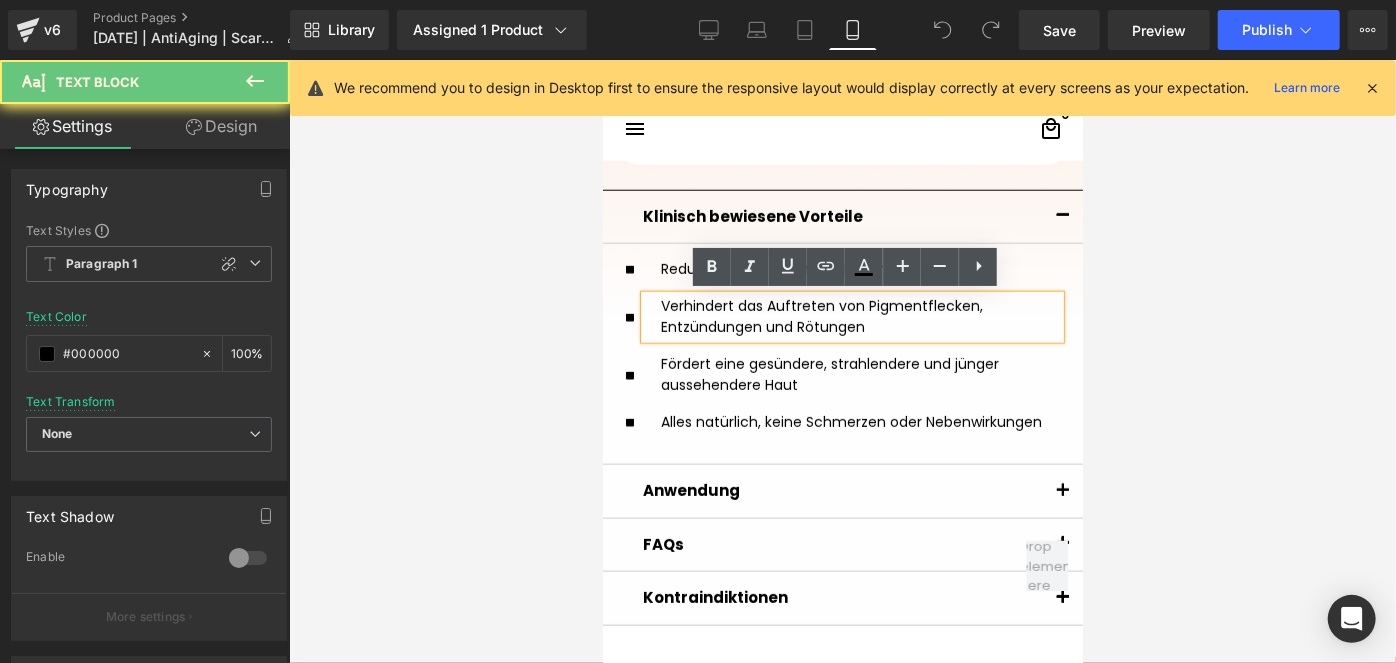click on "Verhindert das Auftreten von Pigmentflecken, Entzündungen und Rötungen" at bounding box center (851, 316) 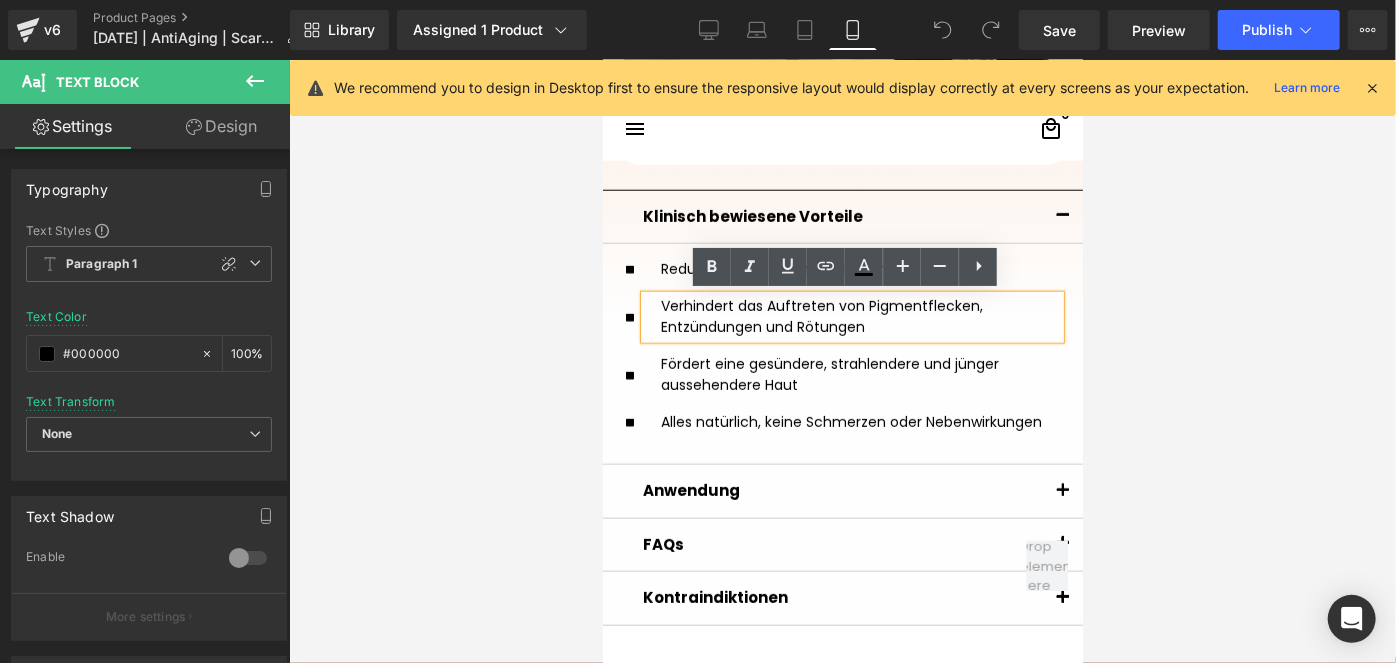 type 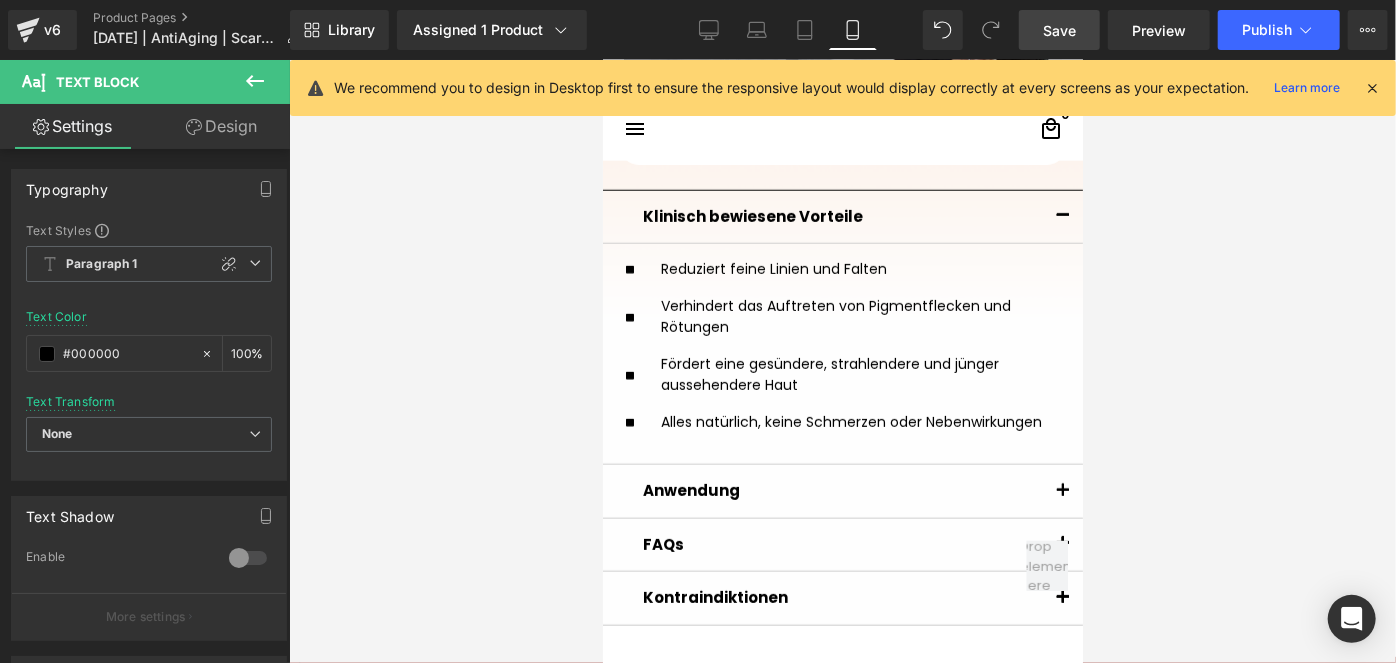 click on "Save" at bounding box center (1059, 30) 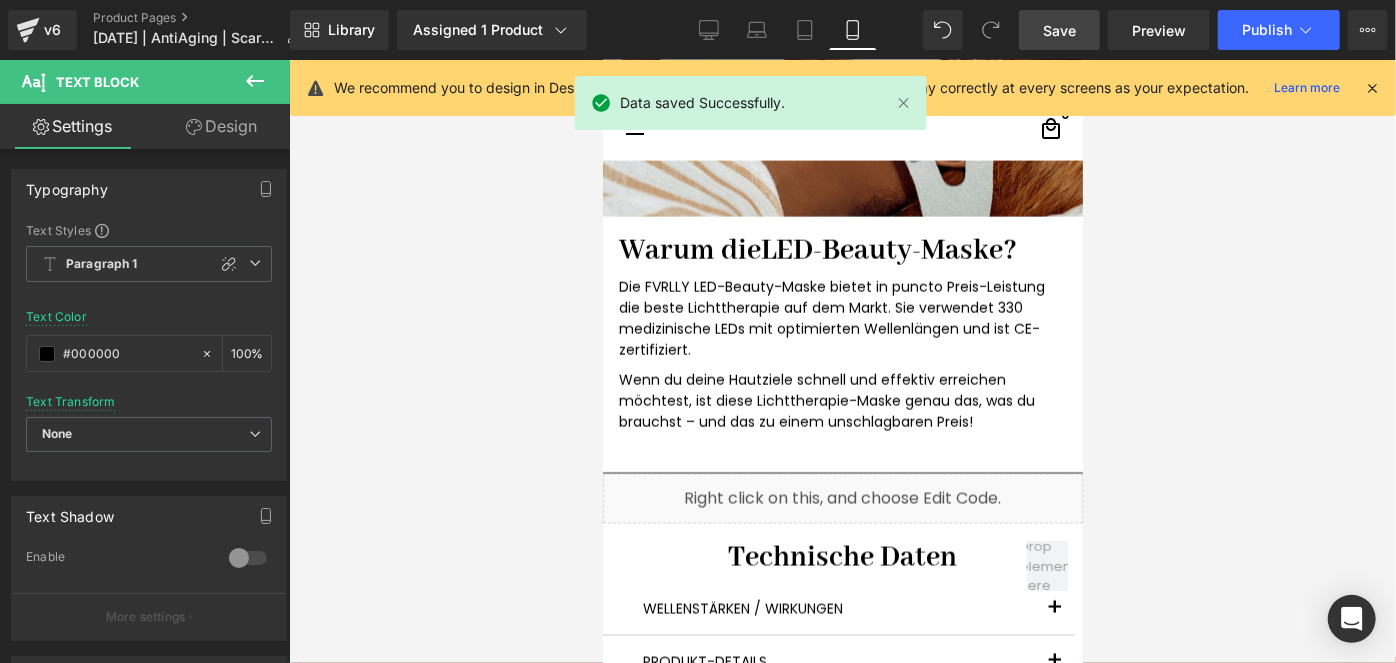 scroll, scrollTop: 5402, scrollLeft: 0, axis: vertical 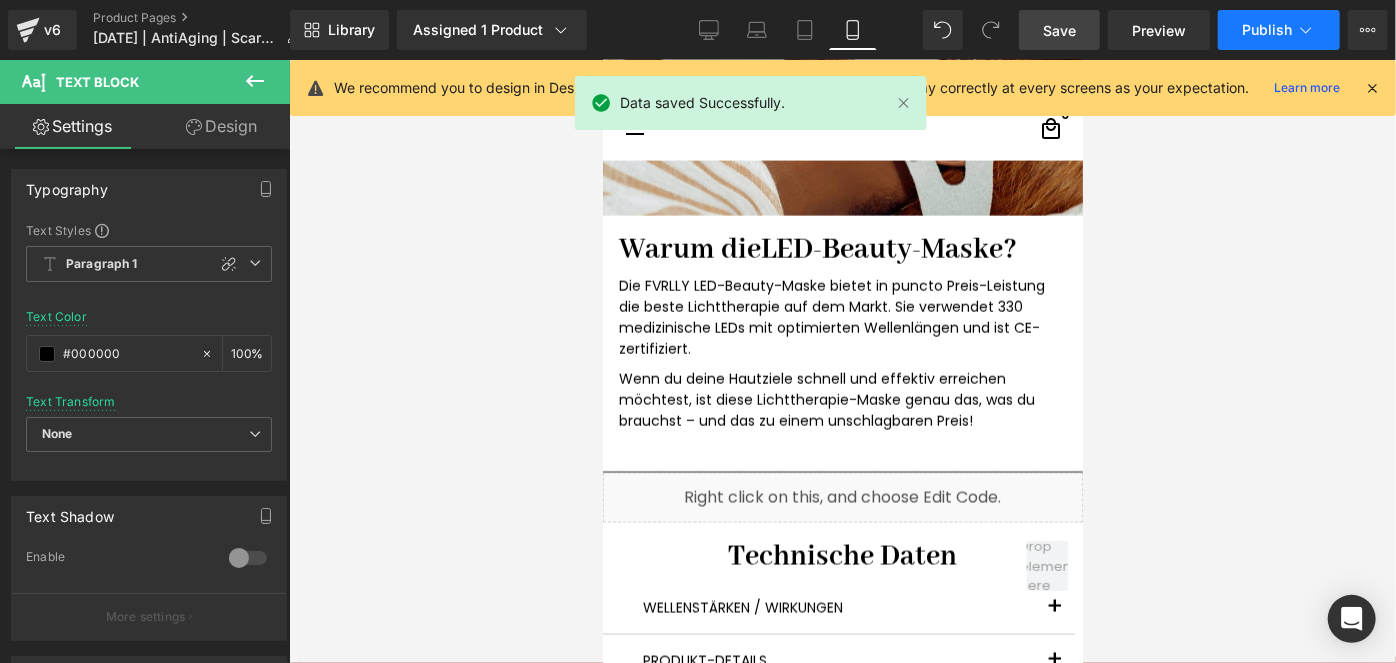 click on "Publish" at bounding box center [1279, 30] 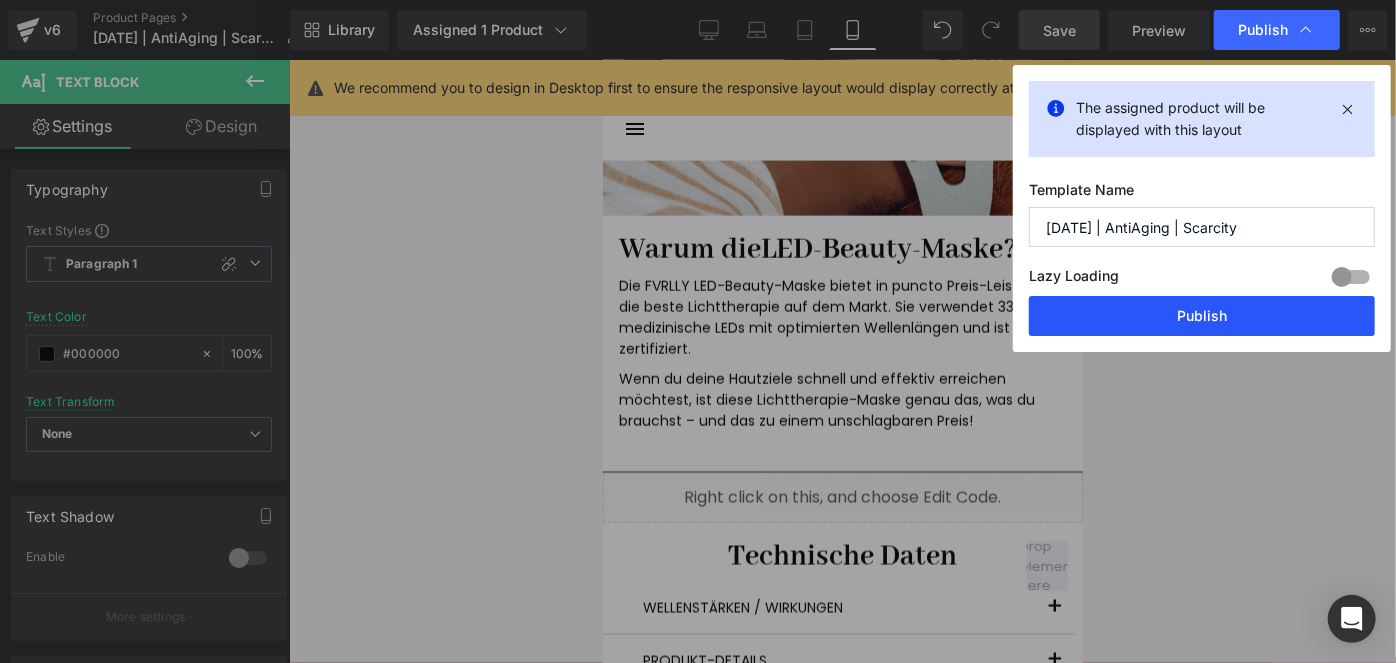 click on "Publish" at bounding box center [1202, 316] 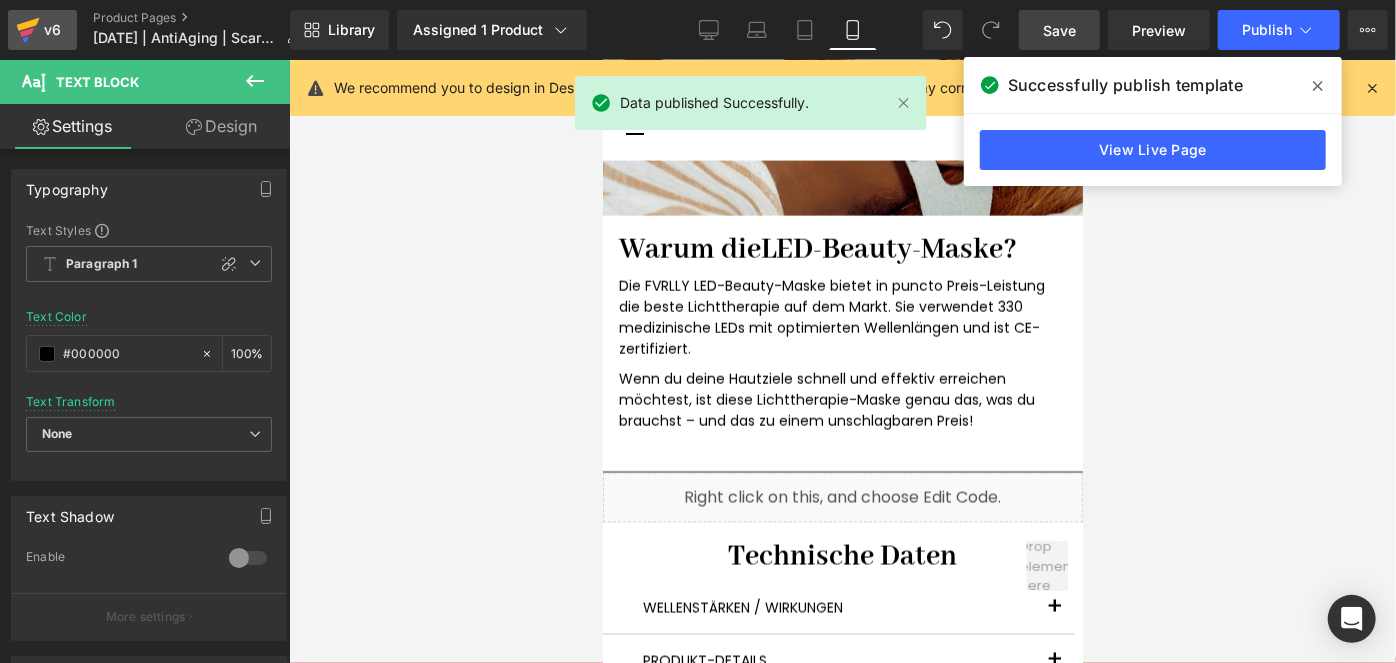click 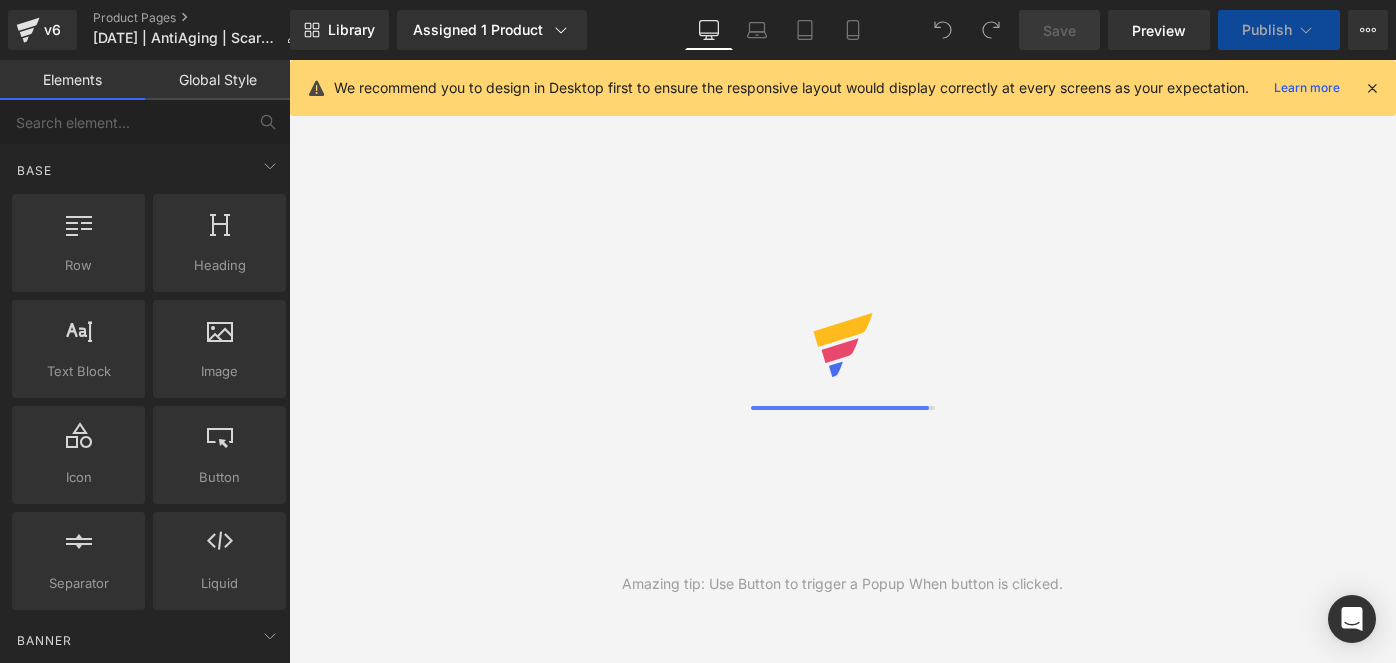scroll, scrollTop: 0, scrollLeft: 0, axis: both 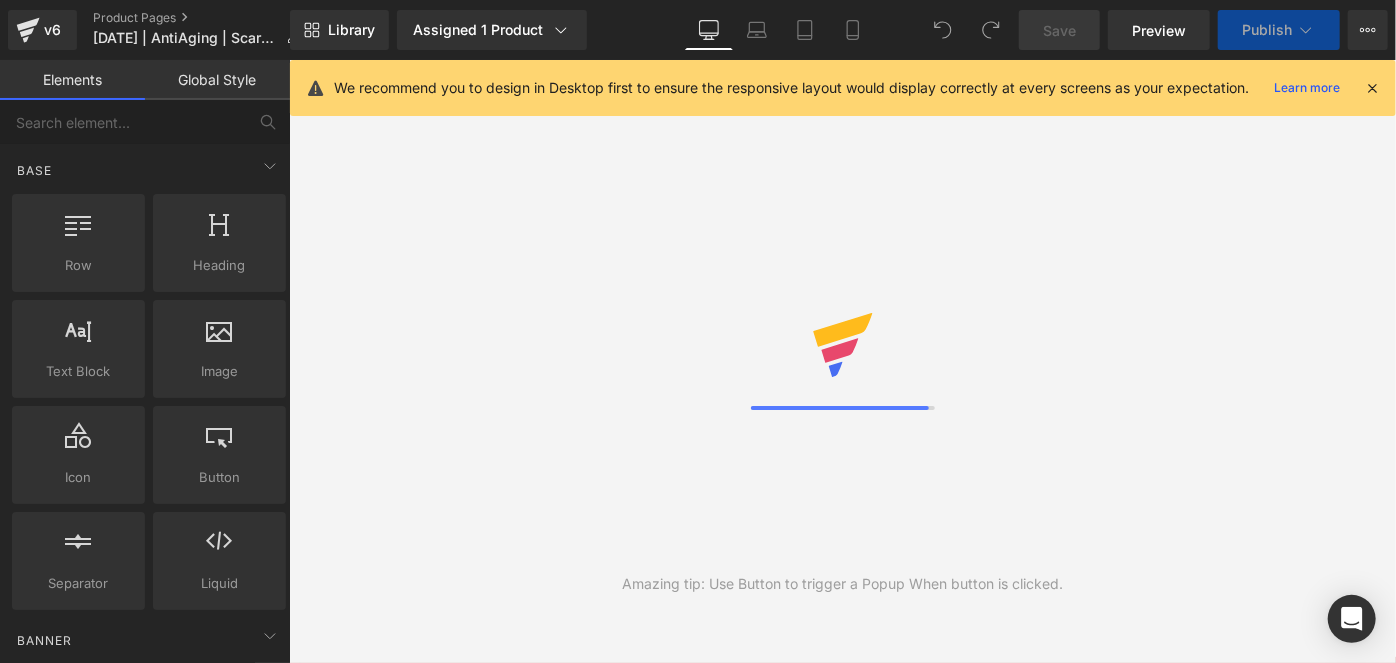 click on "Mobile" at bounding box center (853, 30) 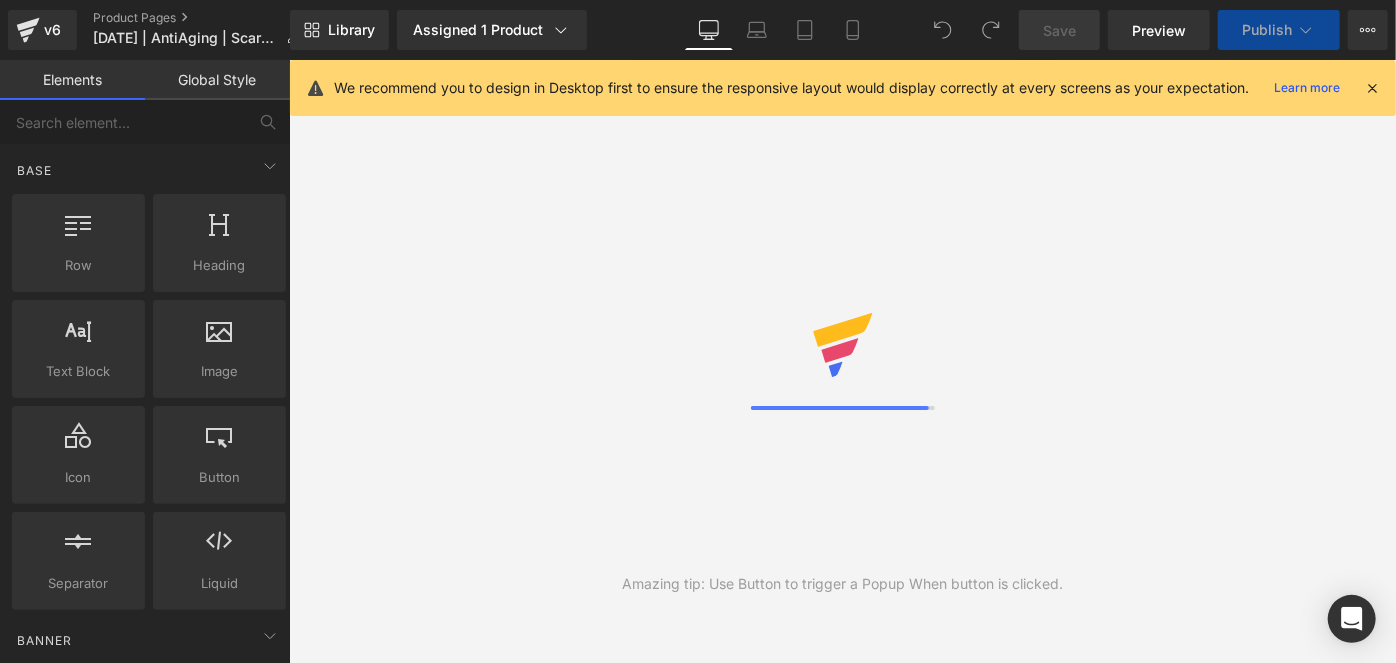 scroll, scrollTop: 0, scrollLeft: 0, axis: both 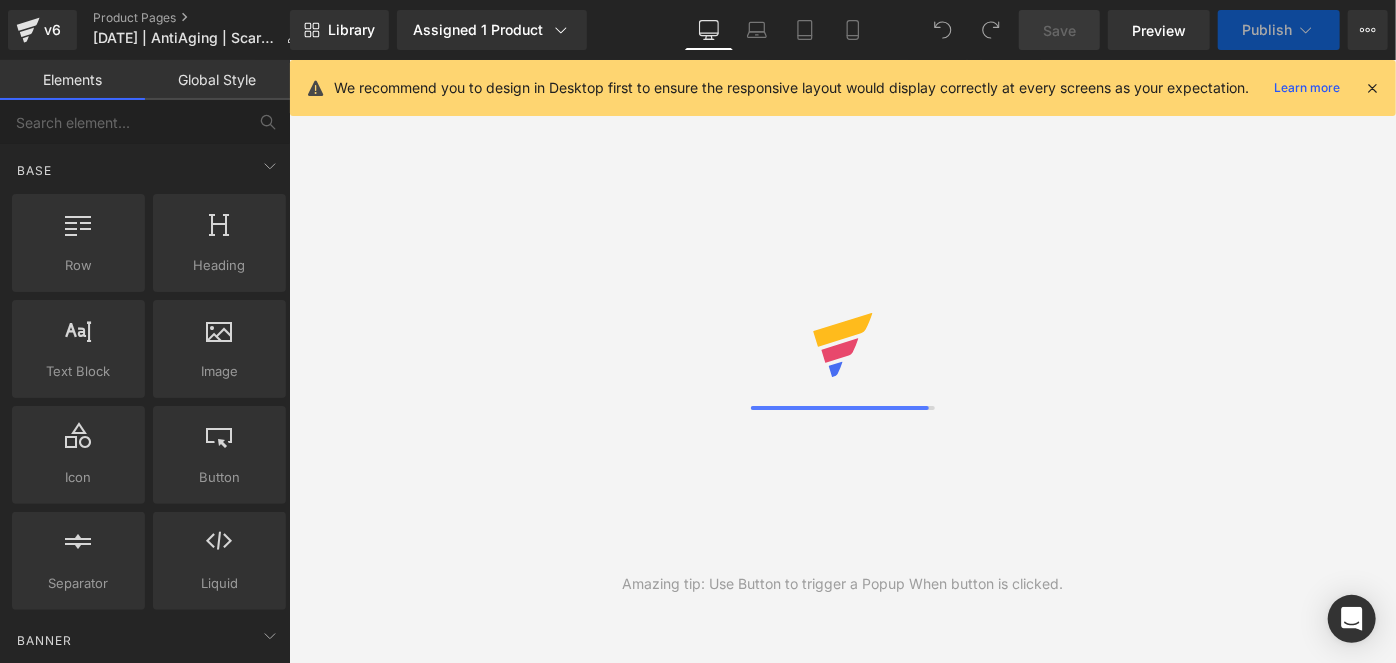 drag, startPoint x: 0, startPoint y: 0, endPoint x: 837, endPoint y: 21, distance: 837.2634 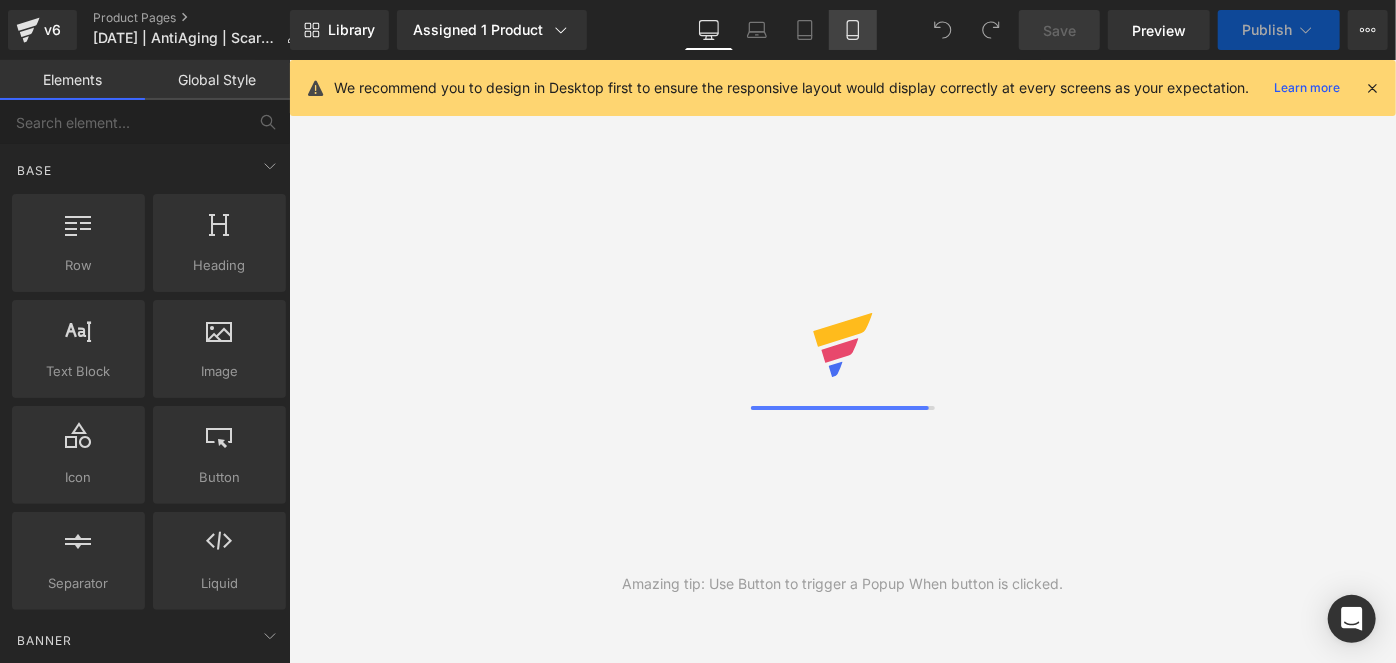 click on "Mobile" at bounding box center [853, 30] 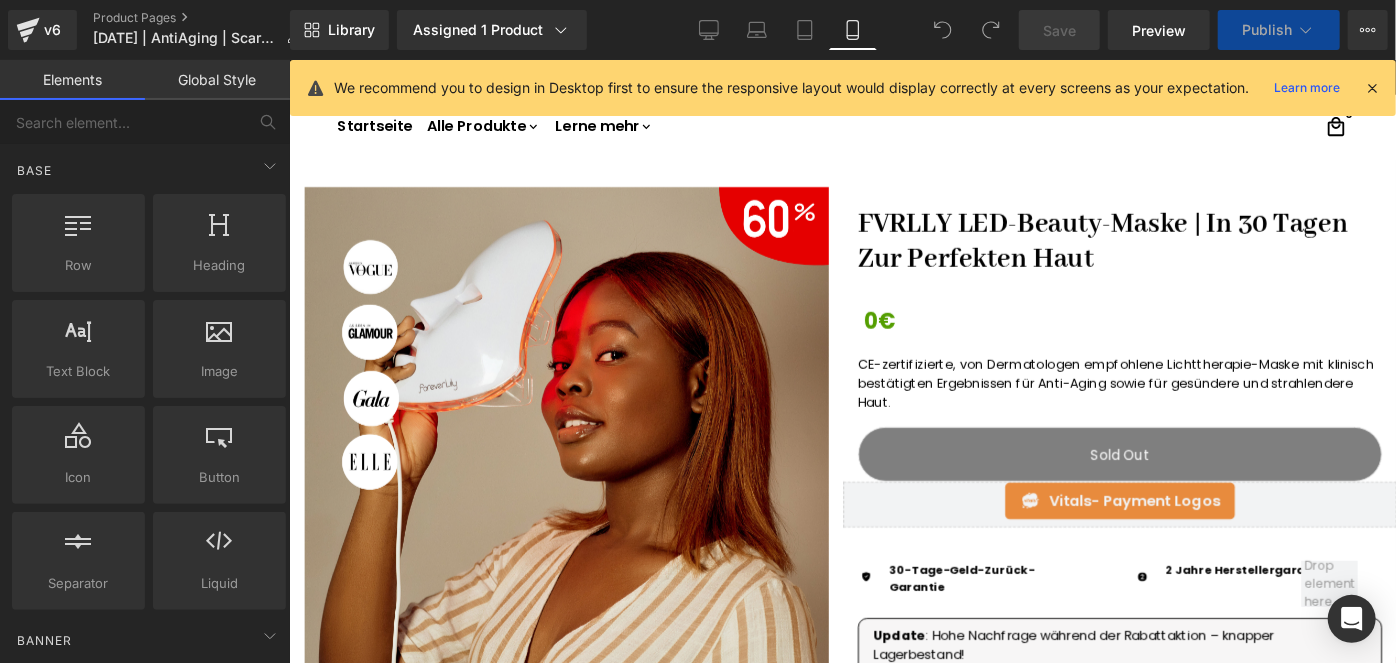 click on "Mobile" at bounding box center [853, 30] 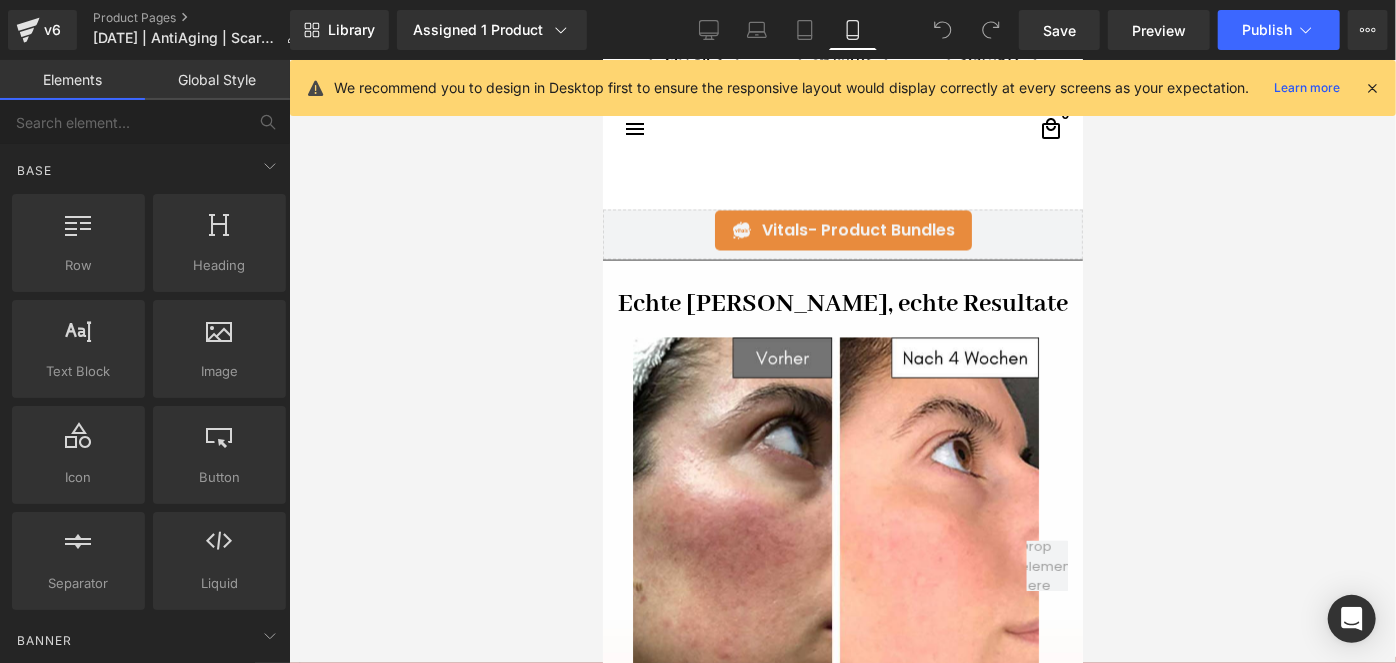 scroll, scrollTop: 2085, scrollLeft: 0, axis: vertical 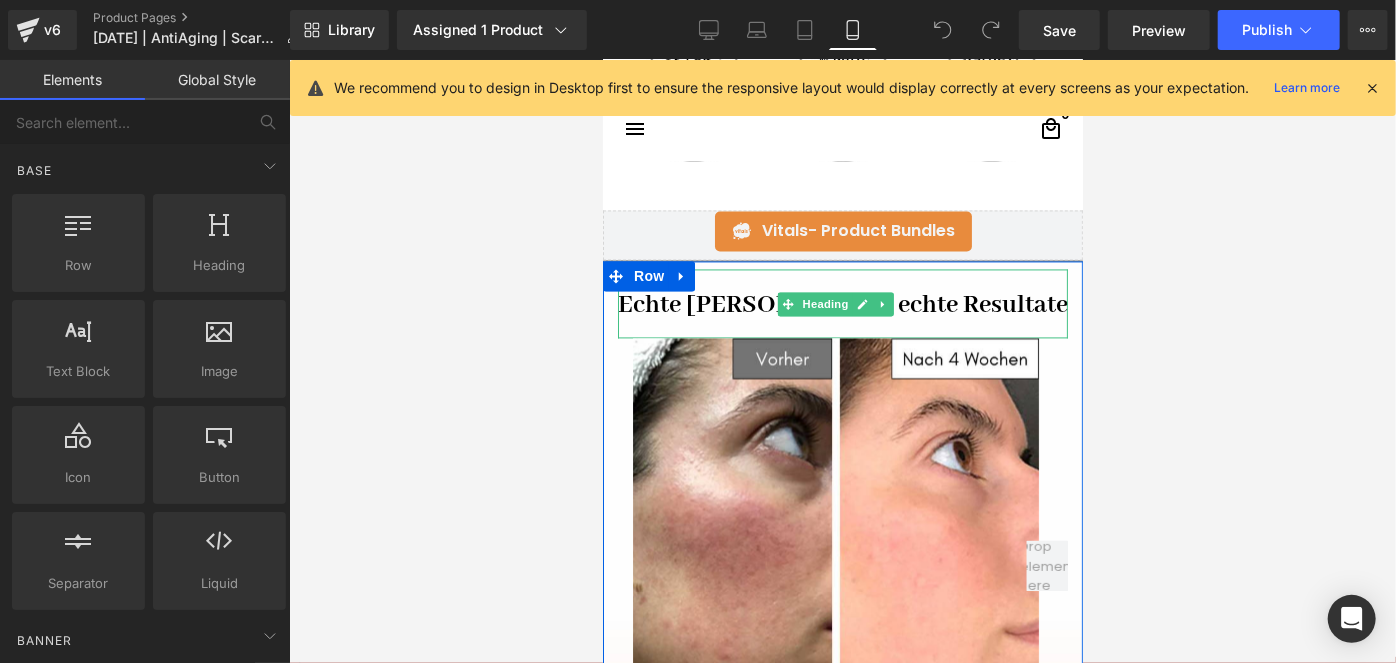 click on "Echte [PERSON_NAME], echte Resultate" at bounding box center [842, 304] 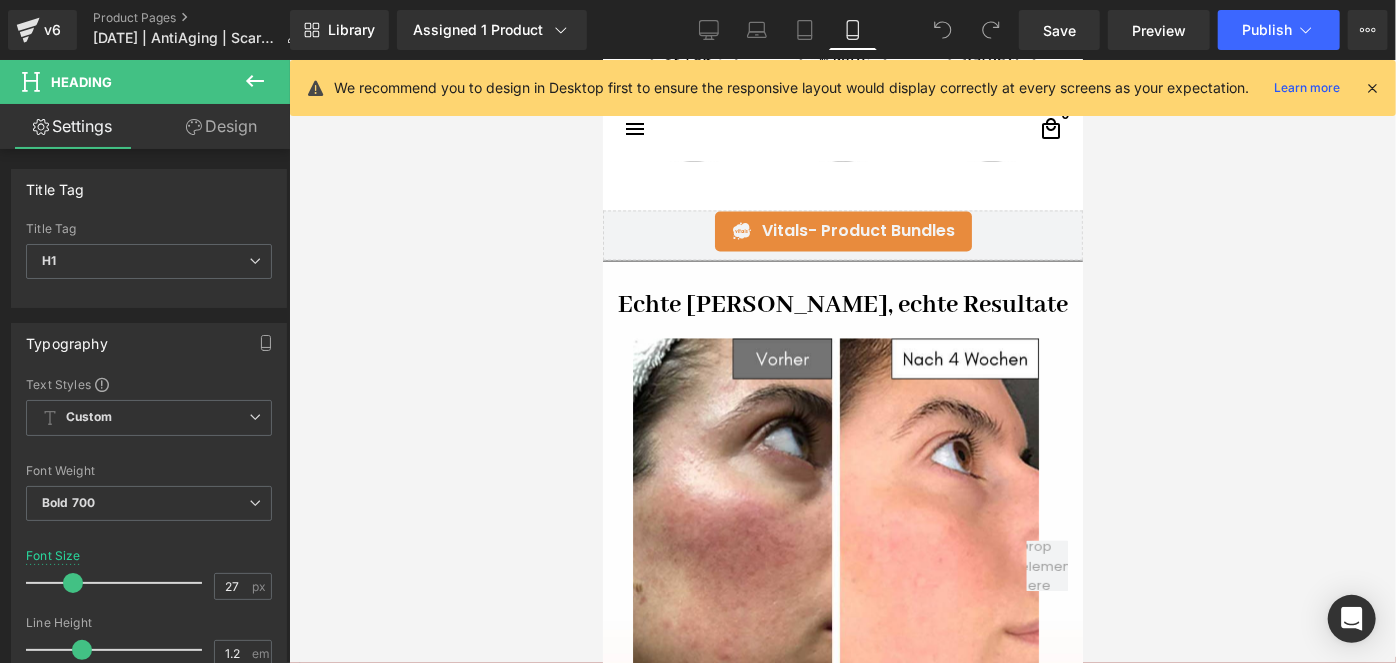 click on "Design" at bounding box center (221, 126) 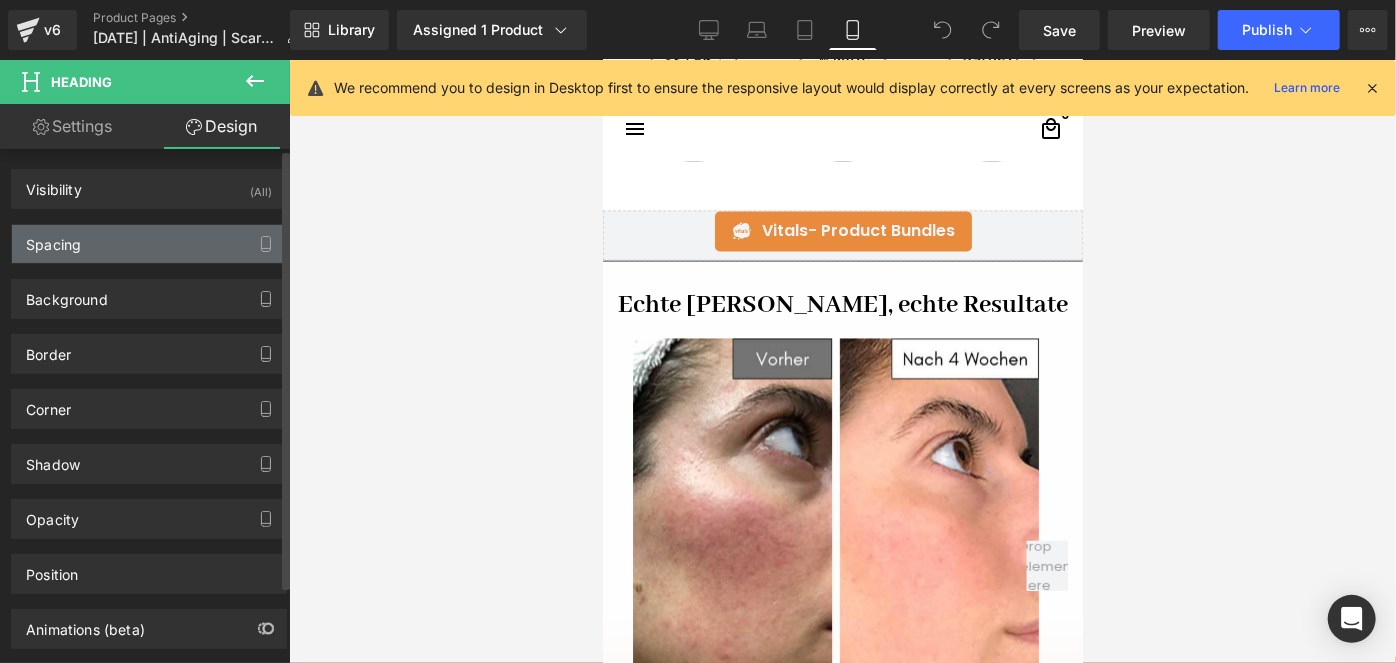 click on "Spacing" at bounding box center [149, 244] 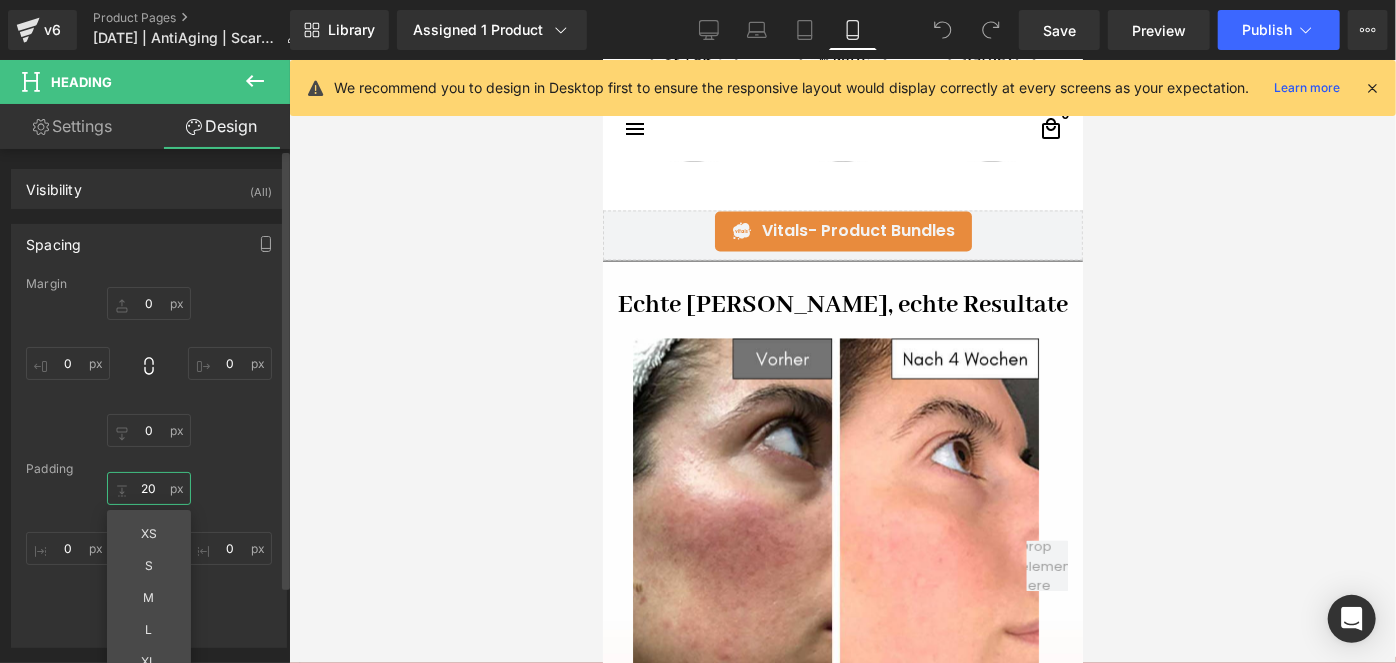 click at bounding box center (149, 488) 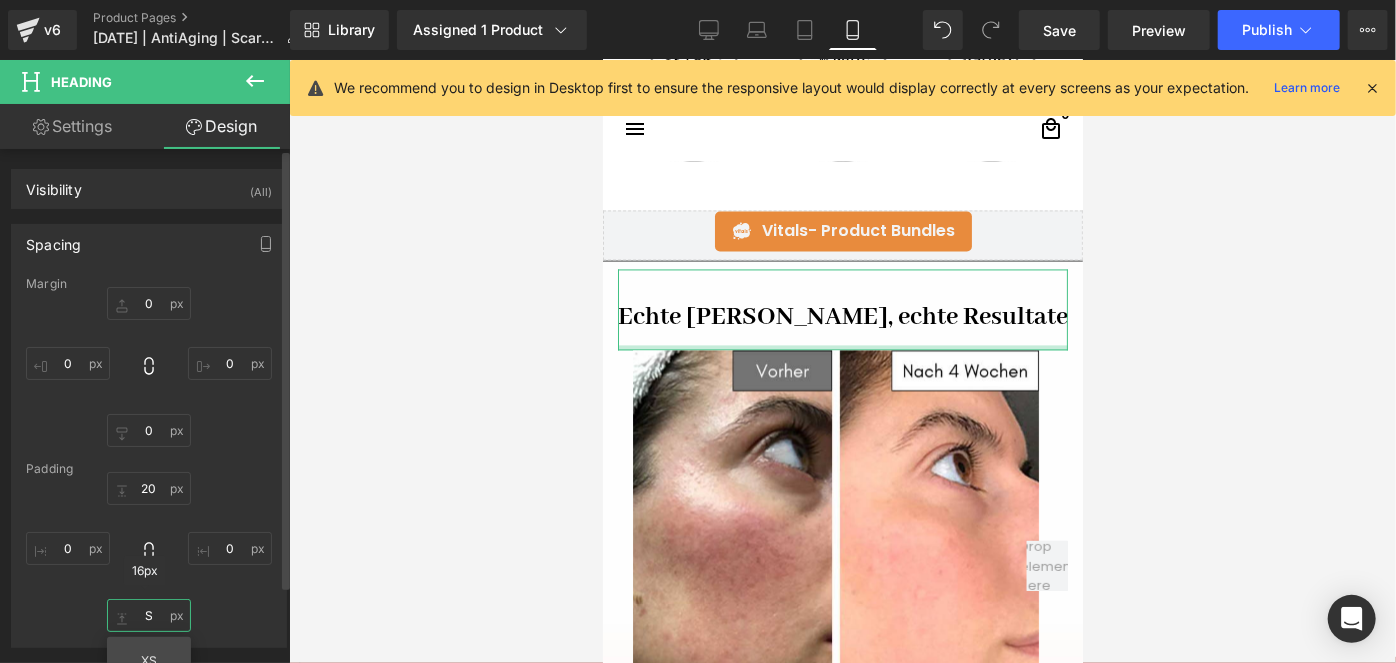 click at bounding box center (149, 615) 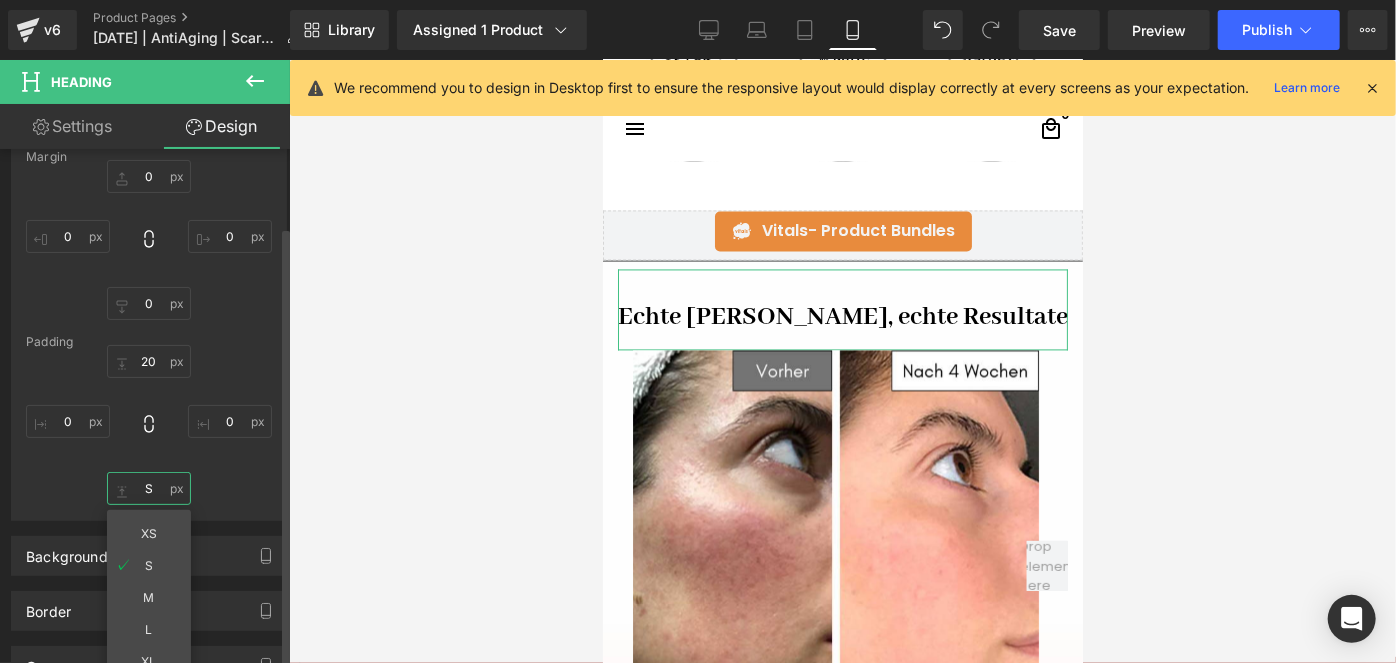 scroll, scrollTop: 128, scrollLeft: 0, axis: vertical 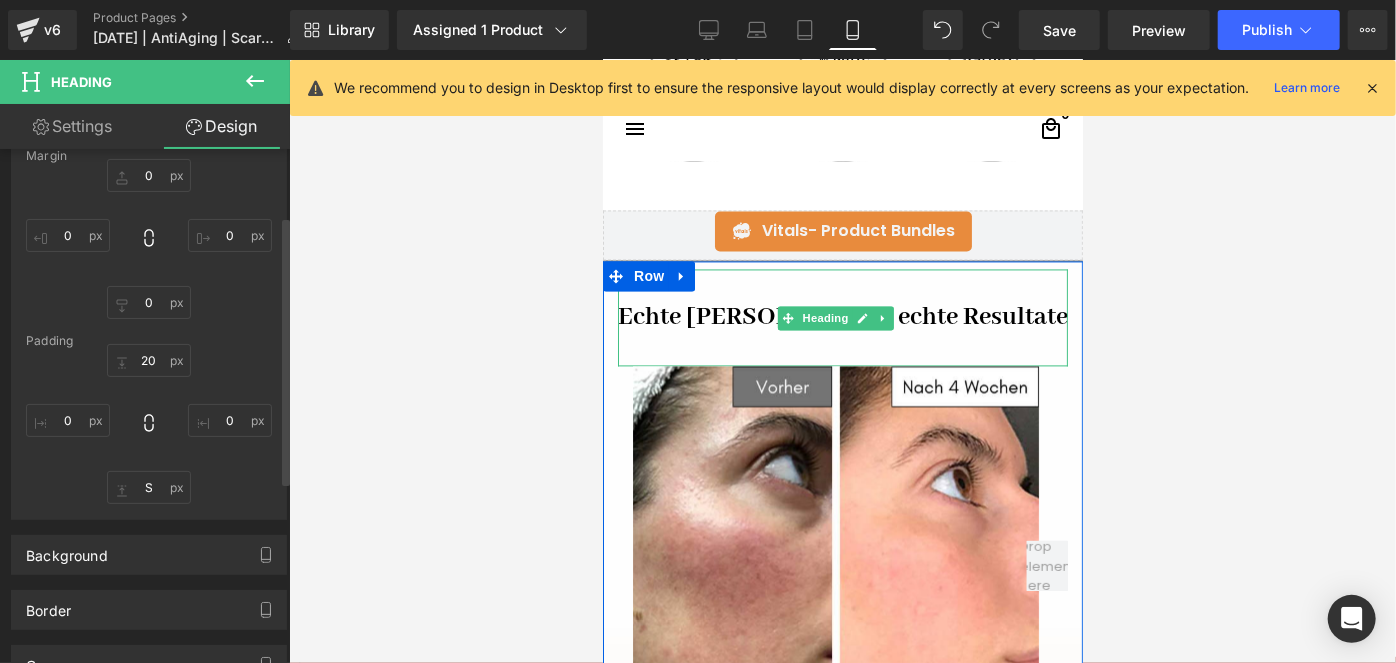 click on "Echte [PERSON_NAME], echte Resultate" at bounding box center (842, 316) 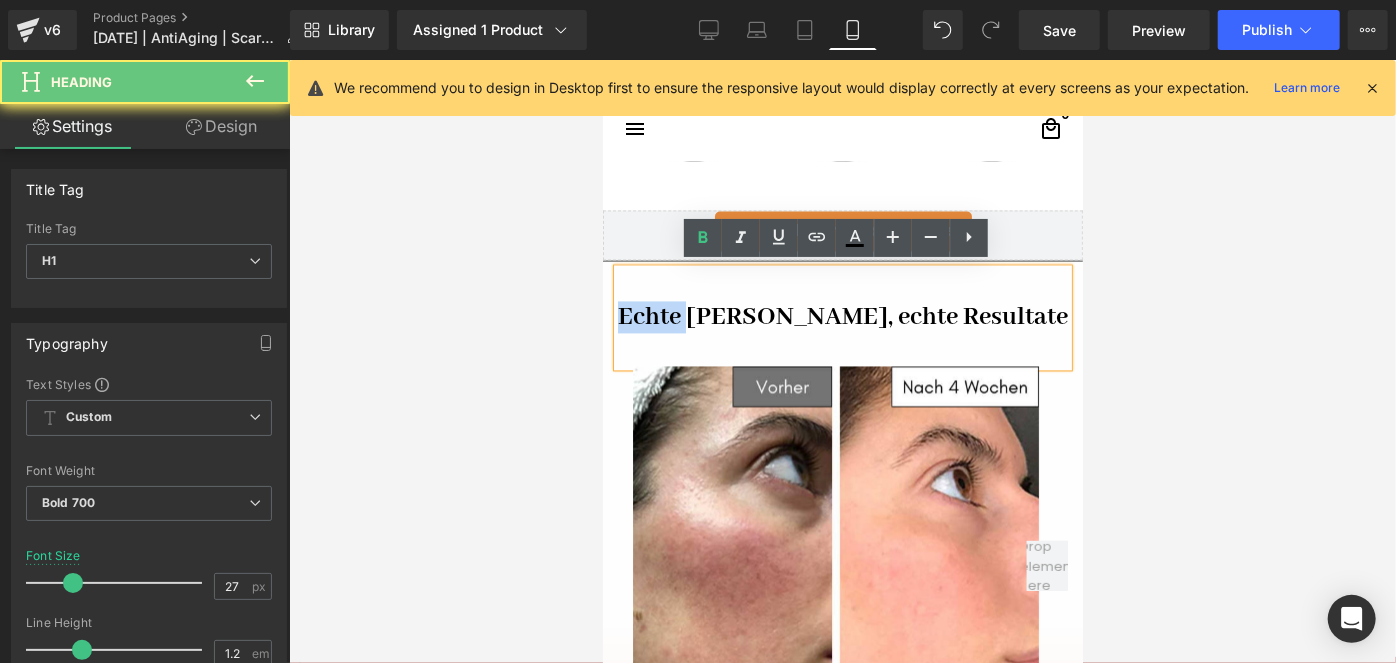 click on "Echte [PERSON_NAME], echte Resultate" at bounding box center (842, 316) 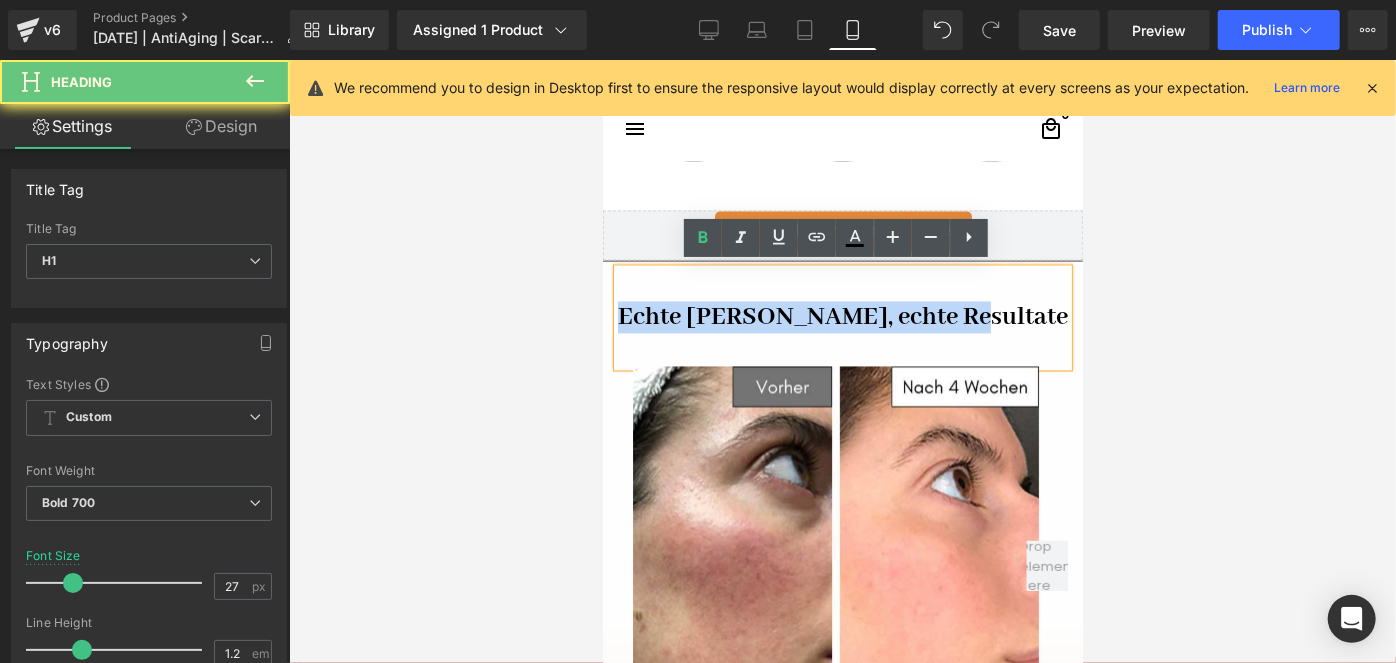 click on "Echte [PERSON_NAME], echte Resultate" at bounding box center (842, 316) 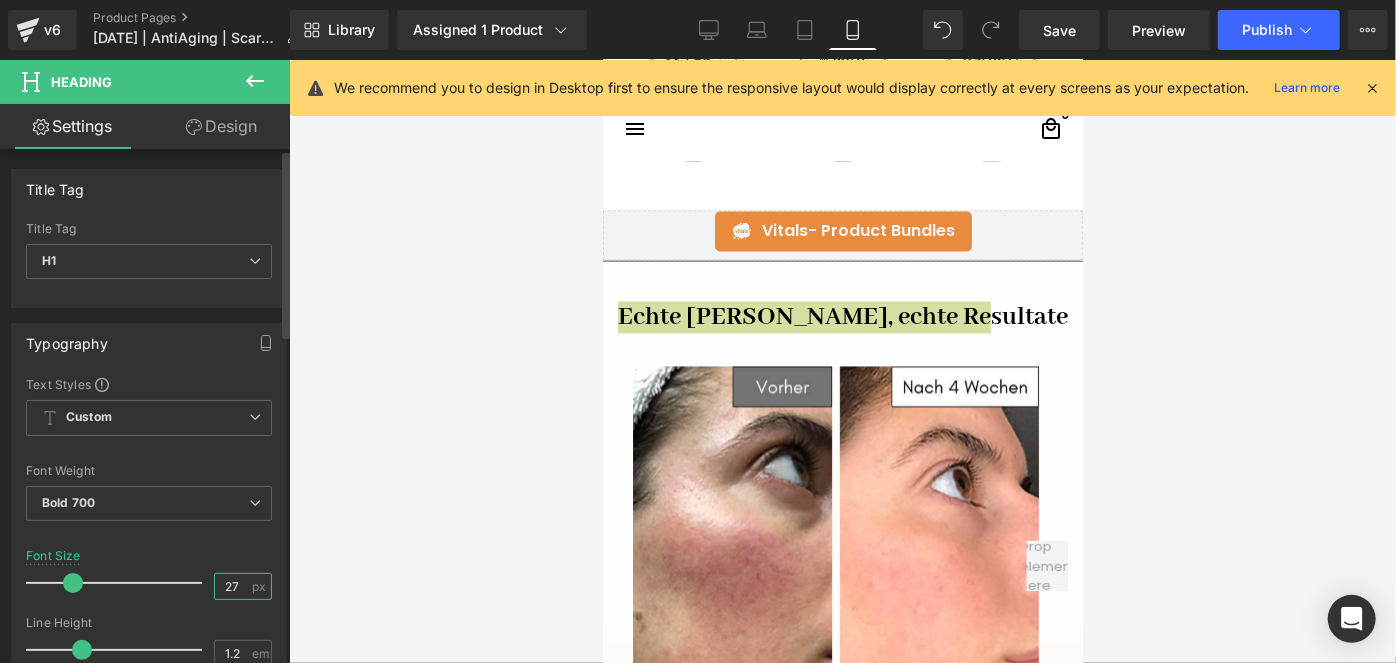 click on "27" at bounding box center (232, 586) 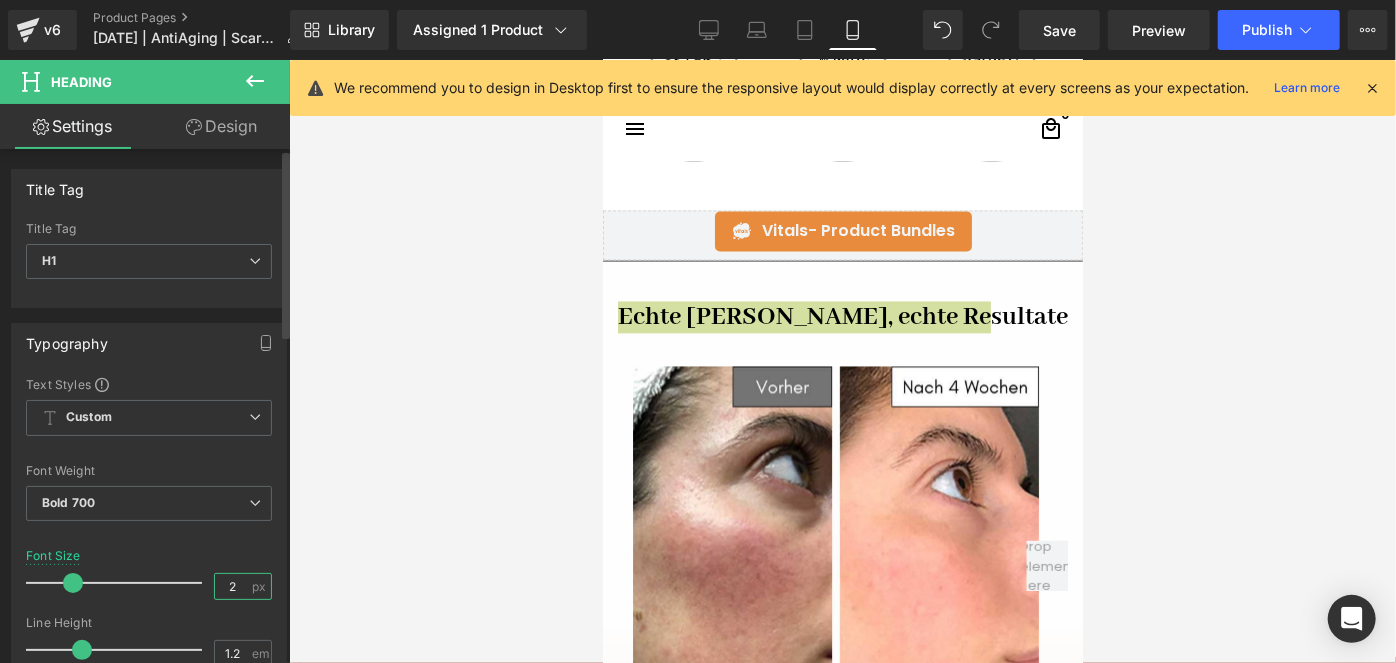 type on "25" 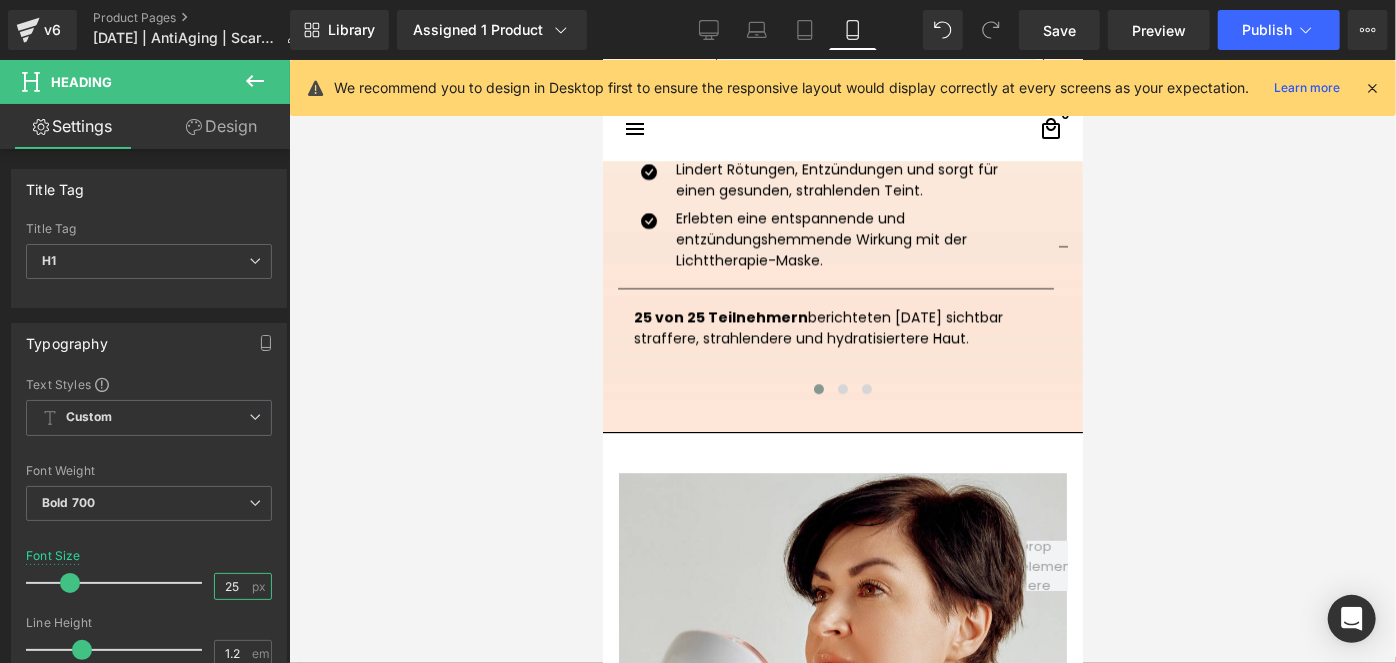 scroll, scrollTop: 2875, scrollLeft: 0, axis: vertical 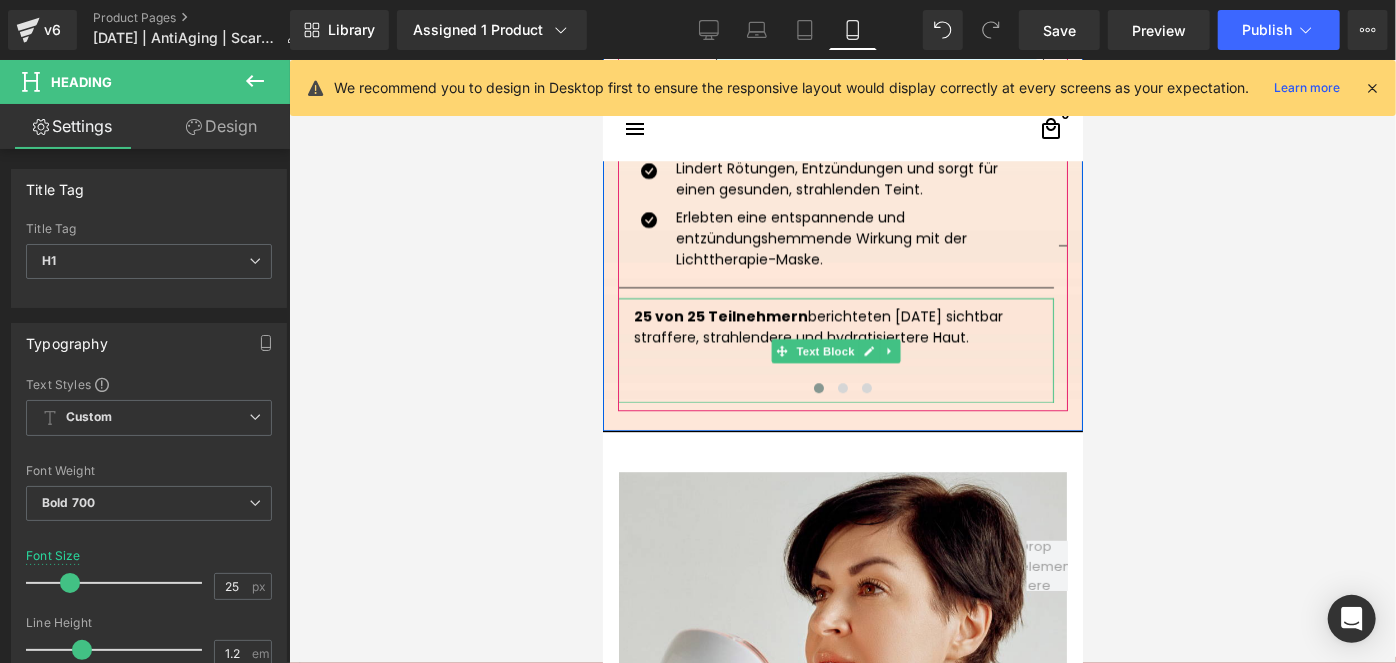 click on "25 von 25 Teilnehmern  berichteten [DATE] sichtbar straffere, strahlendere und hydratisiertere Haut." at bounding box center (835, 326) 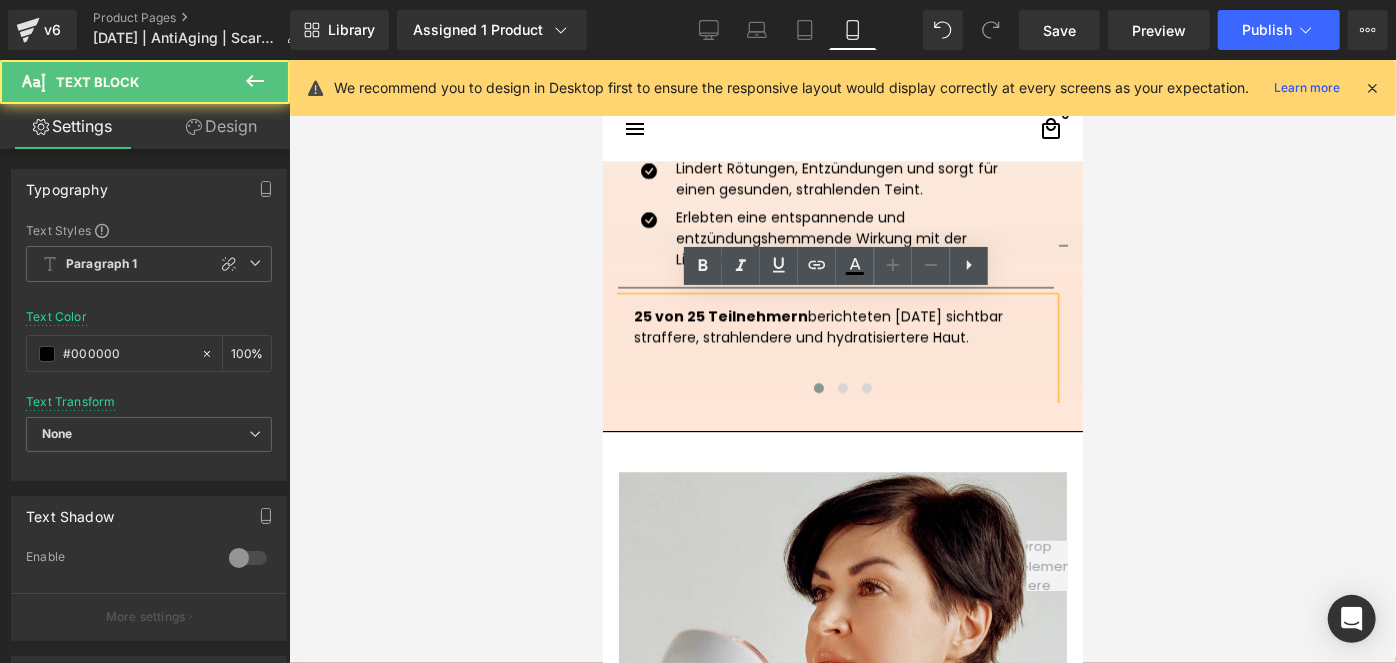 click on "25 von 25 Teilnehmern  berichteten [DATE] sichtbar straffere, strahlendere und hydratisiertere Haut." at bounding box center [835, 326] 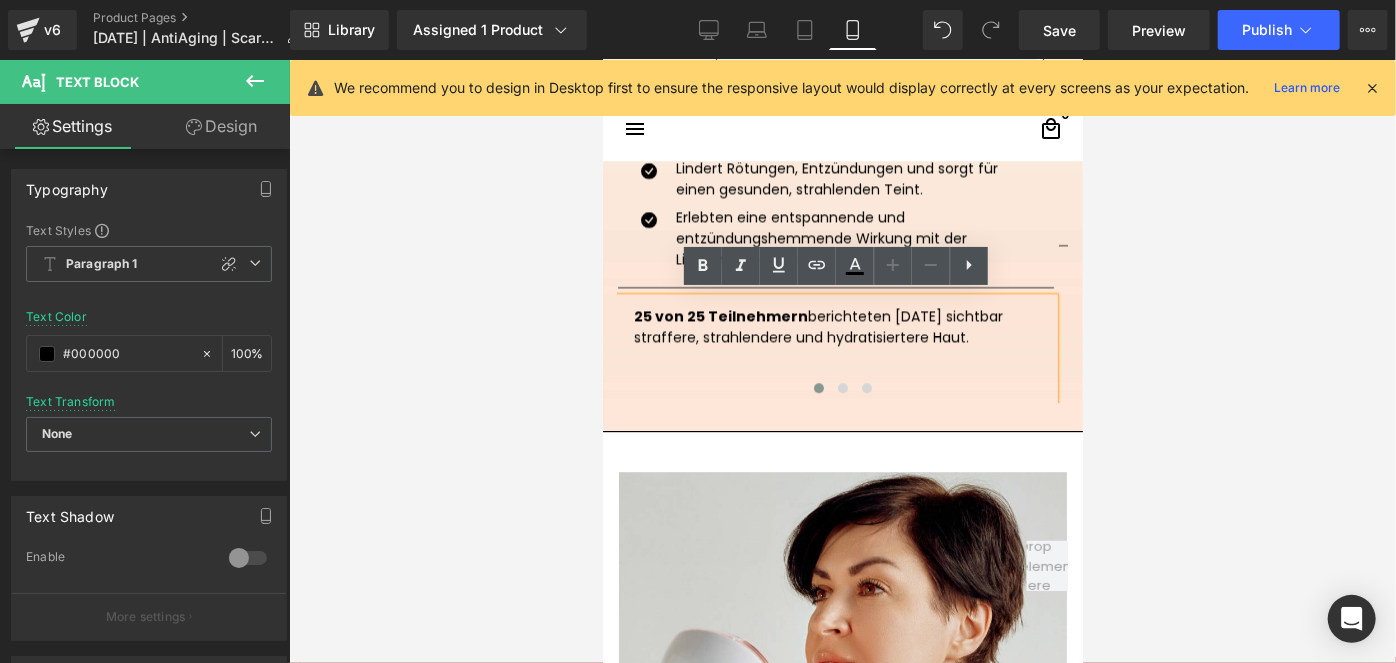 type 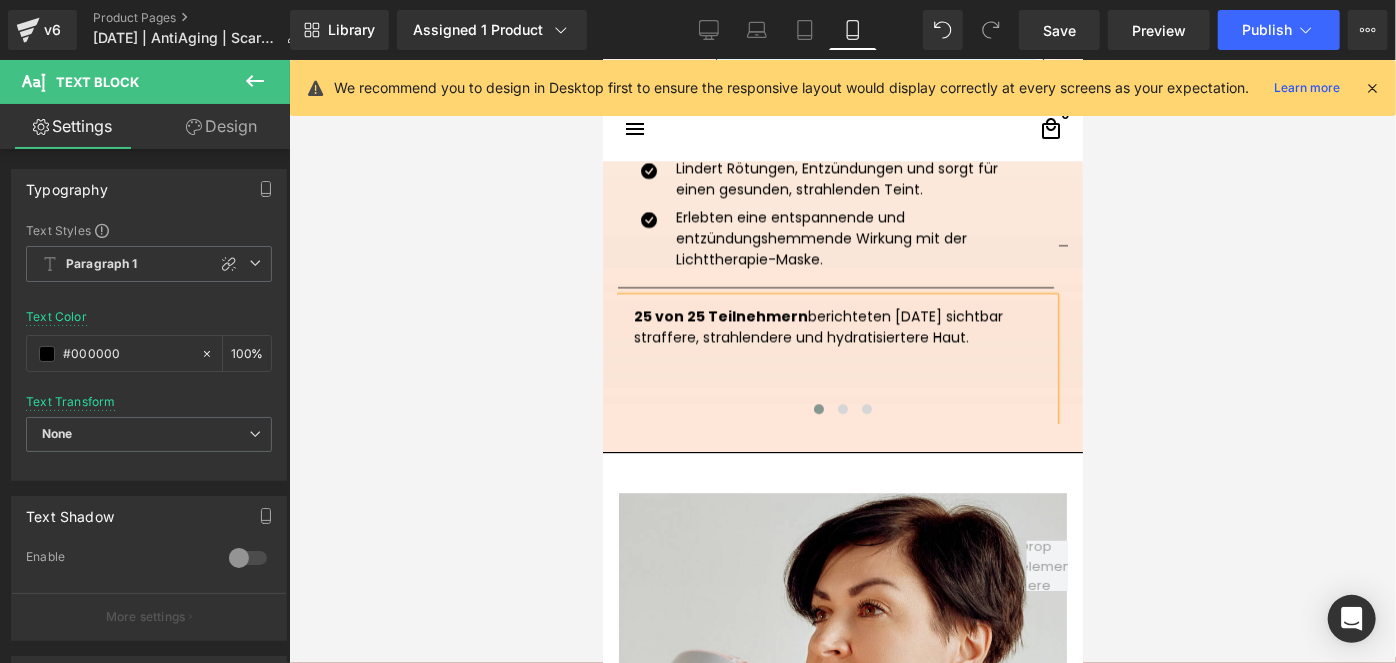 click on "Echte Nutzer, echte Resultate Heading
Image         Mia  - ✅ verifizierter Käufer Heading         98% Heading         Image         Row         Separator         In klinischen Studien sind sich  Nutzer einig: Heading         Row
Icon
Text Block" at bounding box center [842, -40] 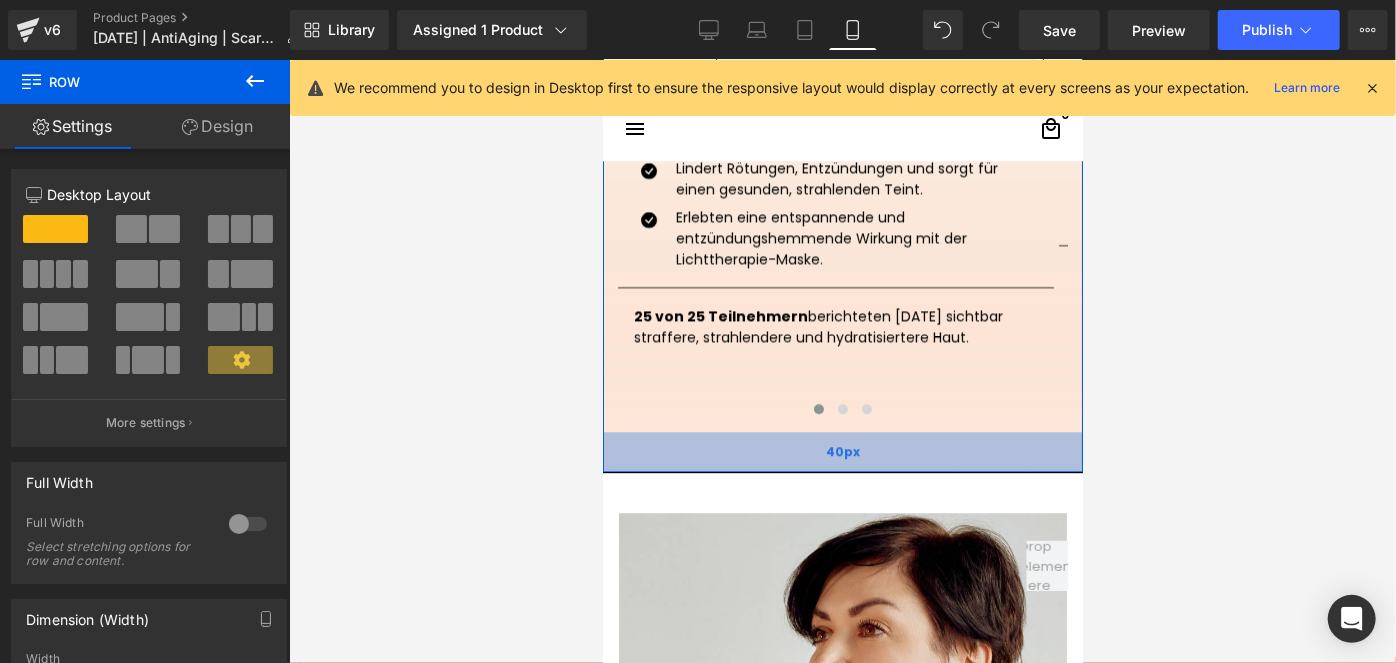 drag, startPoint x: 803, startPoint y: 438, endPoint x: 811, endPoint y: 458, distance: 21.540659 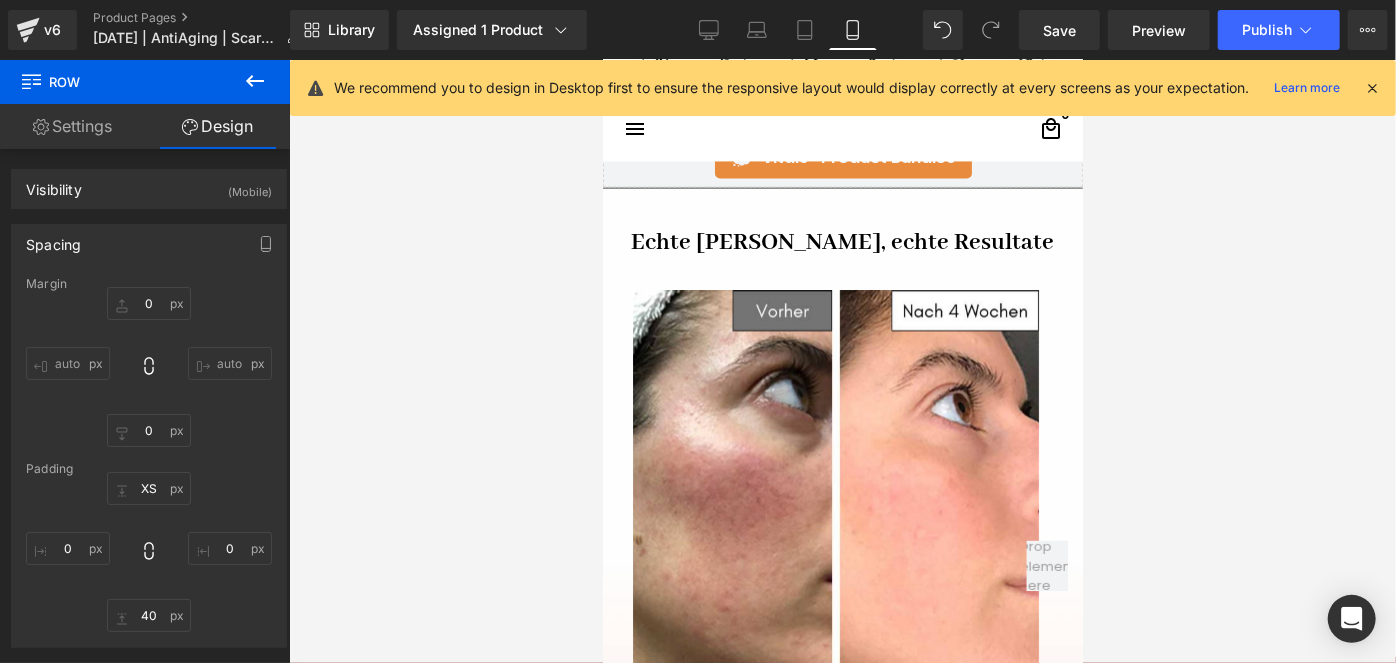 scroll, scrollTop: 2154, scrollLeft: 0, axis: vertical 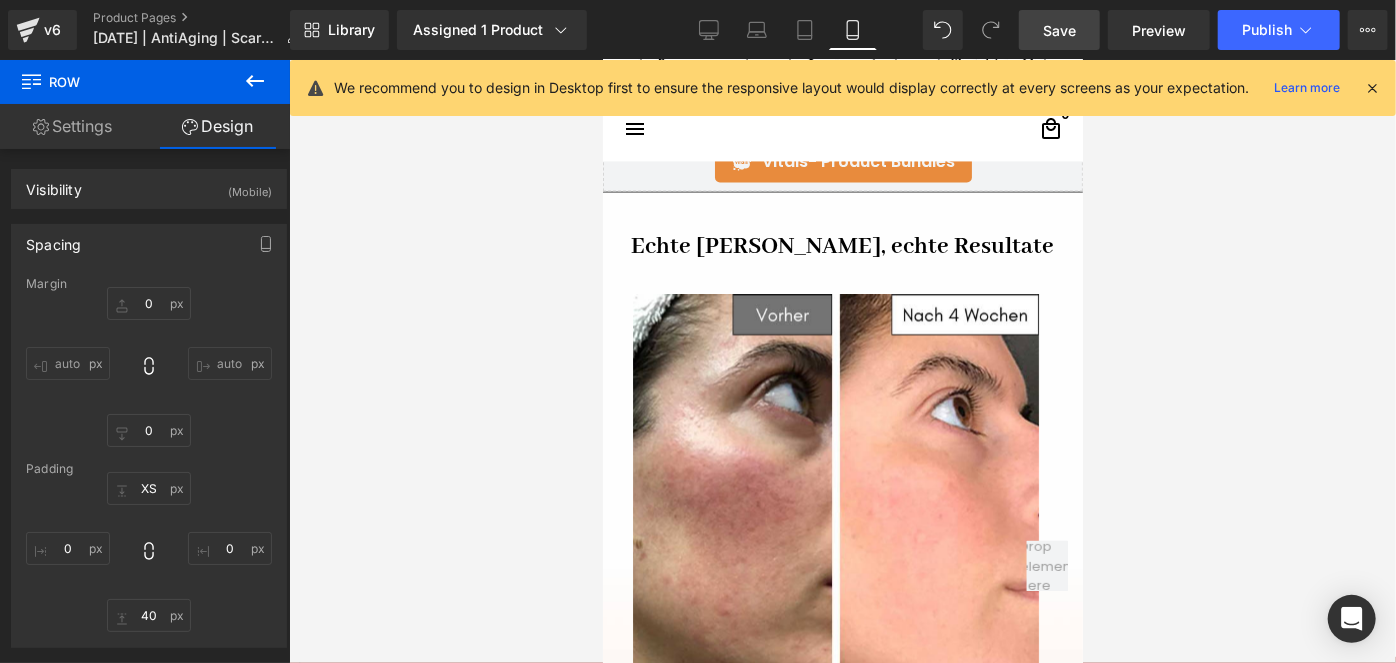 drag, startPoint x: 1040, startPoint y: 26, endPoint x: 288, endPoint y: 255, distance: 786.0948 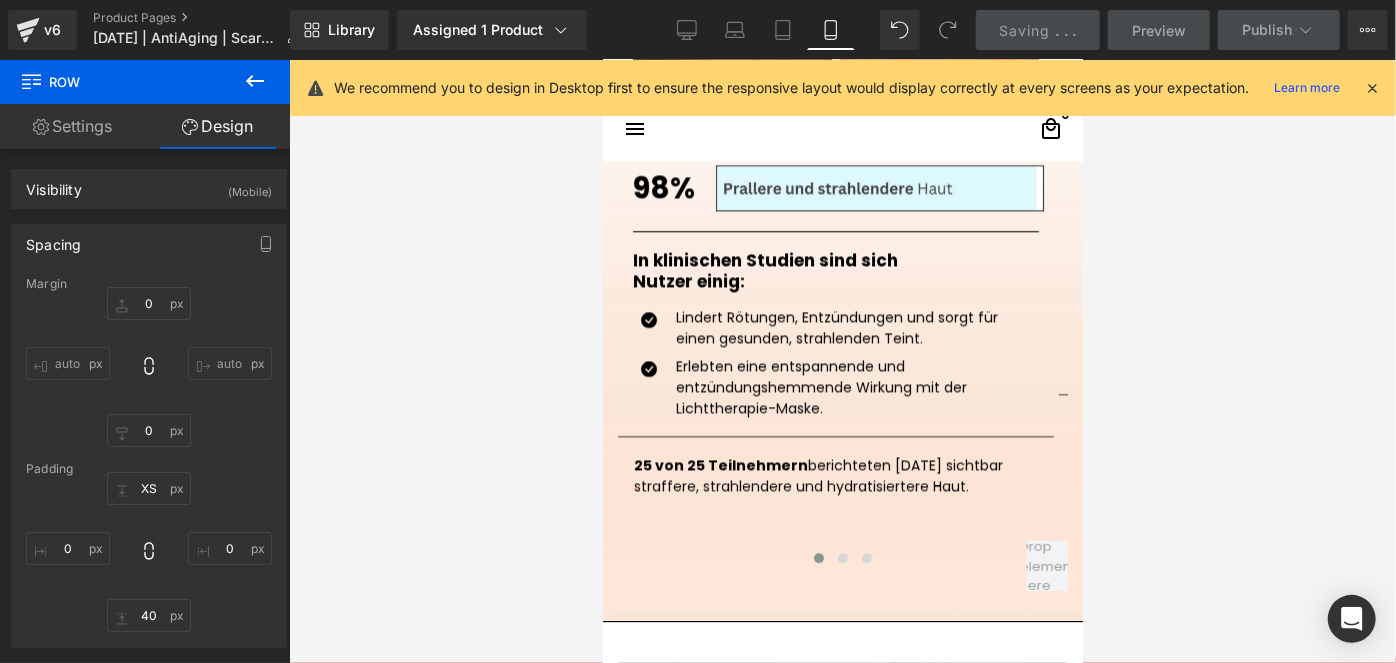 scroll, scrollTop: 2727, scrollLeft: 0, axis: vertical 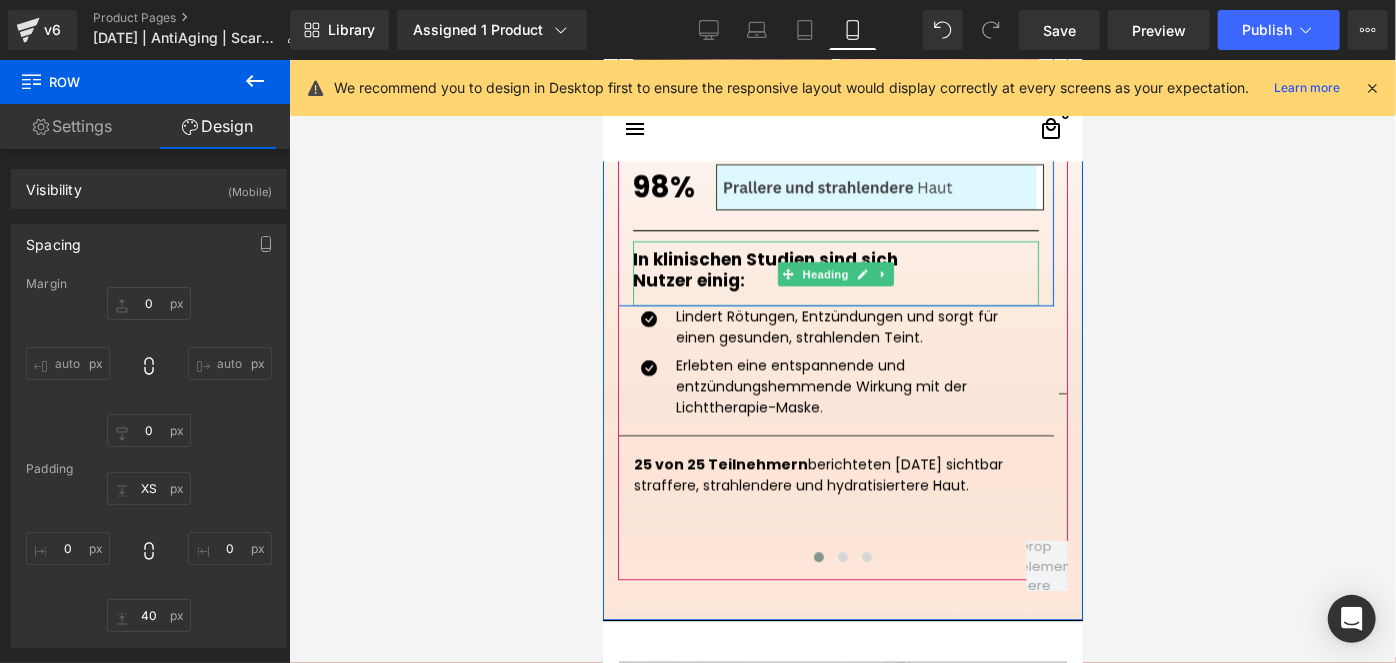 click on "In klinischen Studien sind sich" at bounding box center (835, 258) 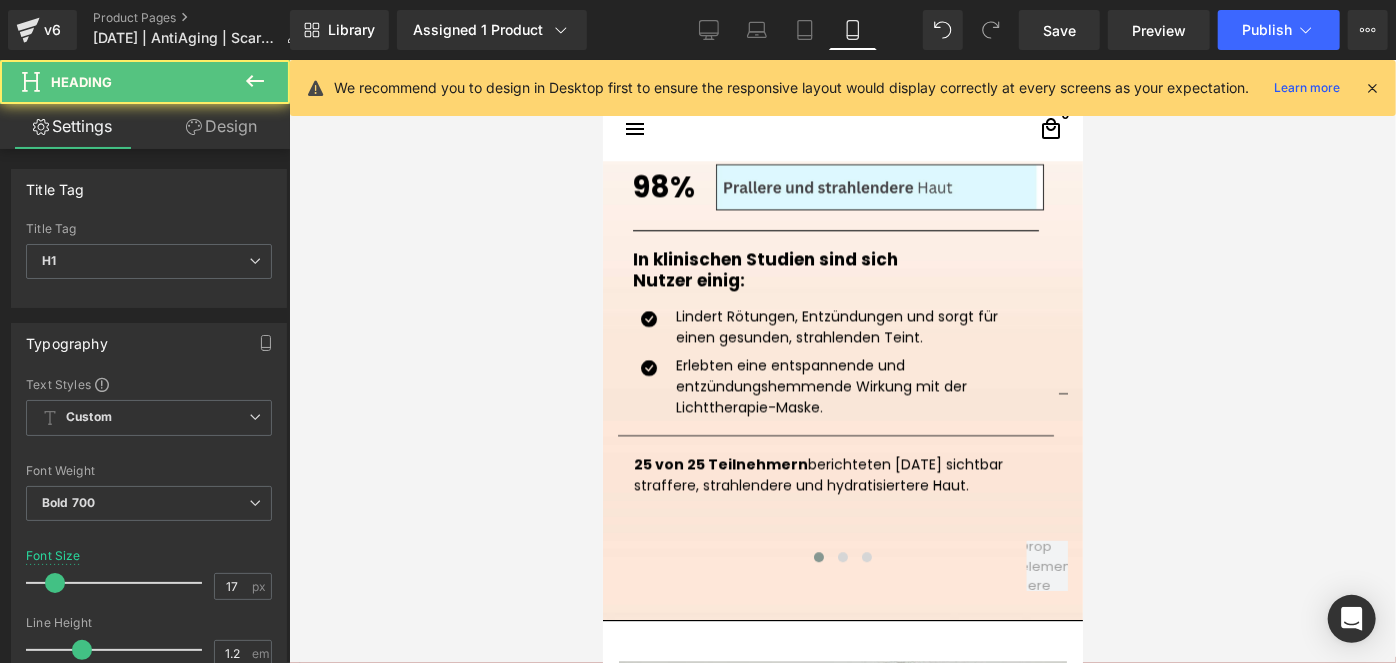 click on "Design" at bounding box center (221, 126) 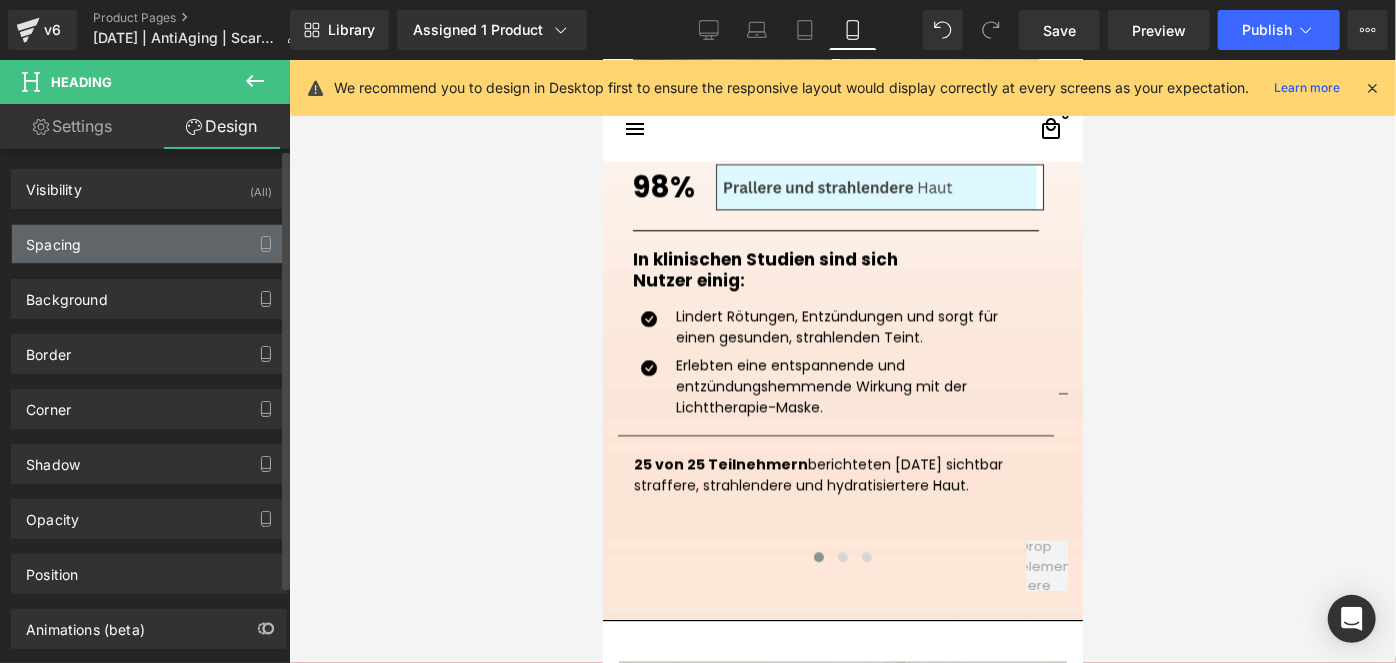 click on "Spacing" at bounding box center (149, 244) 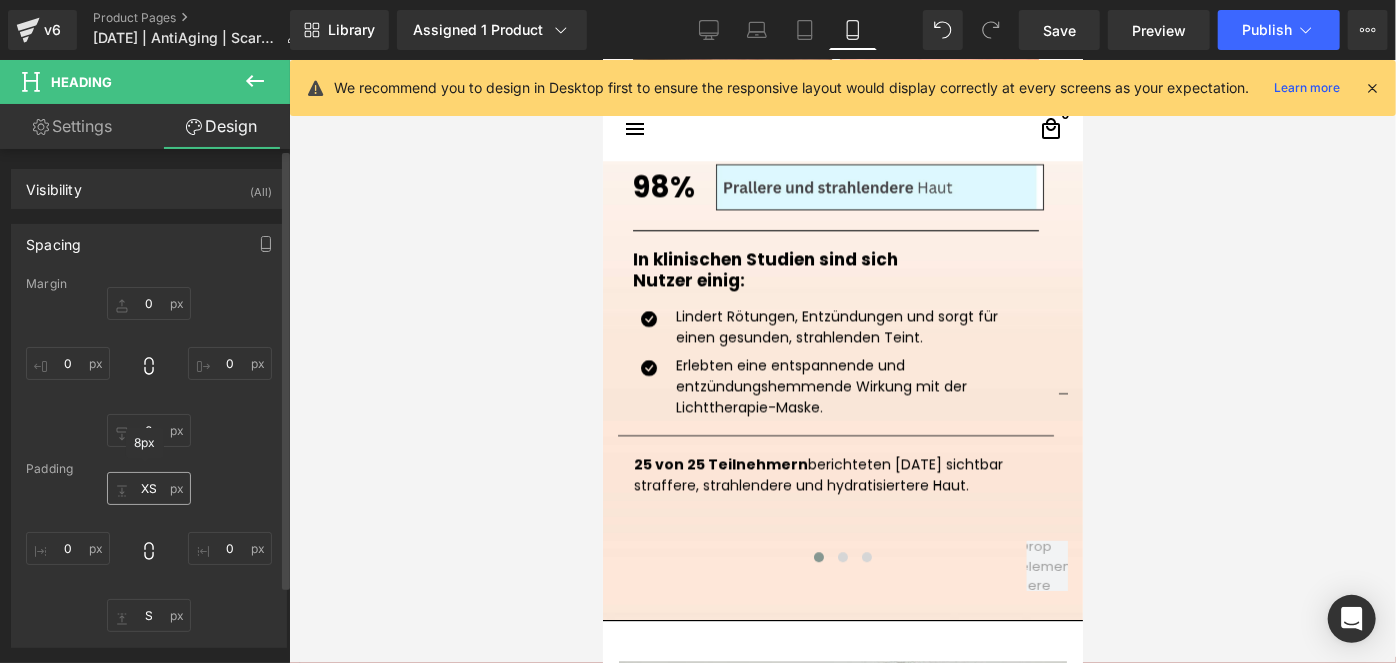 click at bounding box center (149, 552) 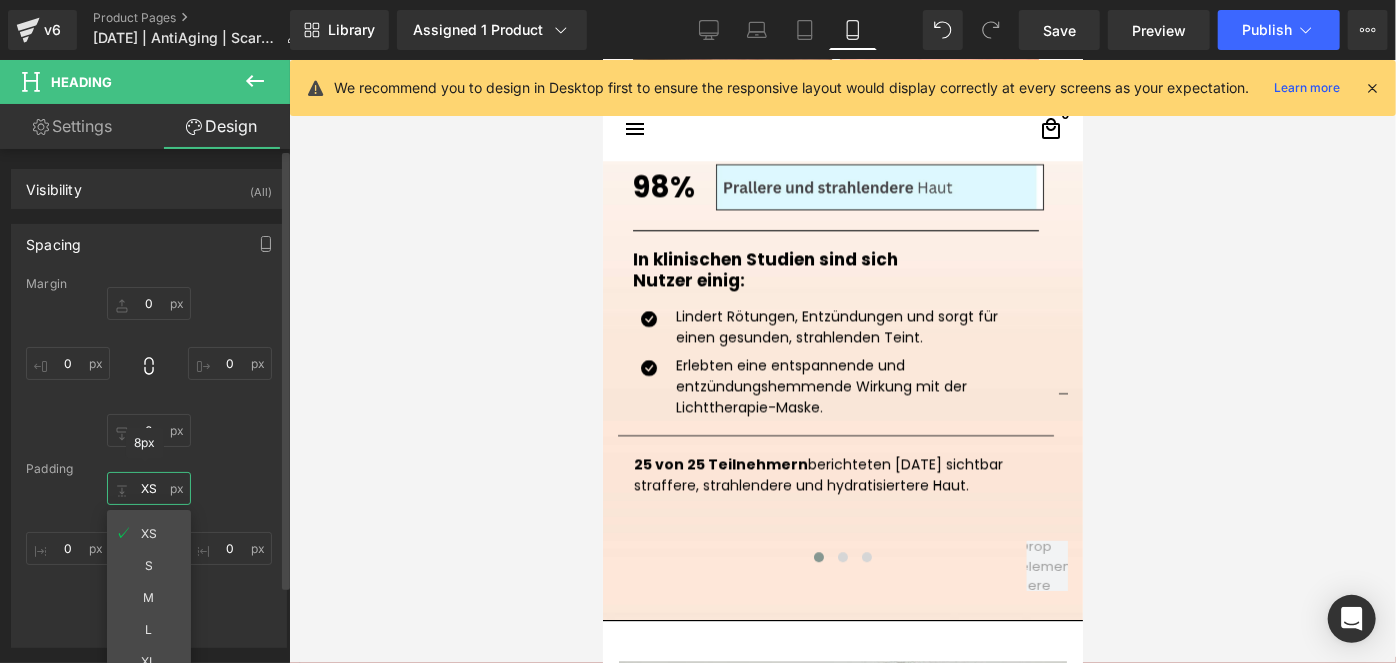 click at bounding box center (149, 488) 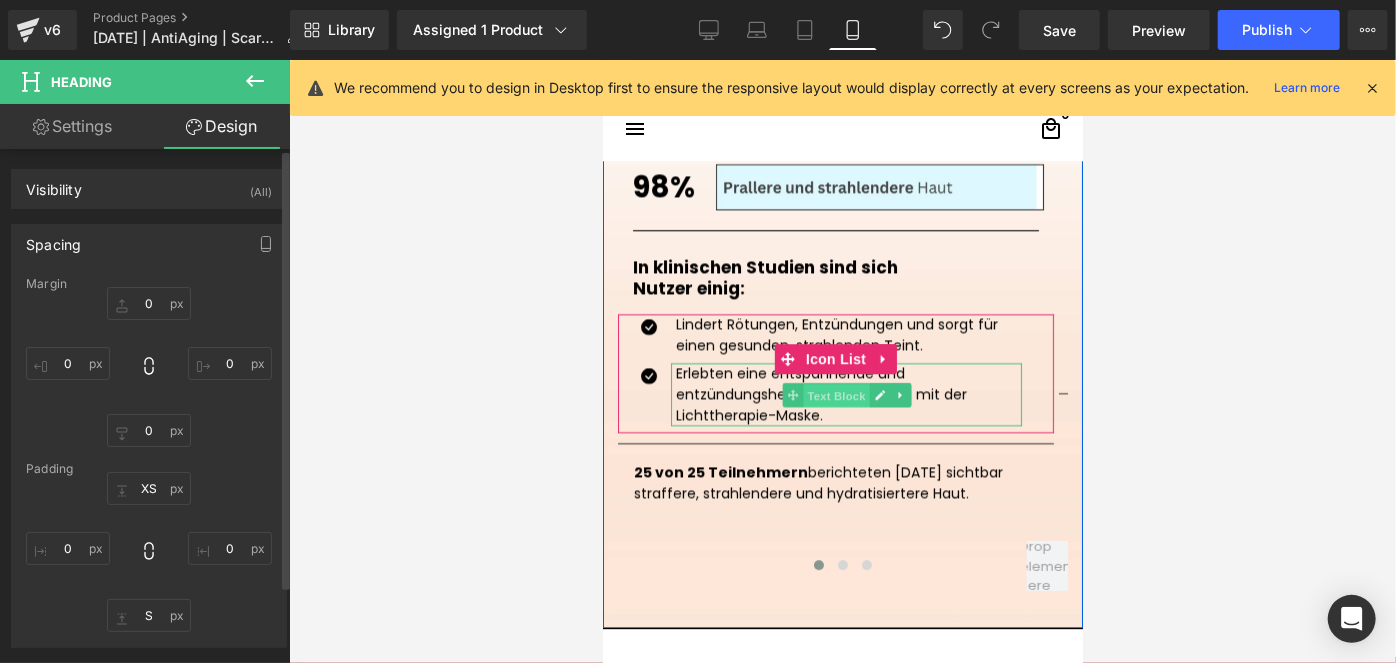 click on "Text Block" at bounding box center [835, 394] 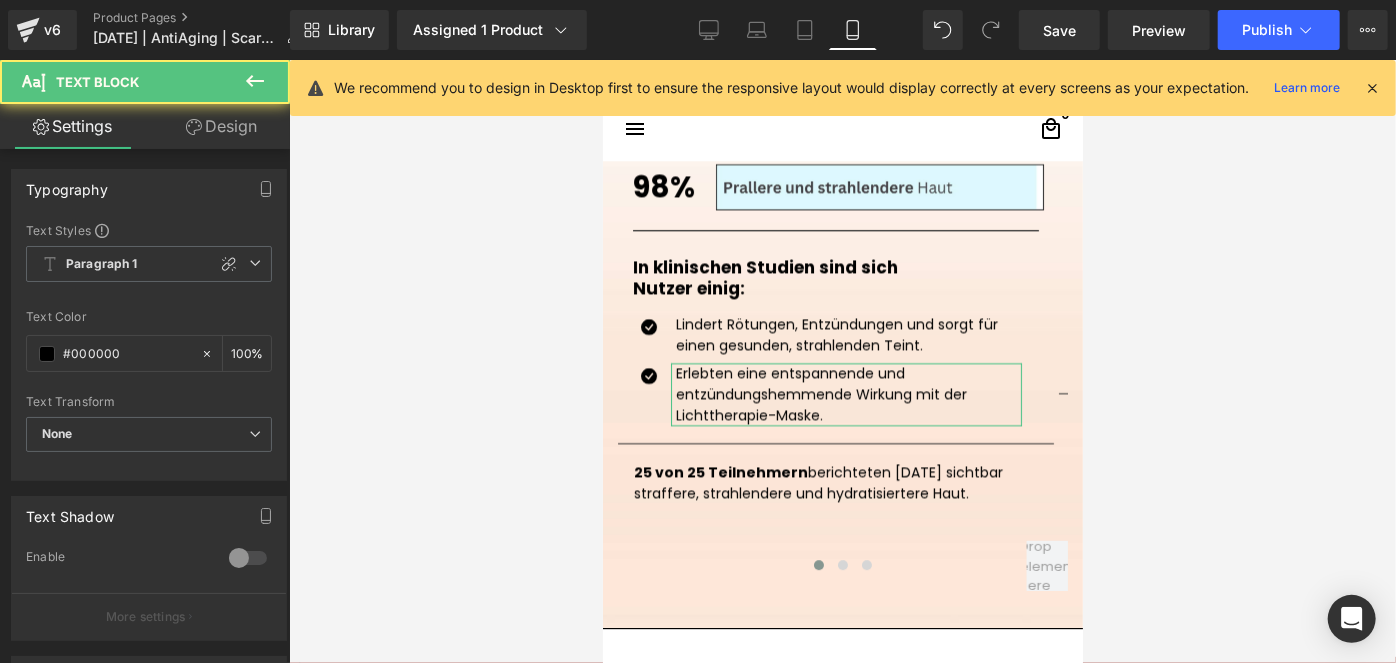 click on "Design" at bounding box center [221, 126] 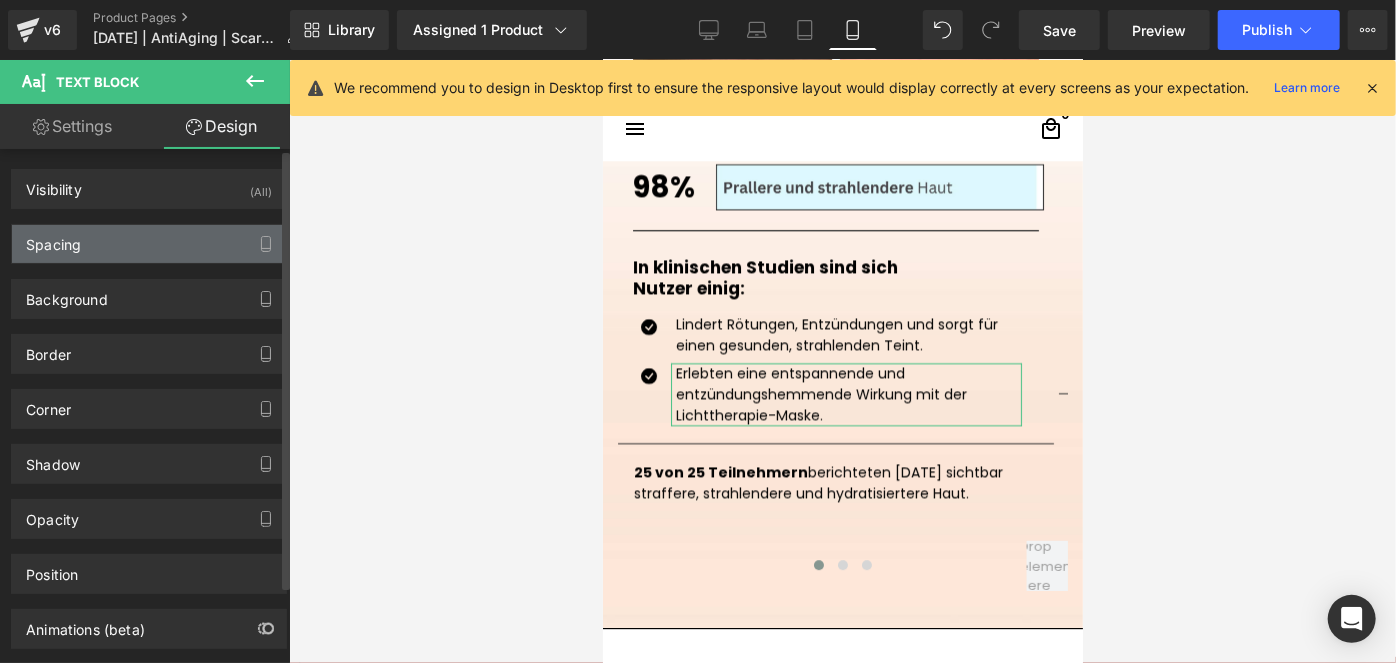 click on "Spacing" at bounding box center (149, 244) 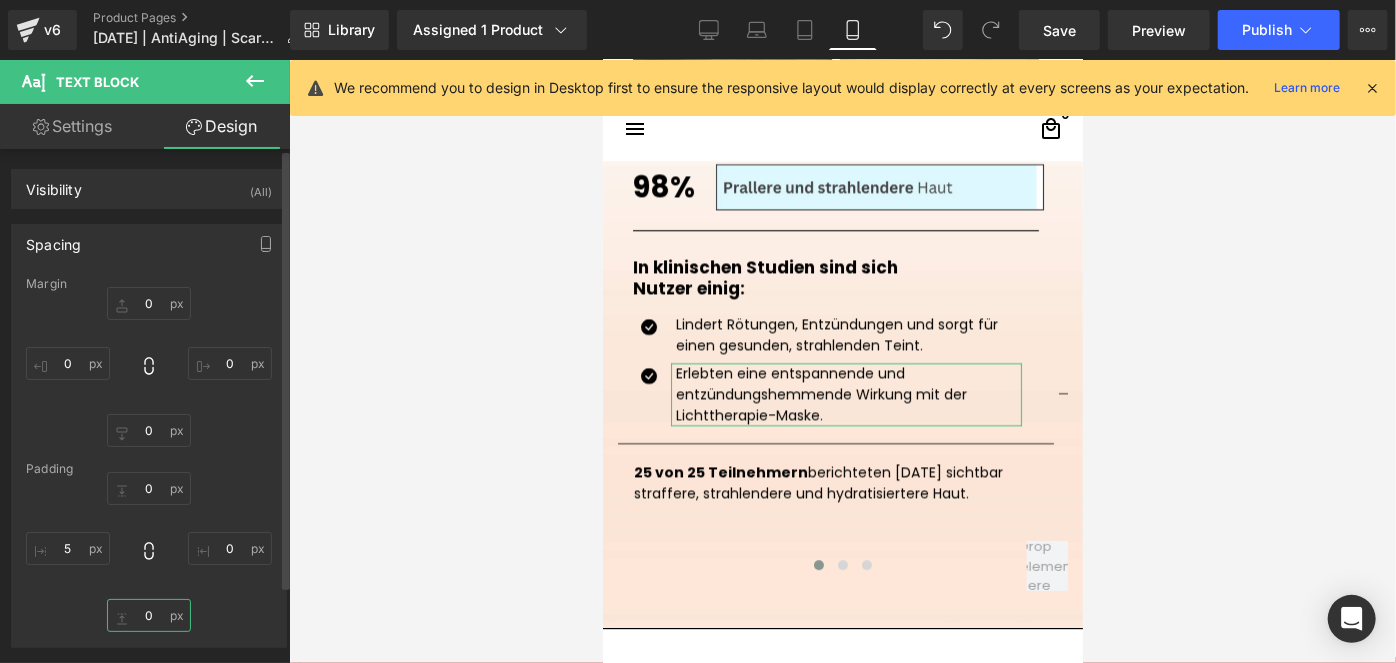 click on "0" at bounding box center [149, 615] 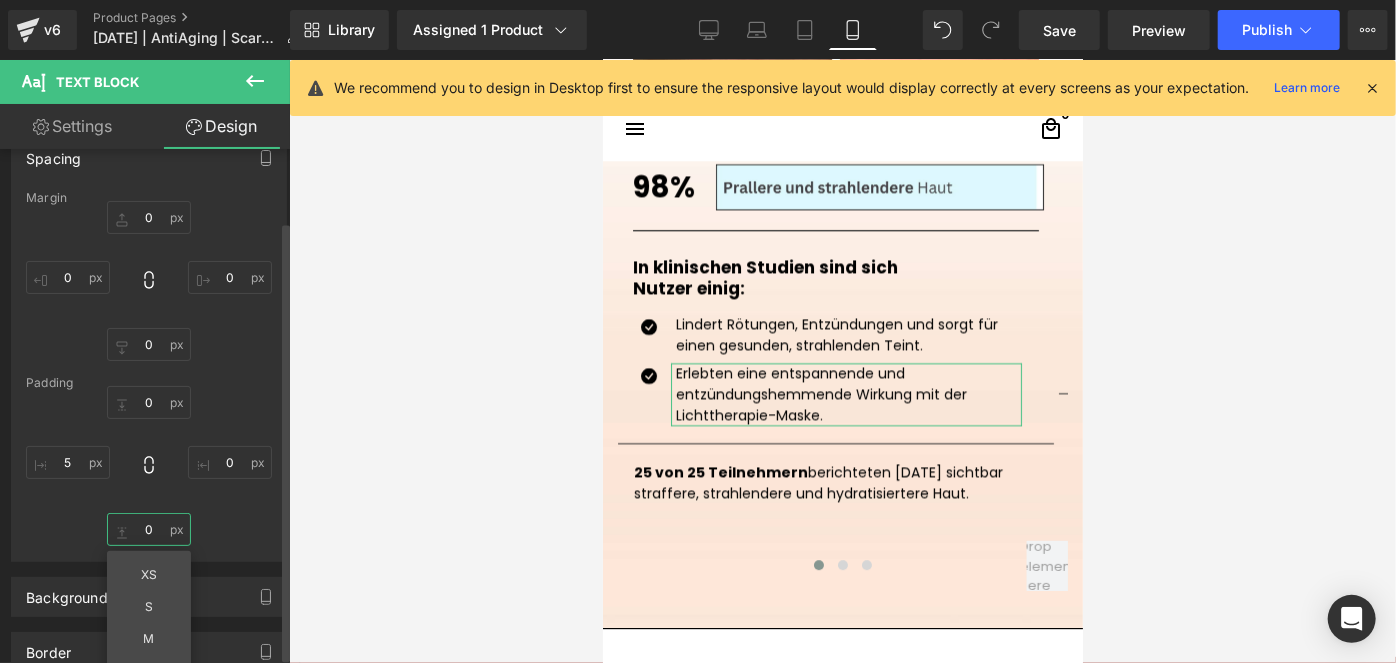 scroll, scrollTop: 87, scrollLeft: 0, axis: vertical 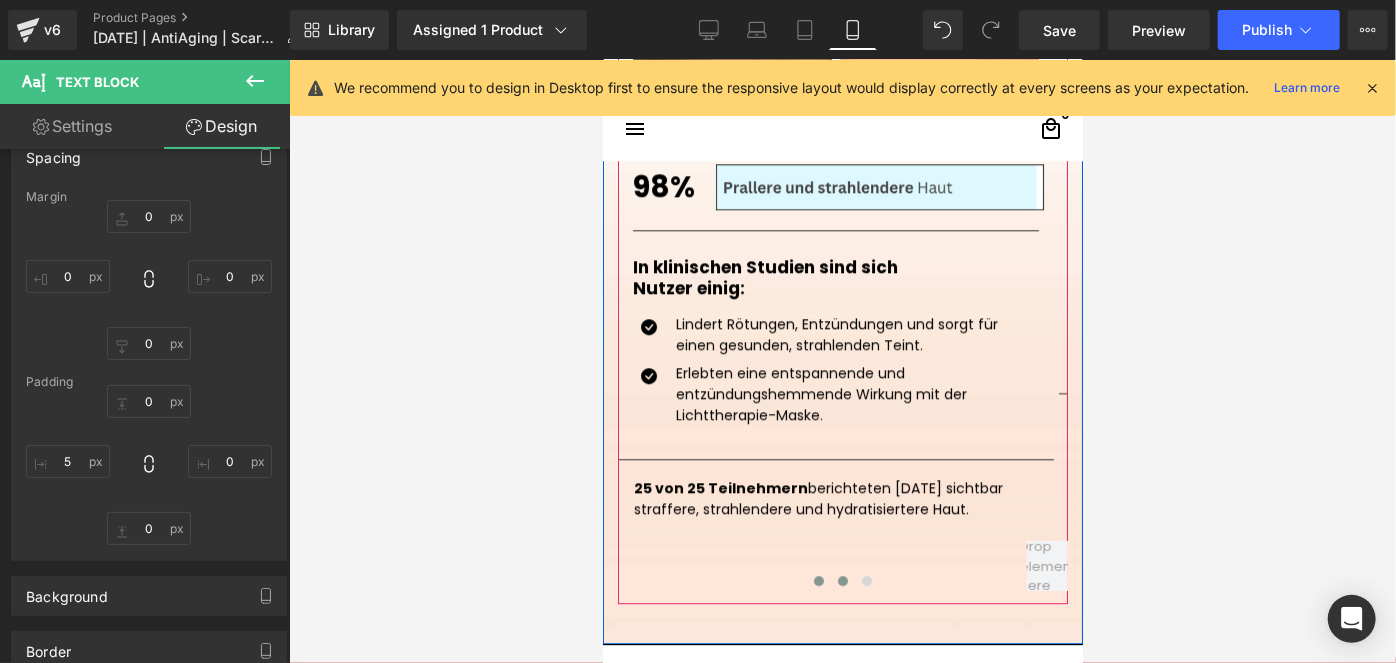 click at bounding box center [842, 580] 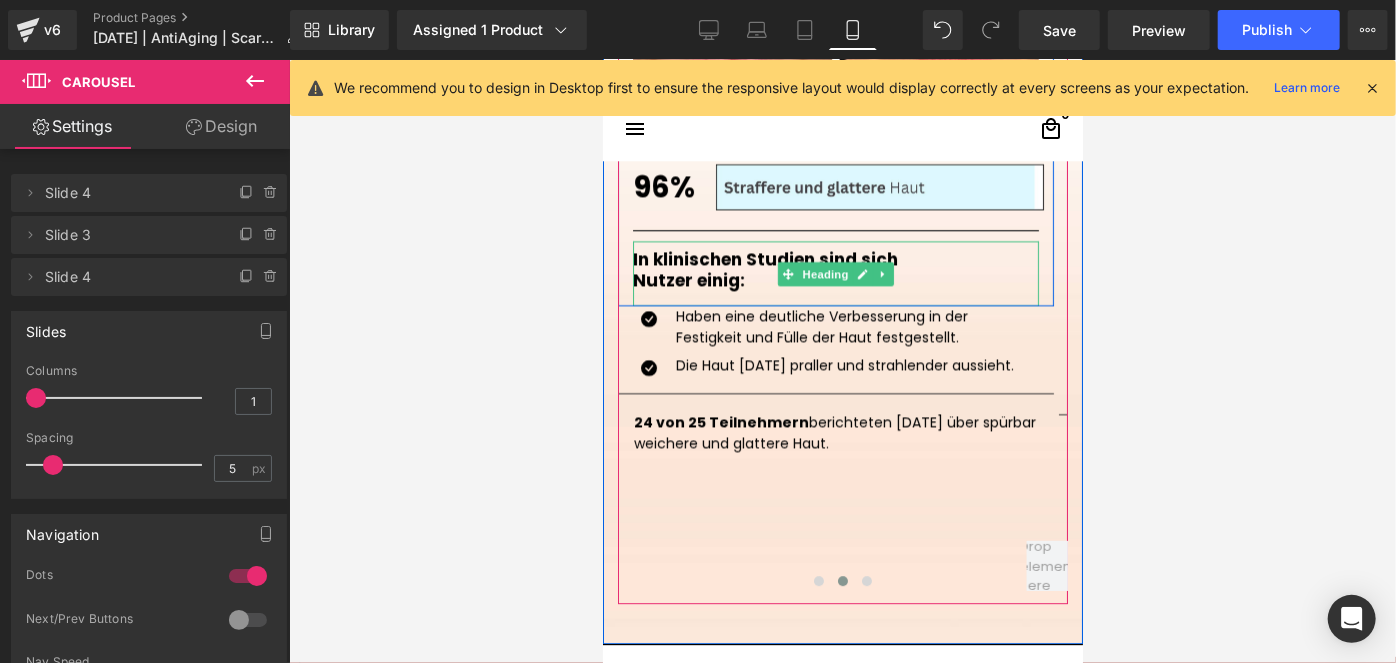 click on "Nutzer einig:" at bounding box center [835, 279] 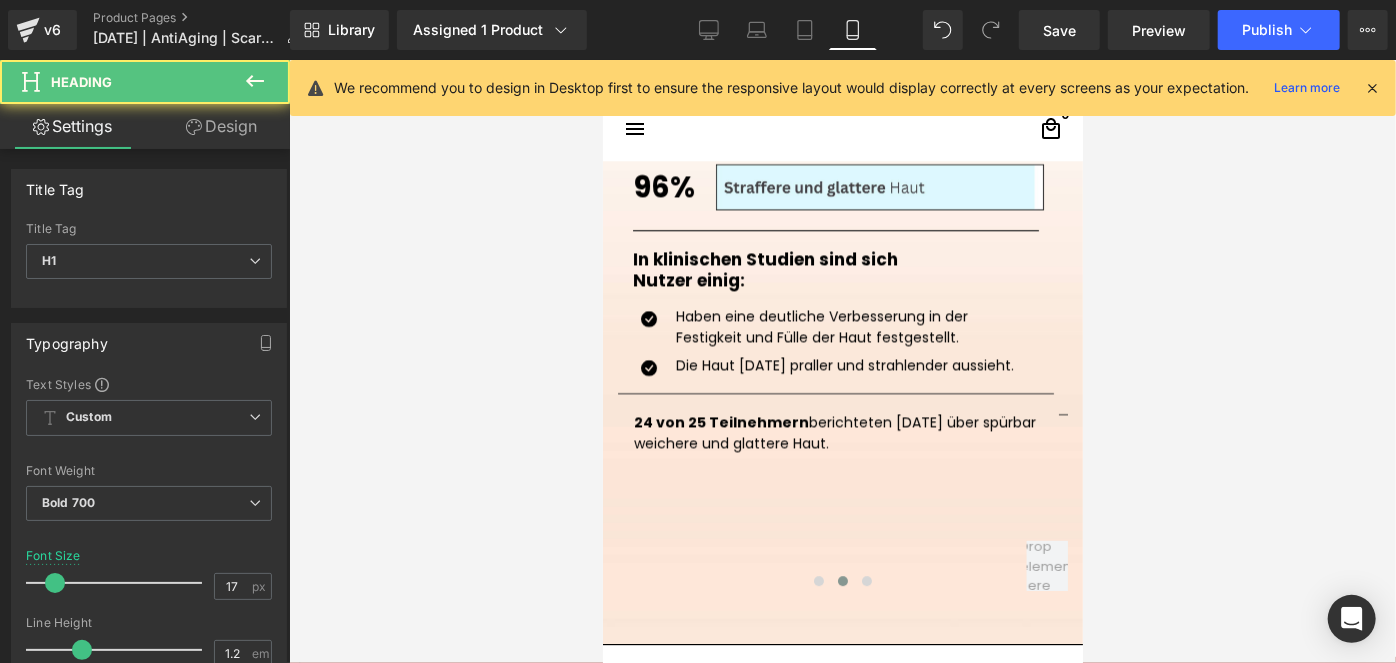 click 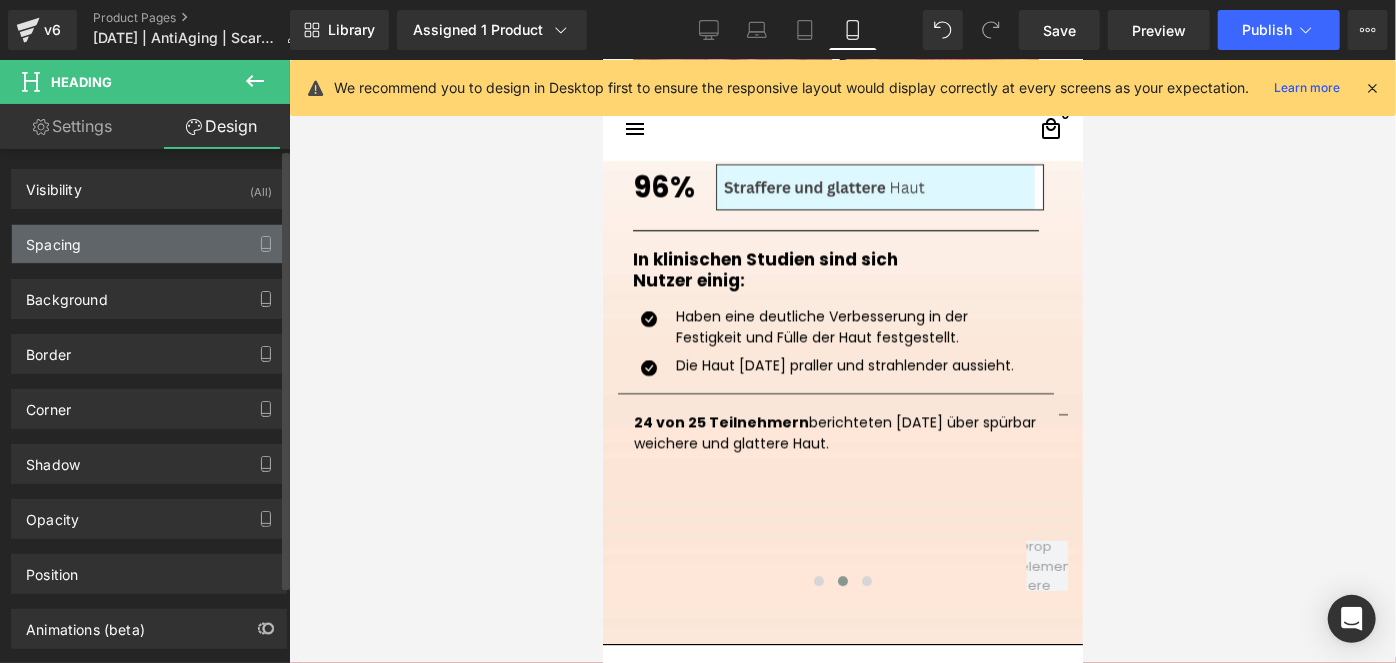 click on "Spacing" at bounding box center (53, 239) 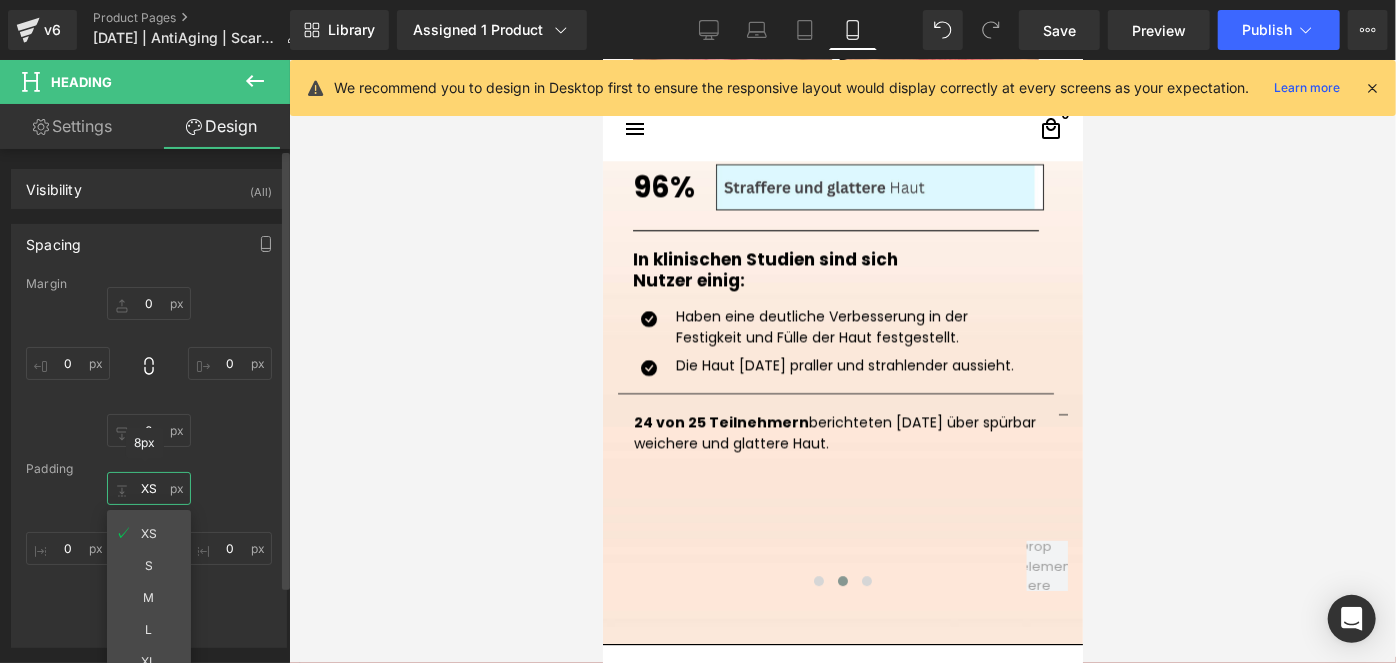 click on "XS" at bounding box center [149, 488] 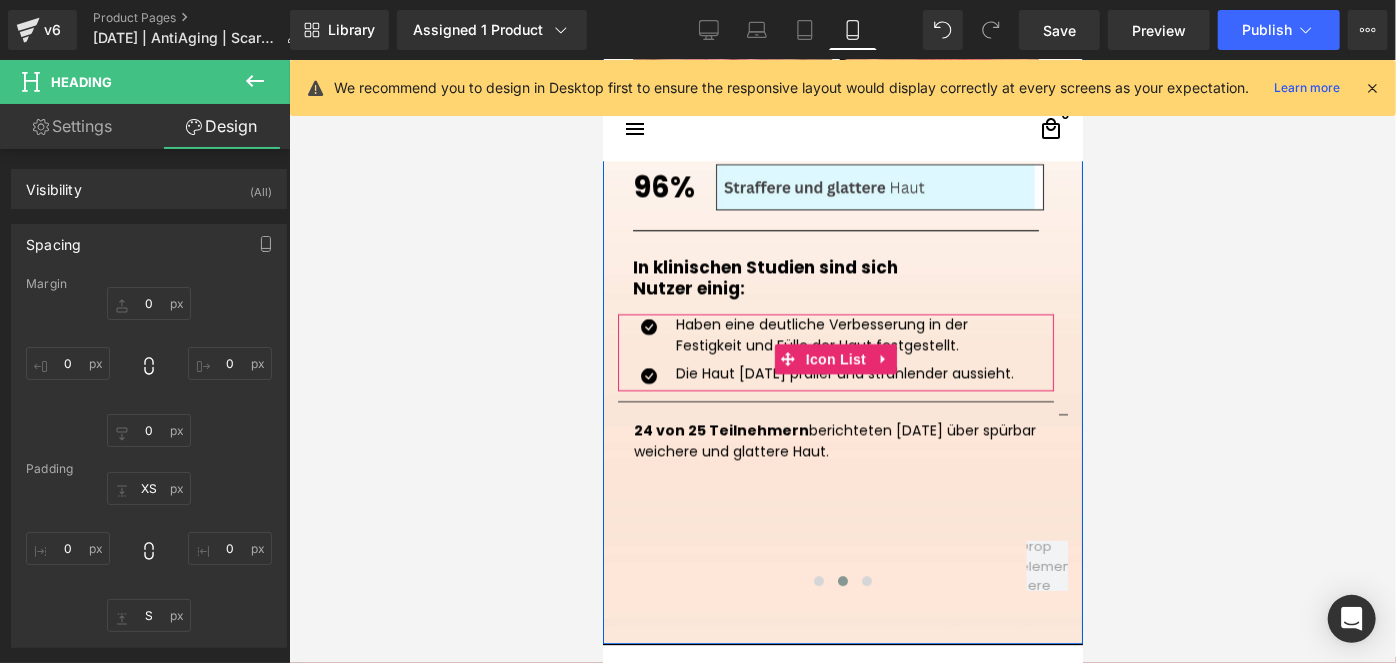 click on "Die Haut [DATE] praller und strahlender aussieht." at bounding box center (844, 372) 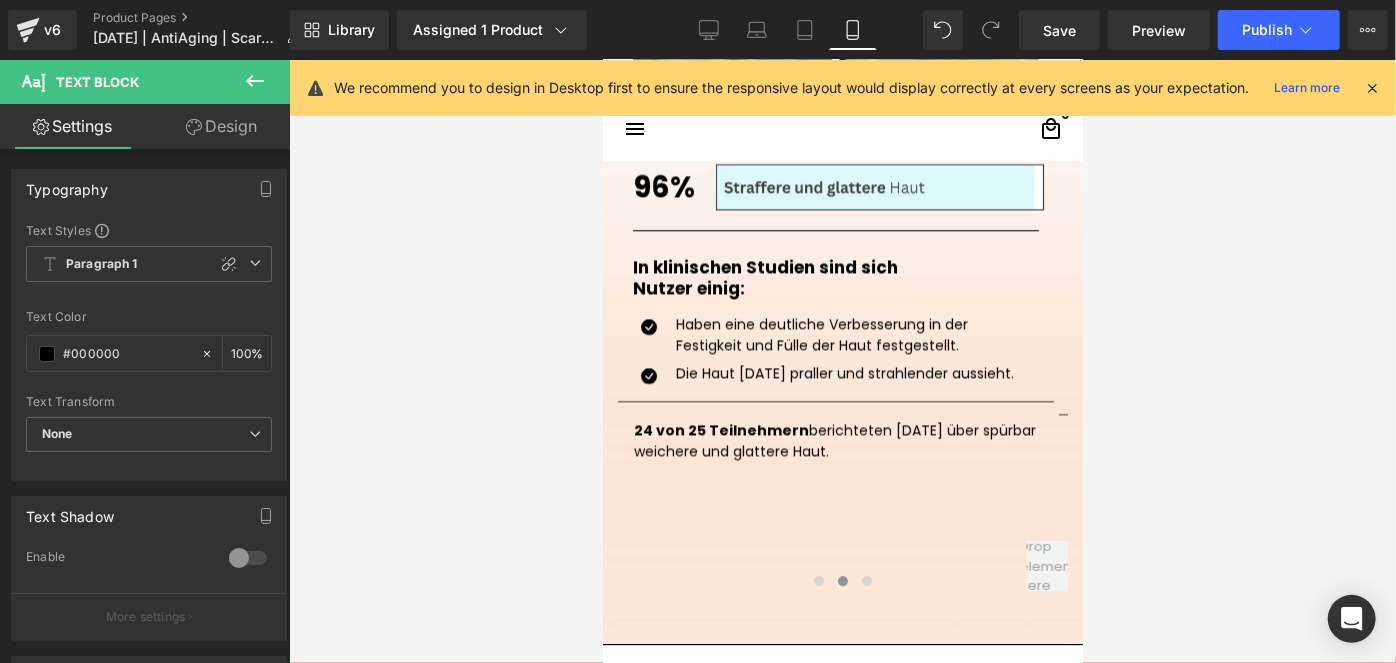 click on "Design" at bounding box center [221, 126] 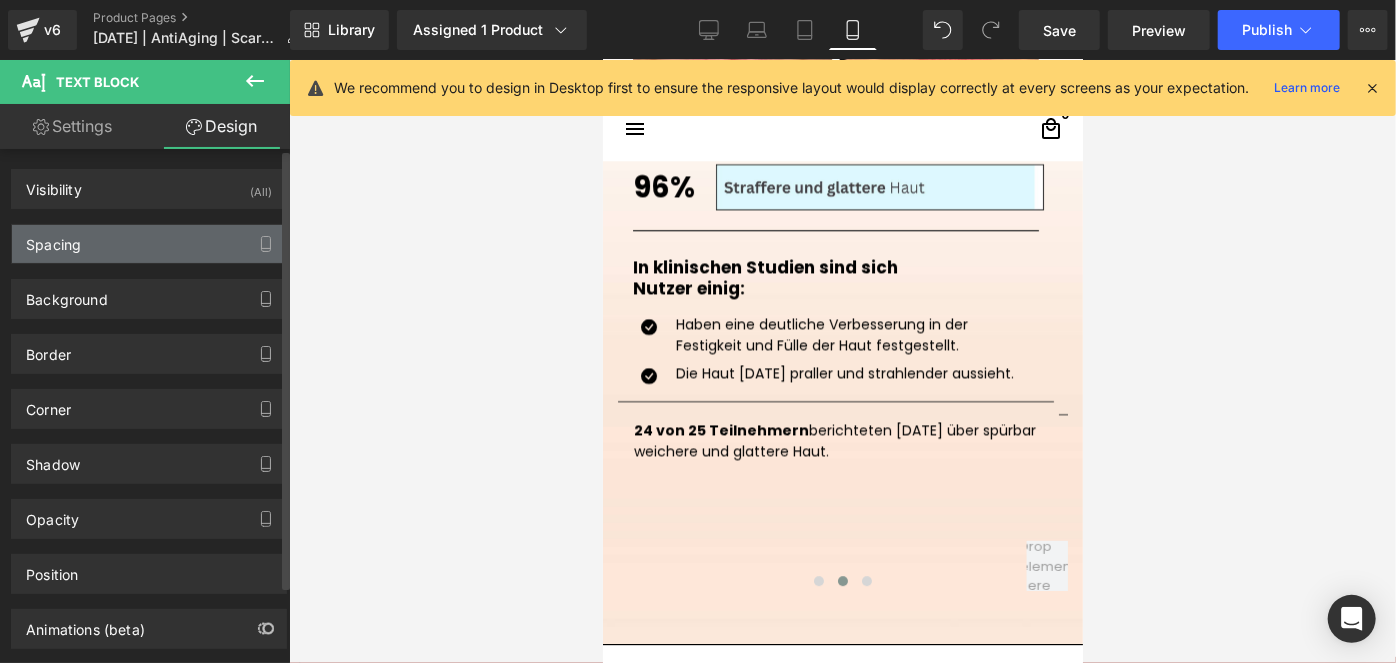 click on "Spacing" at bounding box center [149, 244] 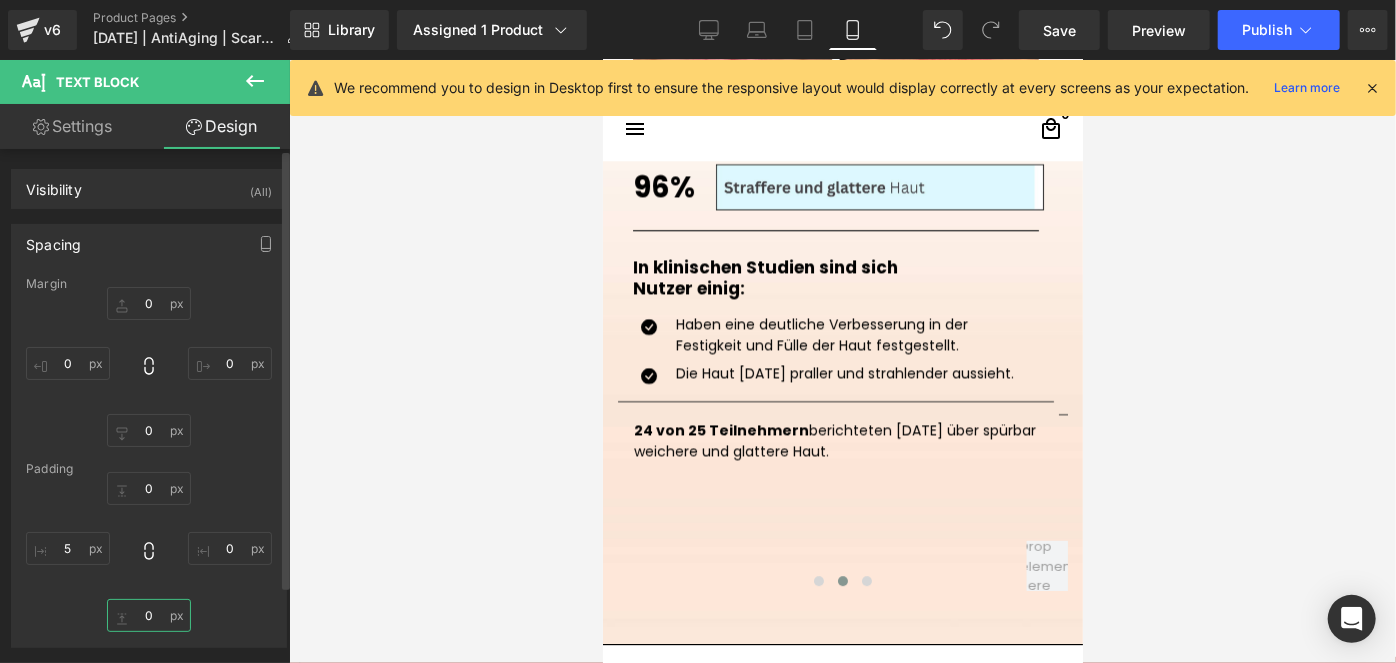 click at bounding box center [149, 615] 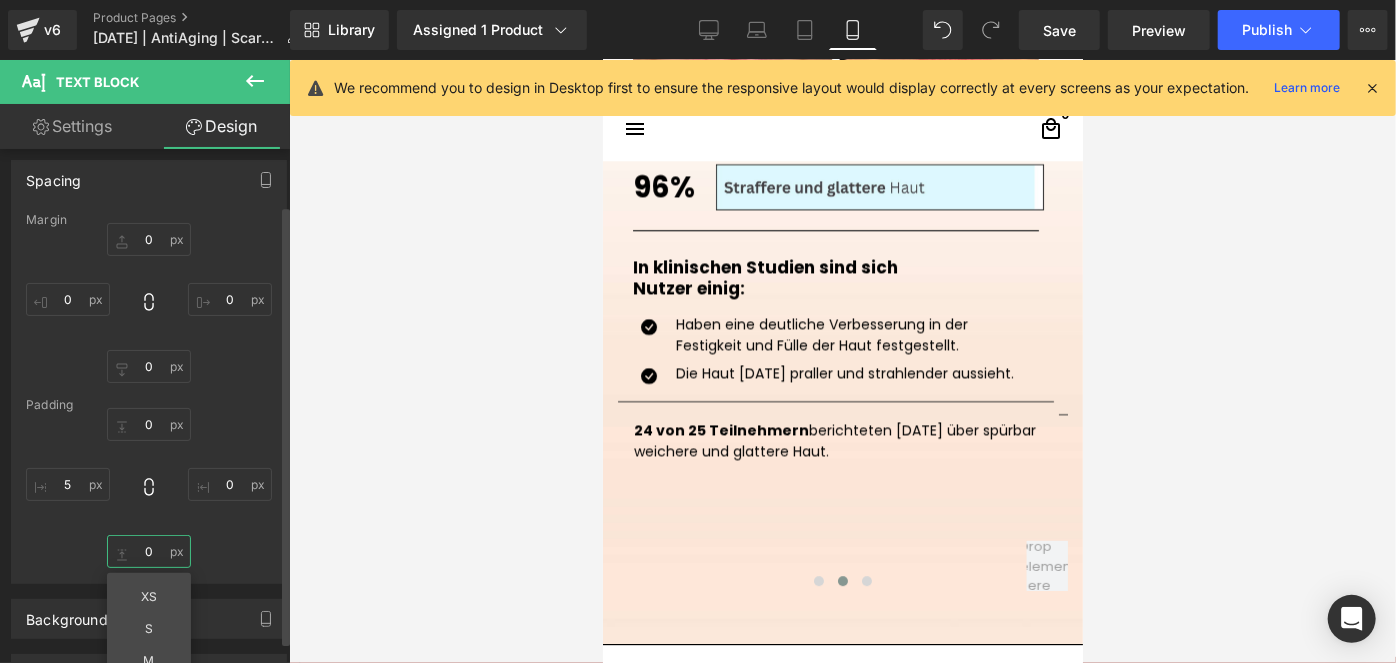 scroll, scrollTop: 65, scrollLeft: 0, axis: vertical 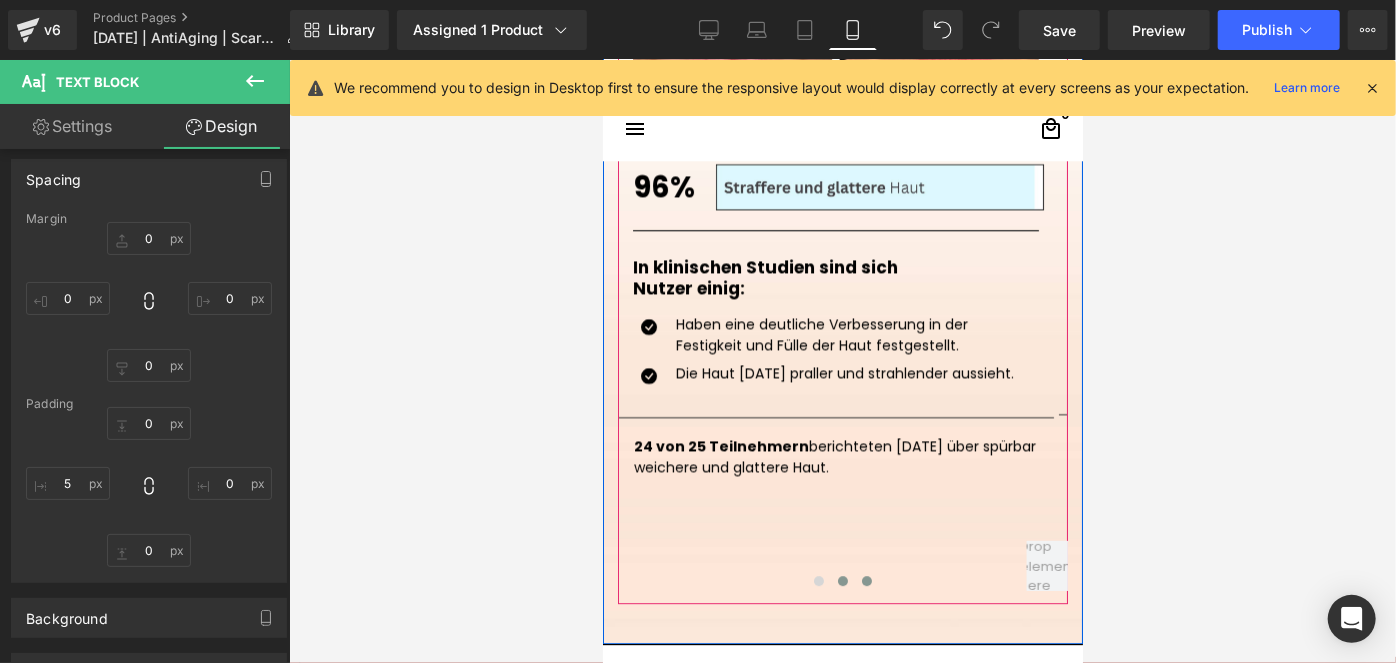 click at bounding box center (866, 580) 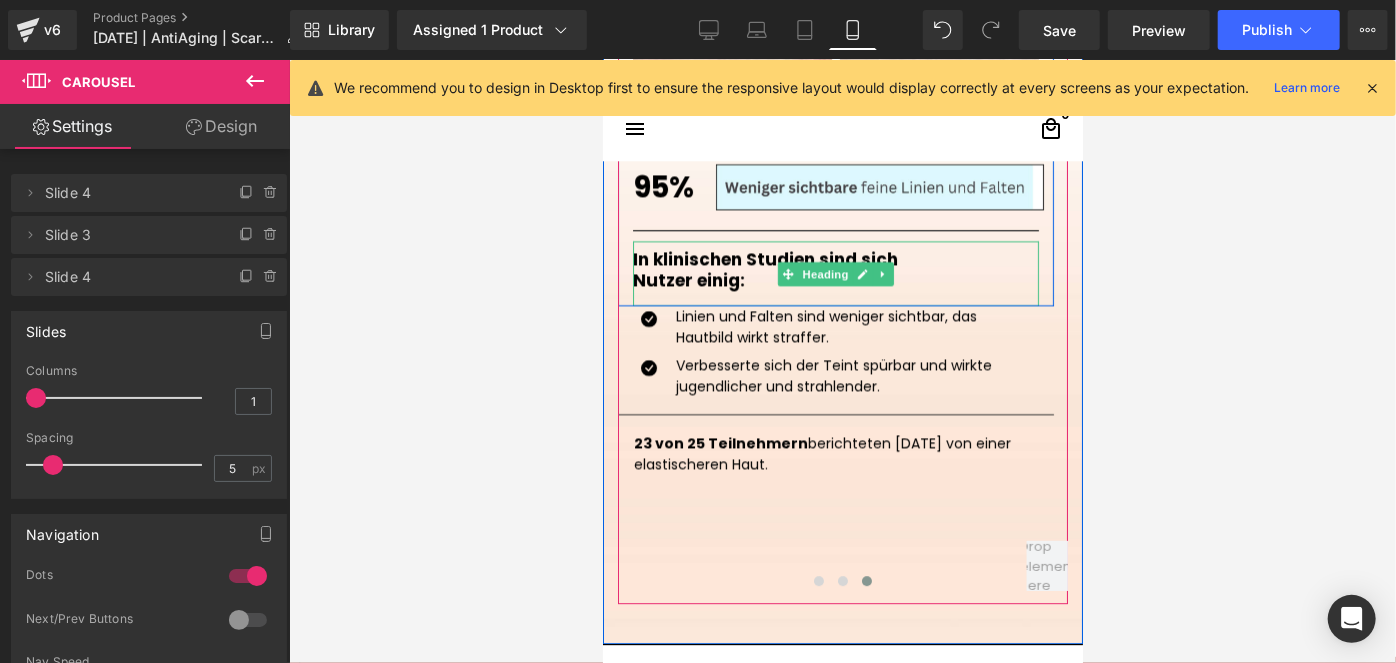 click on "Nutzer einig:" at bounding box center (835, 279) 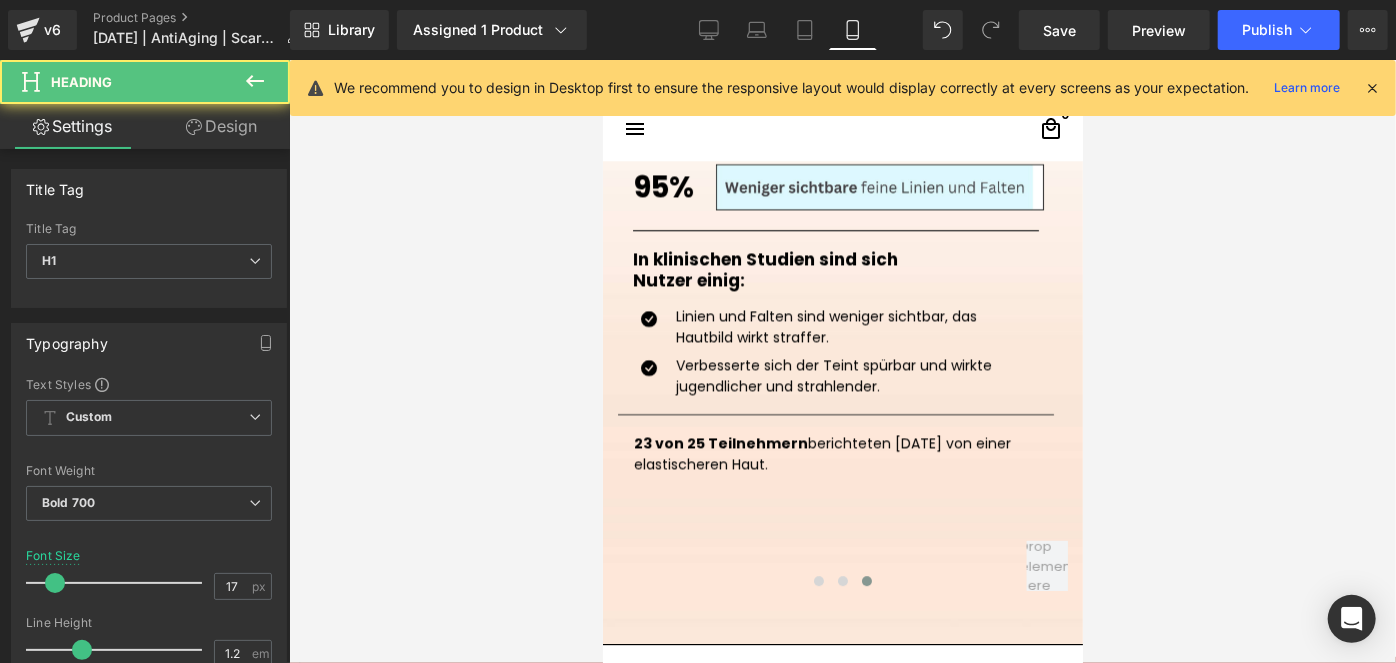 click on "Design" at bounding box center (221, 126) 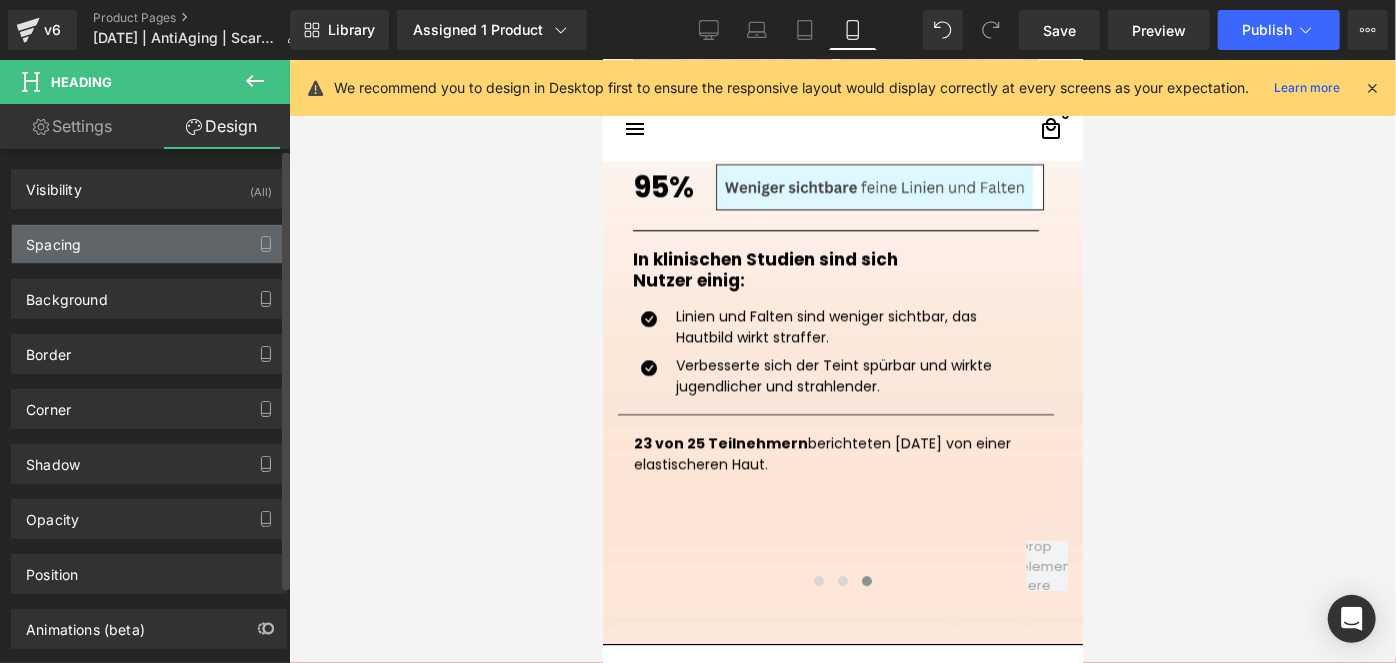 click on "Spacing" at bounding box center (149, 244) 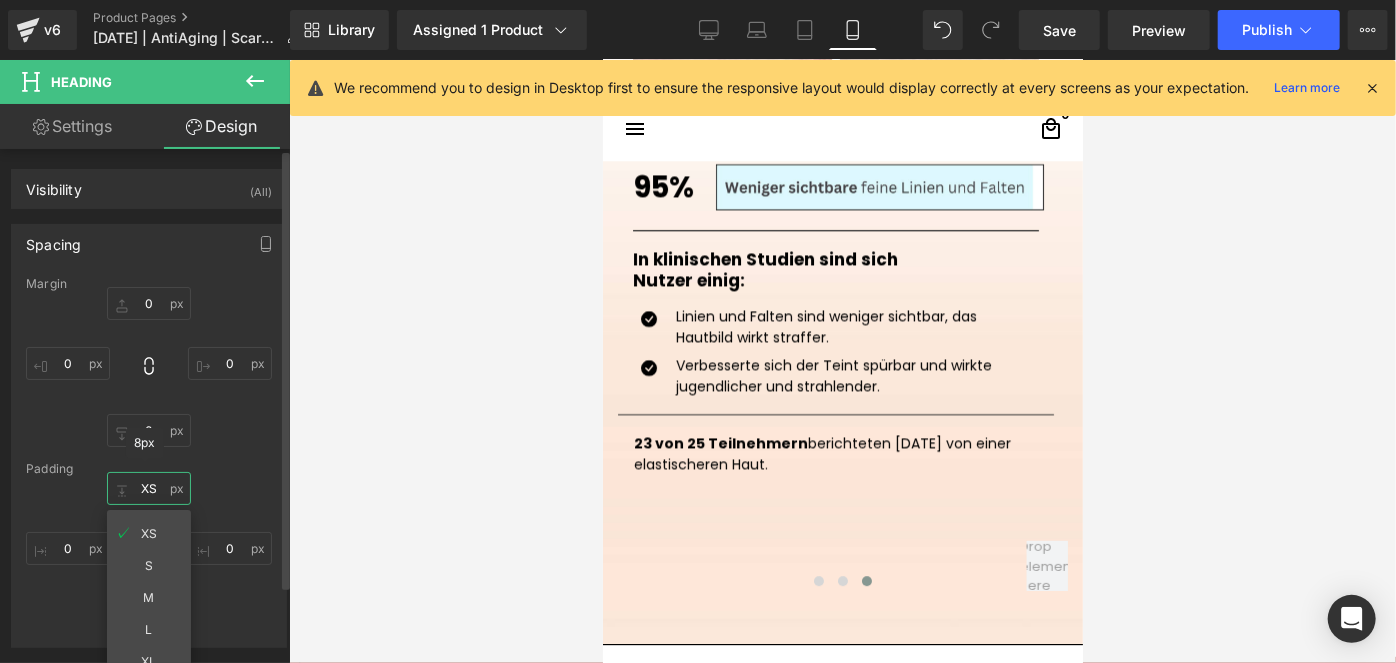 click on "XS" at bounding box center [149, 488] 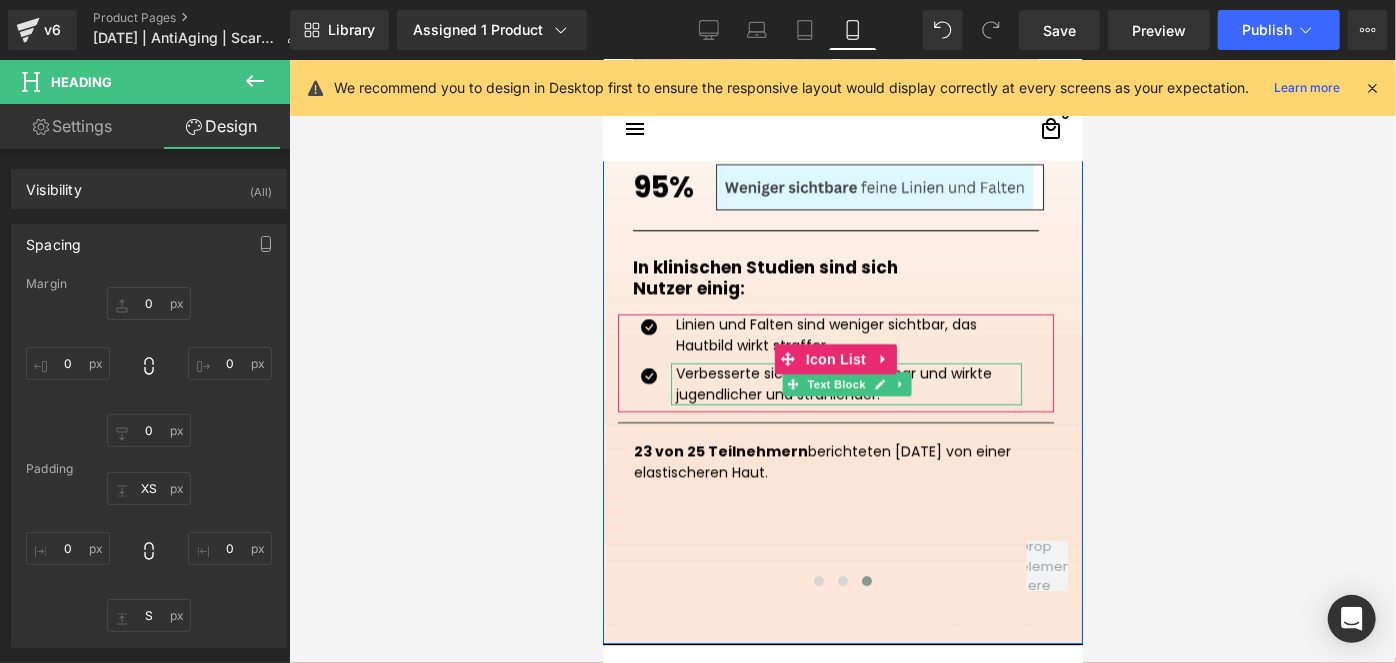 click on "Verbesserte sich der Teint spürbar und wirkte jugendlicher und strahlender." at bounding box center (848, 383) 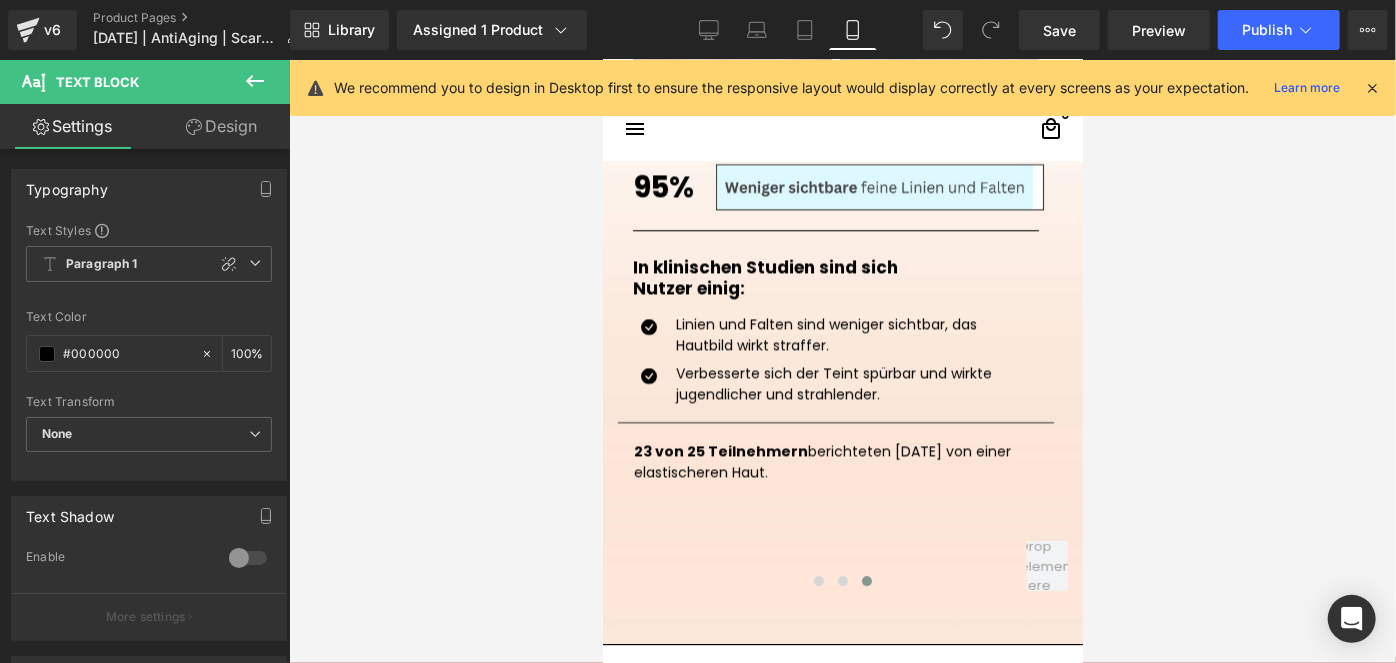 click on "Design" at bounding box center [221, 126] 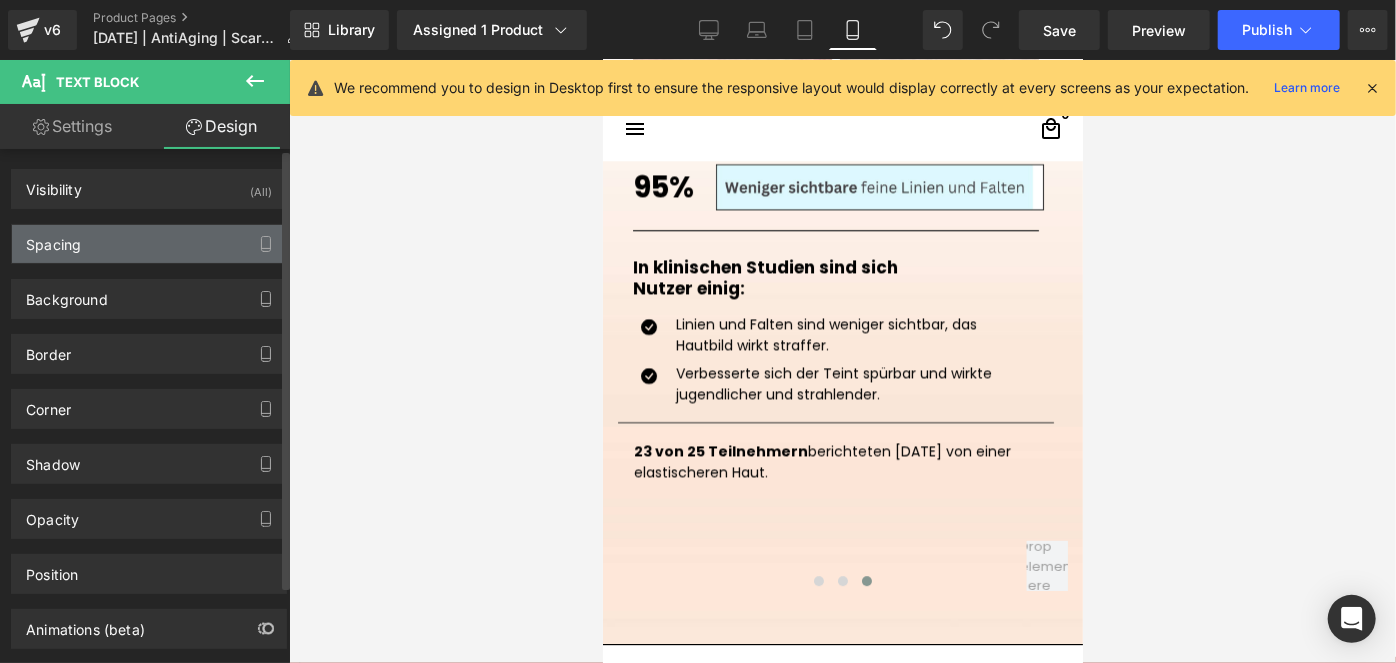 click on "Spacing" at bounding box center (53, 239) 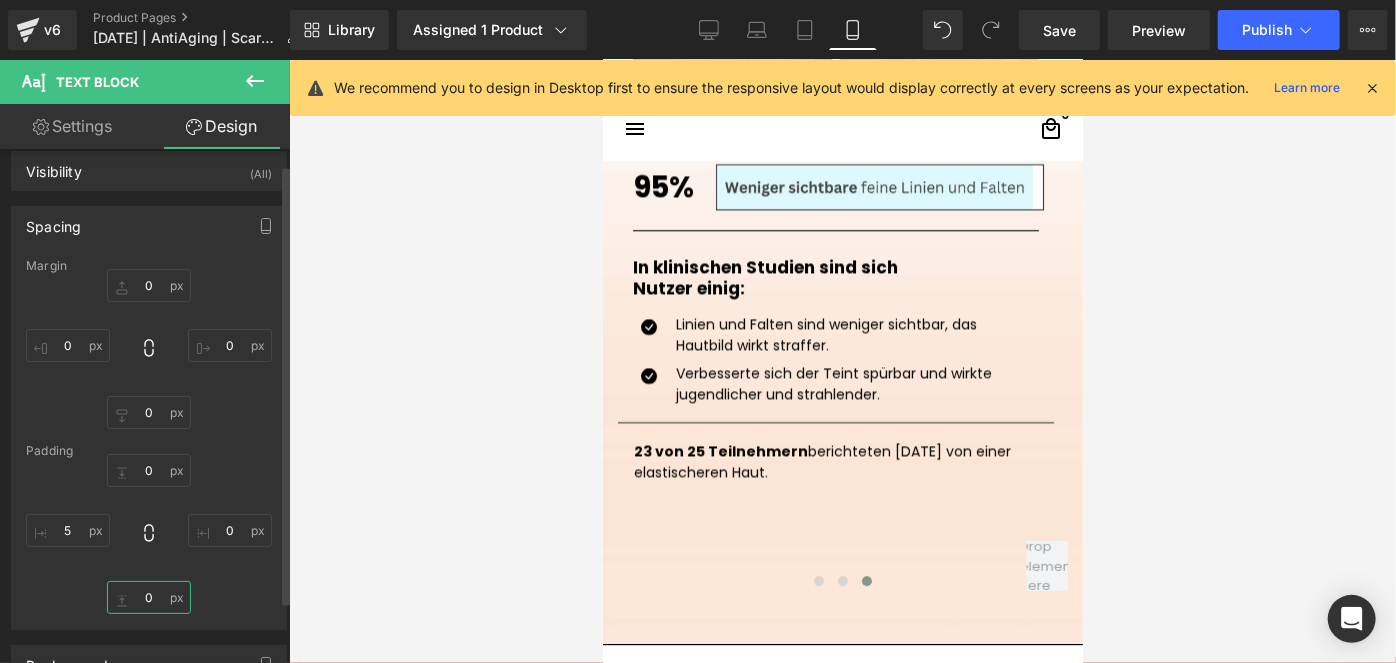 click at bounding box center (149, 597) 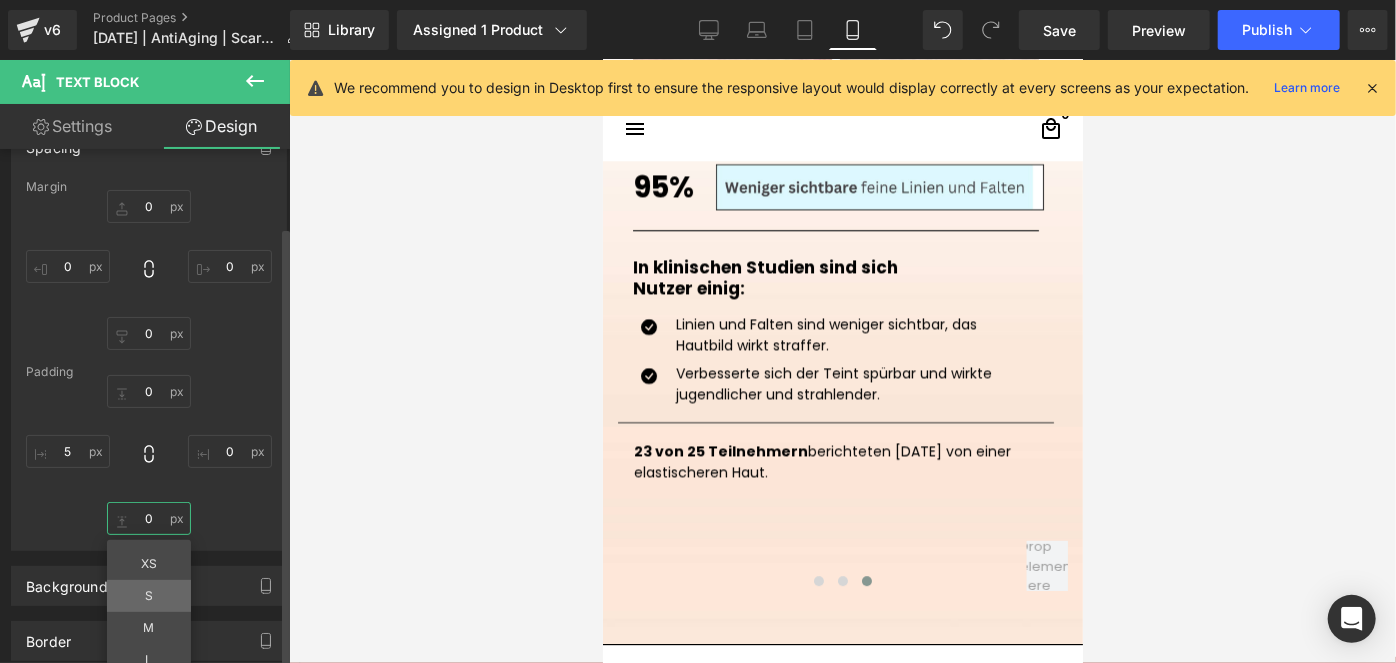scroll, scrollTop: 98, scrollLeft: 0, axis: vertical 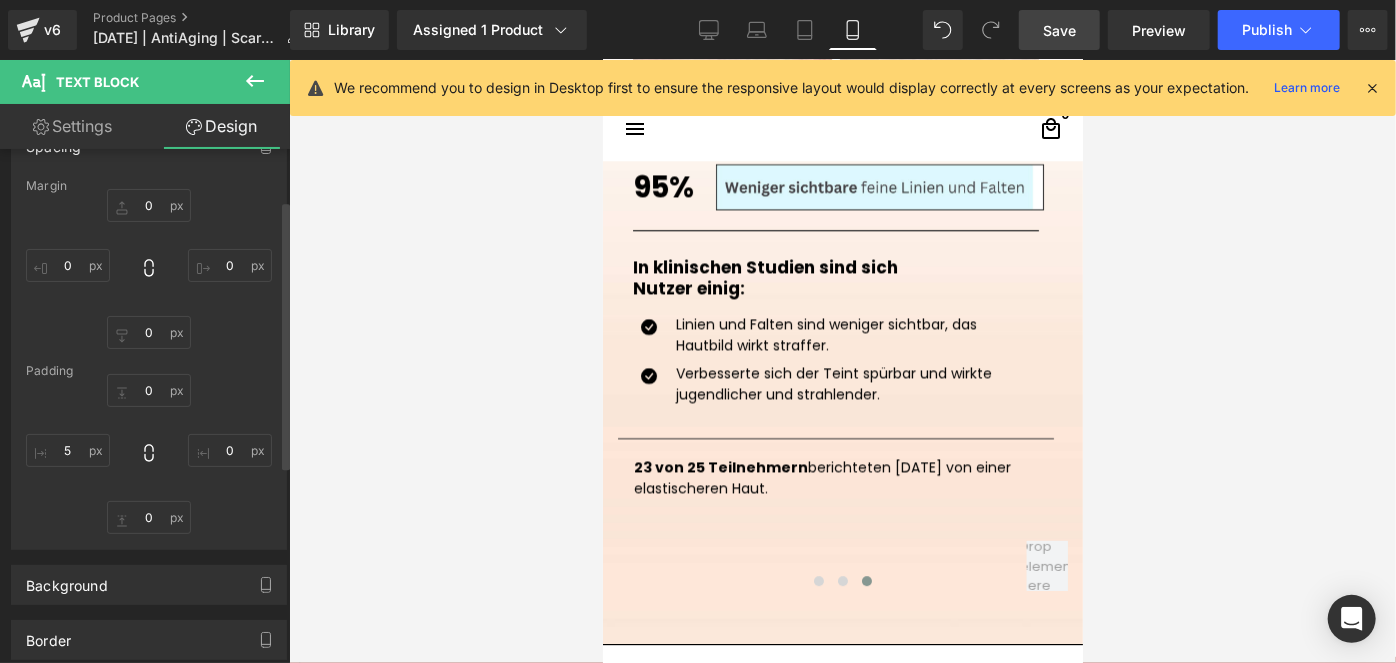 click on "Save" at bounding box center (1059, 30) 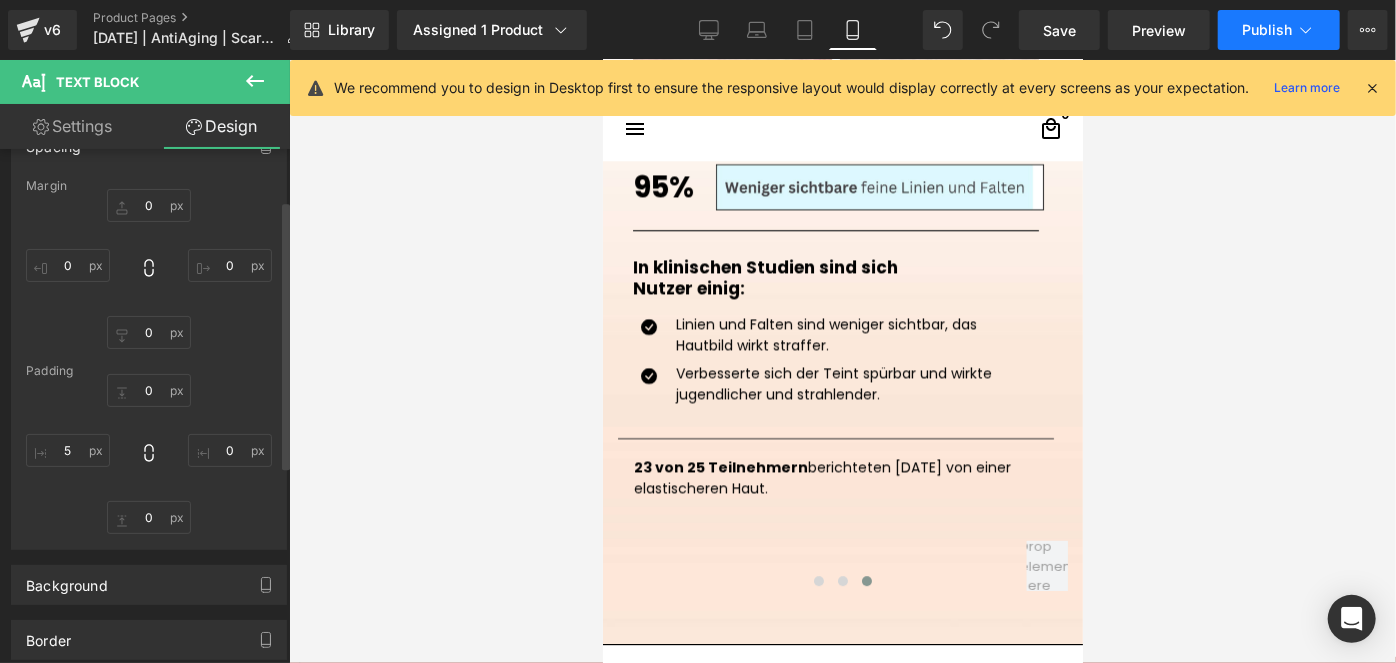 click on "Publish" at bounding box center [1267, 30] 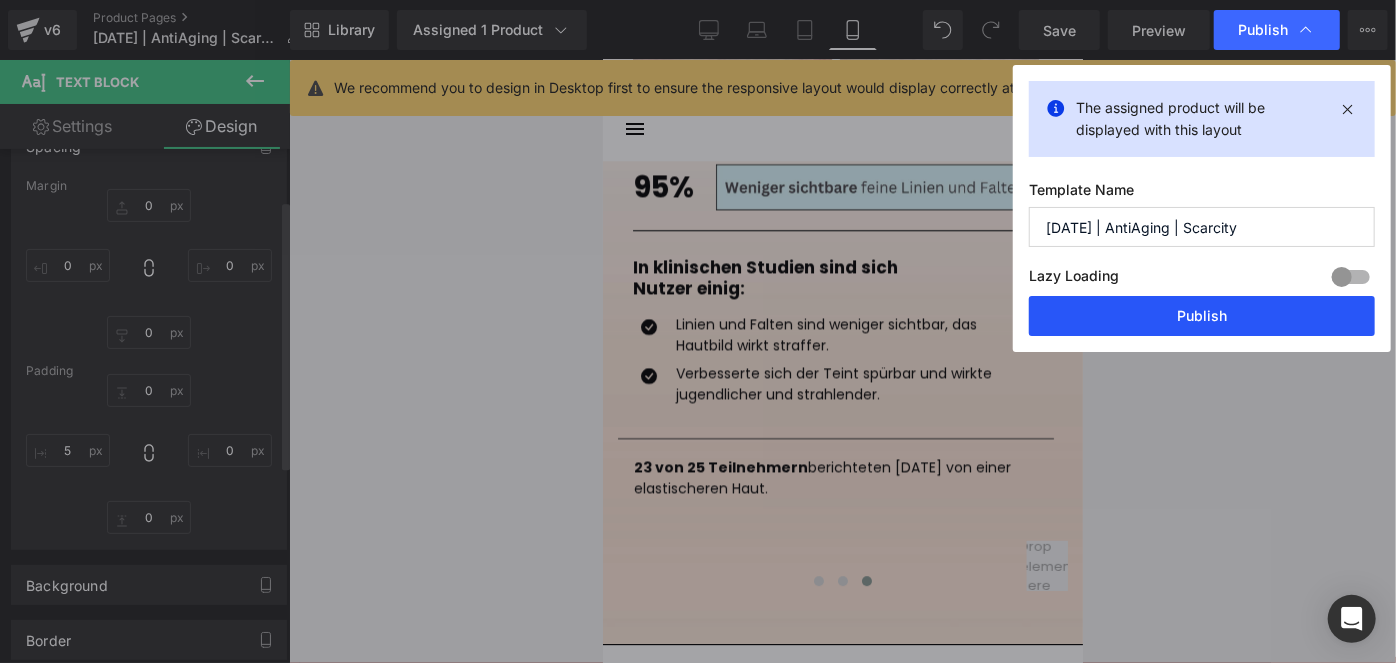 click on "Publish" at bounding box center (1202, 316) 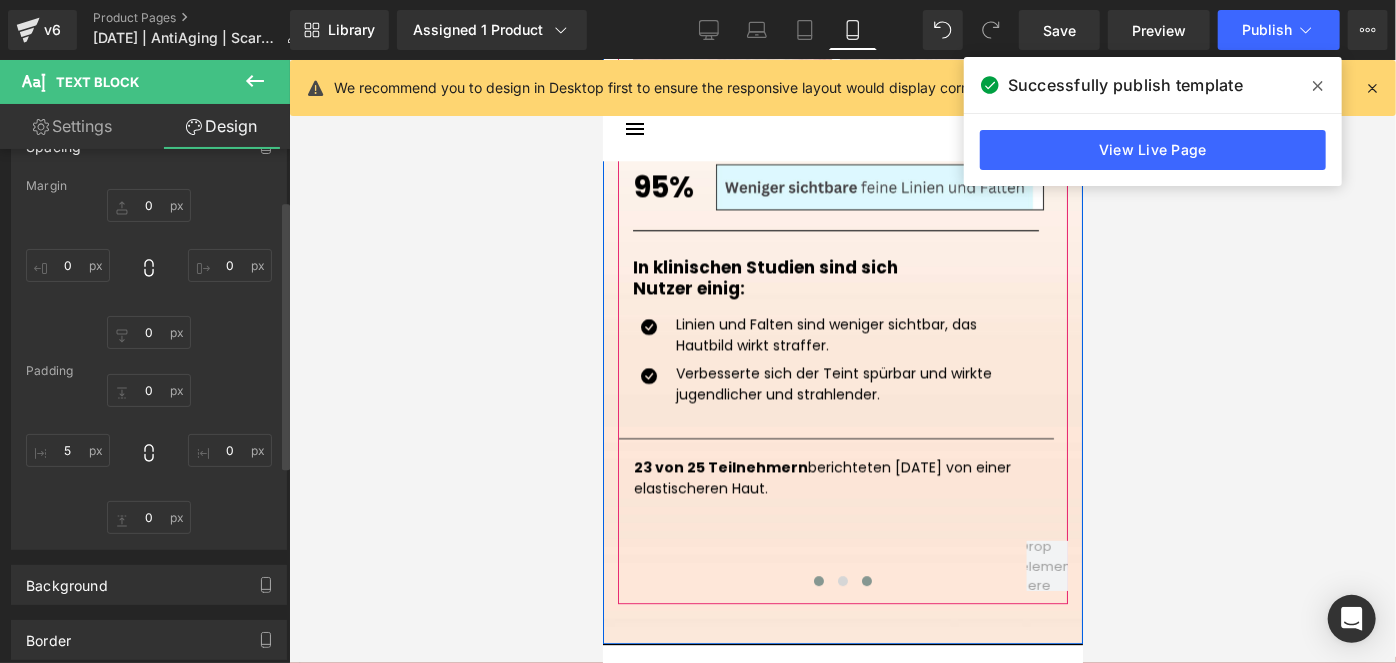 click at bounding box center (818, 580) 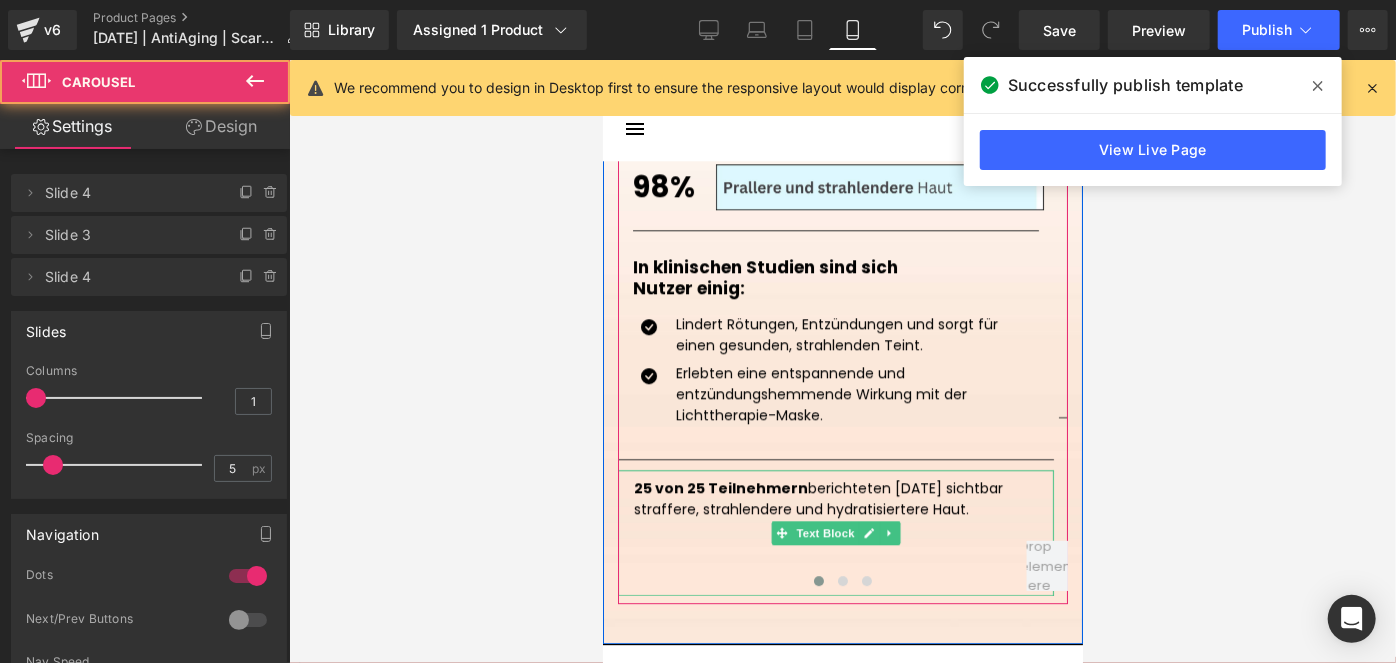 click at bounding box center [835, 550] 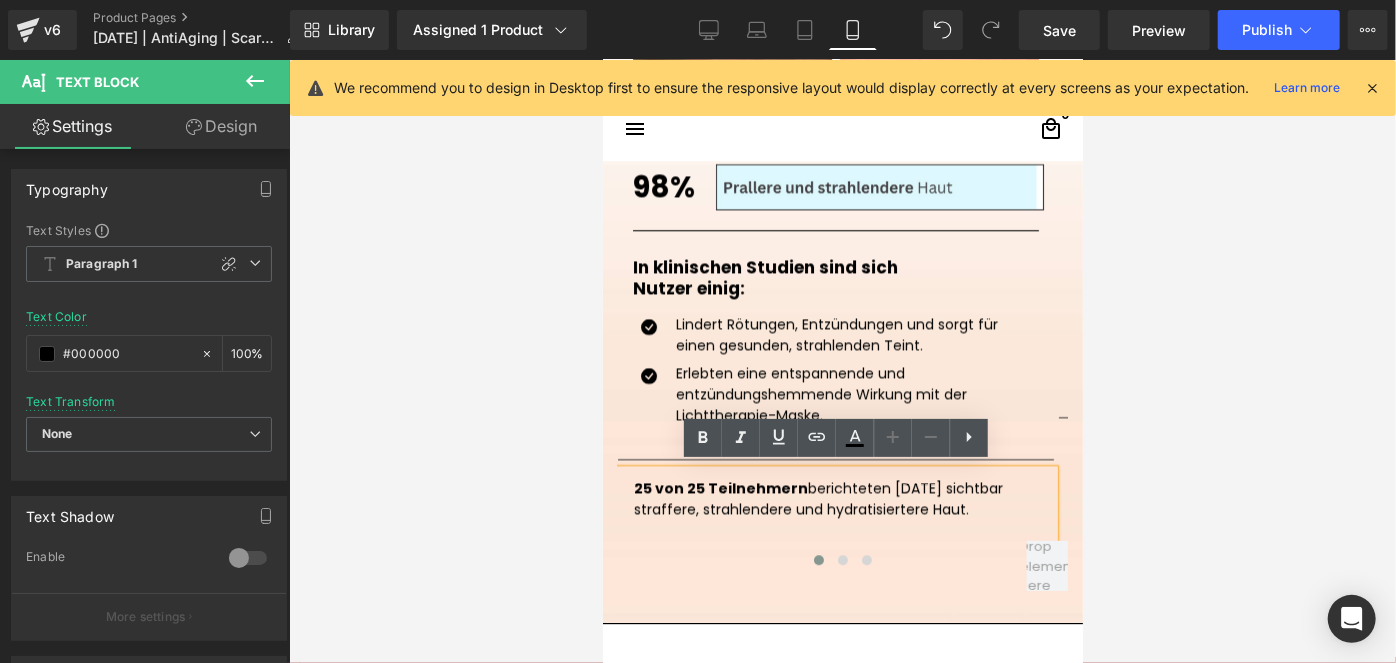 click on "Echte Nutzer, echte Resultate Heading
Image         Mia  - ✅ verifizierter Käufer Heading         98% Heading         Image         Row         Separator         In klinischen Studien sind sich  Nutzer einig: Heading         Row
Icon
Text Block" at bounding box center [842, 119] 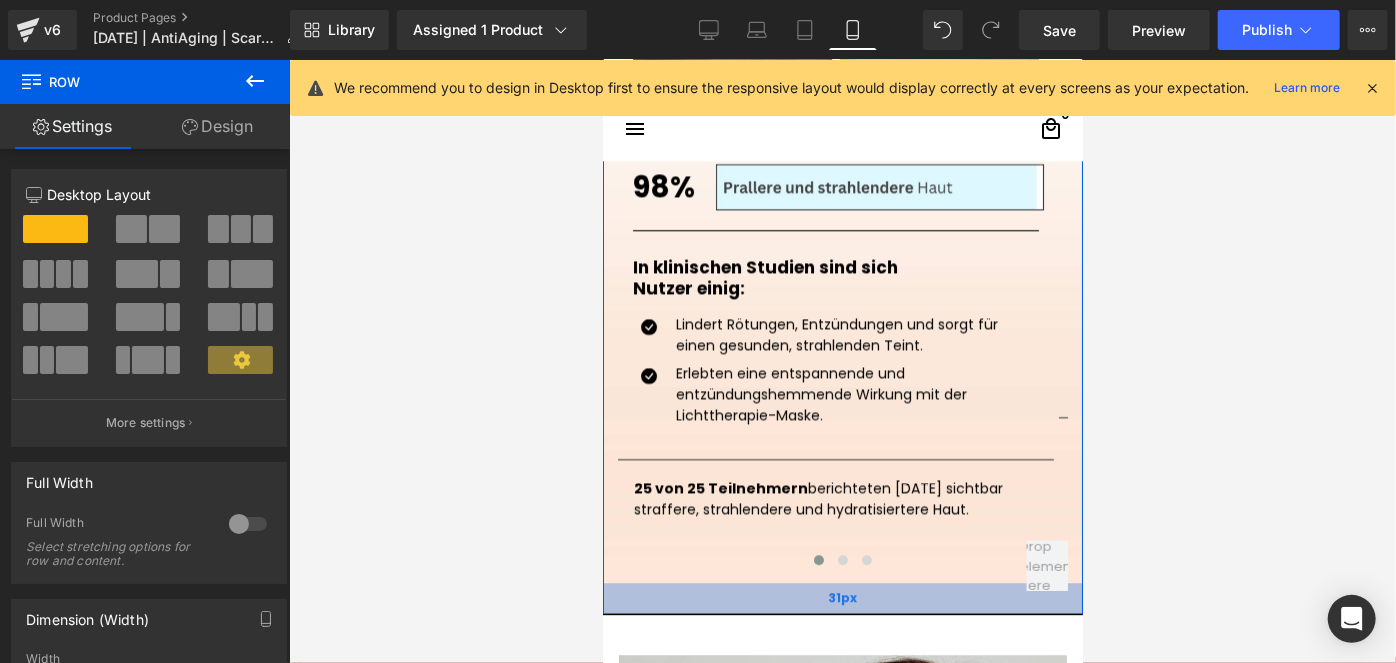 drag, startPoint x: 921, startPoint y: 609, endPoint x: 947, endPoint y: 599, distance: 27.856777 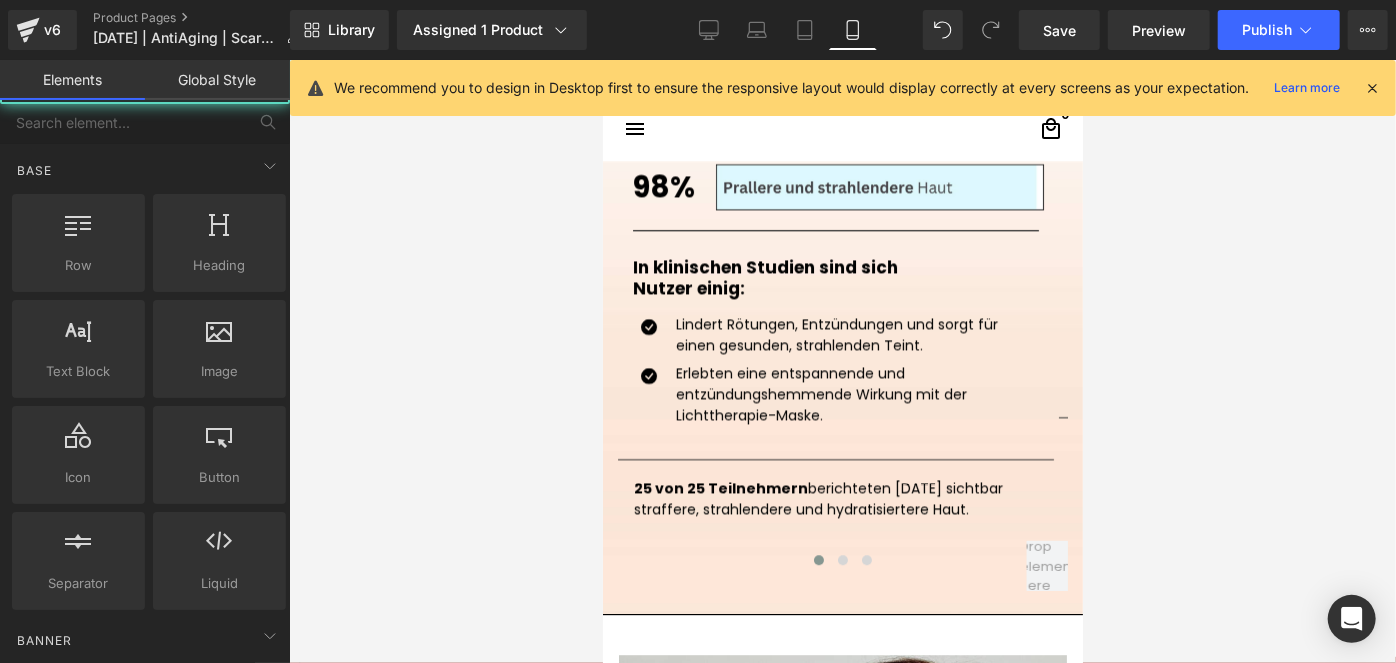 click at bounding box center [842, 361] 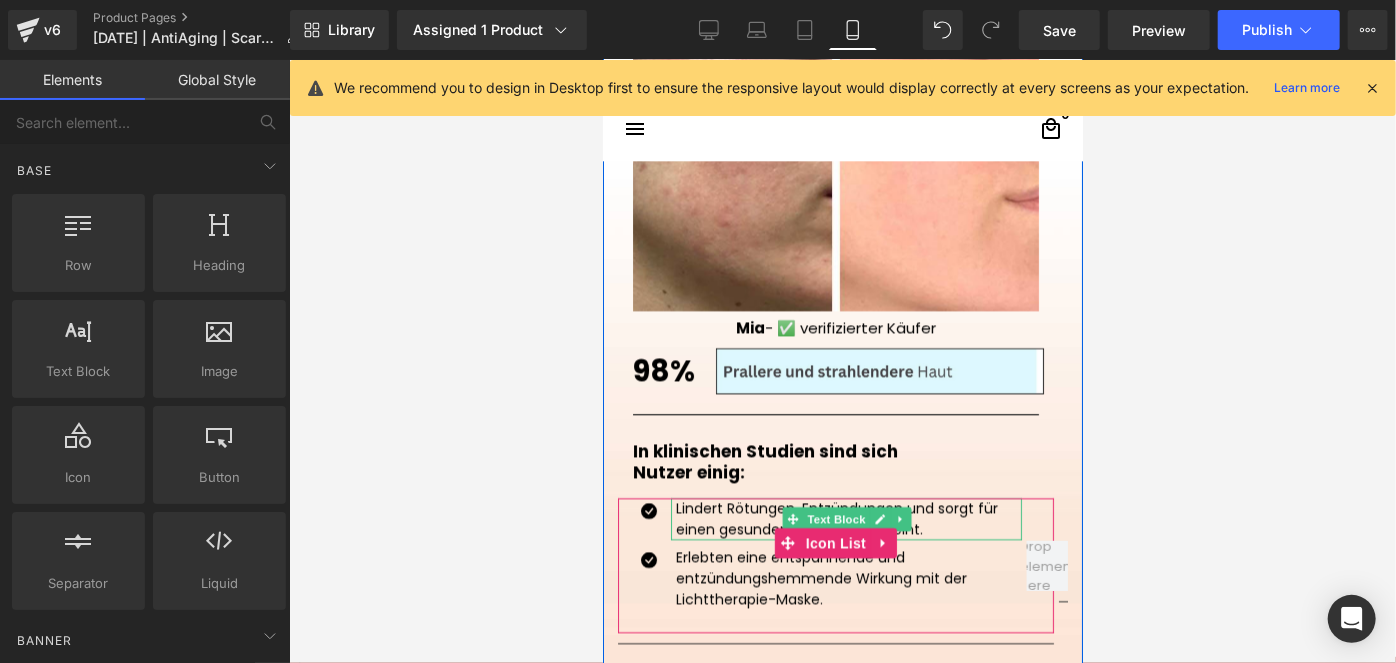 scroll, scrollTop: 2468, scrollLeft: 0, axis: vertical 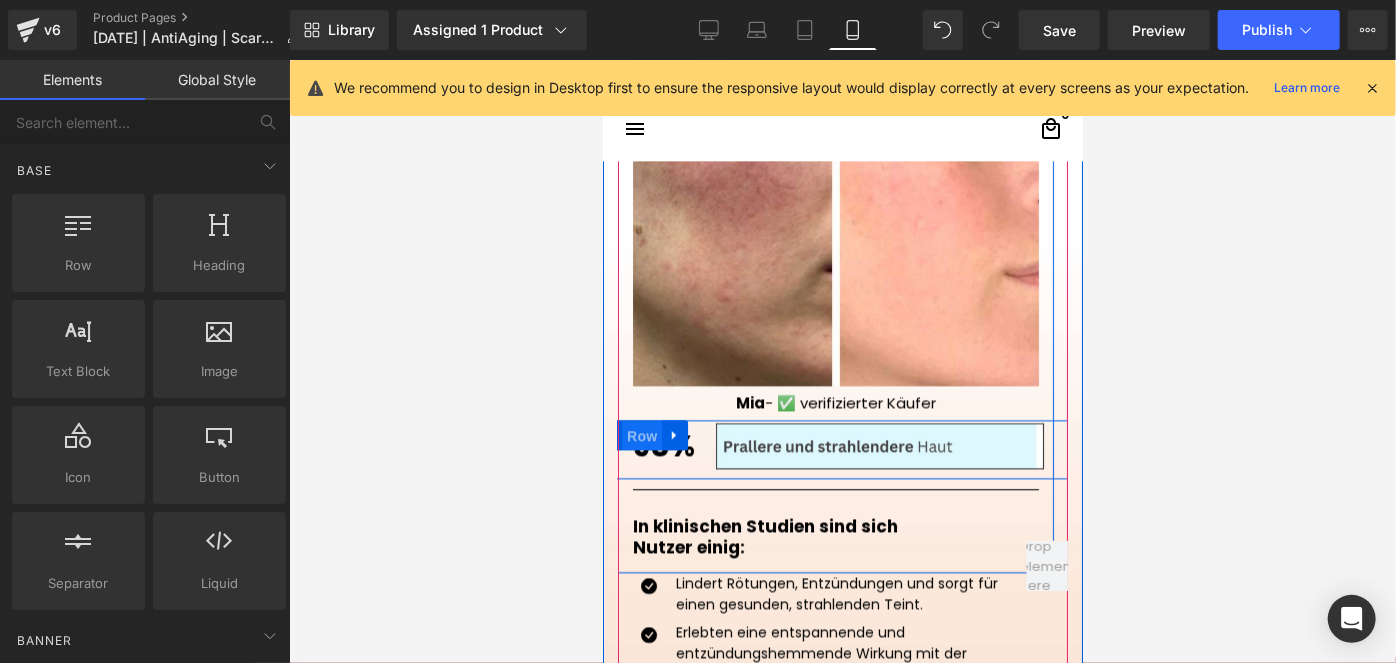 click on "Row" at bounding box center (641, 435) 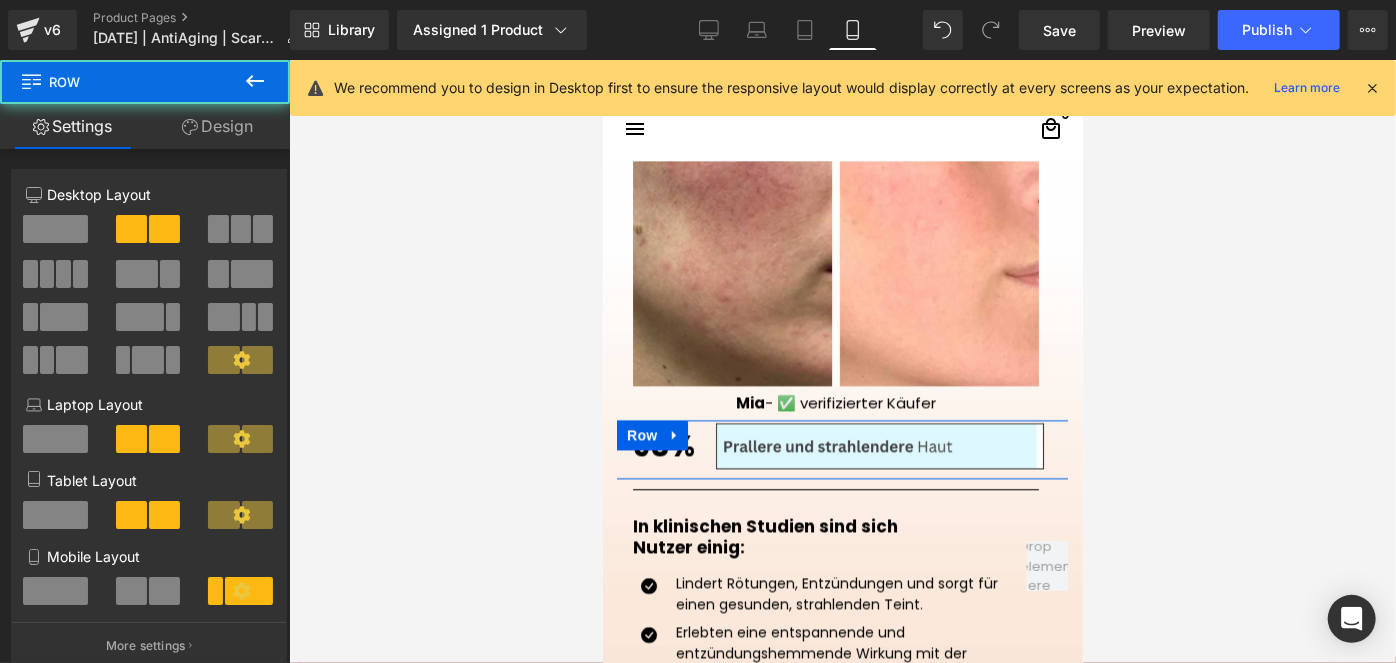 click on "Design" at bounding box center (217, 126) 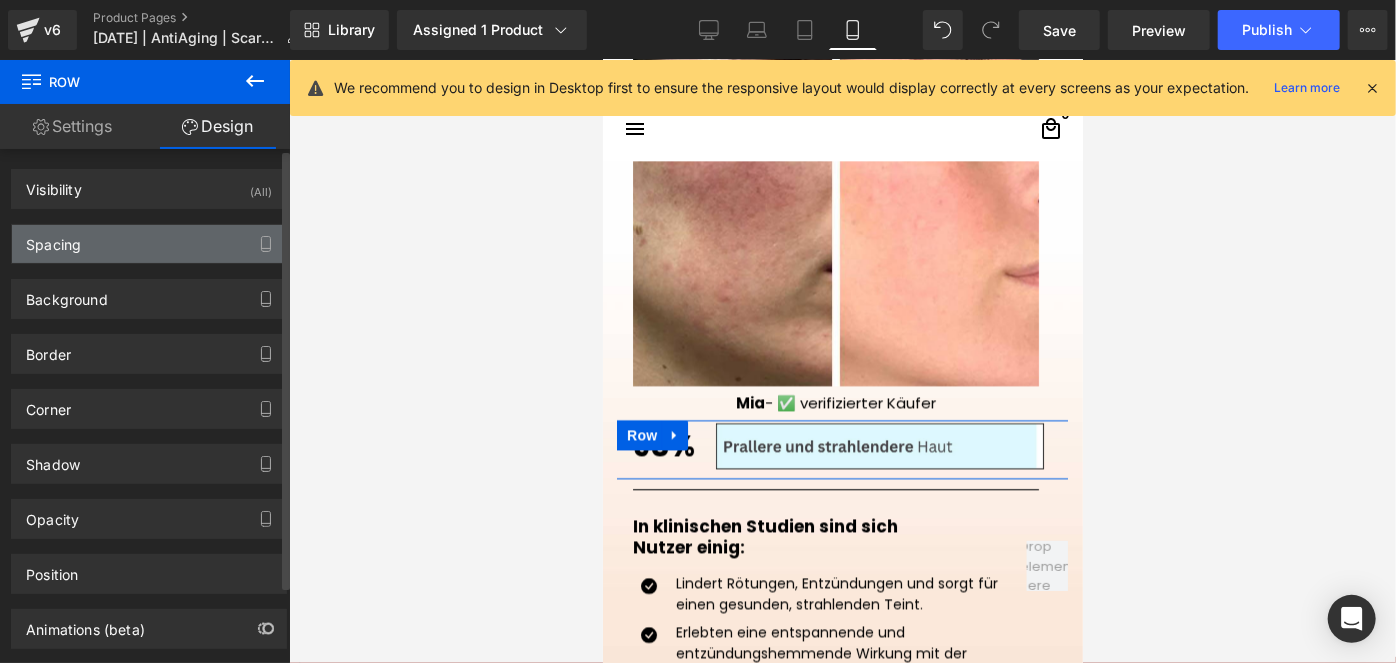 click on "Spacing" at bounding box center (149, 244) 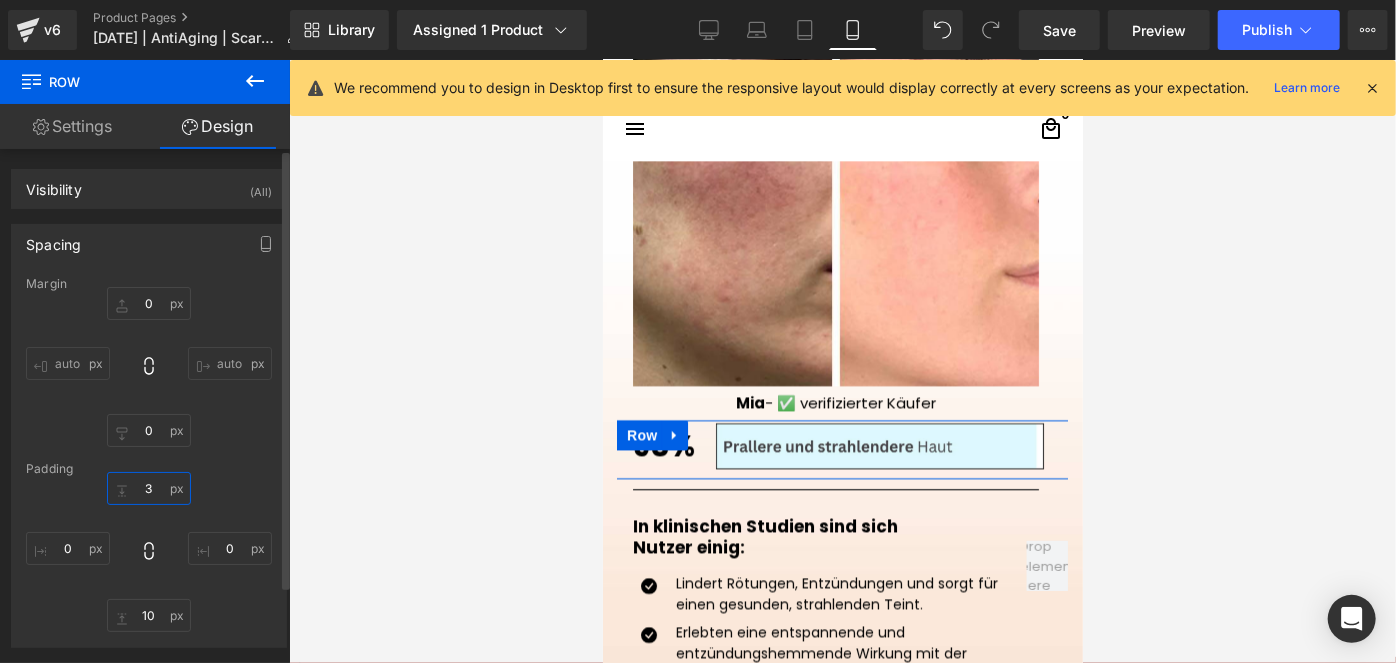 click at bounding box center [149, 488] 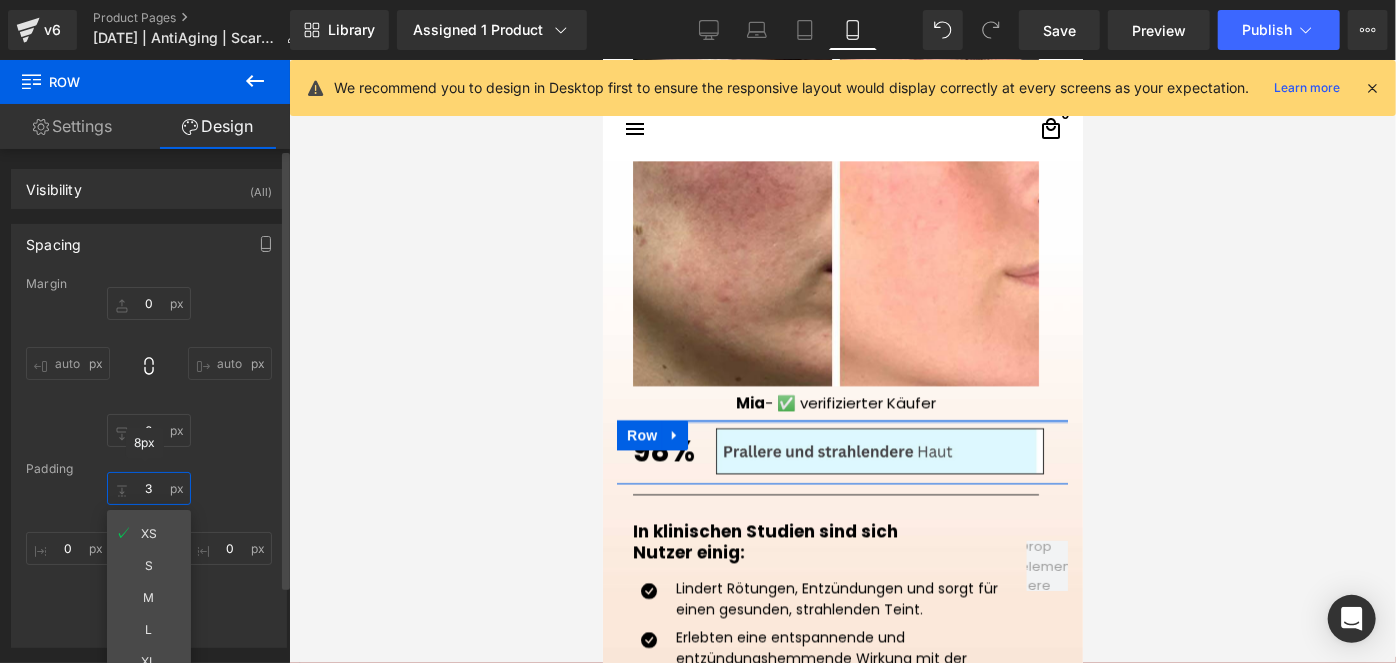 click at bounding box center [149, 488] 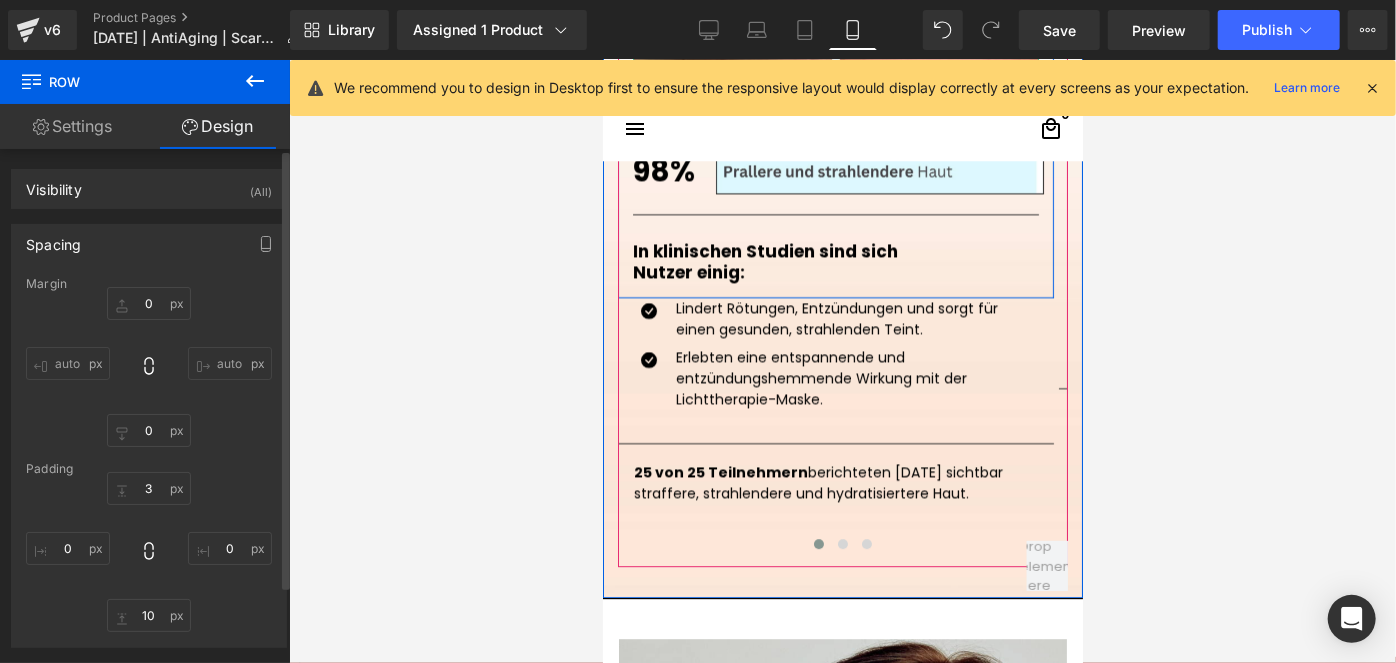 scroll, scrollTop: 2759, scrollLeft: 0, axis: vertical 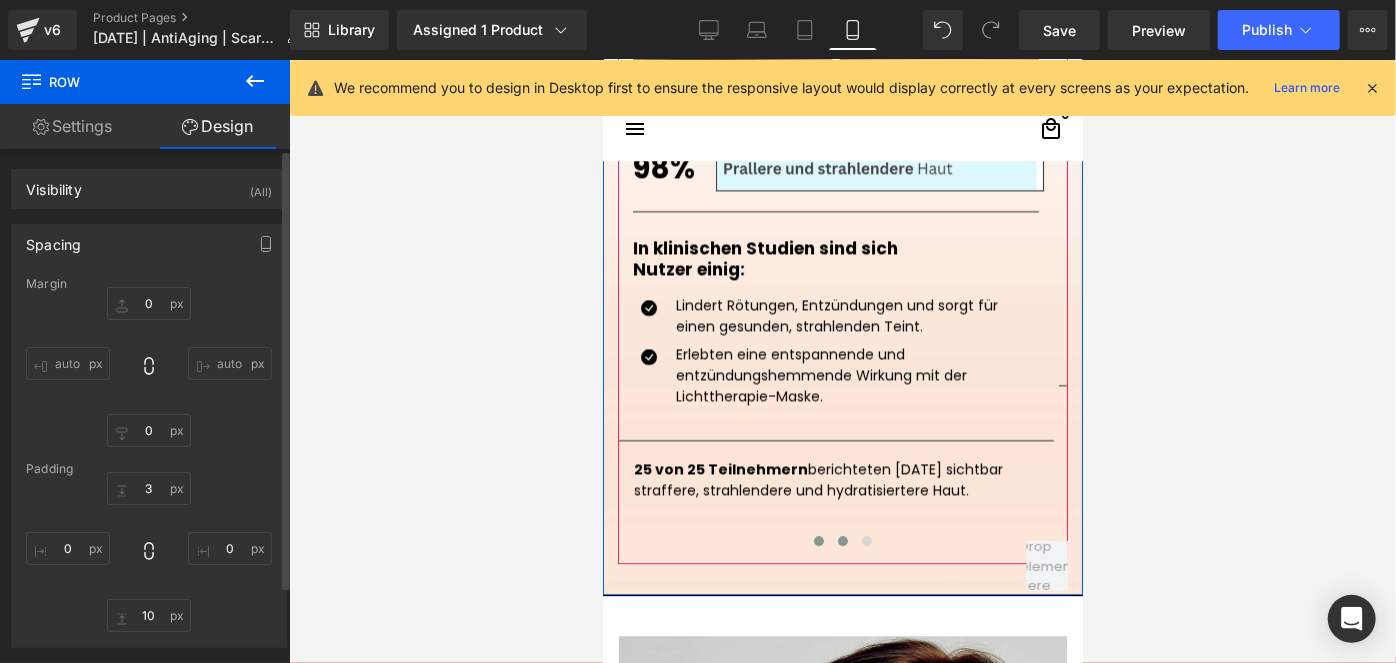 click at bounding box center (842, 540) 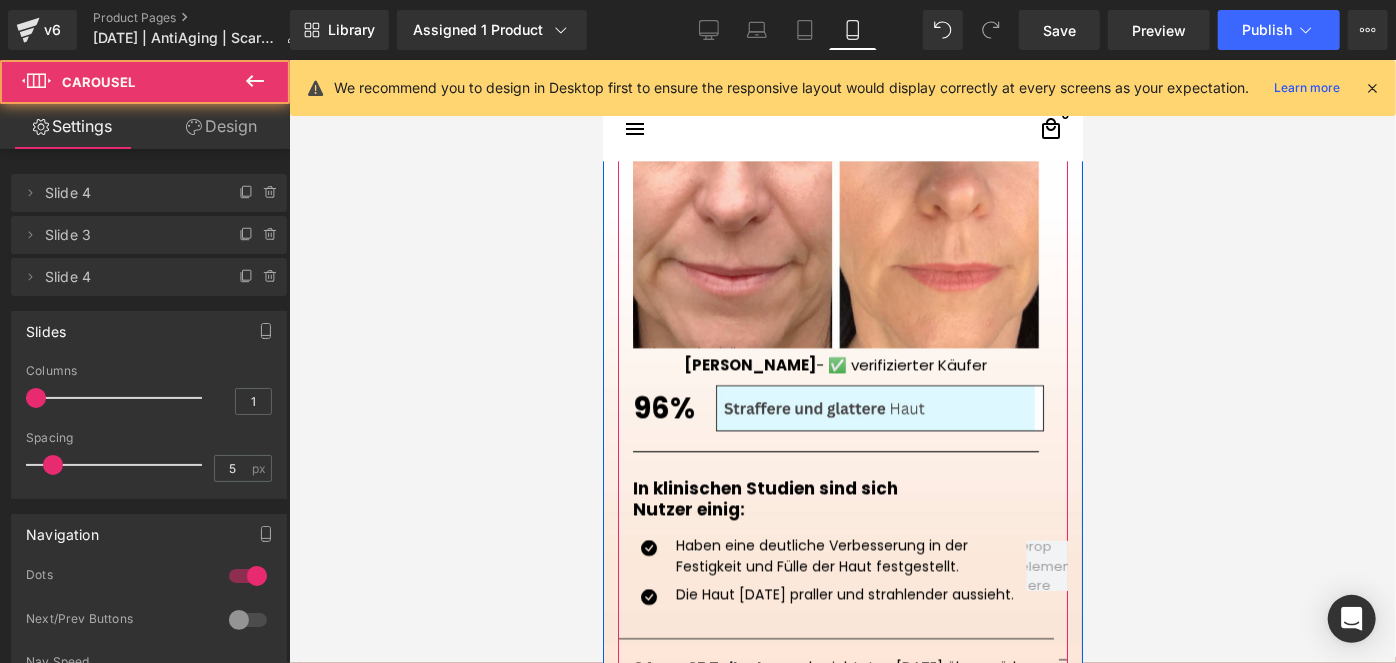 scroll, scrollTop: 2490, scrollLeft: 0, axis: vertical 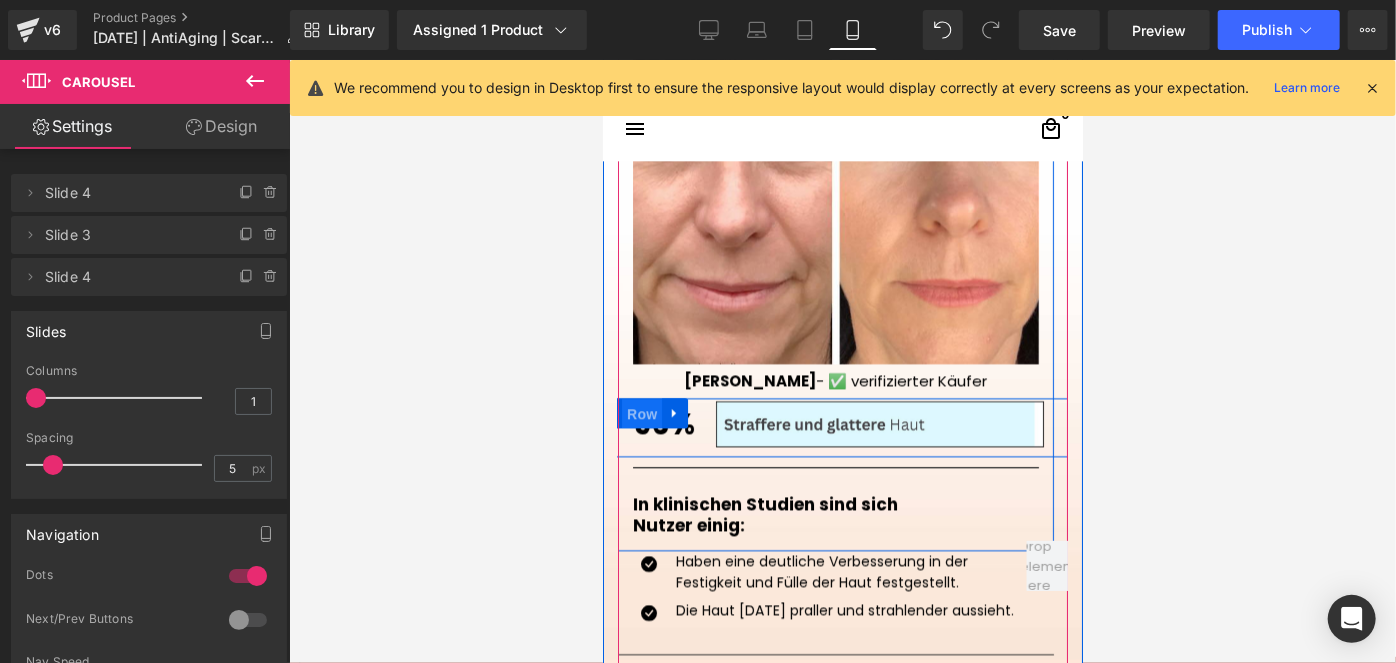 click on "Row" at bounding box center [641, 413] 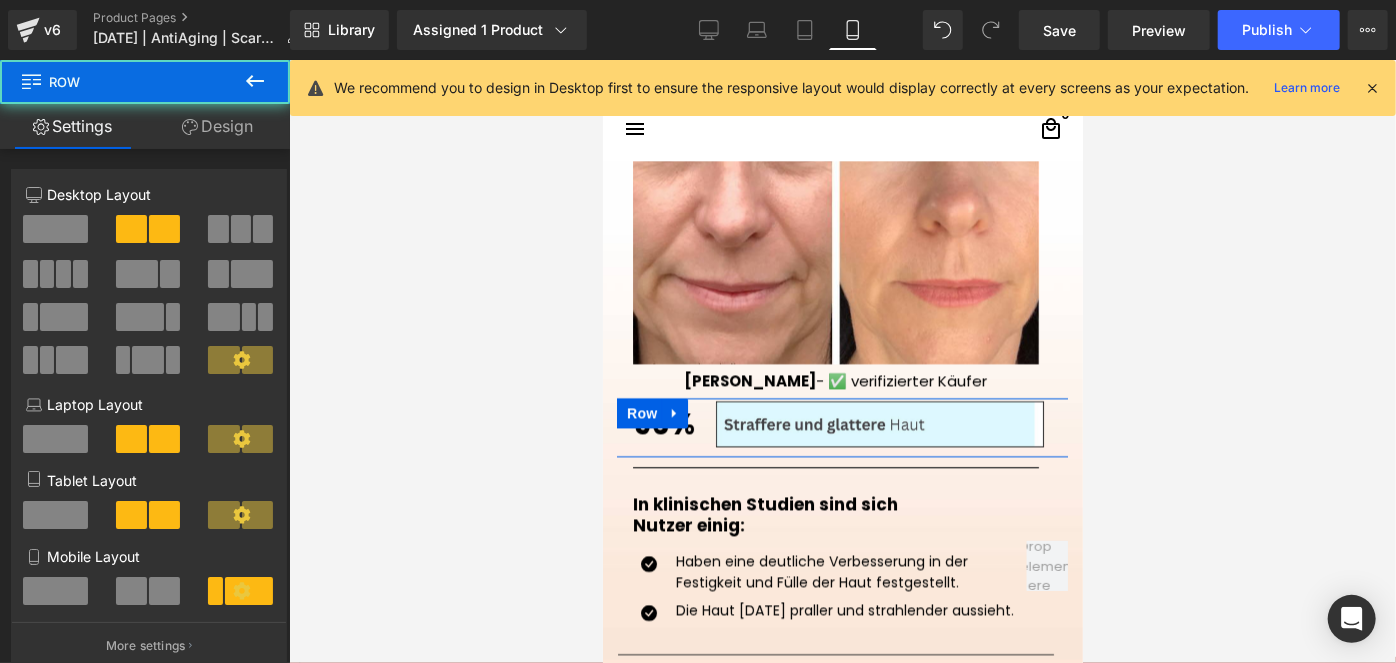 click on "Design" at bounding box center (217, 126) 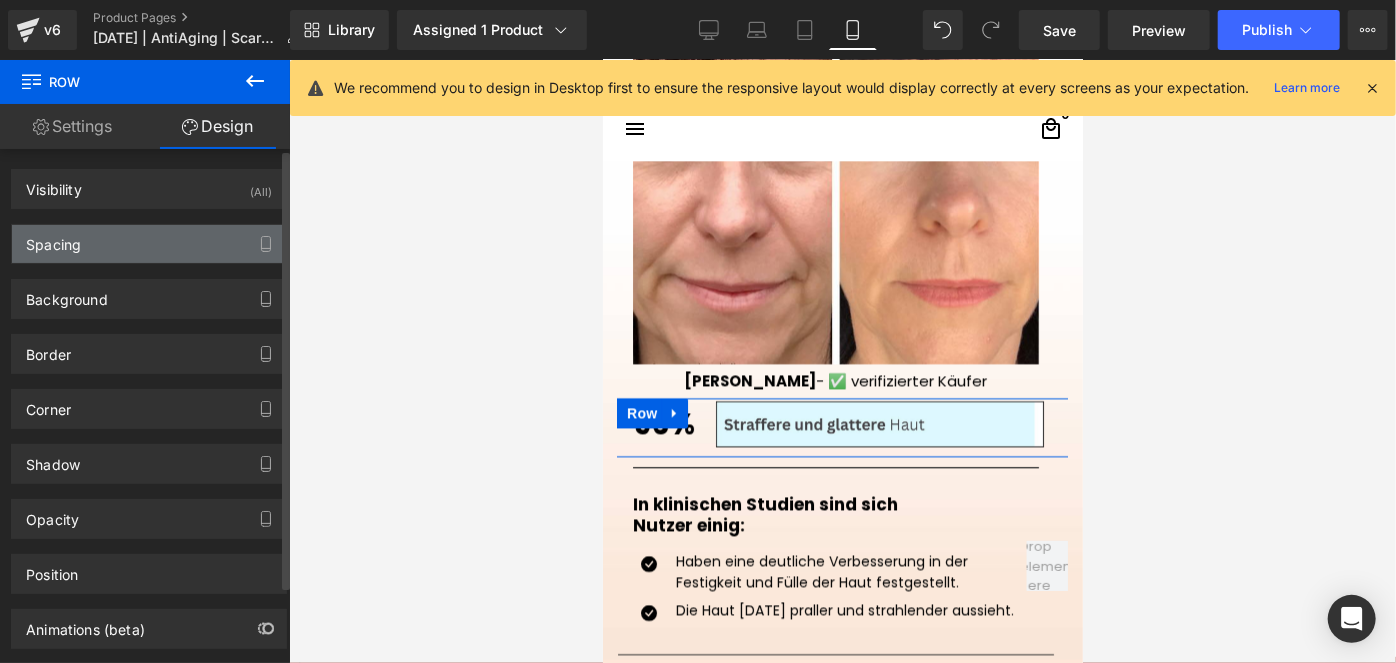 click on "Spacing" at bounding box center (149, 244) 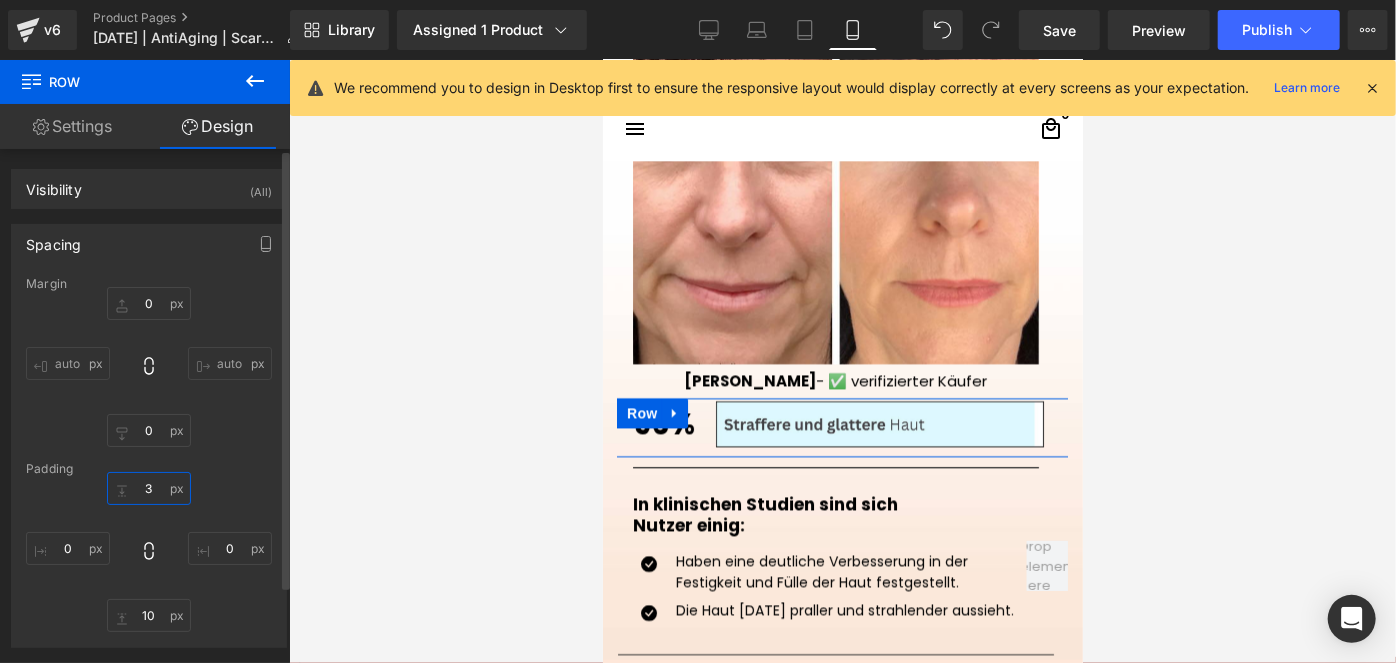 click at bounding box center (149, 488) 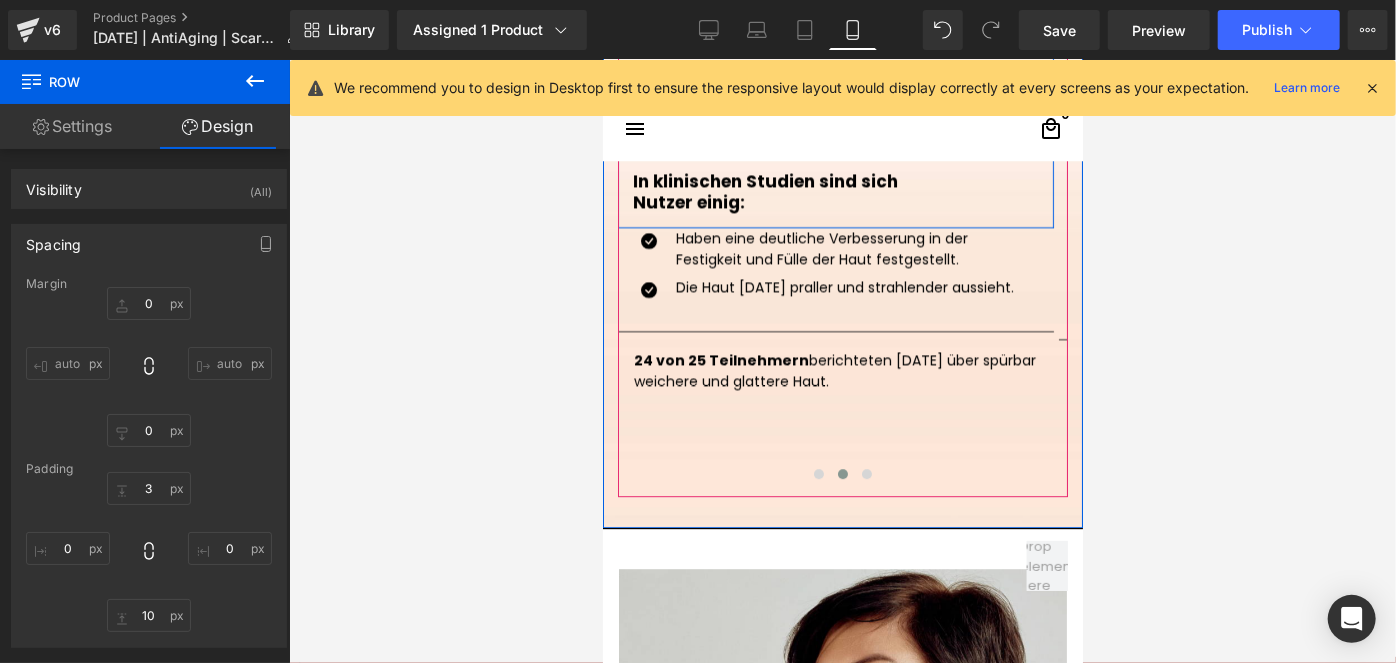 scroll, scrollTop: 2827, scrollLeft: 0, axis: vertical 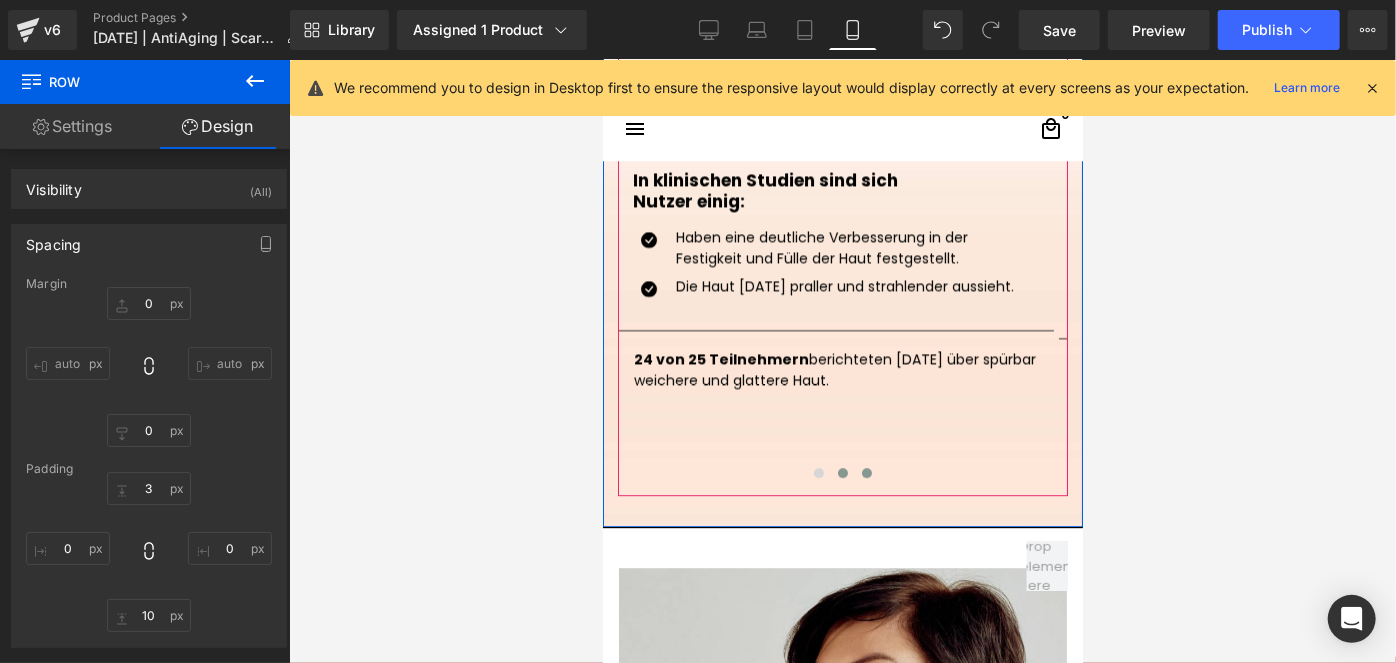 click at bounding box center (866, 472) 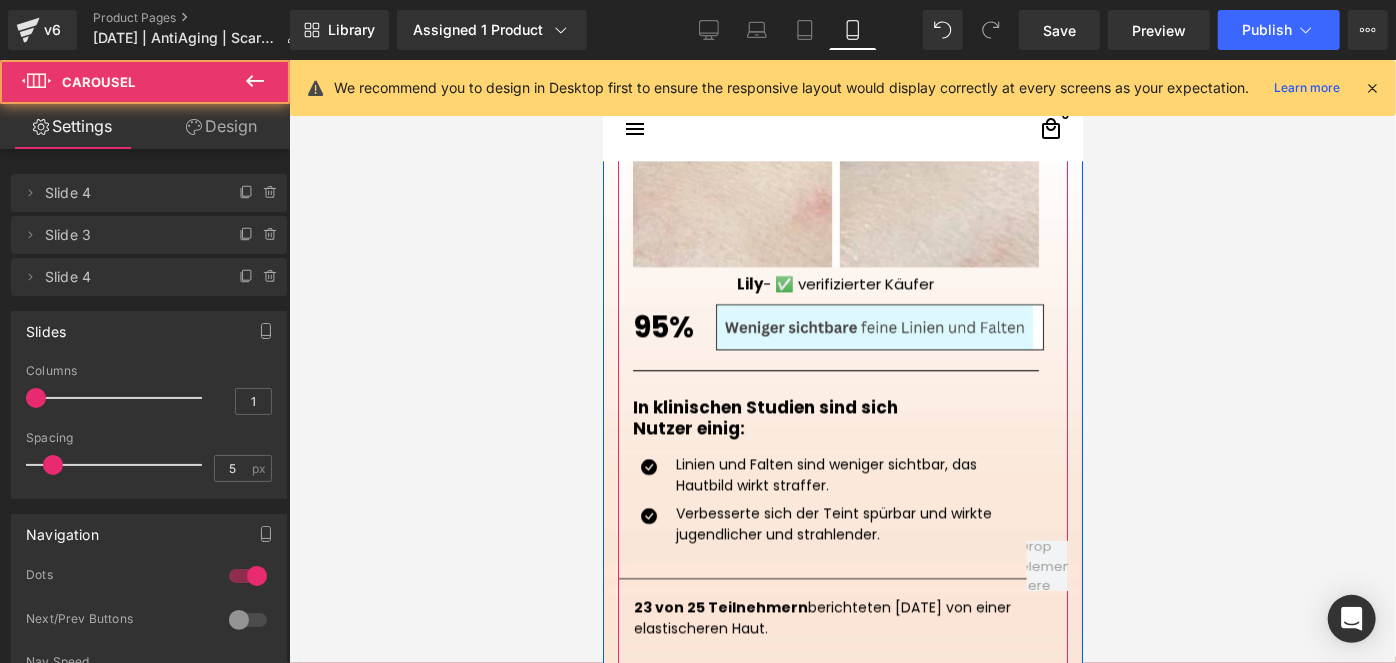 scroll, scrollTop: 2583, scrollLeft: 0, axis: vertical 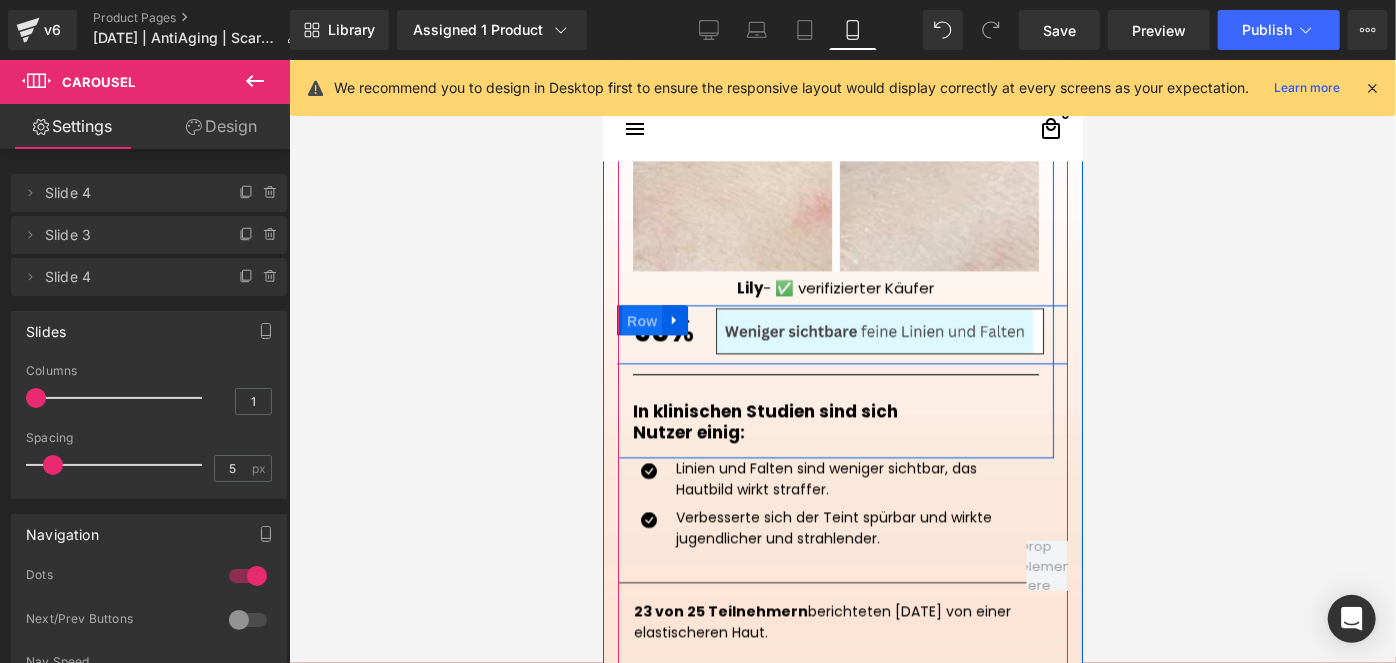 click on "Row" at bounding box center (641, 320) 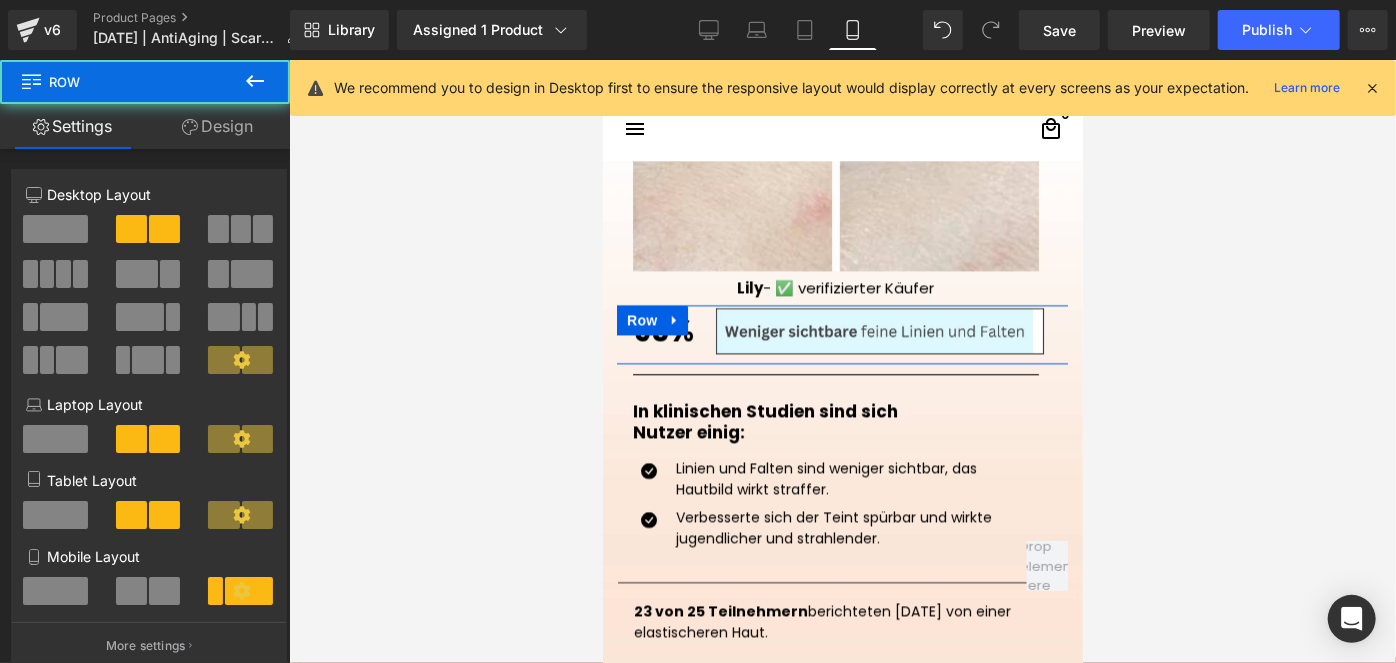 click on "Design" at bounding box center [217, 126] 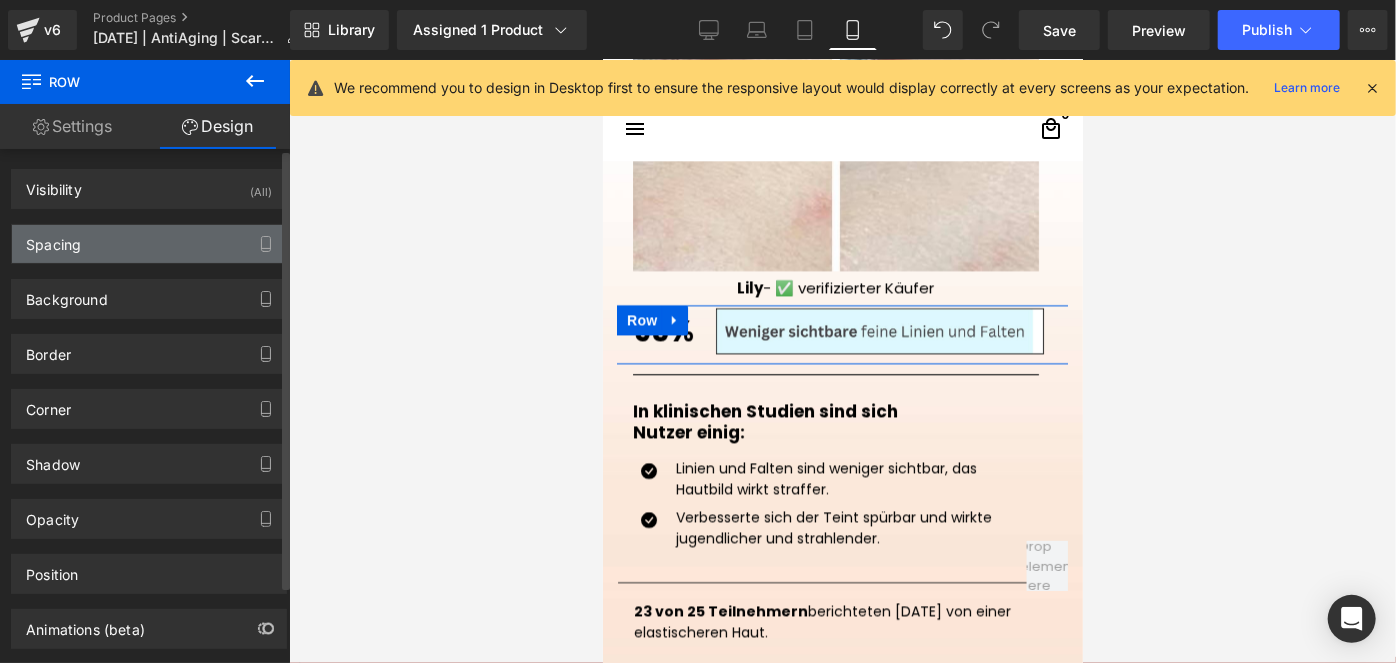 click on "Spacing" at bounding box center (149, 244) 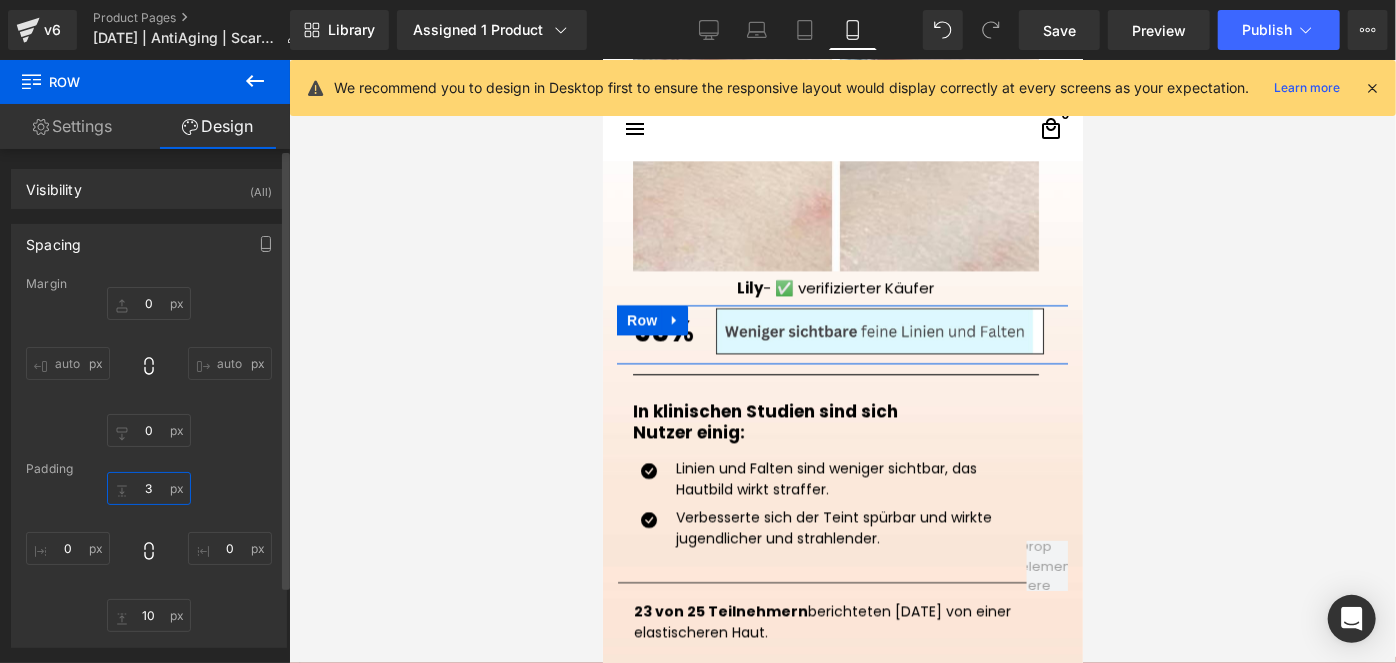 click at bounding box center [149, 488] 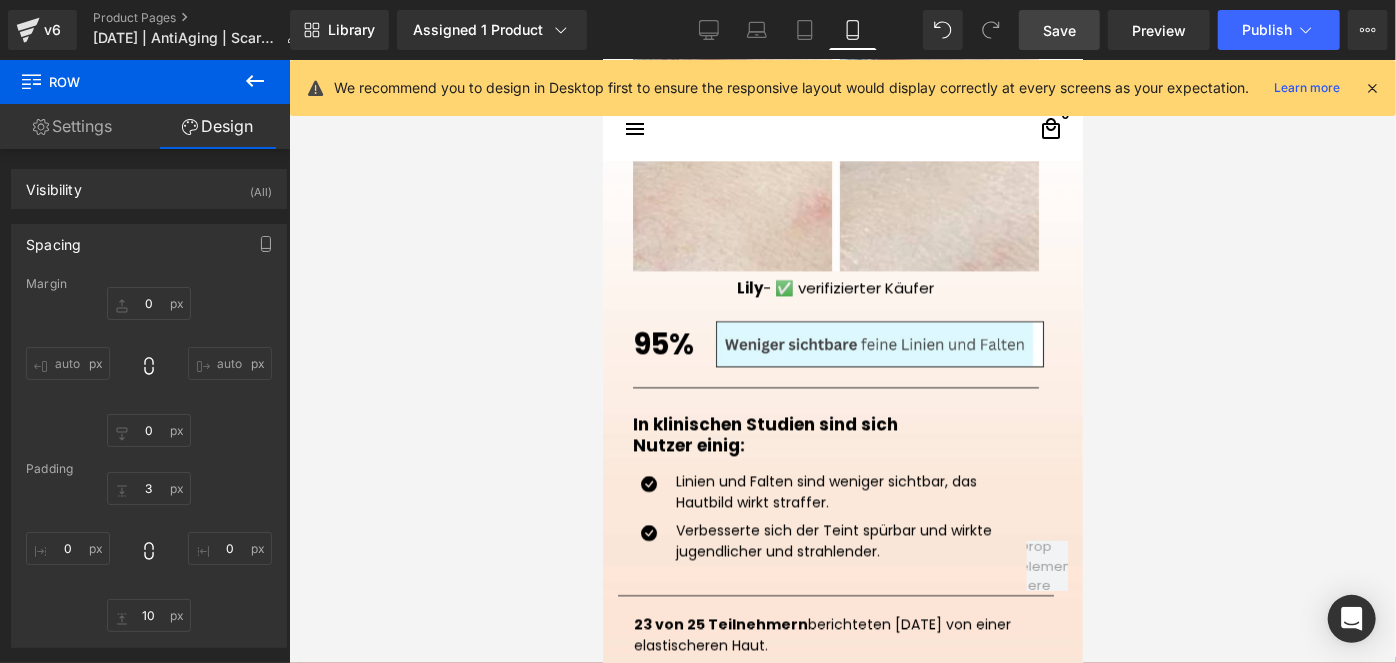 click on "Save" at bounding box center [1059, 30] 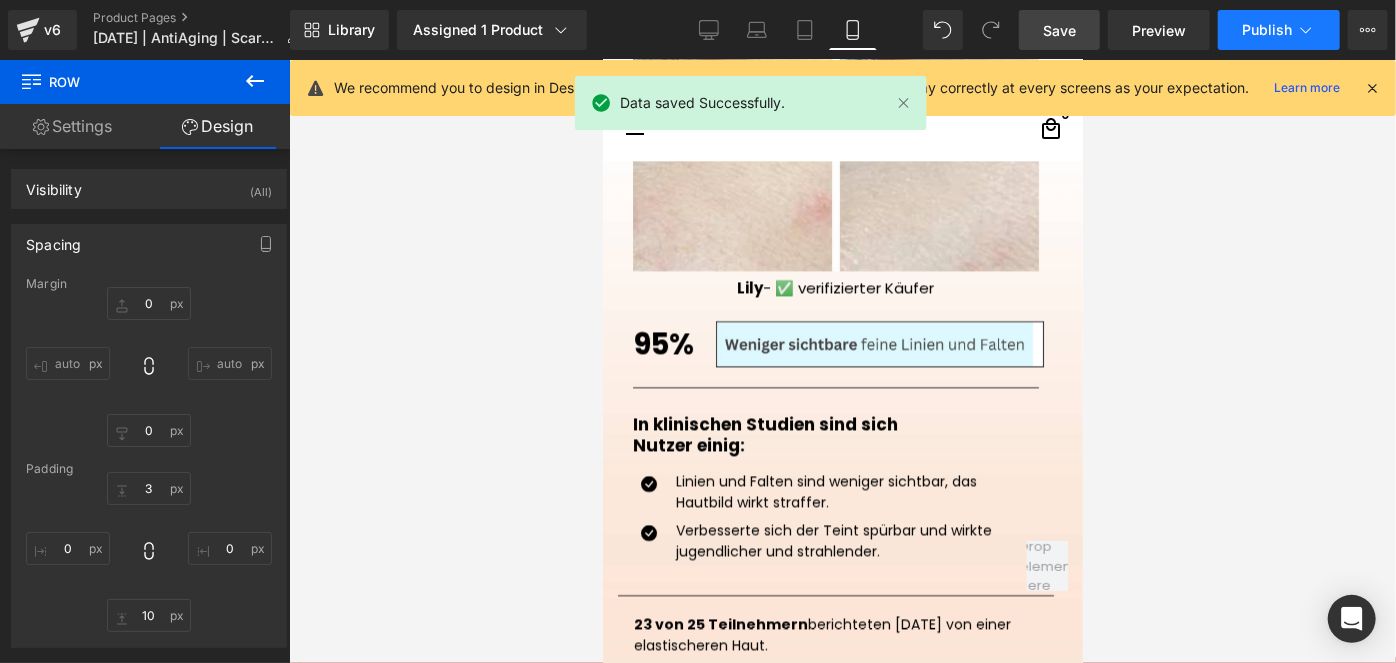 click on "Publish" at bounding box center [1279, 30] 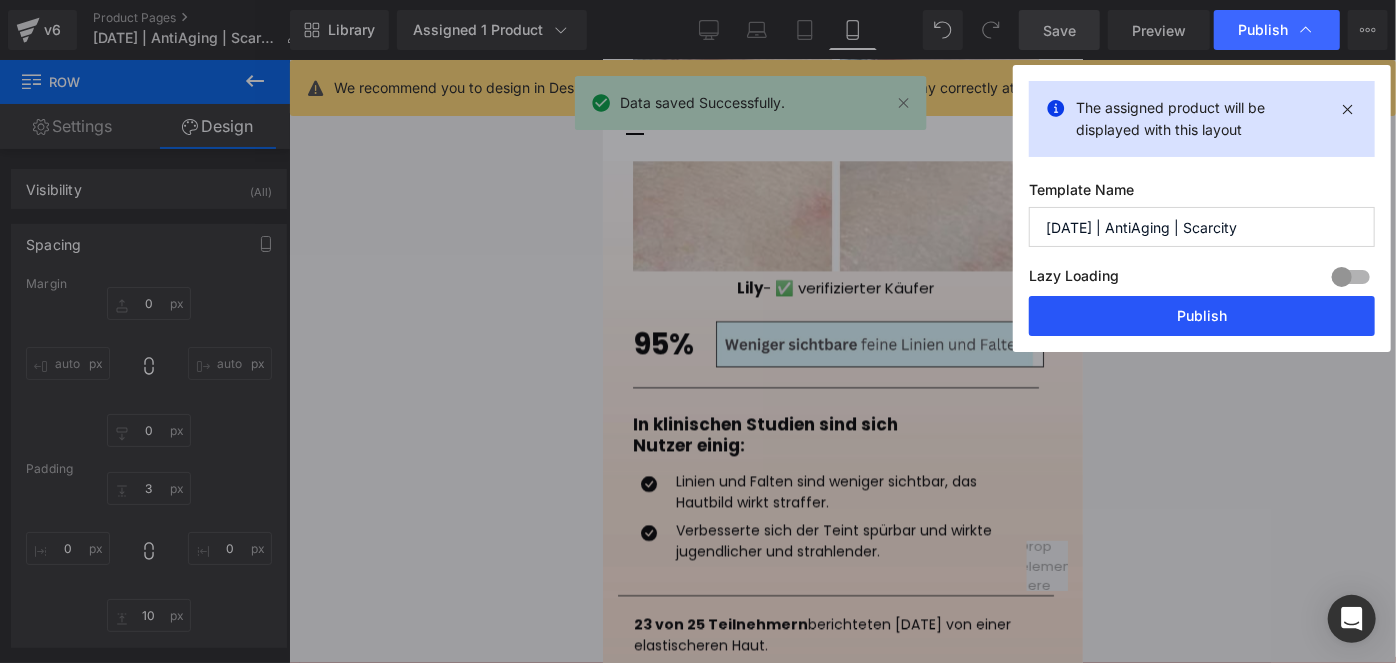 click on "Publish" at bounding box center (1202, 316) 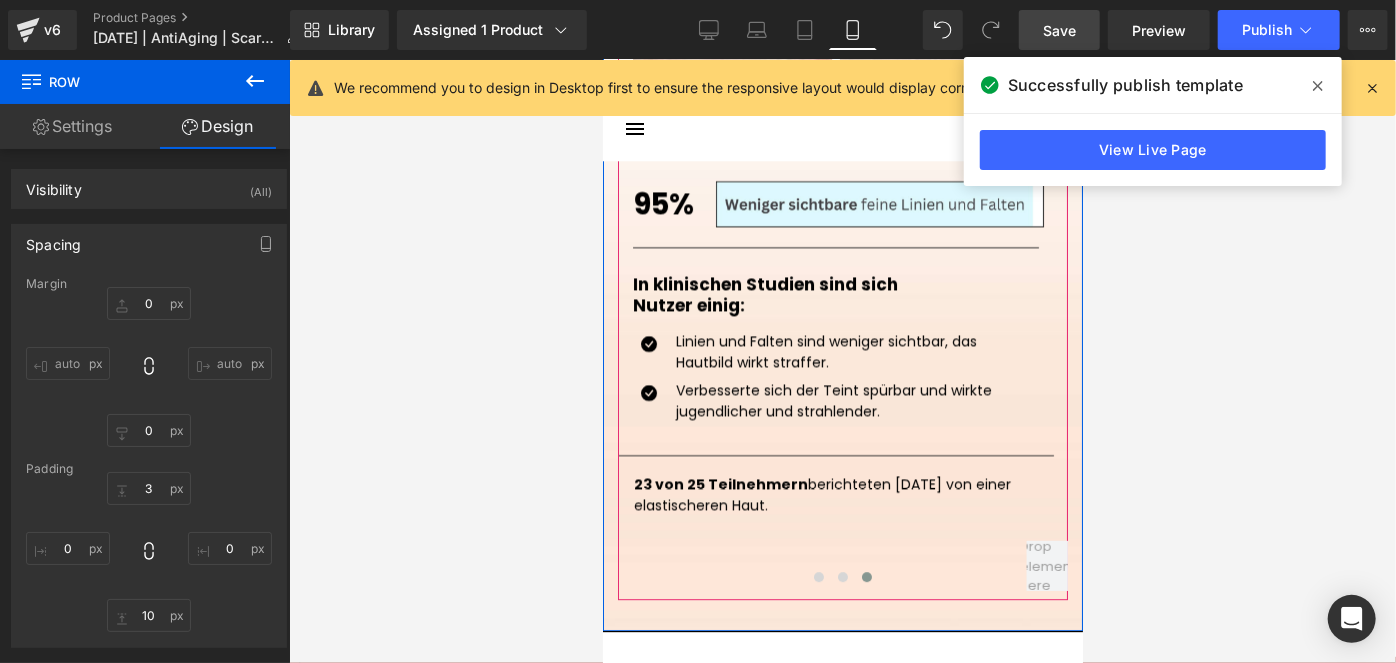scroll, scrollTop: 2725, scrollLeft: 0, axis: vertical 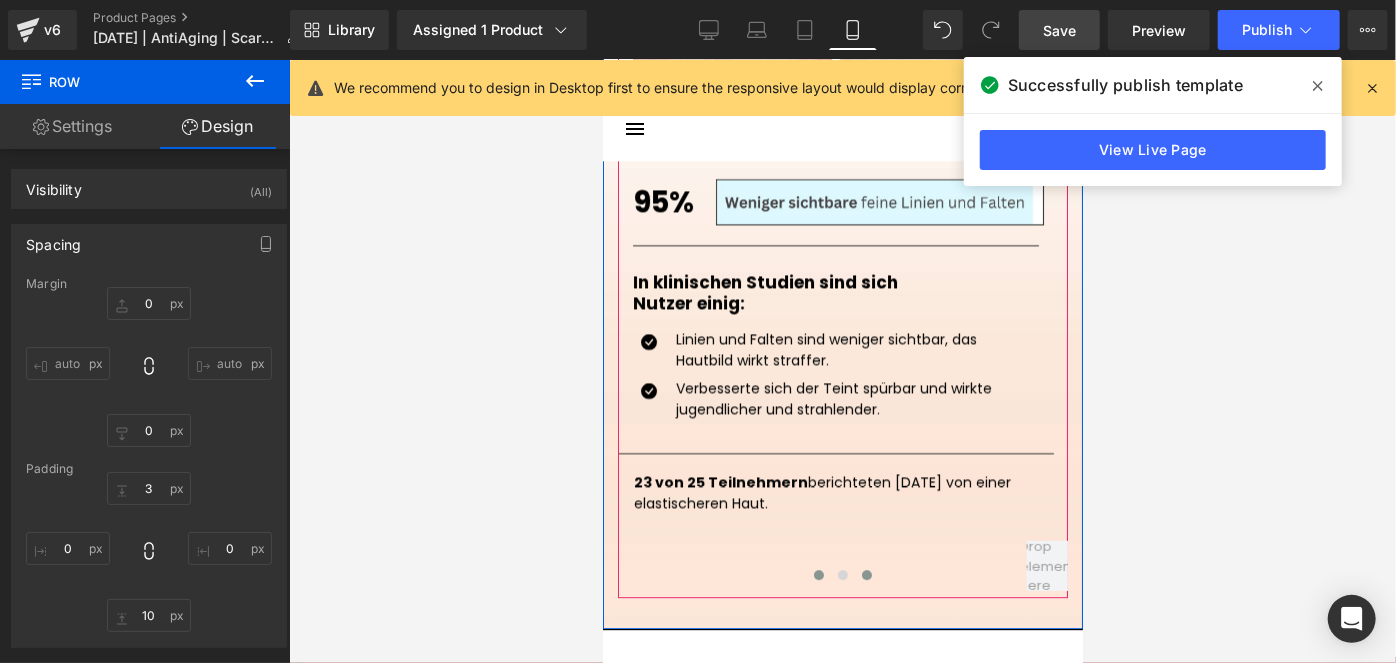 click at bounding box center (818, 574) 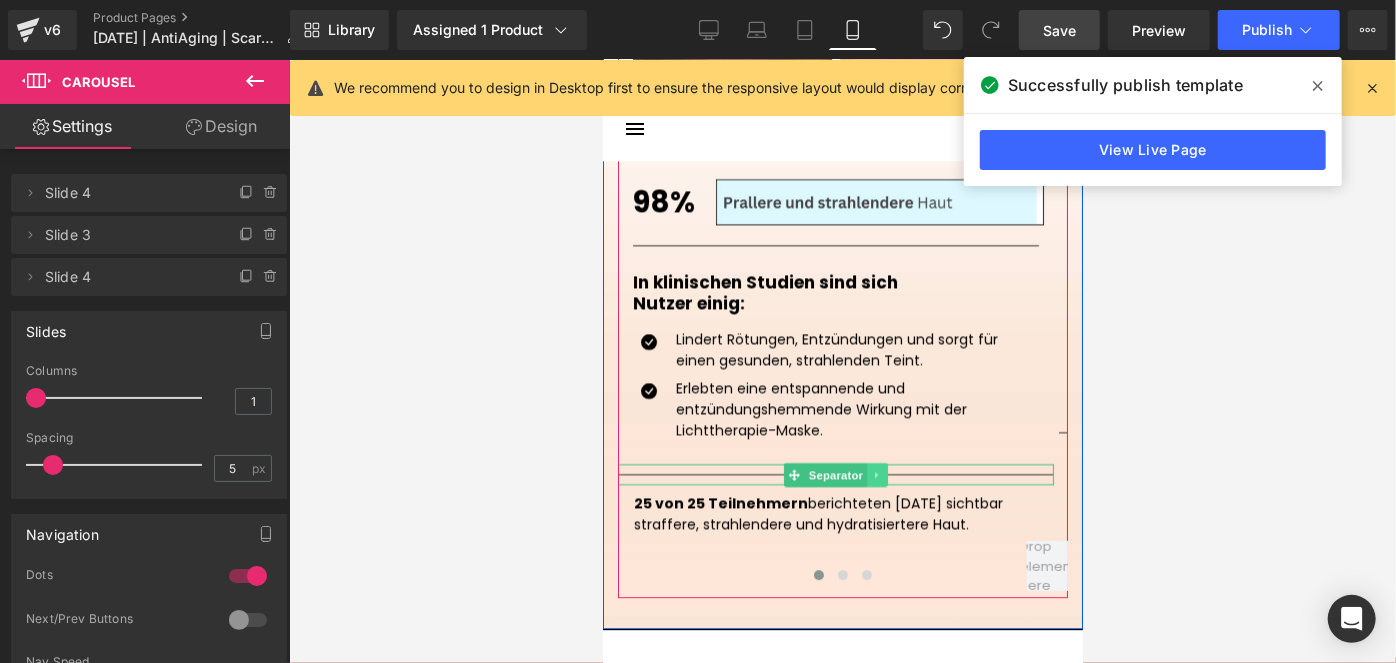 click 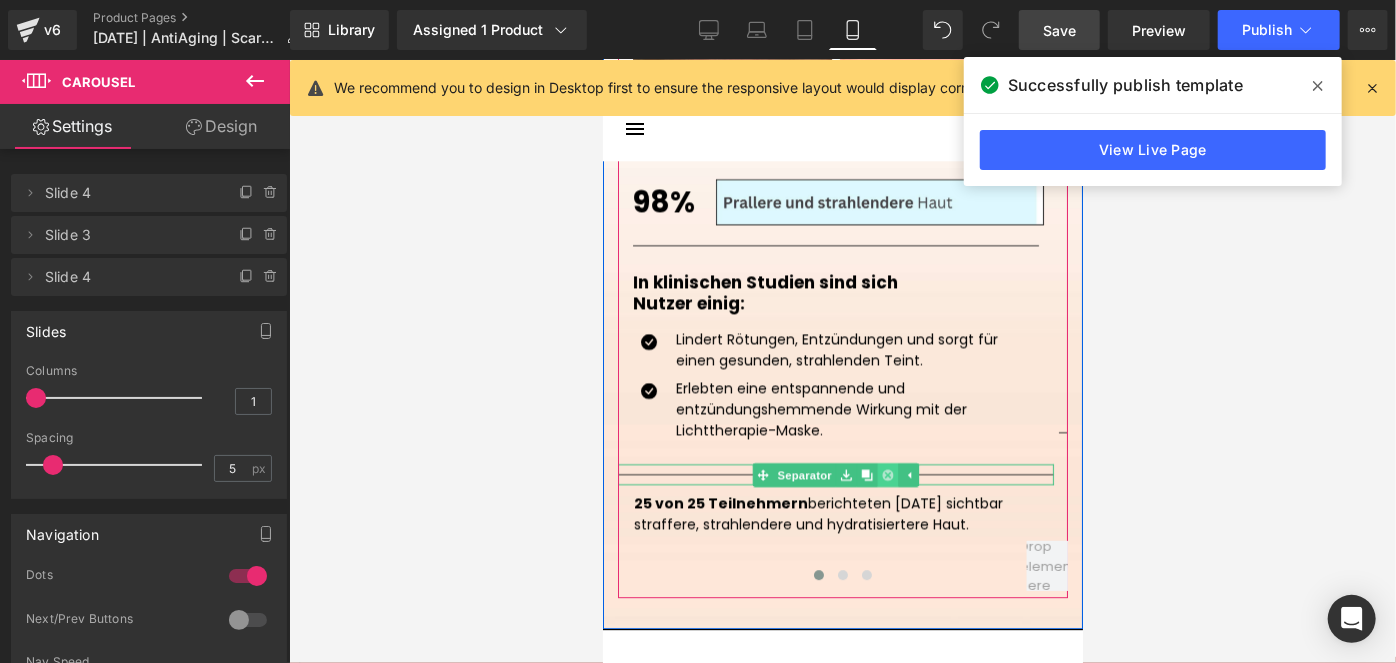 click 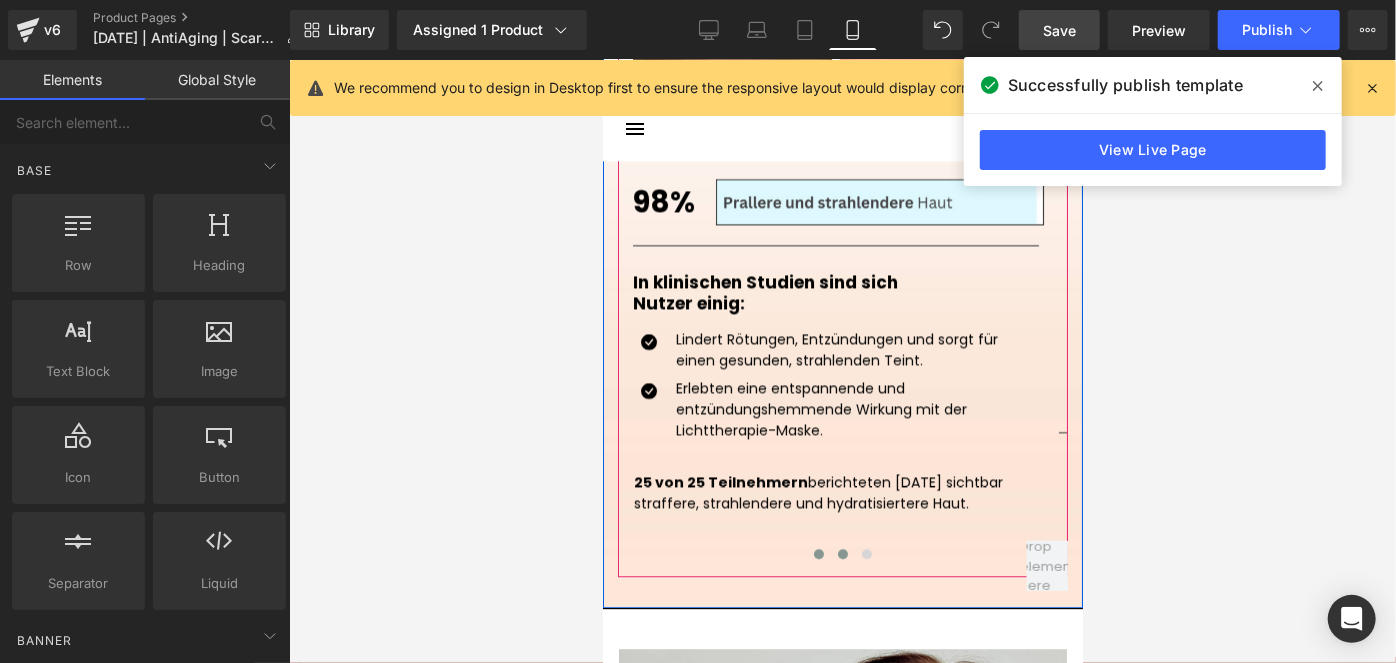 click at bounding box center [842, 553] 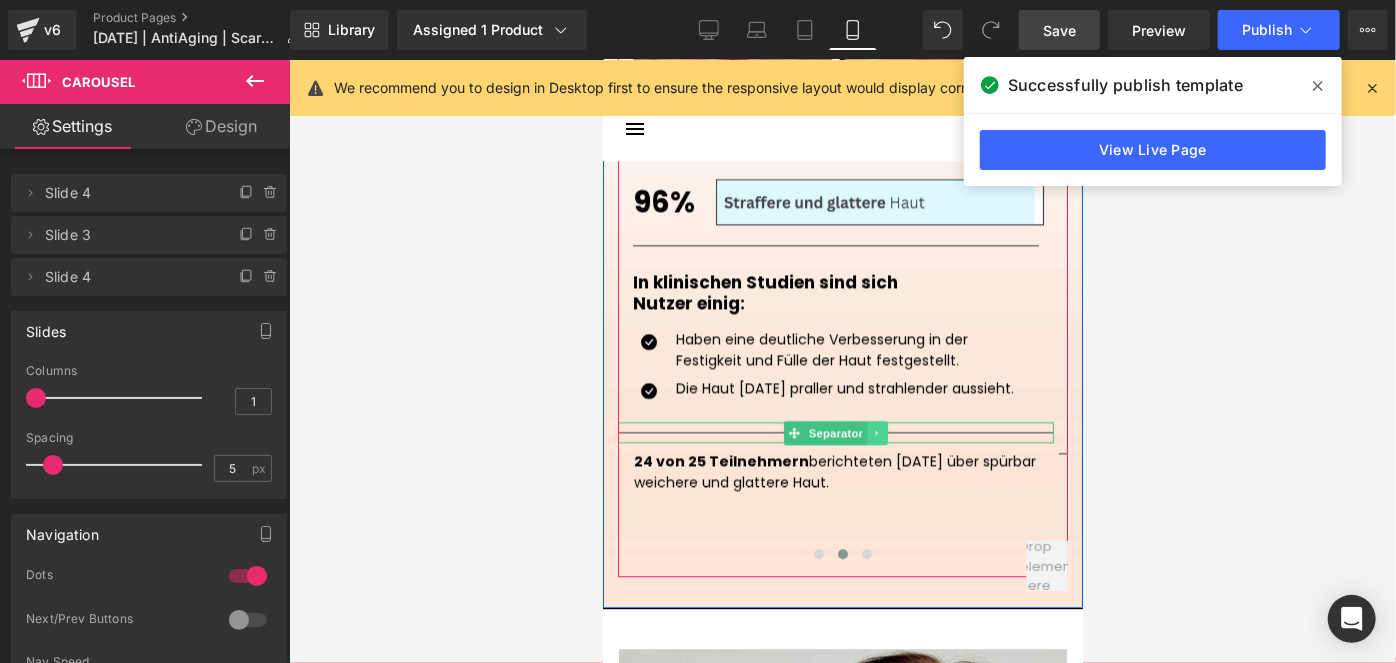 click 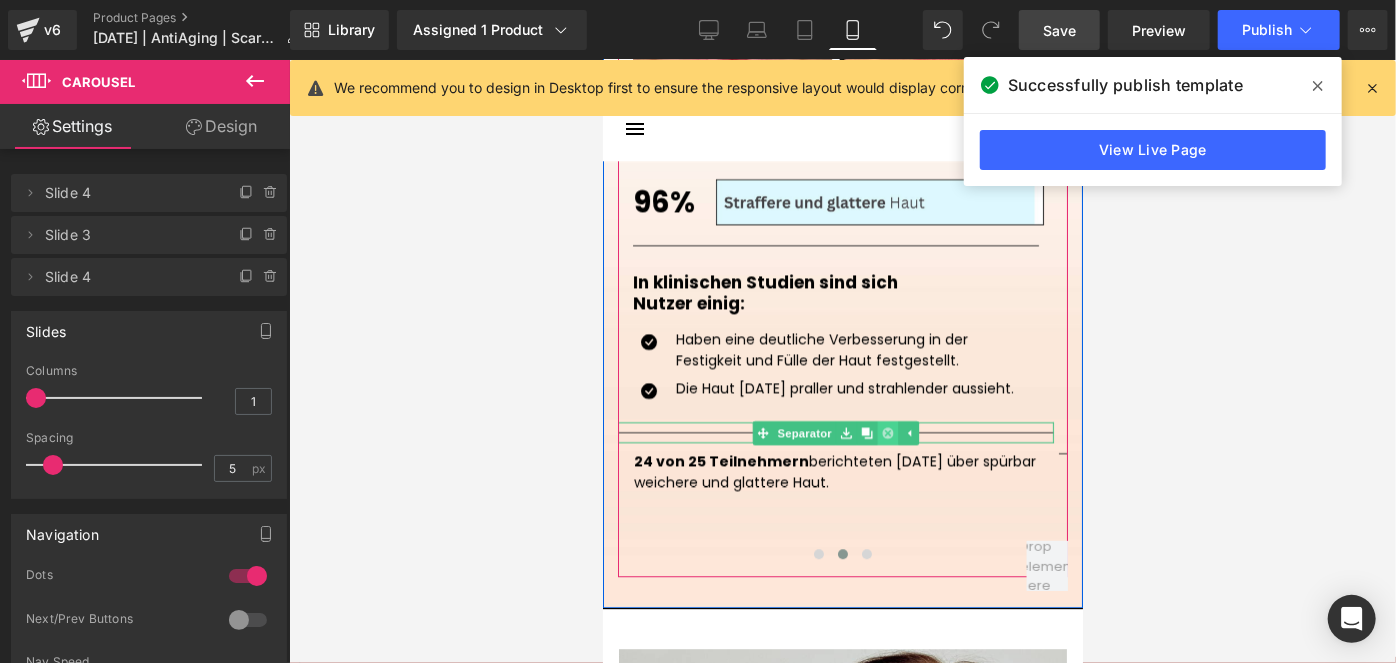 click 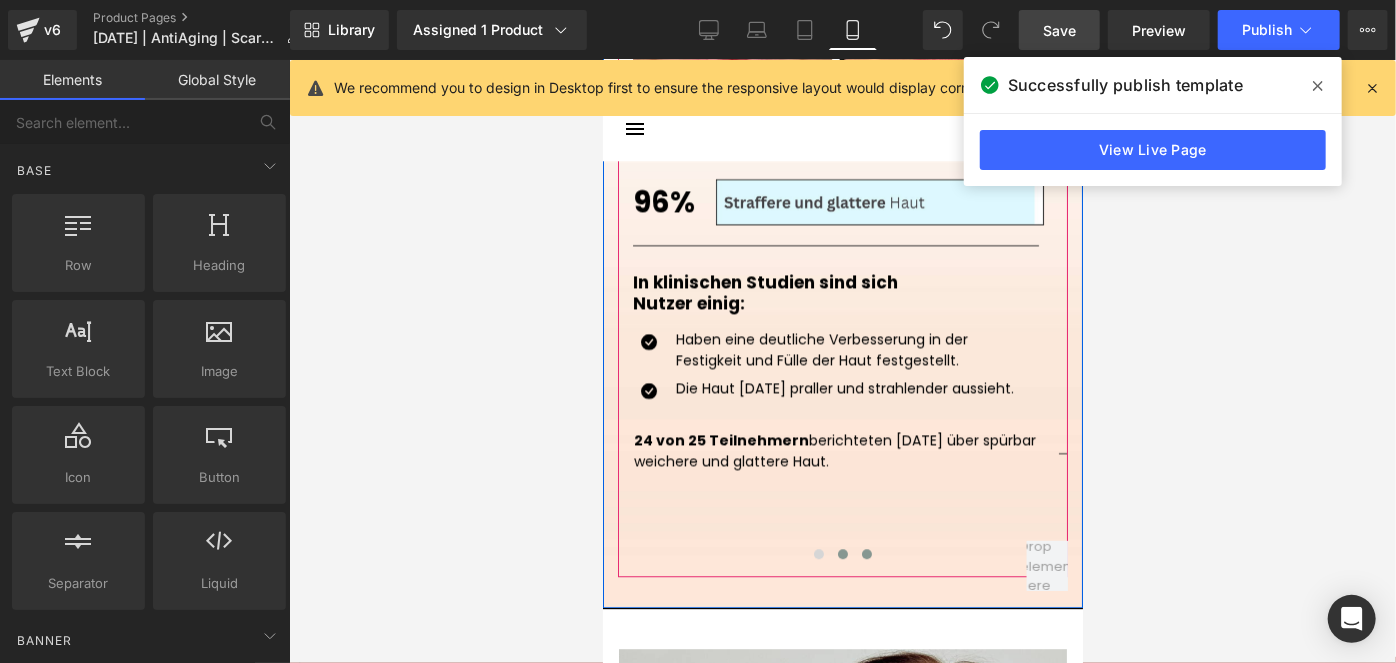 click at bounding box center [866, 553] 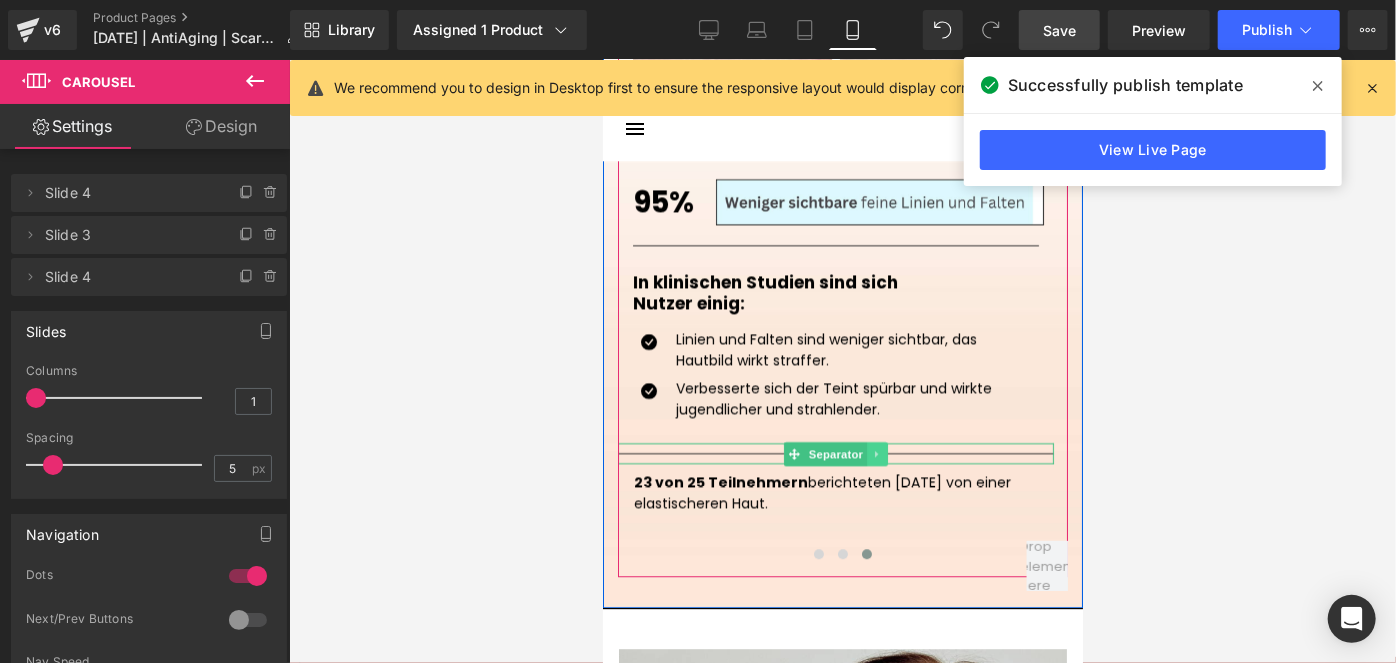 click 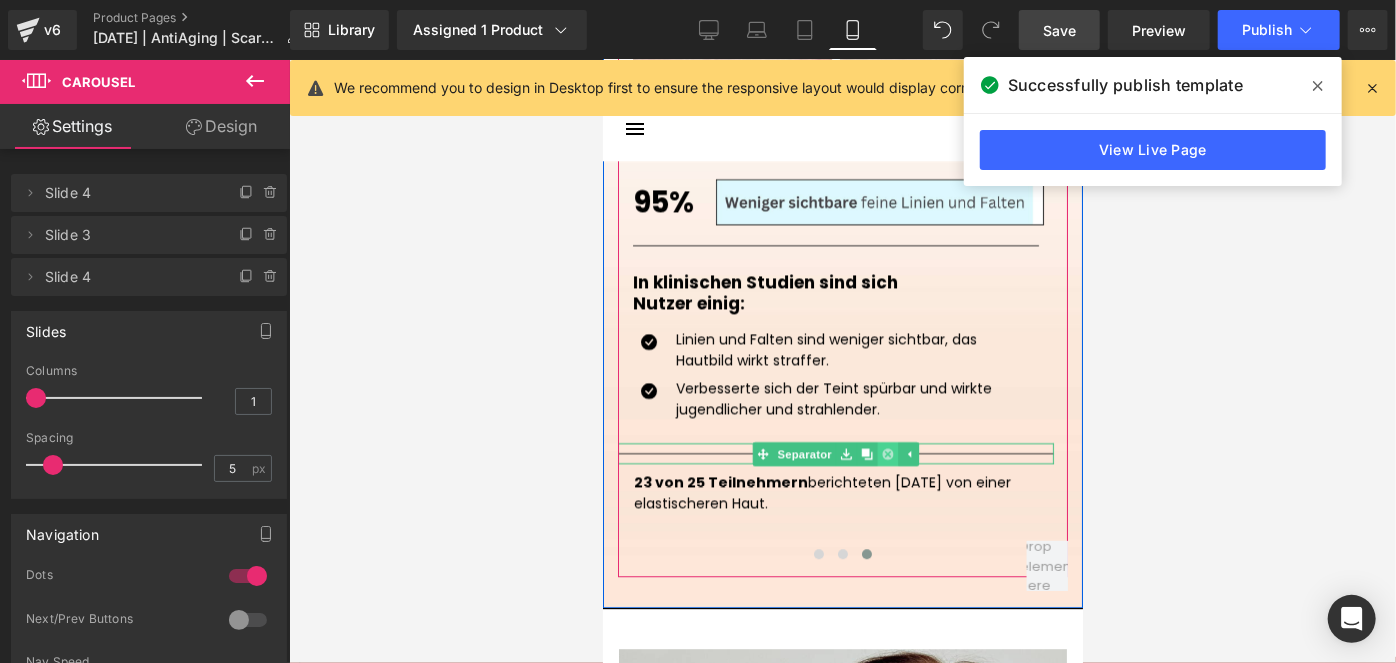 click 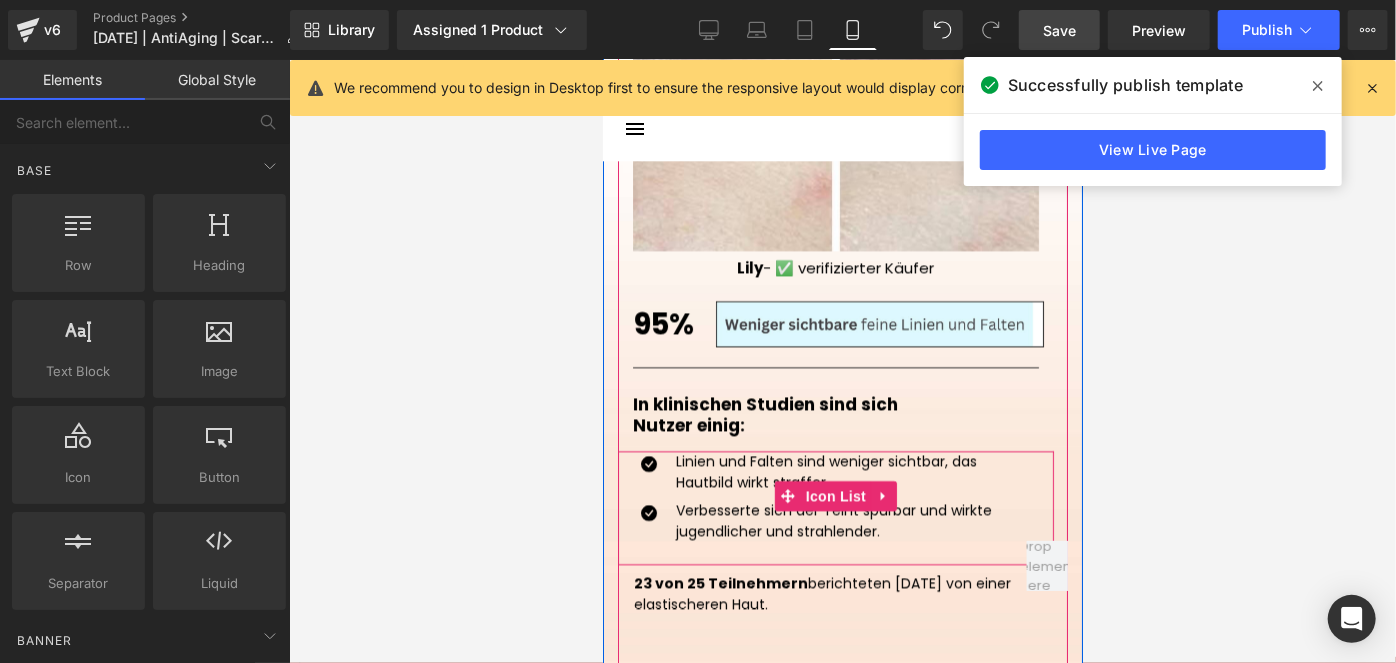 scroll, scrollTop: 2602, scrollLeft: 0, axis: vertical 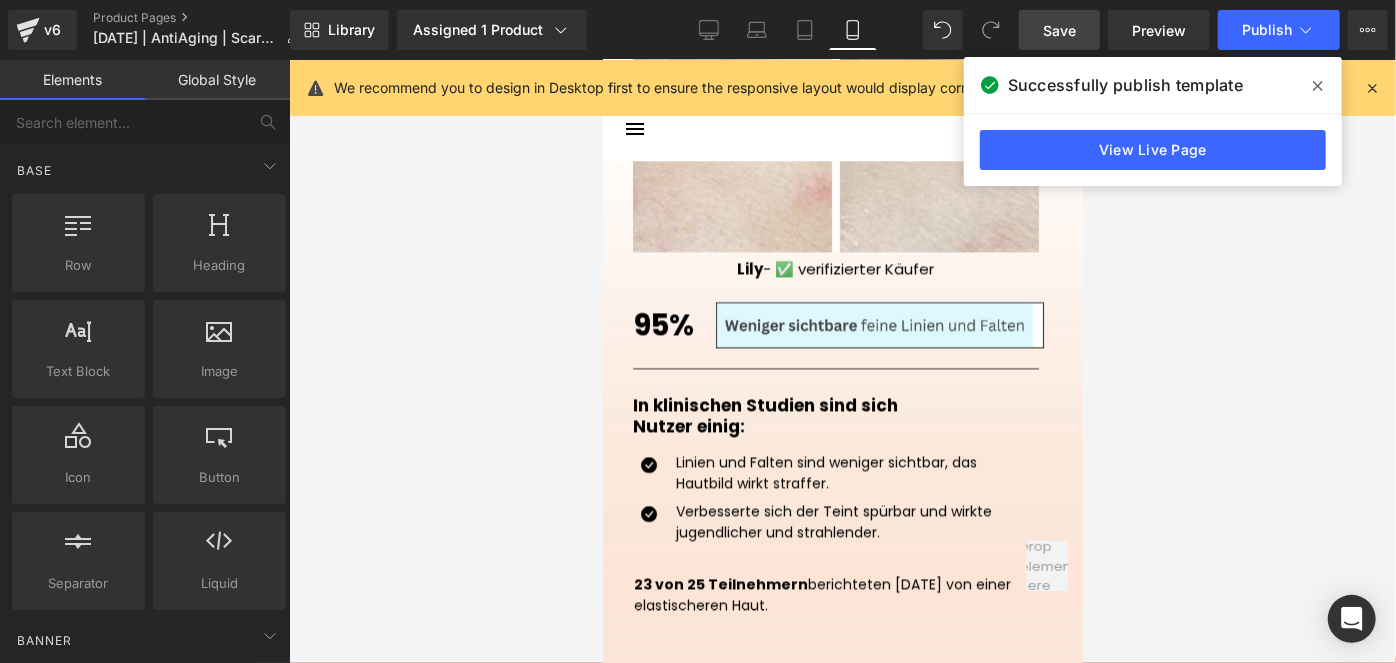 click on "Save" at bounding box center [1059, 30] 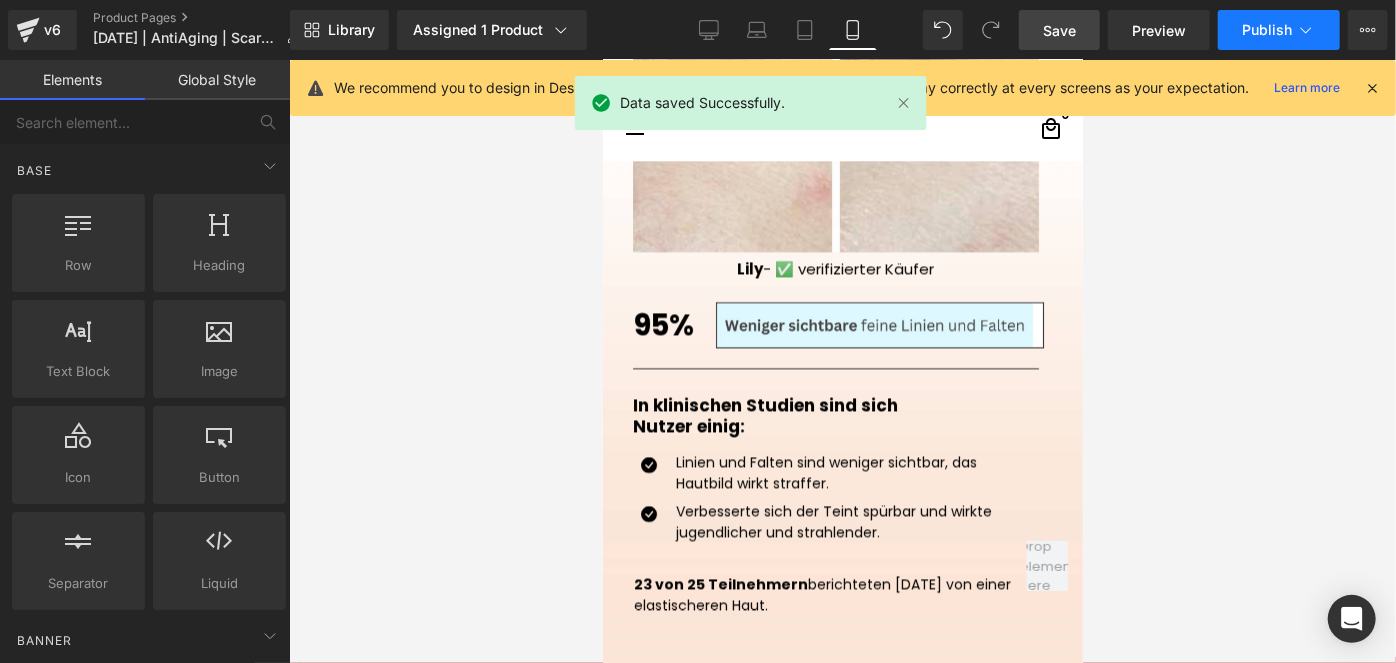 click on "Publish" at bounding box center (1267, 30) 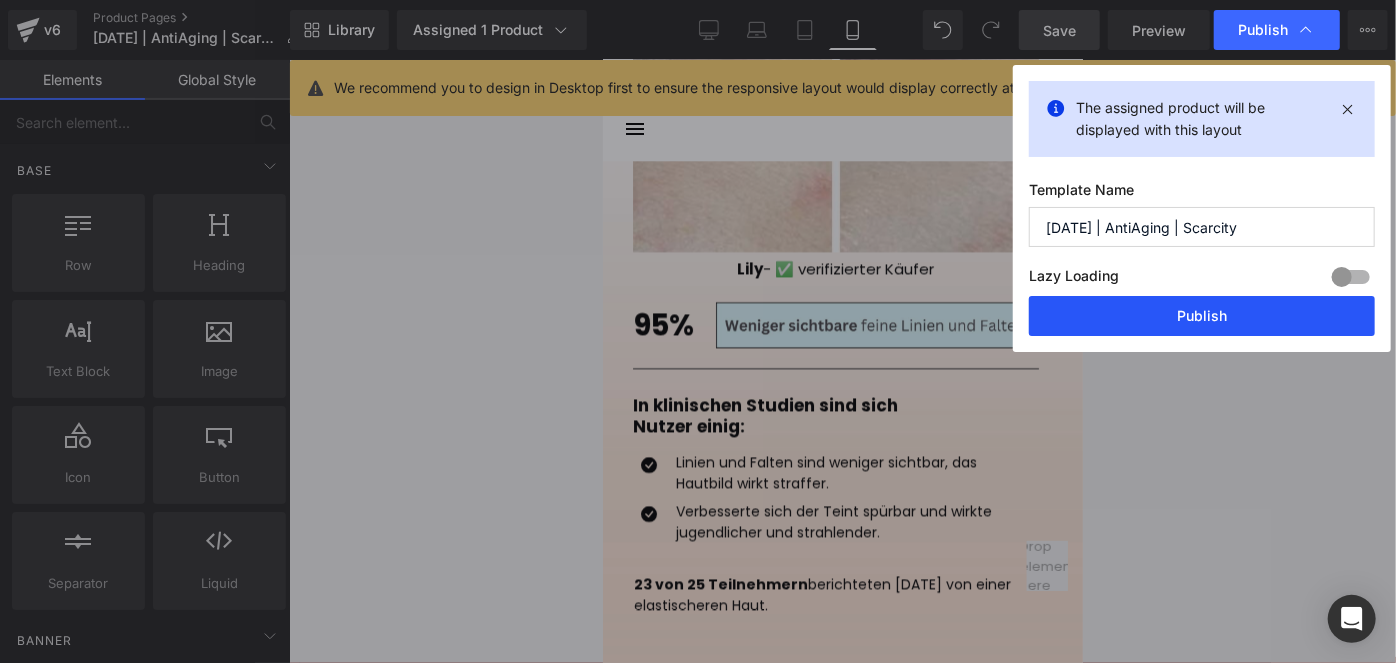 click on "Publish" at bounding box center (1202, 316) 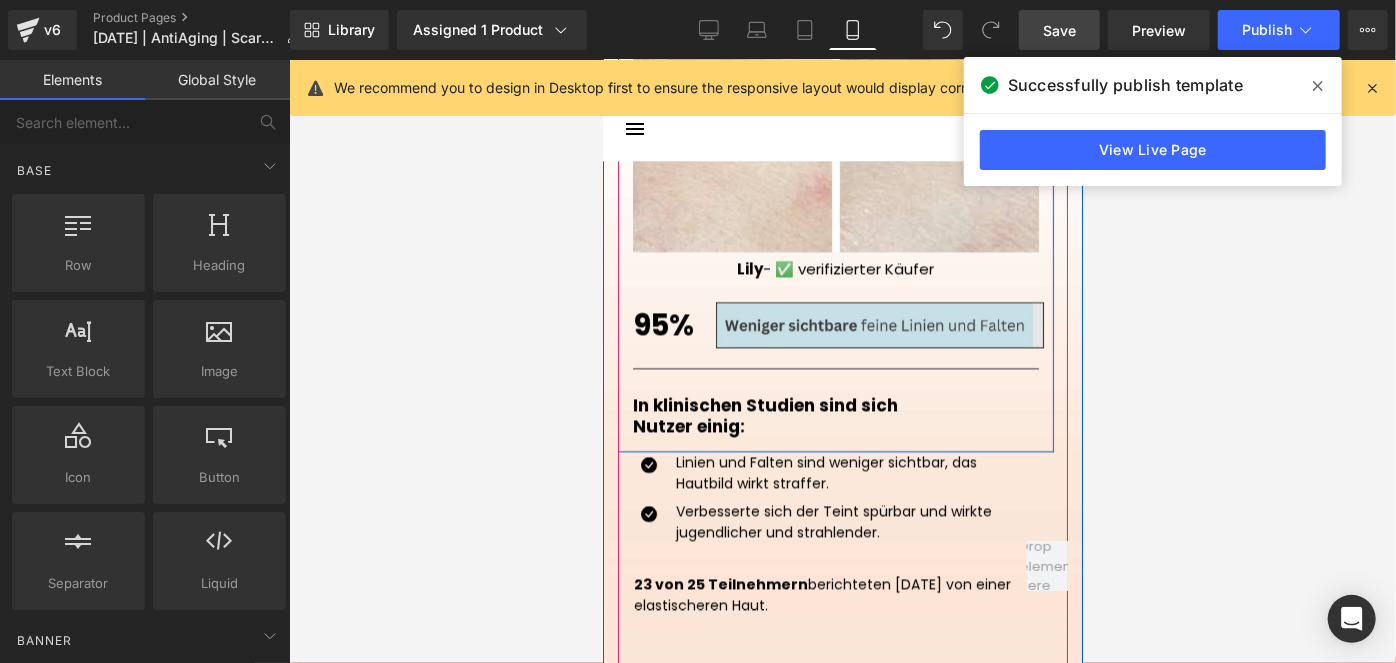 click at bounding box center [895, 324] 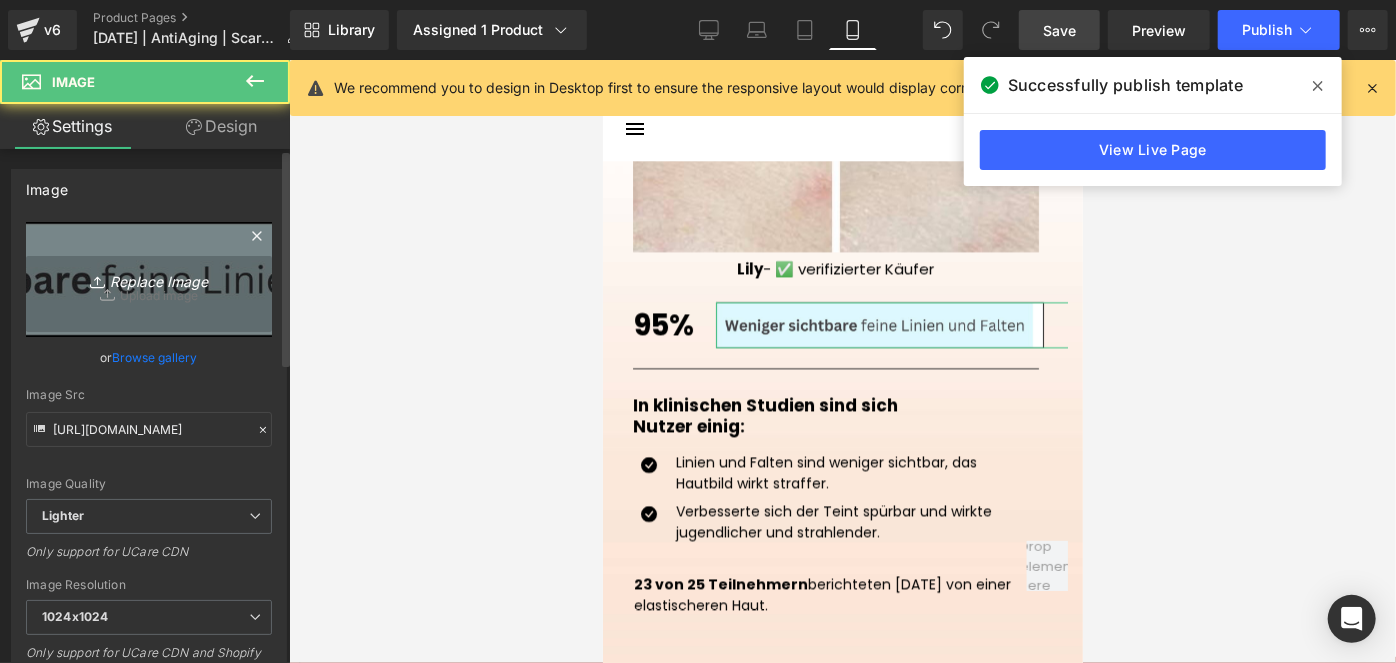 click on "Replace Image" at bounding box center [149, 279] 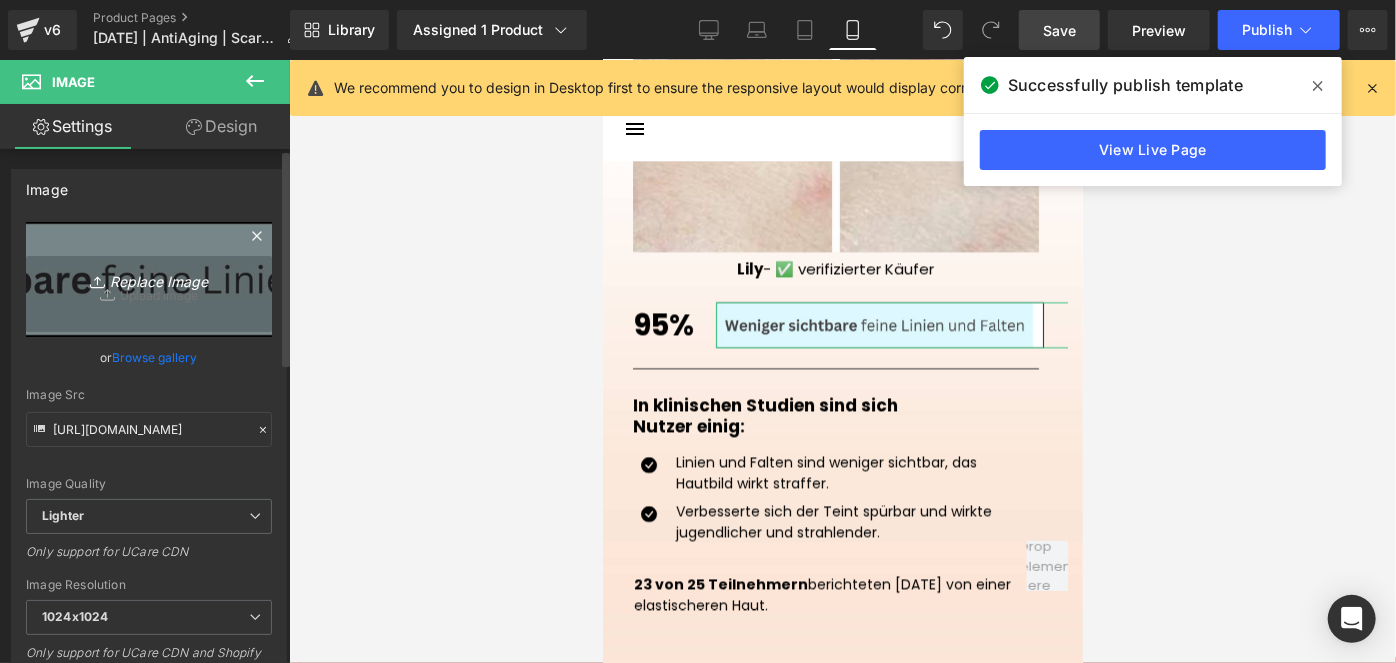 type on "C:\fakepath\5.png" 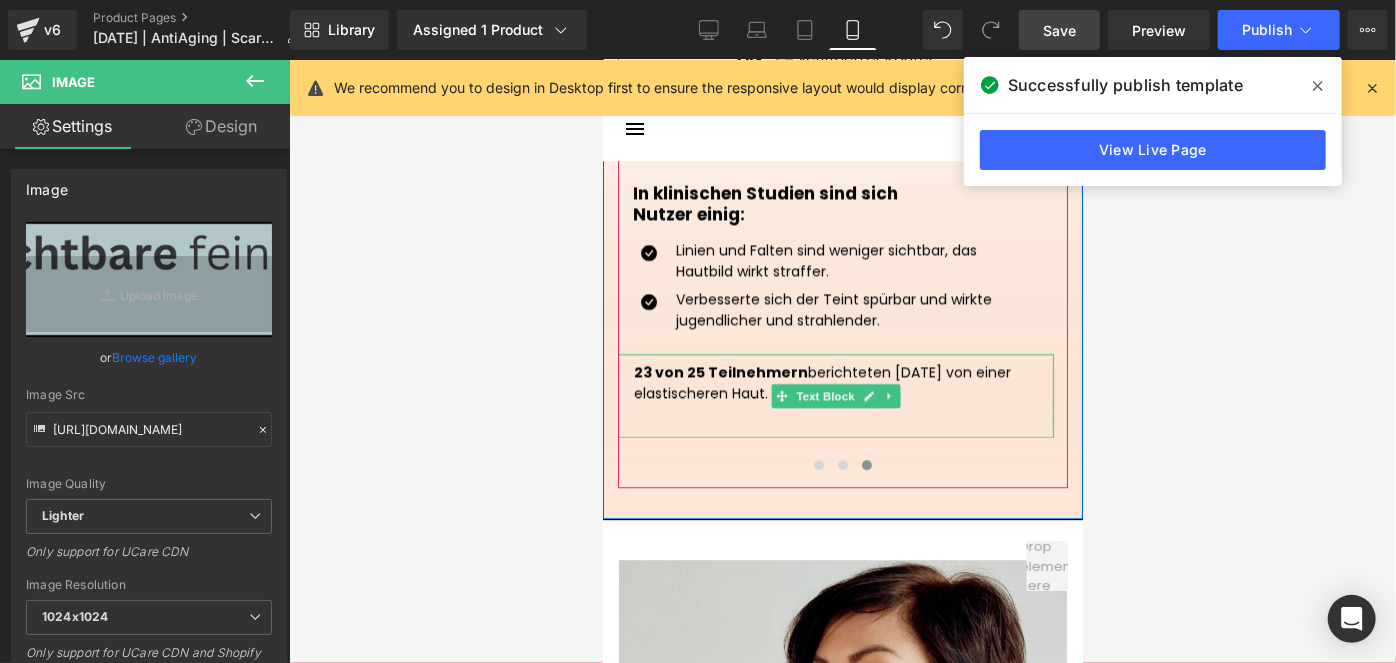 scroll, scrollTop: 2834, scrollLeft: 0, axis: vertical 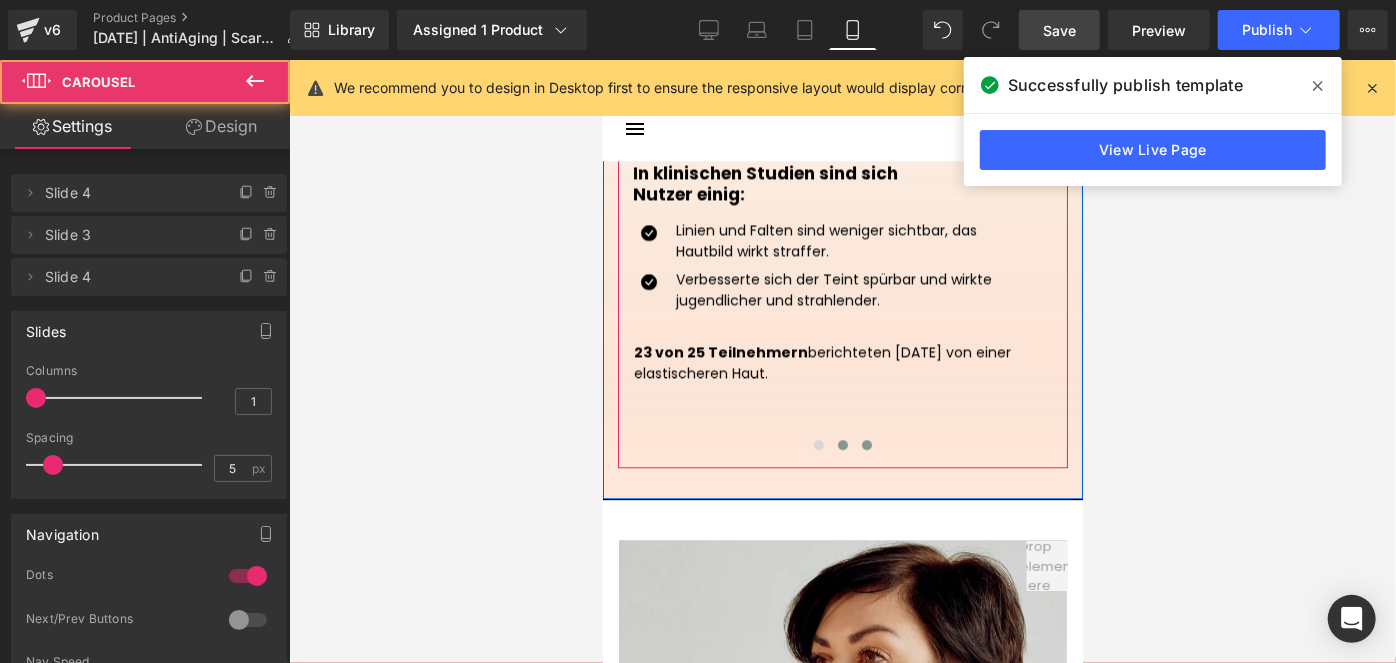 click at bounding box center [842, 444] 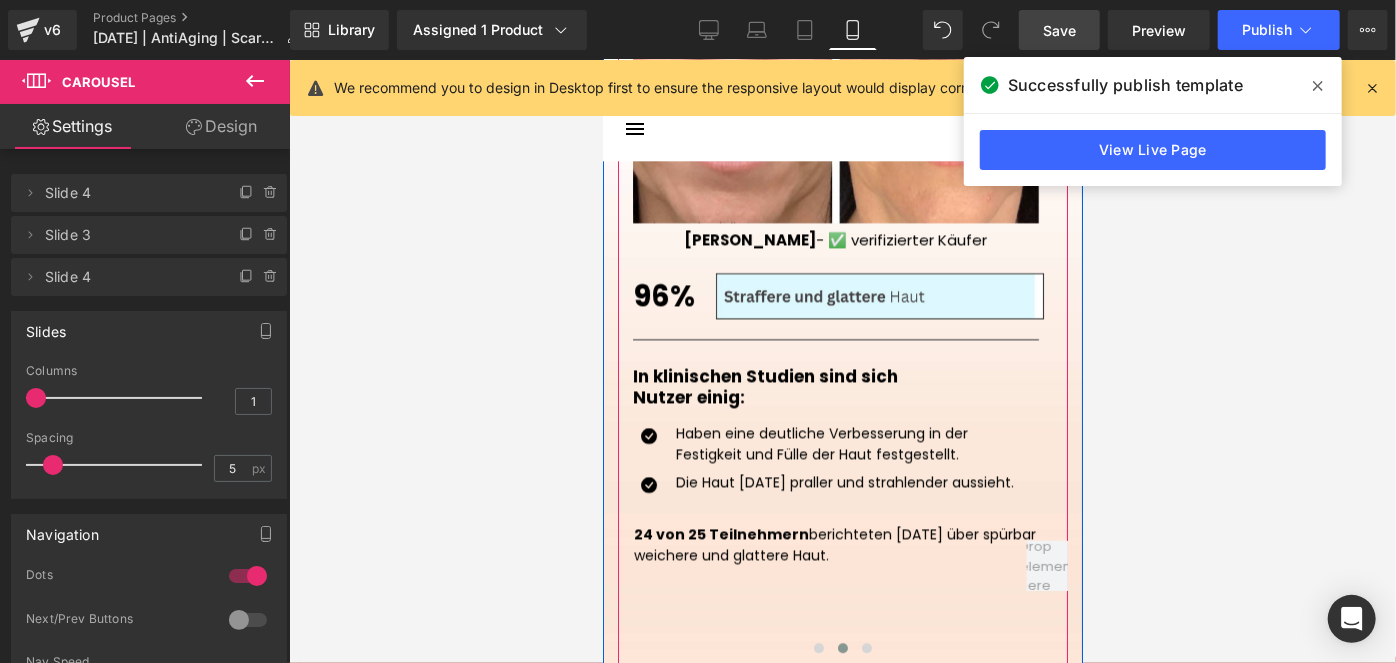 scroll, scrollTop: 2629, scrollLeft: 0, axis: vertical 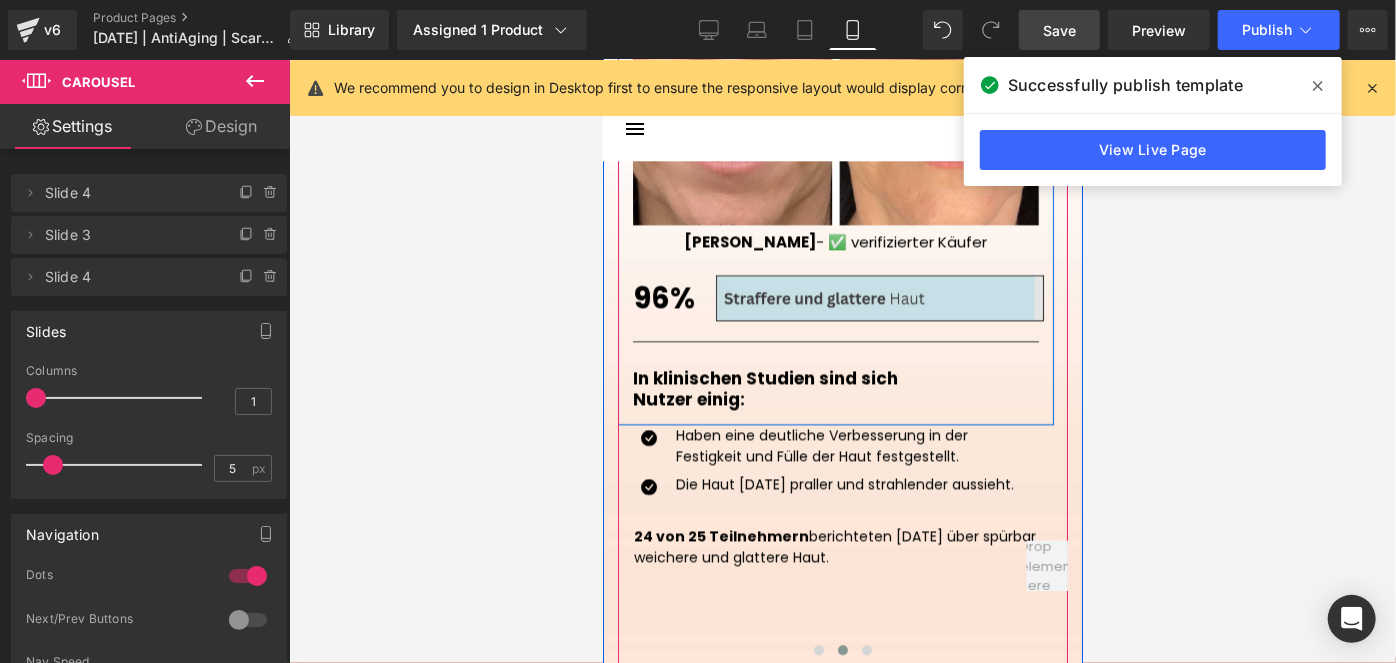 click at bounding box center (895, 297) 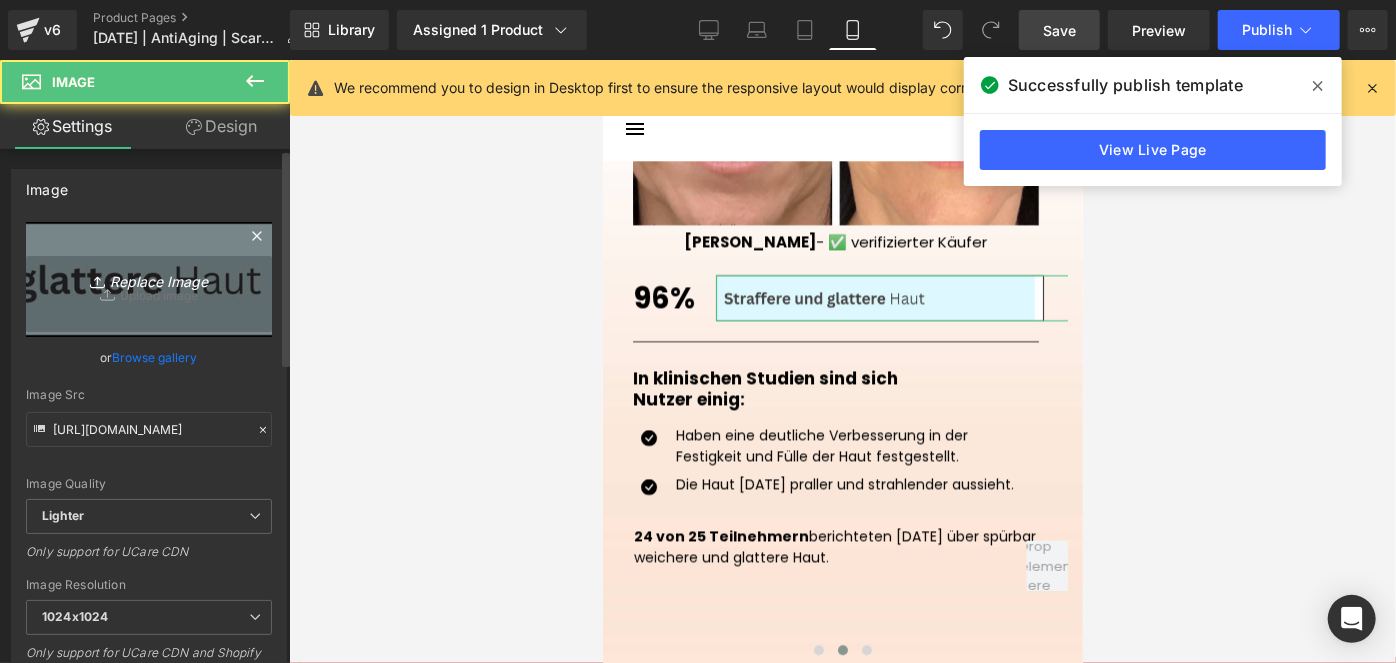click on "Replace Image" at bounding box center (149, 279) 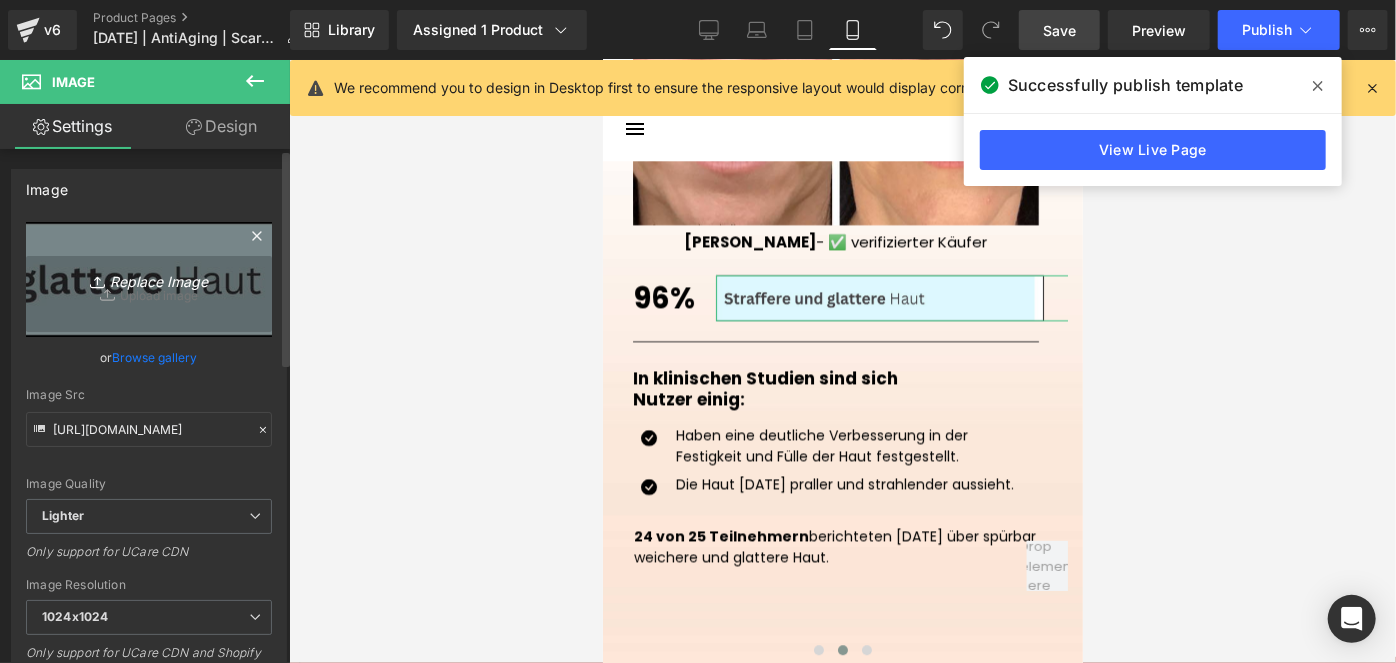 type on "C:\fakepath\4.png" 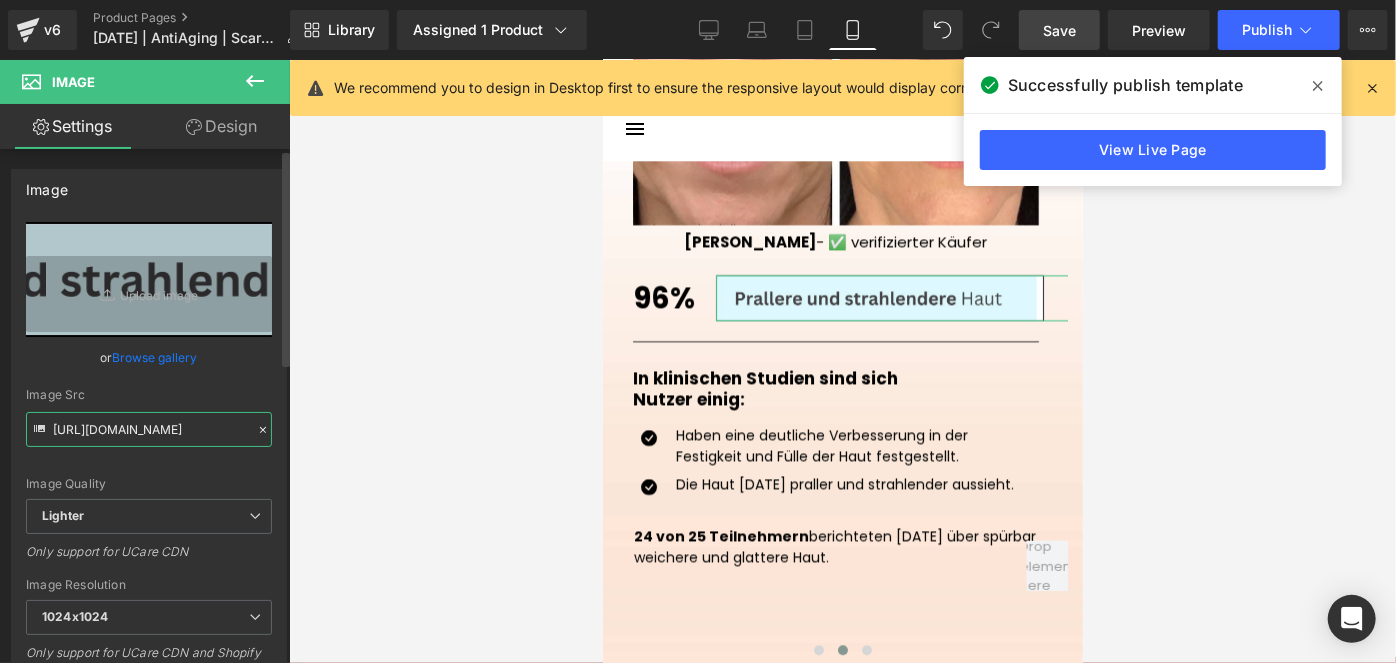 click on "[URL][DOMAIN_NAME]" at bounding box center [149, 429] 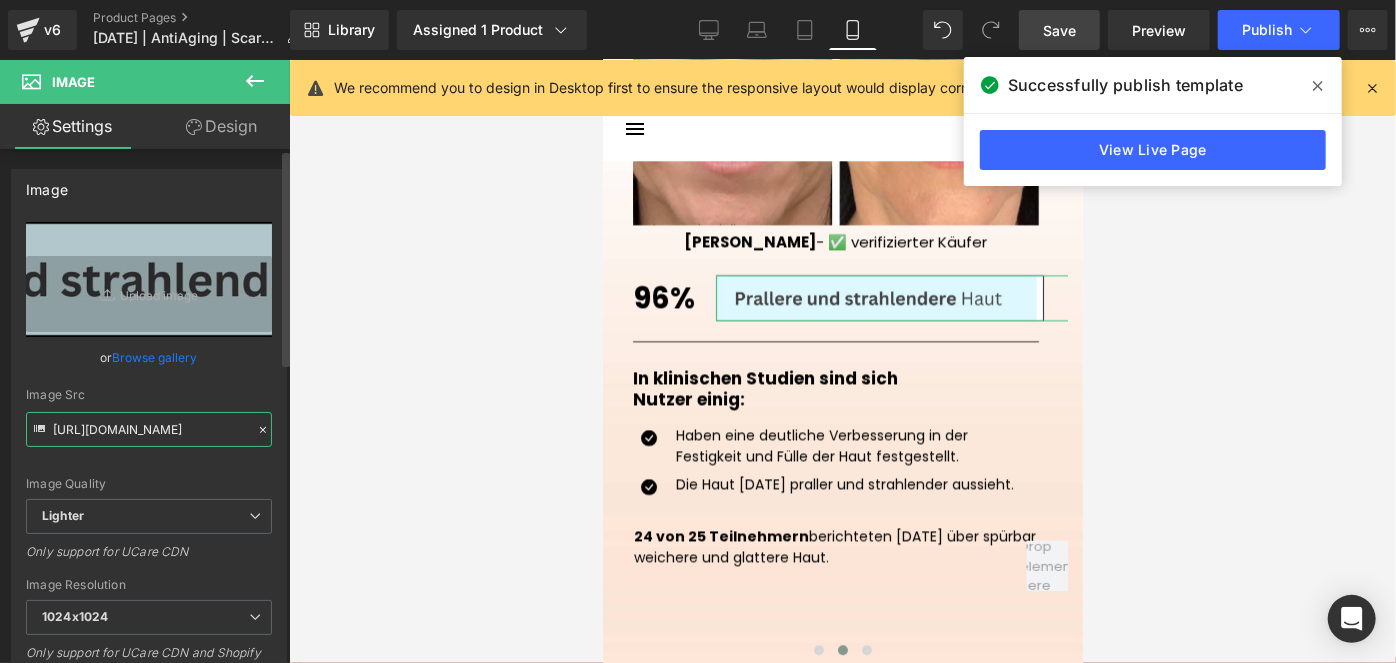 type on "[URL][DOMAIN_NAME]" 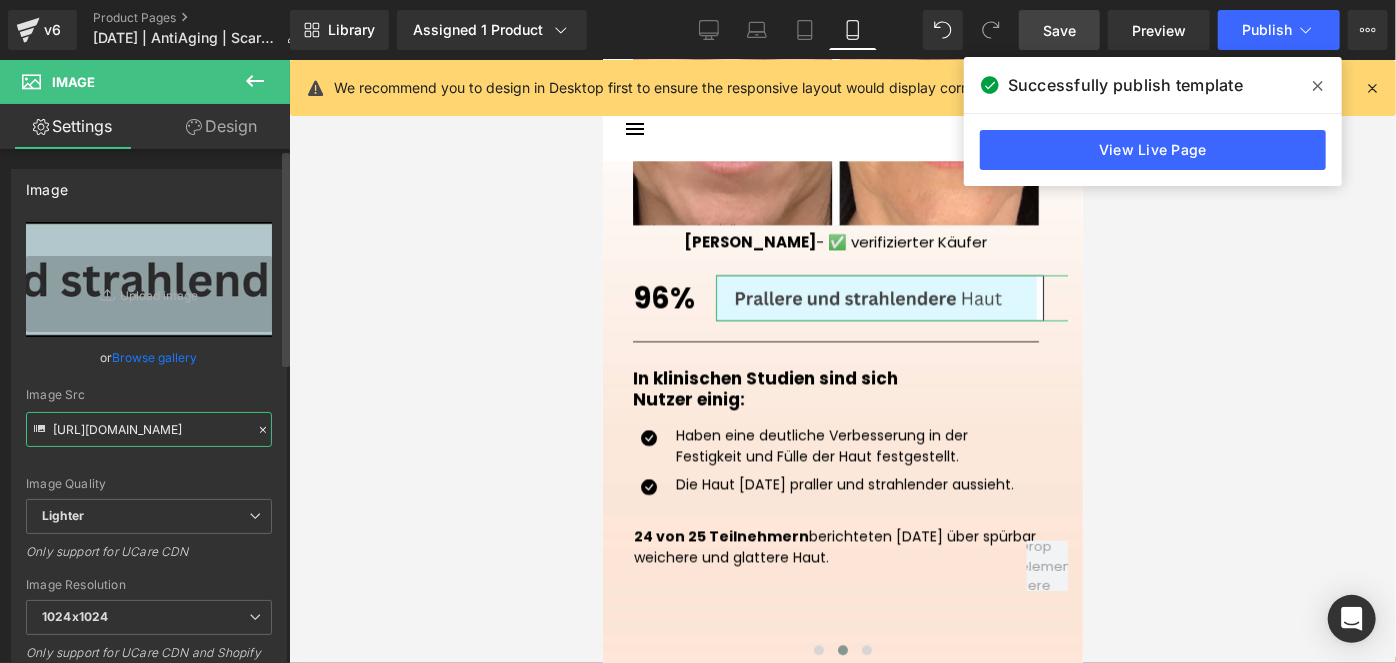 click on "[URL][DOMAIN_NAME]" at bounding box center (149, 429) 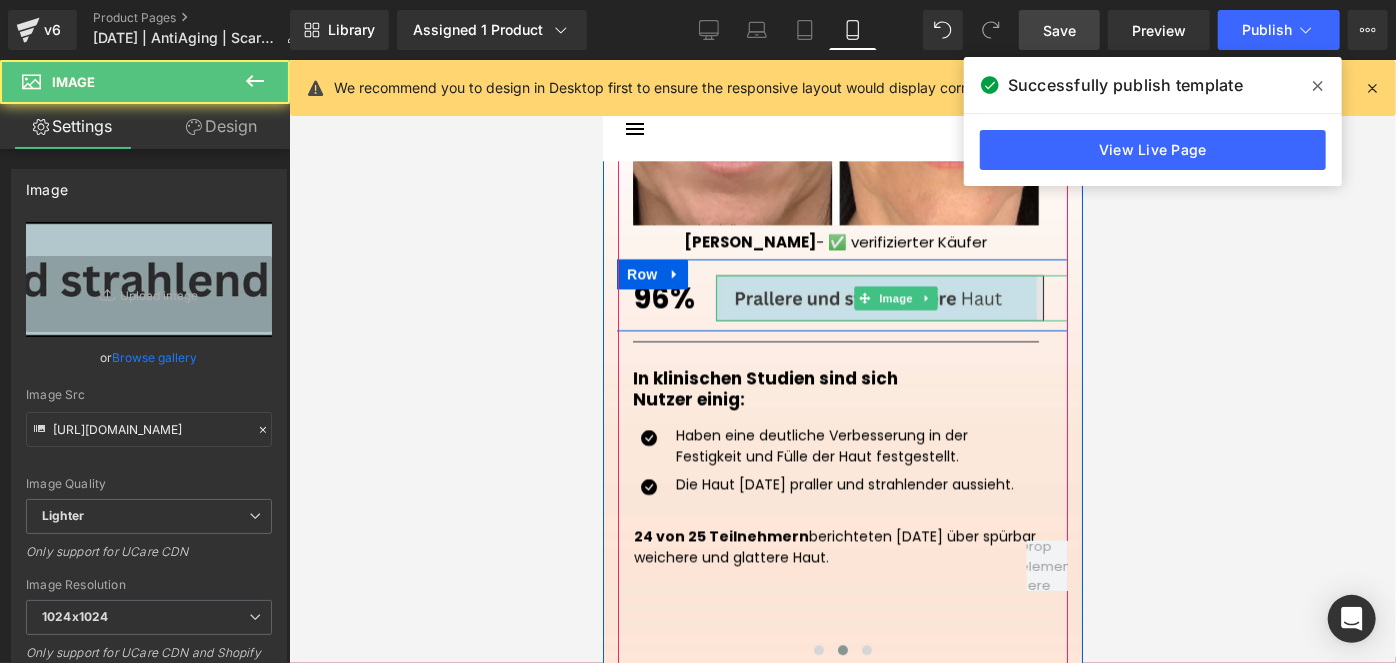 click at bounding box center [895, 297] 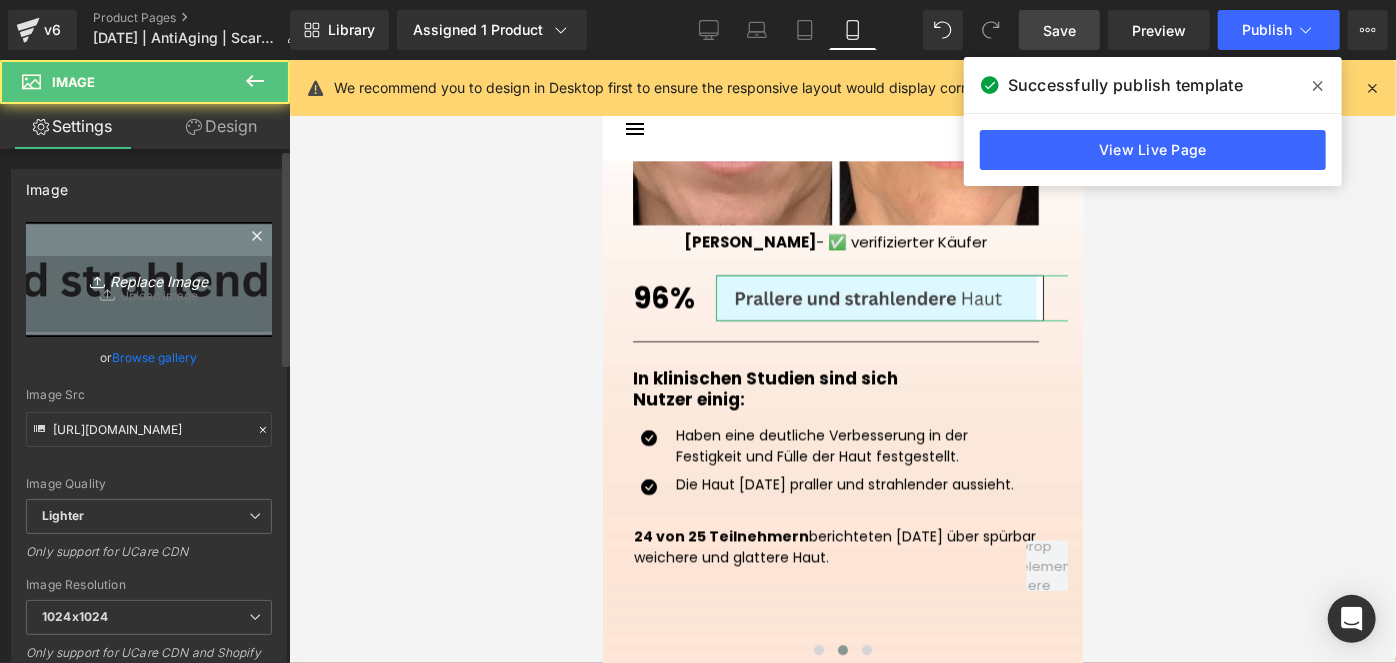 click on "Replace Image" at bounding box center (149, 279) 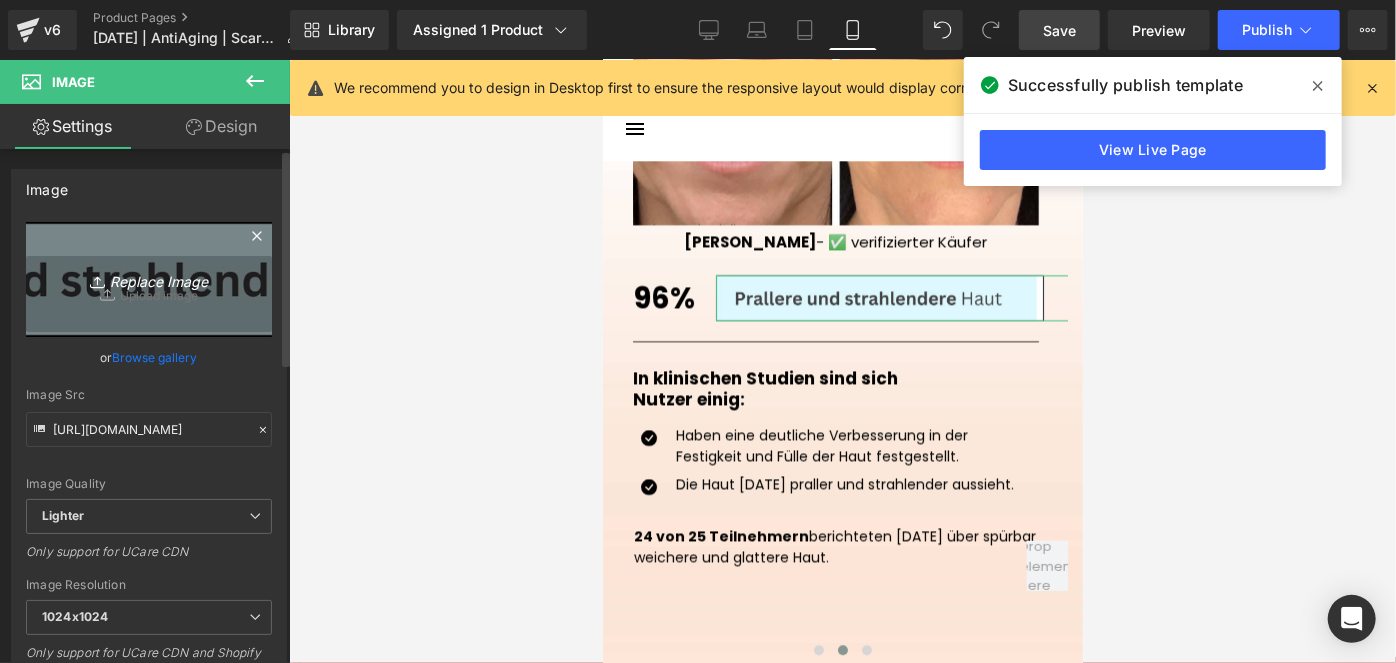 type on "C:\fakepath\2.png" 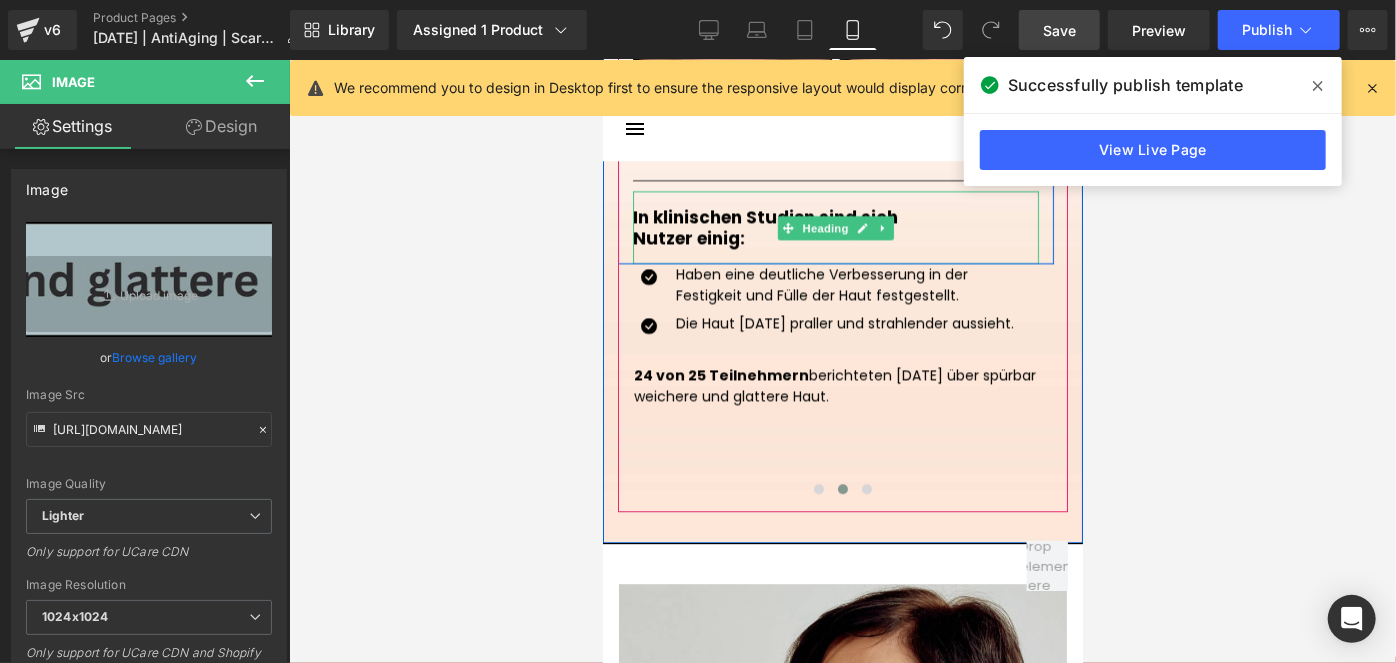scroll, scrollTop: 2798, scrollLeft: 0, axis: vertical 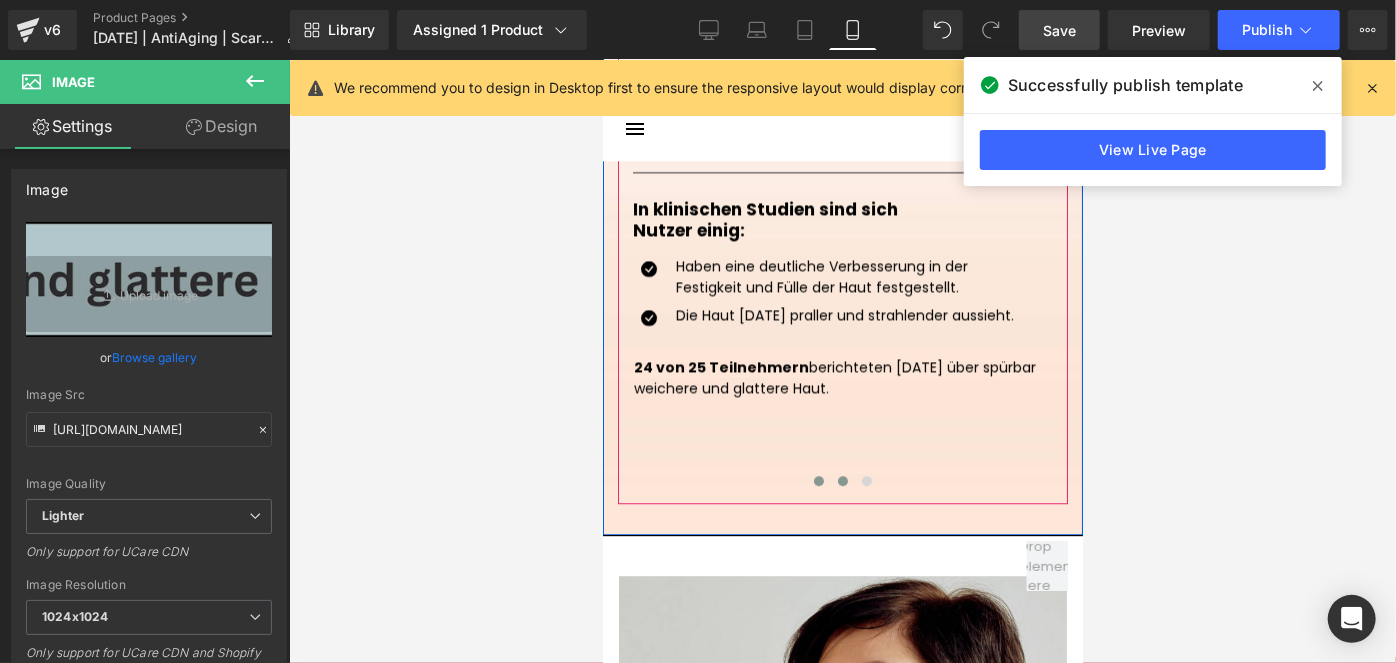 click at bounding box center [818, 480] 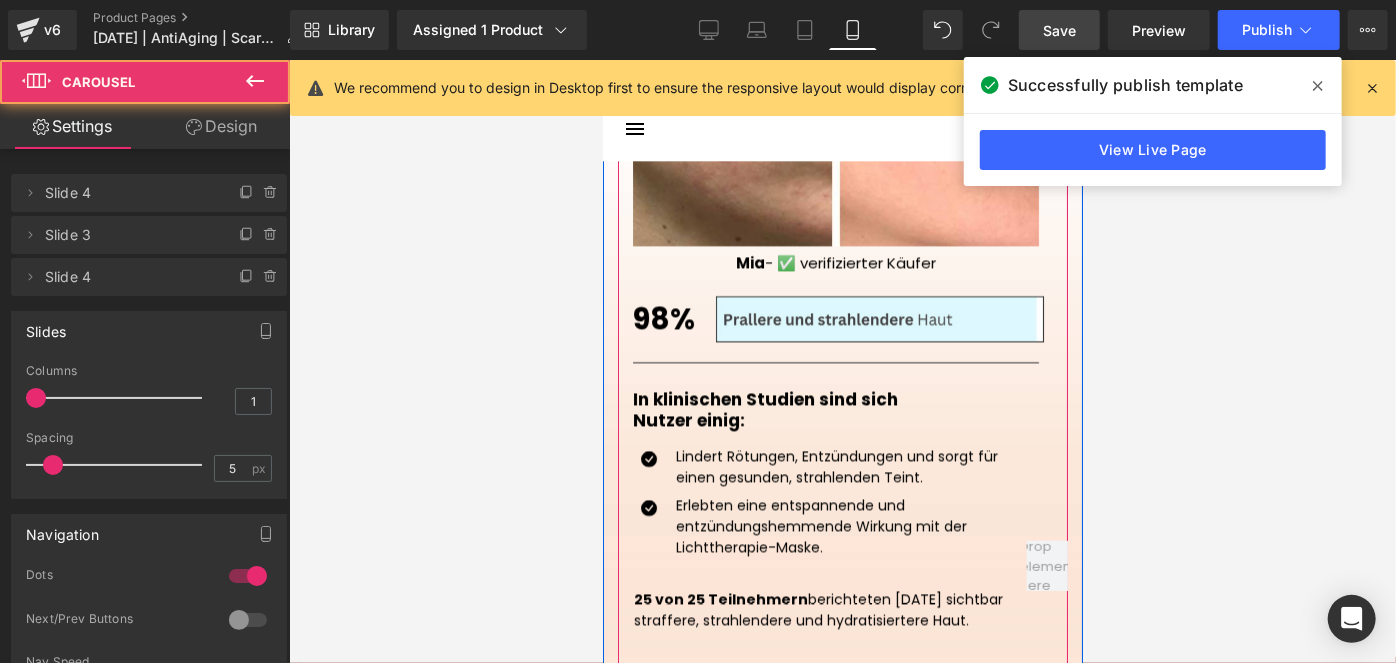 scroll, scrollTop: 2607, scrollLeft: 0, axis: vertical 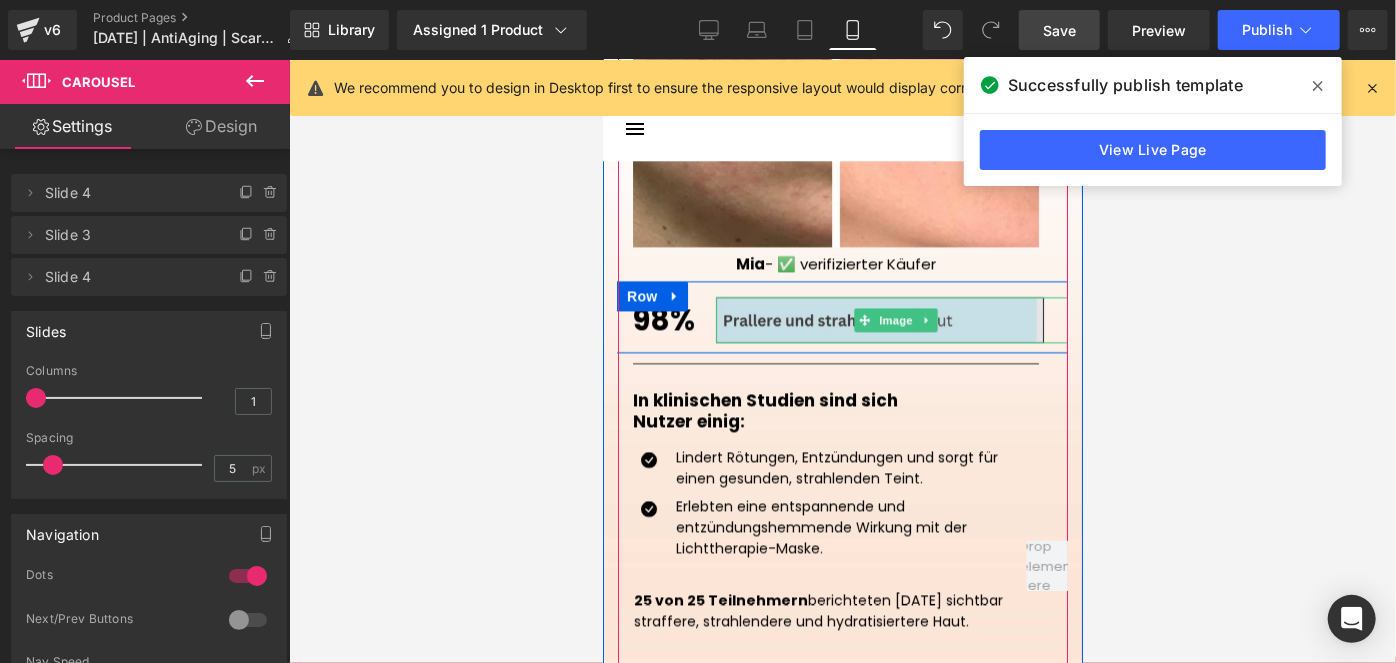 click at bounding box center (895, 319) 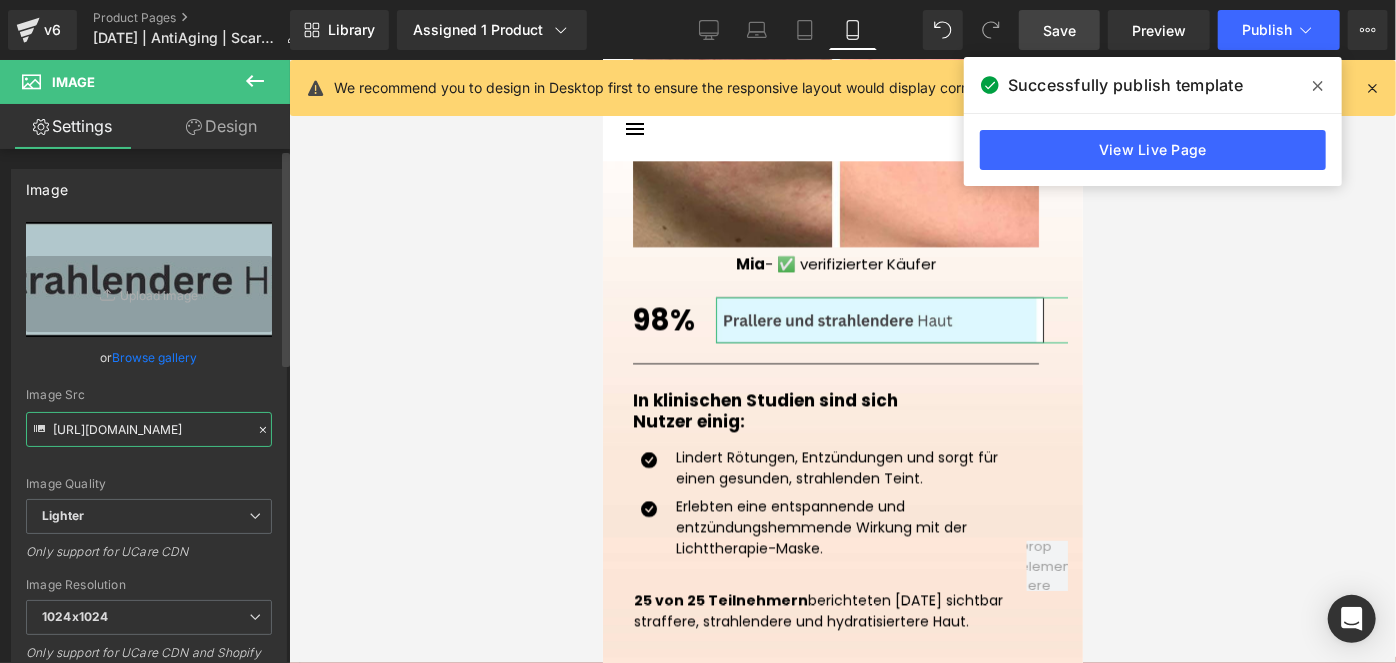 click on "[URL][DOMAIN_NAME]" at bounding box center (149, 429) 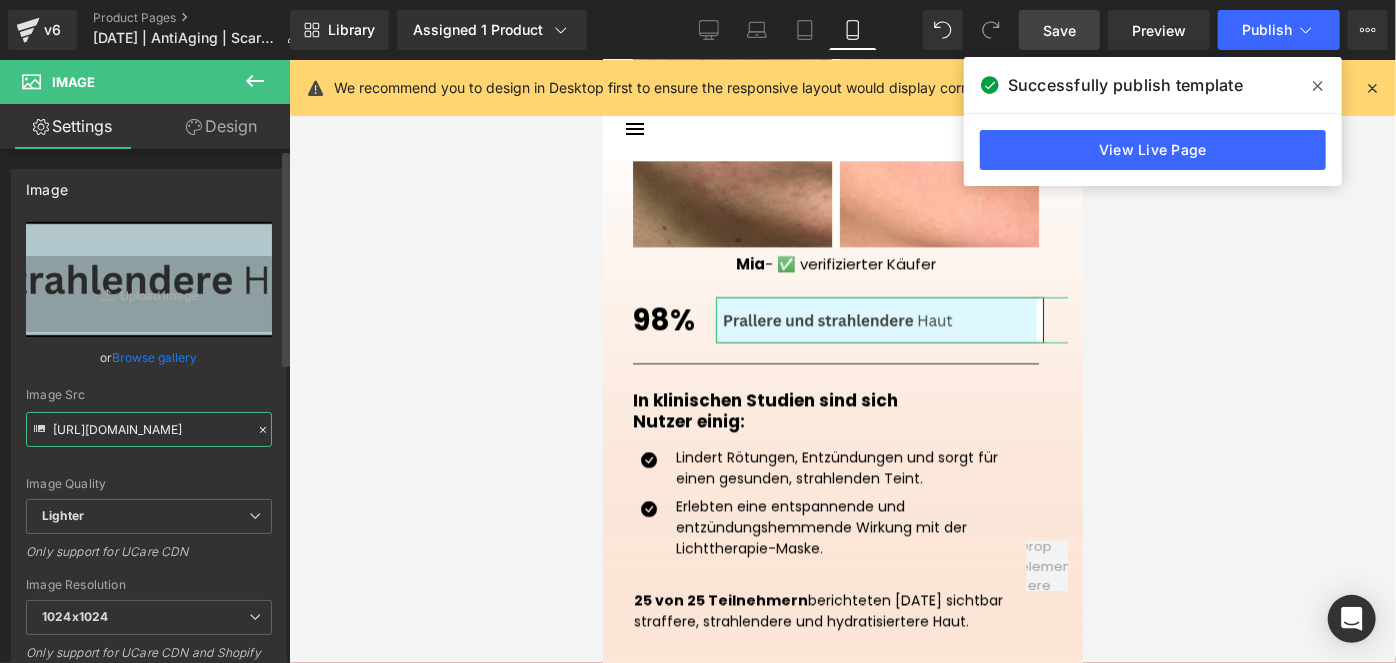 click on "[URL][DOMAIN_NAME]" at bounding box center [149, 429] 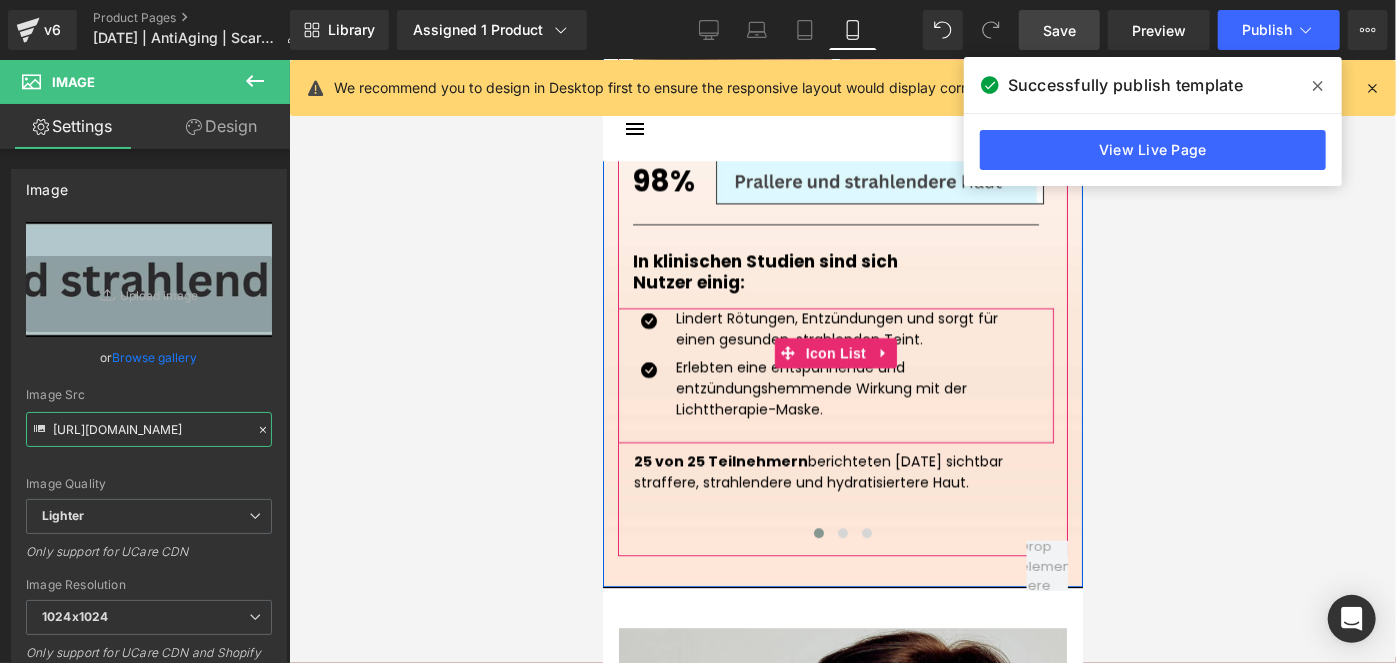 scroll, scrollTop: 2745, scrollLeft: 0, axis: vertical 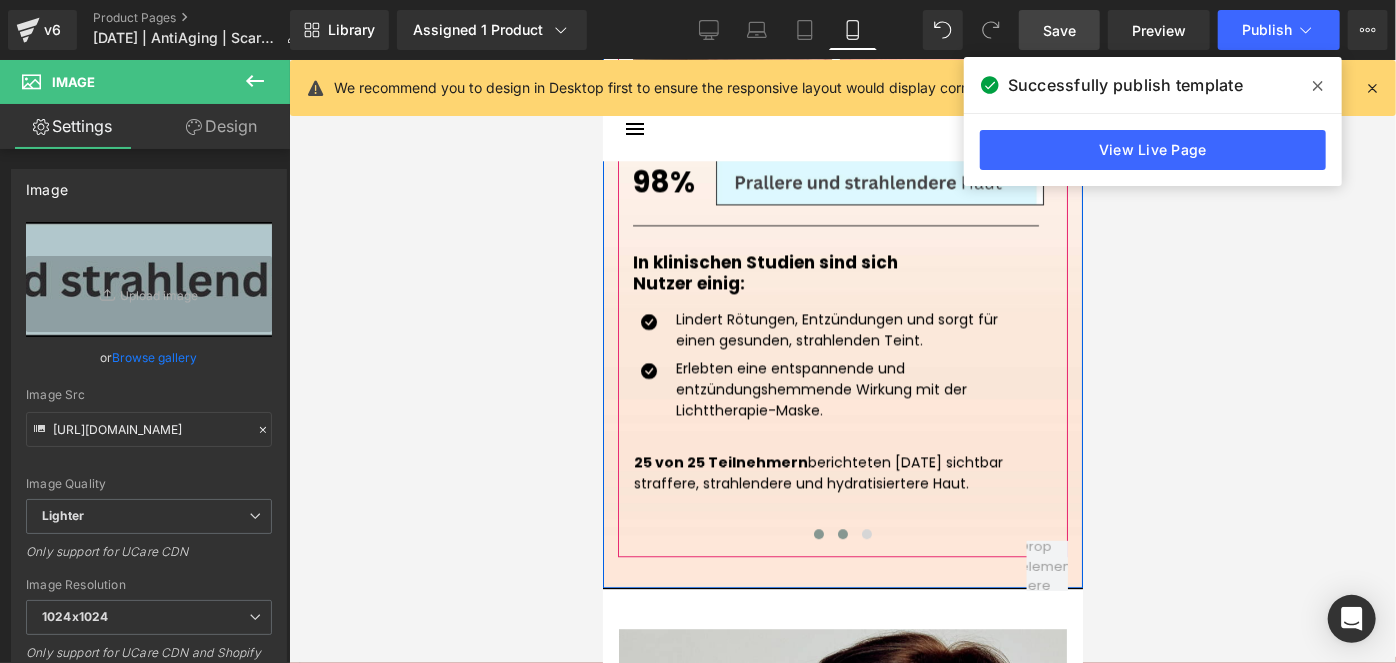 click at bounding box center (842, 533) 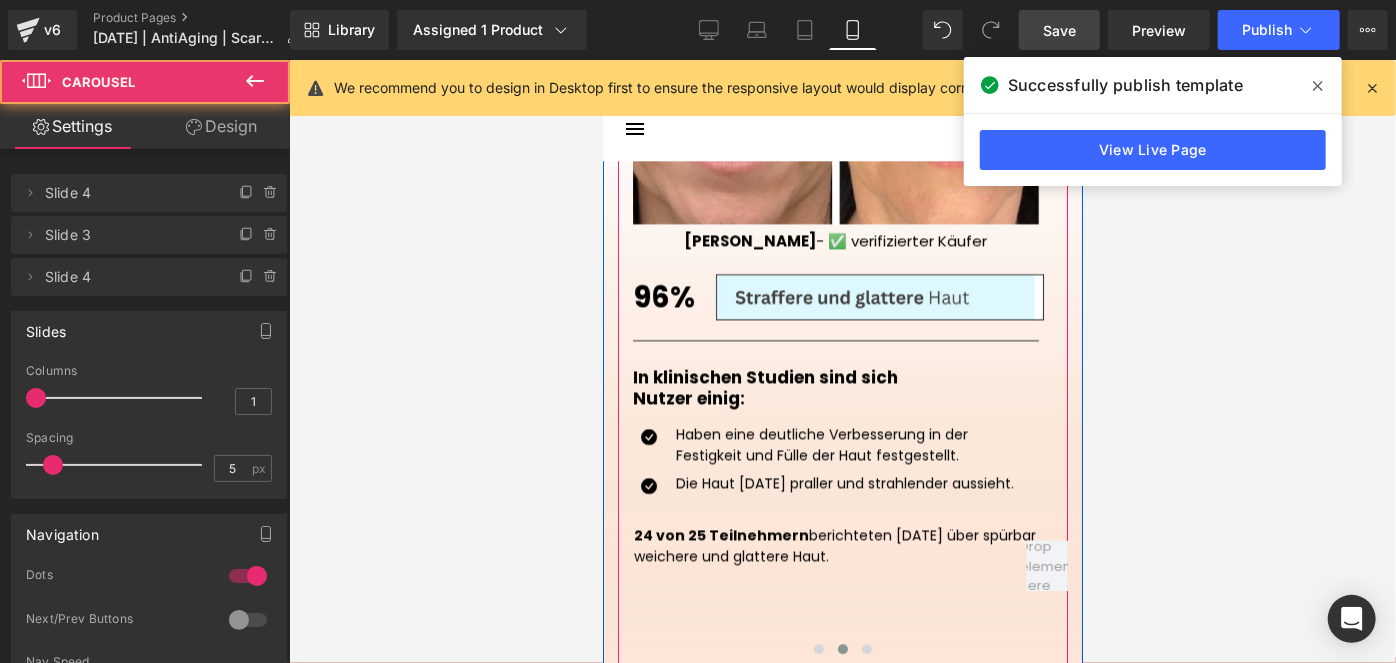 scroll, scrollTop: 2623, scrollLeft: 0, axis: vertical 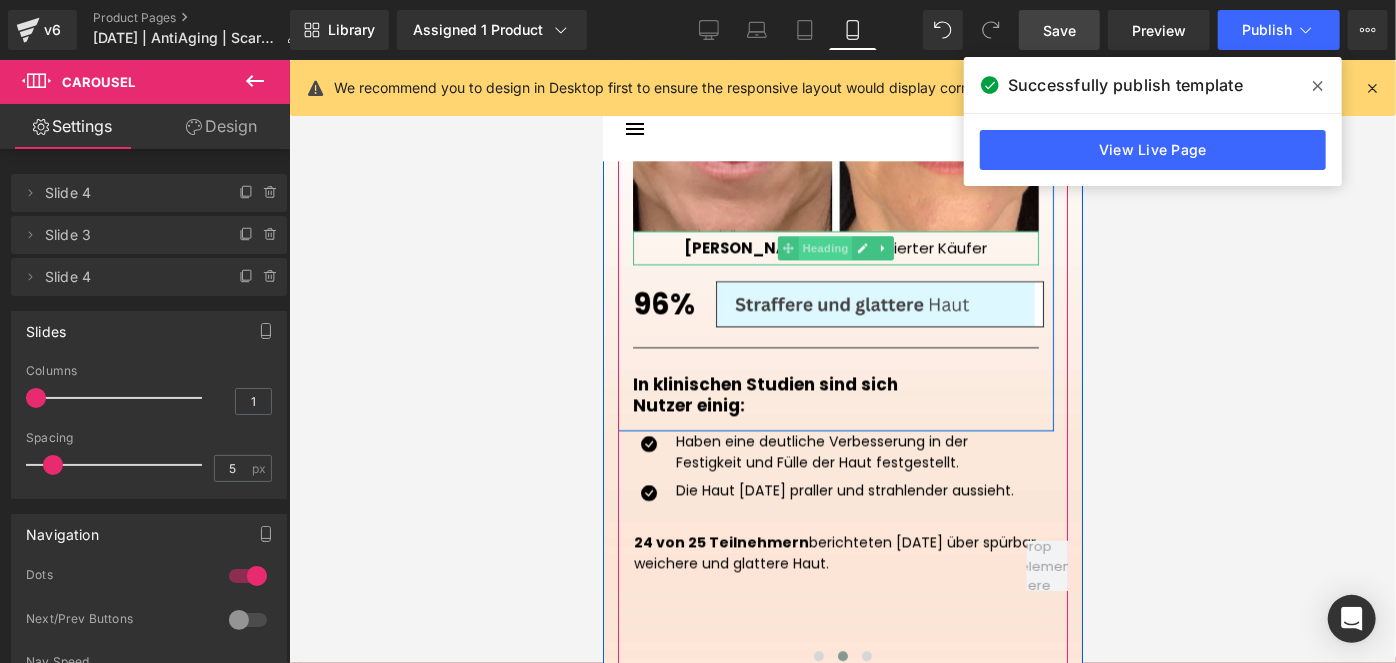 click on "Heading" at bounding box center [825, 247] 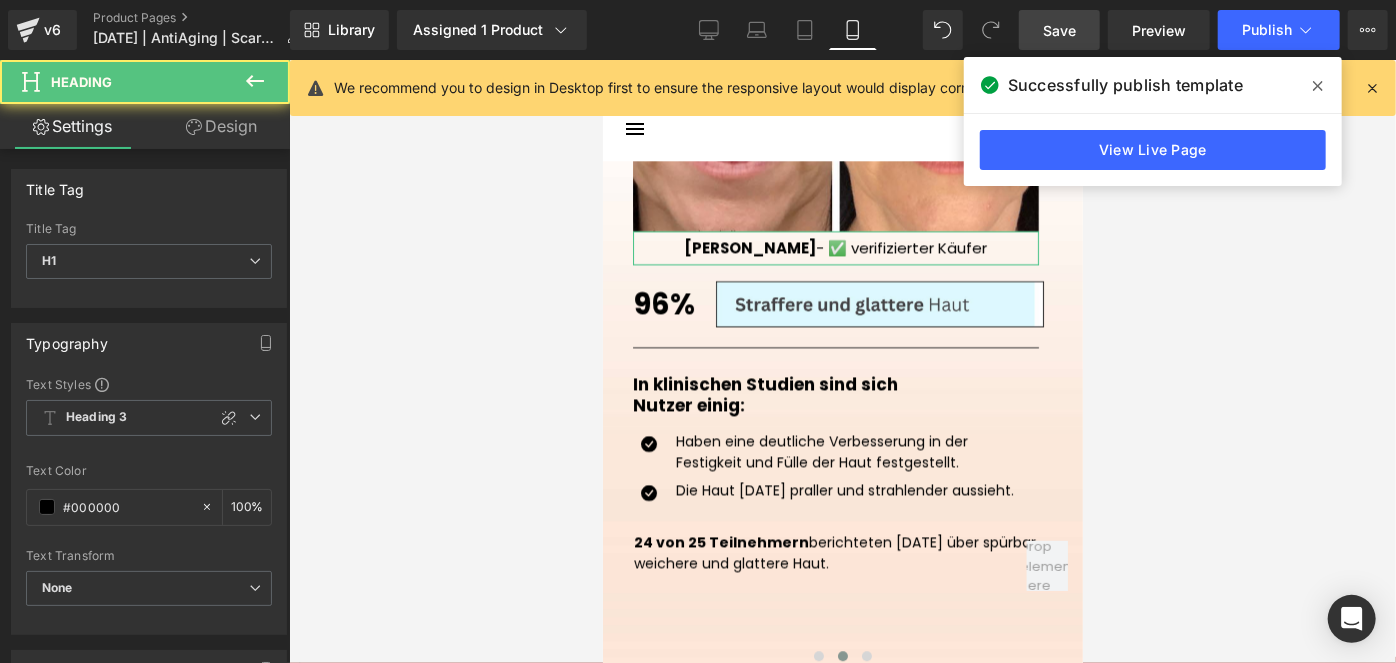click on "Design" at bounding box center [221, 126] 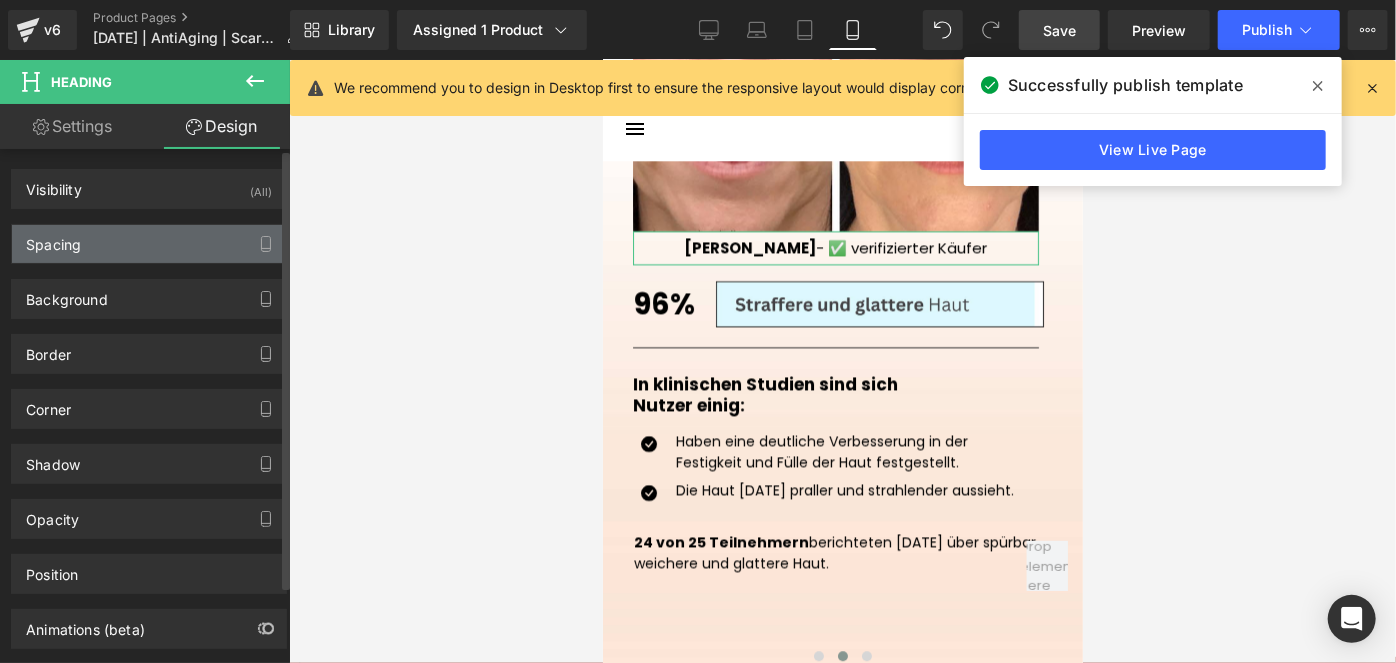 click on "Spacing" at bounding box center (149, 244) 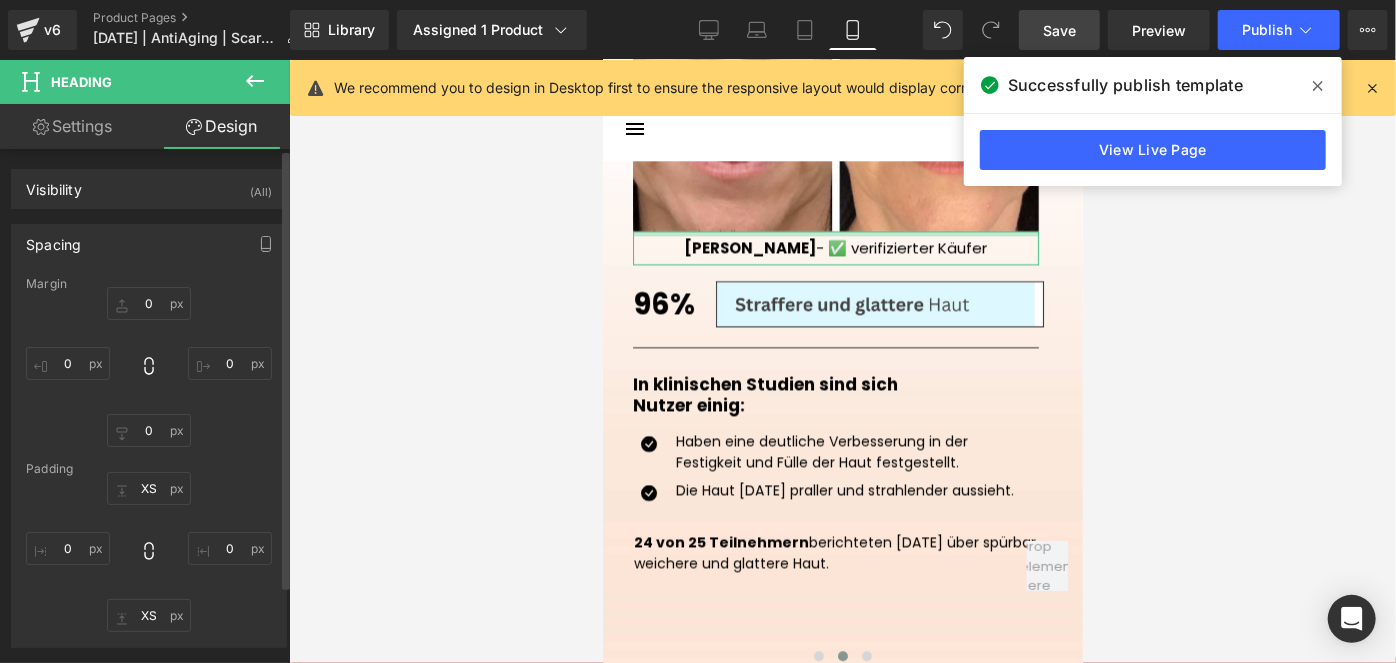 drag, startPoint x: 141, startPoint y: 477, endPoint x: 141, endPoint y: 534, distance: 57 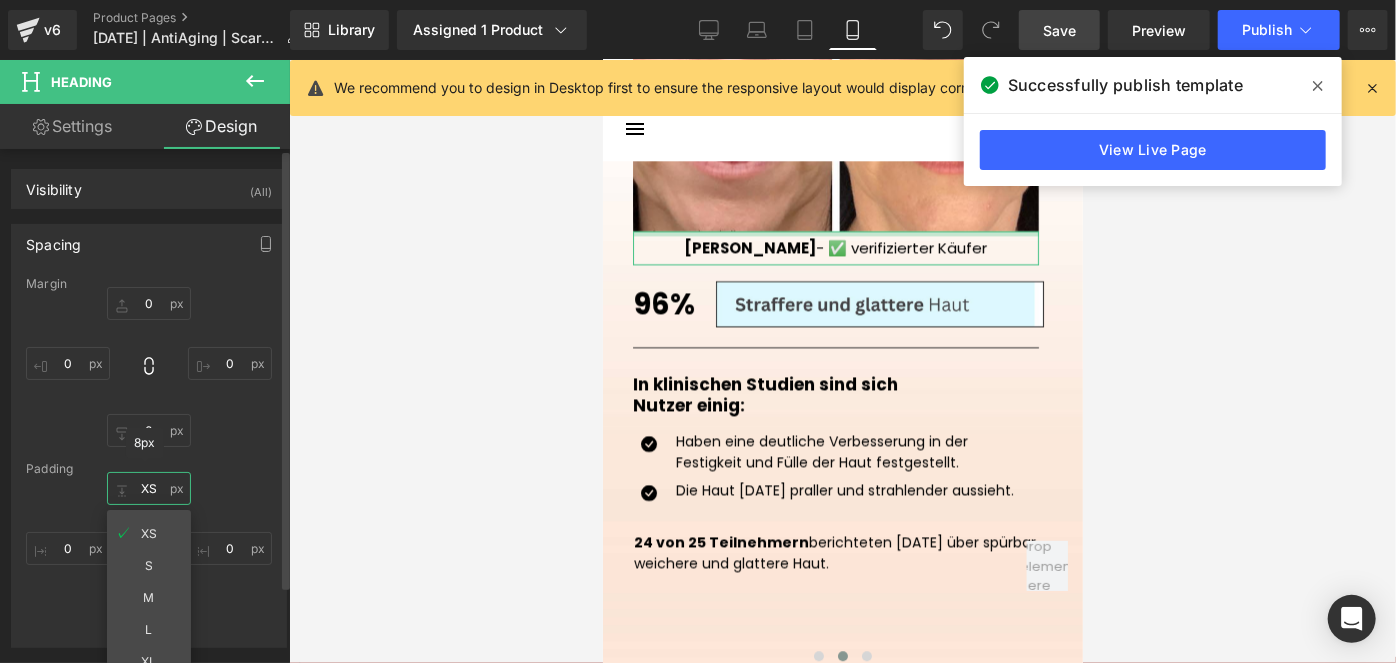 click at bounding box center [149, 488] 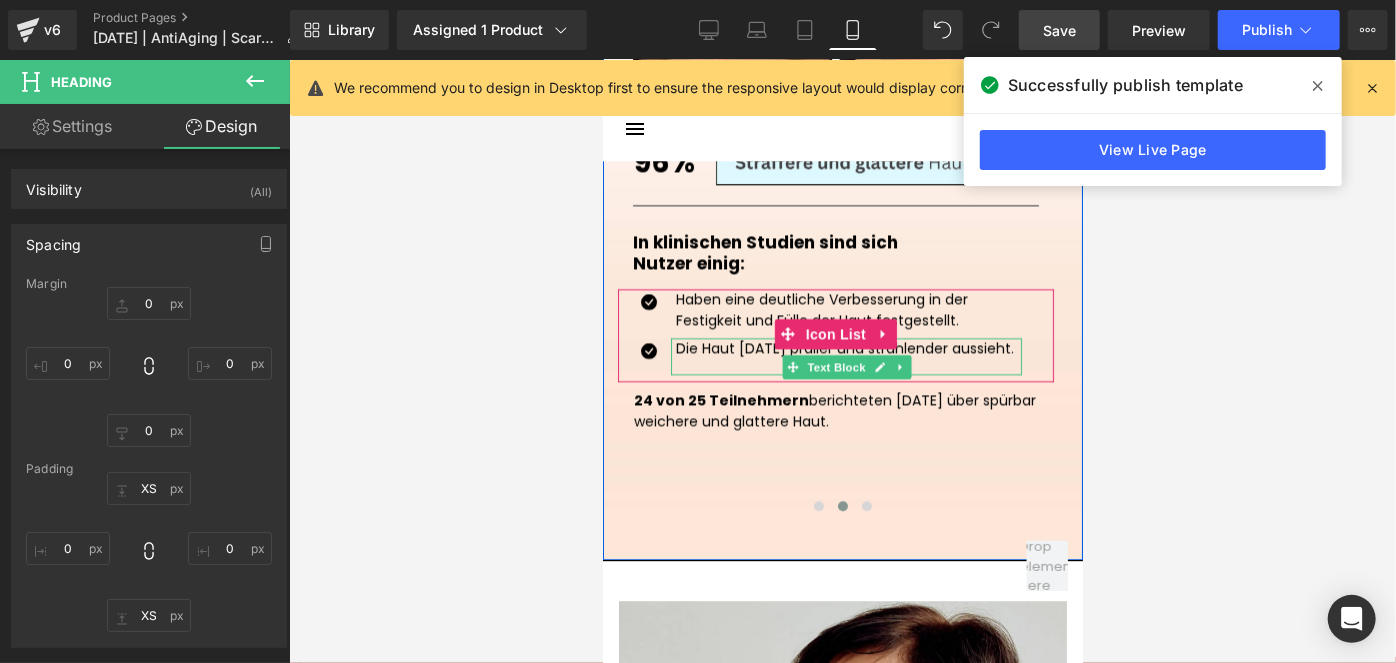 scroll, scrollTop: 2776, scrollLeft: 0, axis: vertical 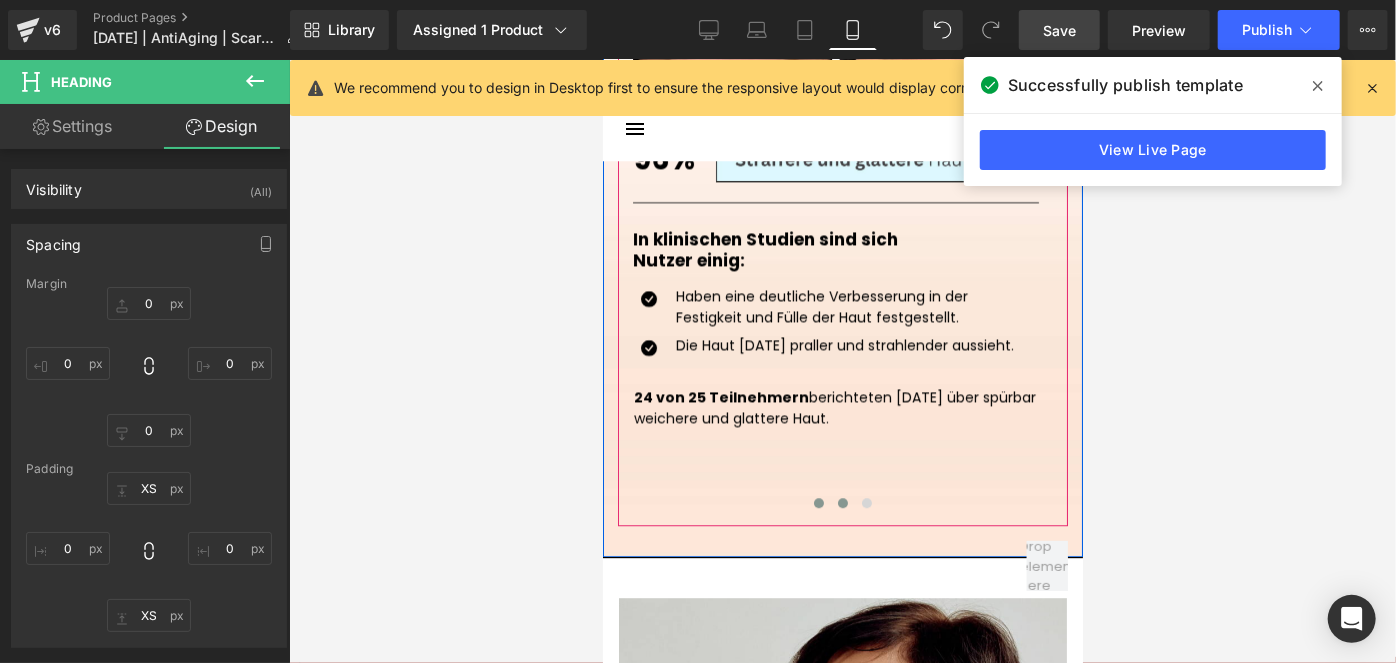 click at bounding box center [818, 502] 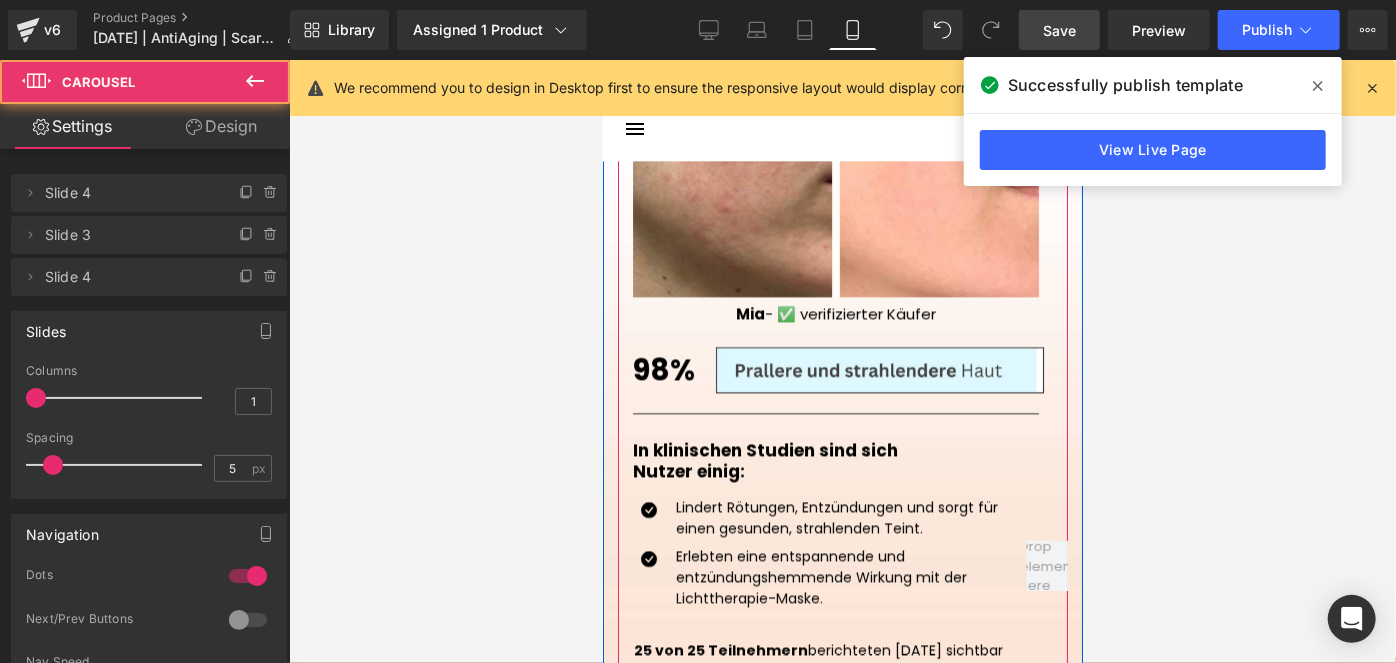 scroll, scrollTop: 2546, scrollLeft: 0, axis: vertical 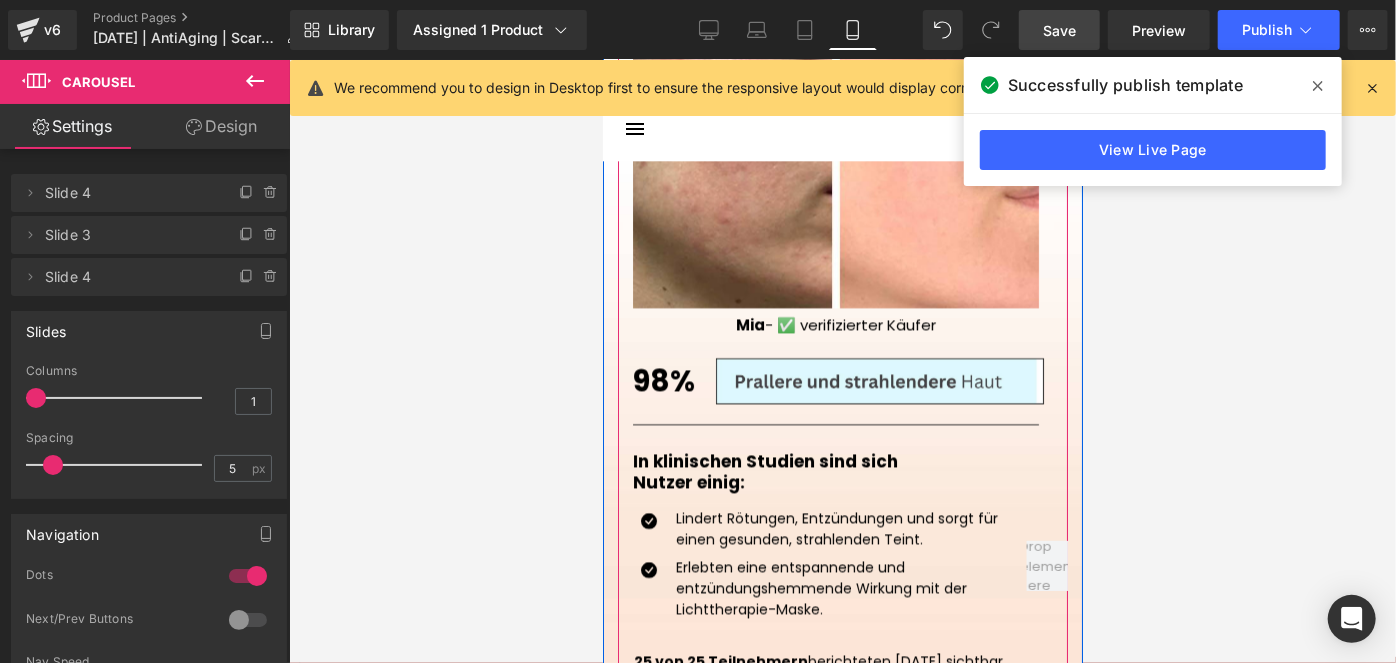 click on "Mia  - ✅ verifizierter Käufer" at bounding box center [835, 324] 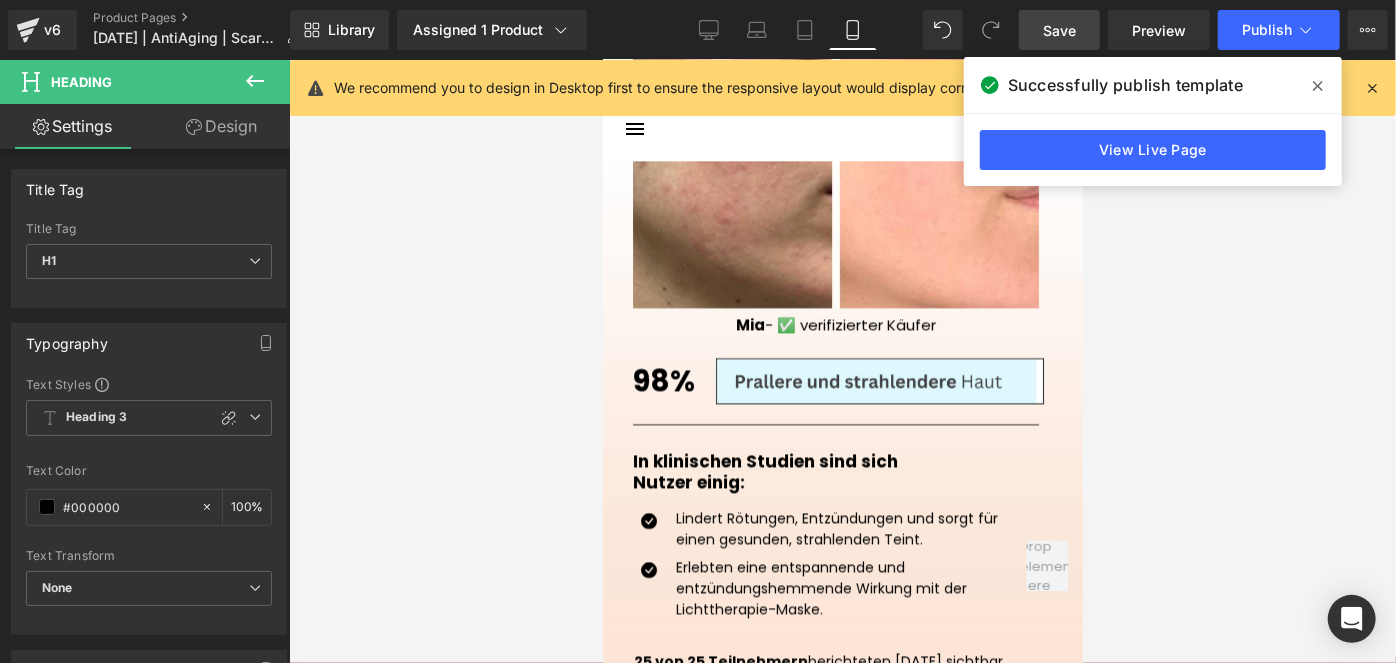 click on "Design" at bounding box center [221, 126] 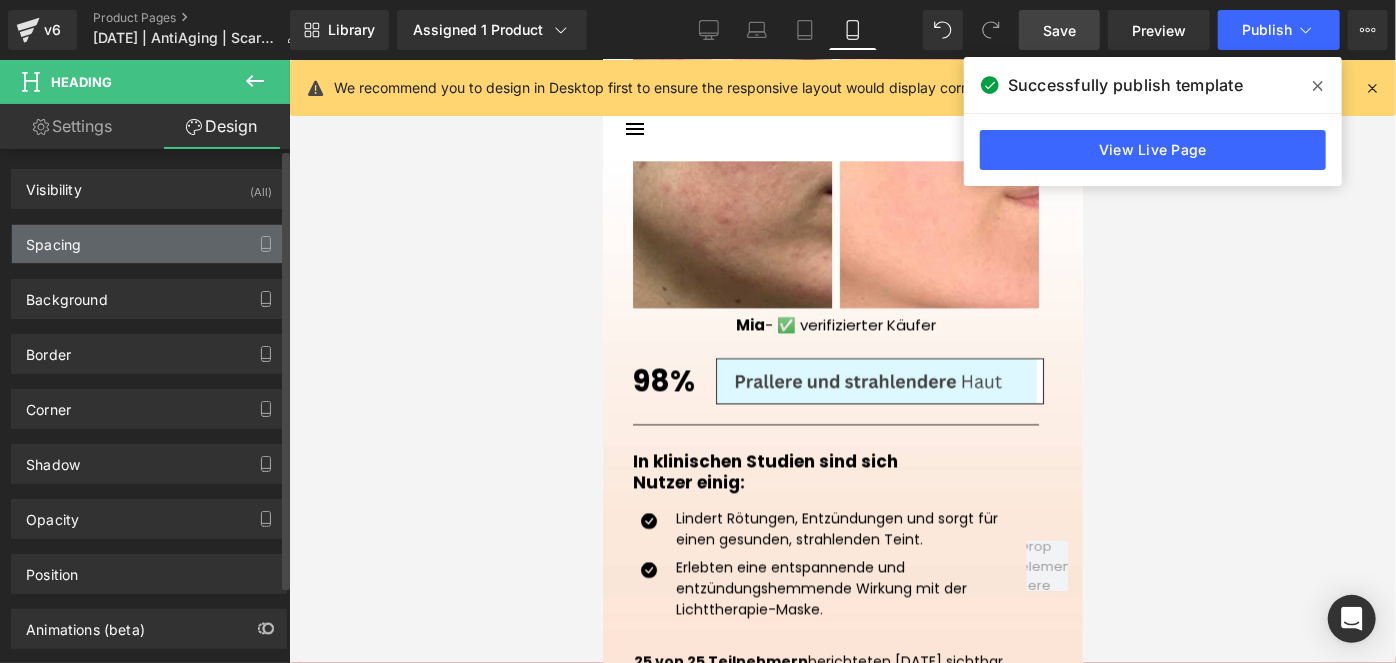 click on "Spacing" at bounding box center [149, 244] 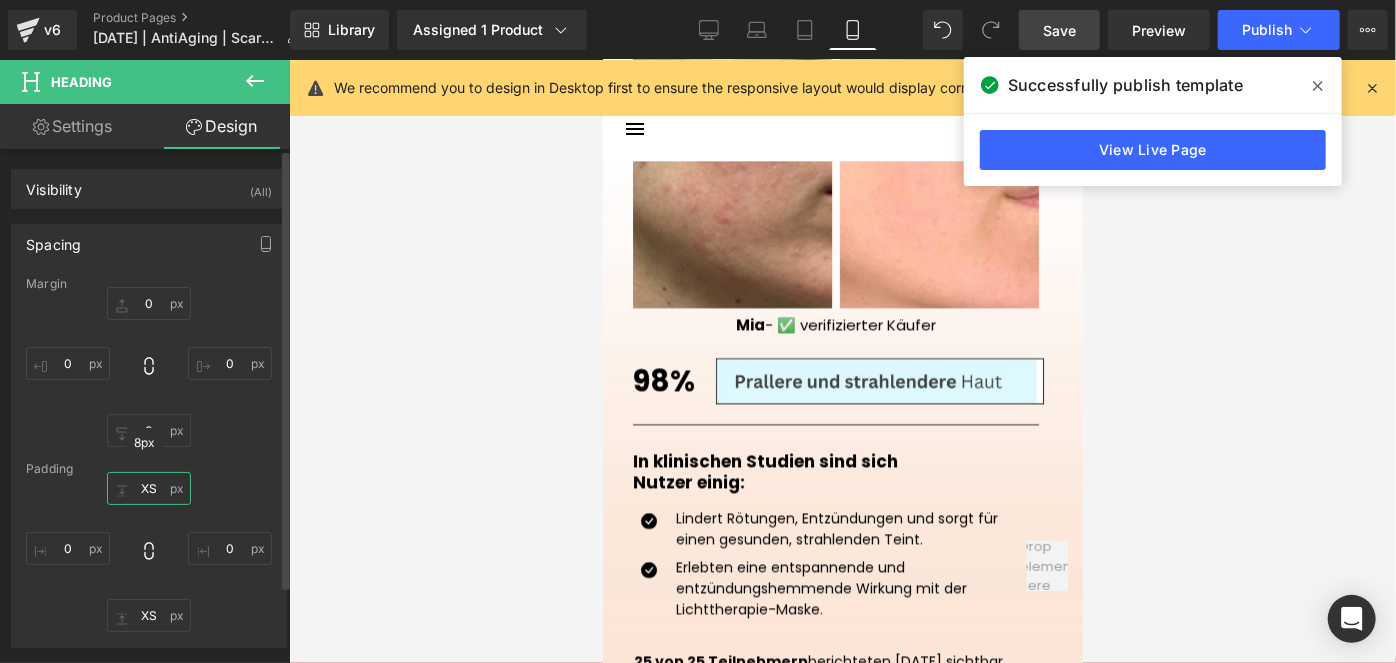 click on "XS" at bounding box center [149, 488] 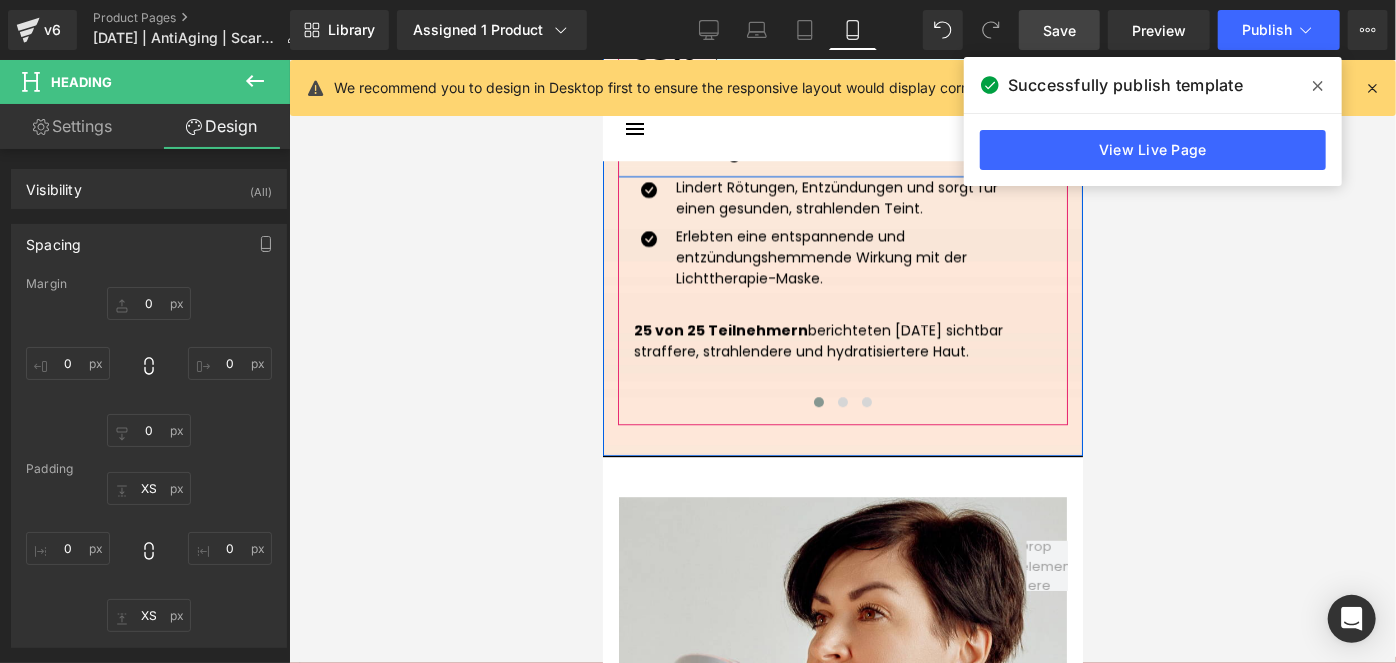 scroll, scrollTop: 2888, scrollLeft: 0, axis: vertical 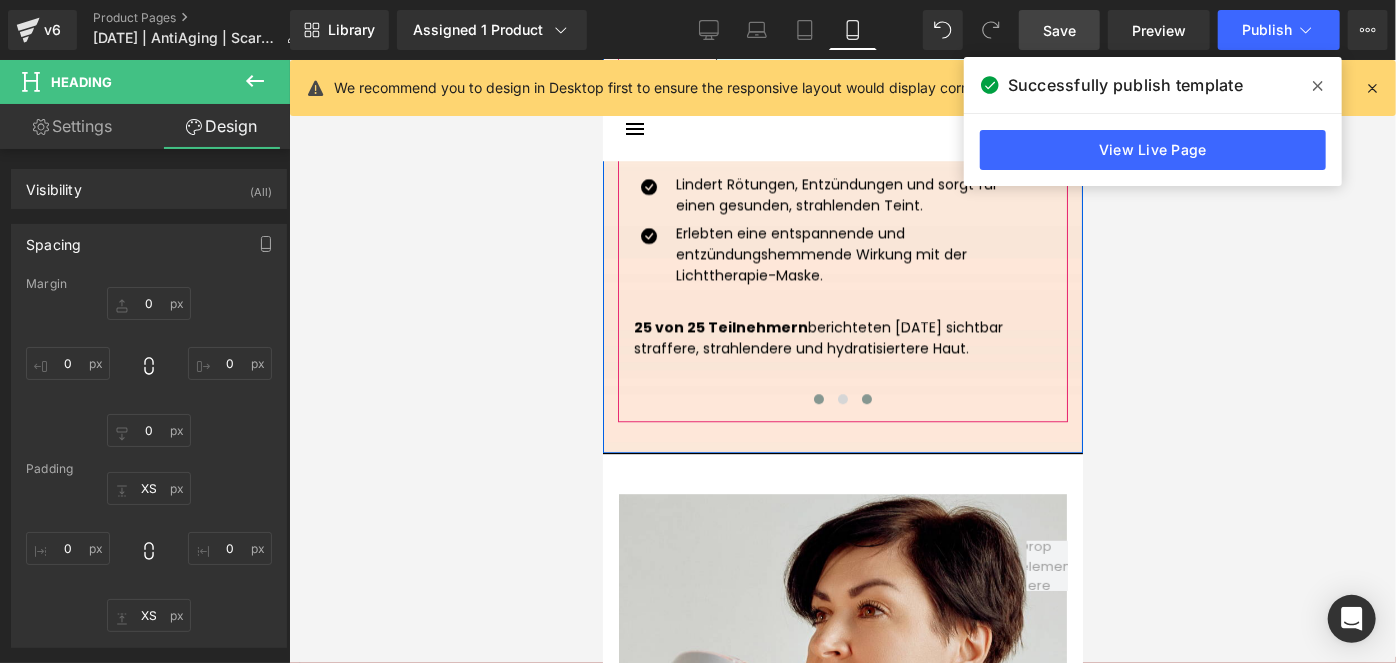 click at bounding box center [866, 398] 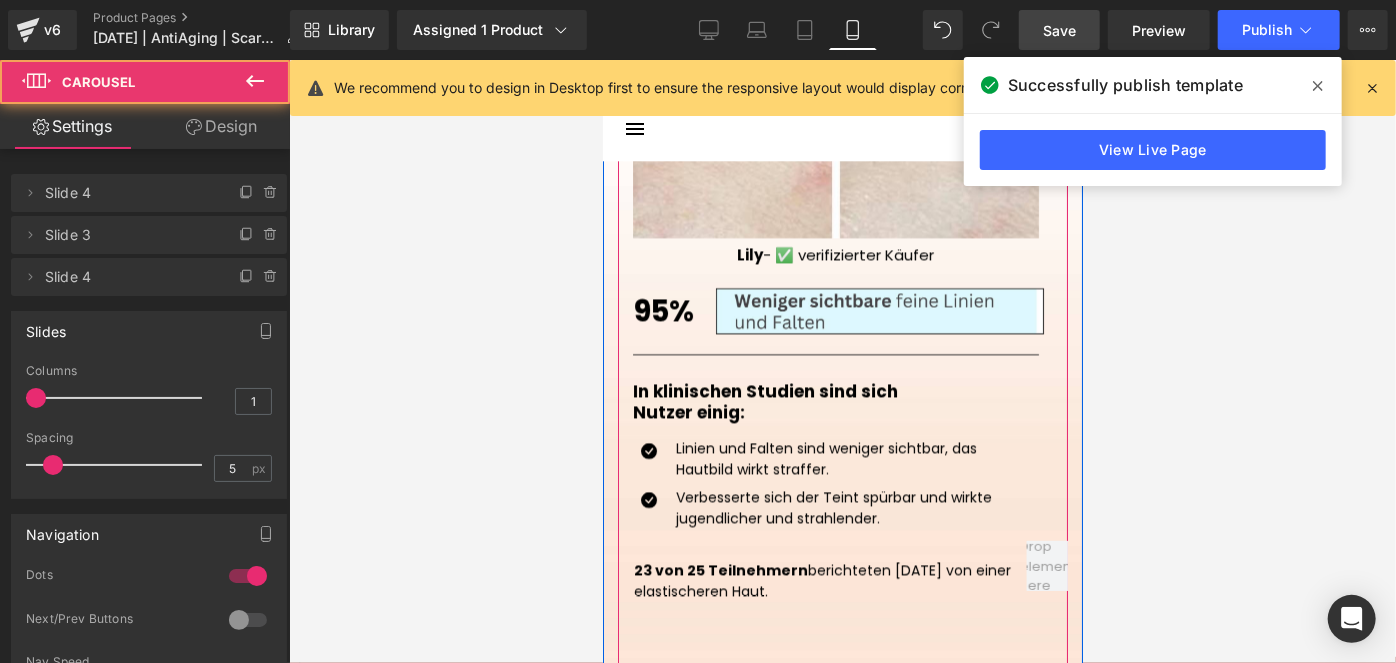 scroll, scrollTop: 2609, scrollLeft: 0, axis: vertical 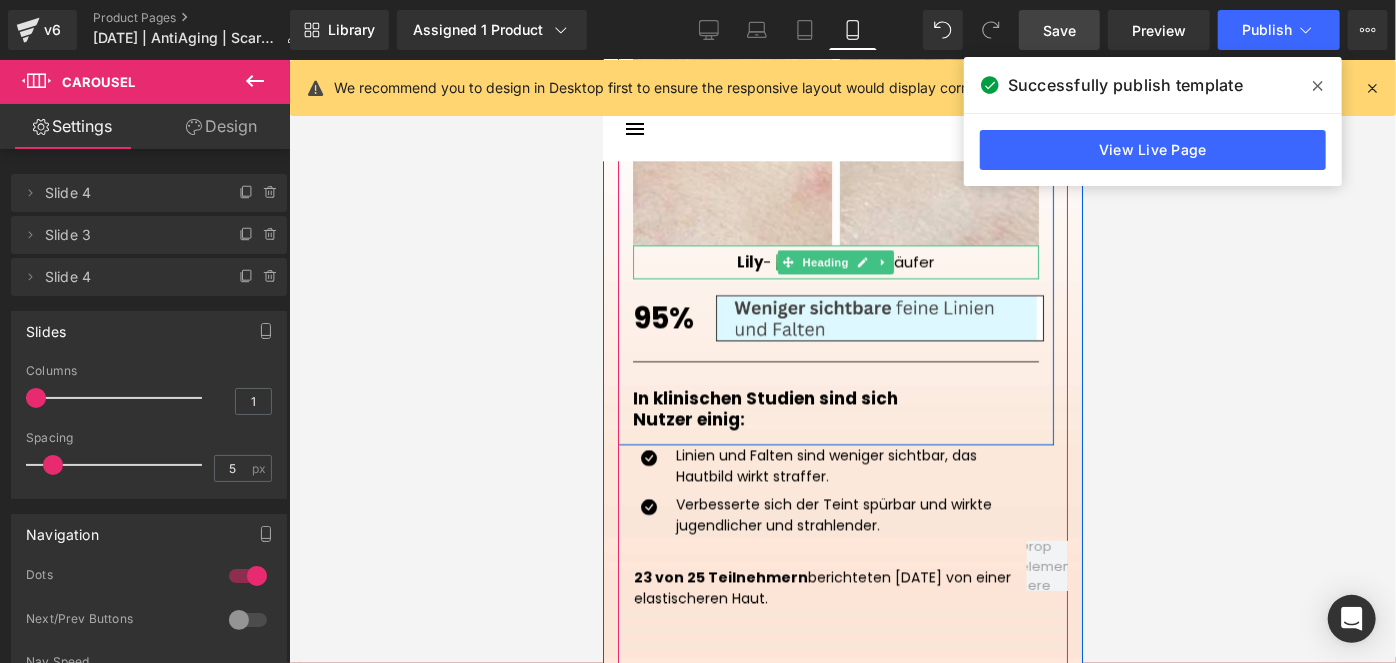 click on "Lily - ✅ verifizierter Käufer" at bounding box center (835, 261) 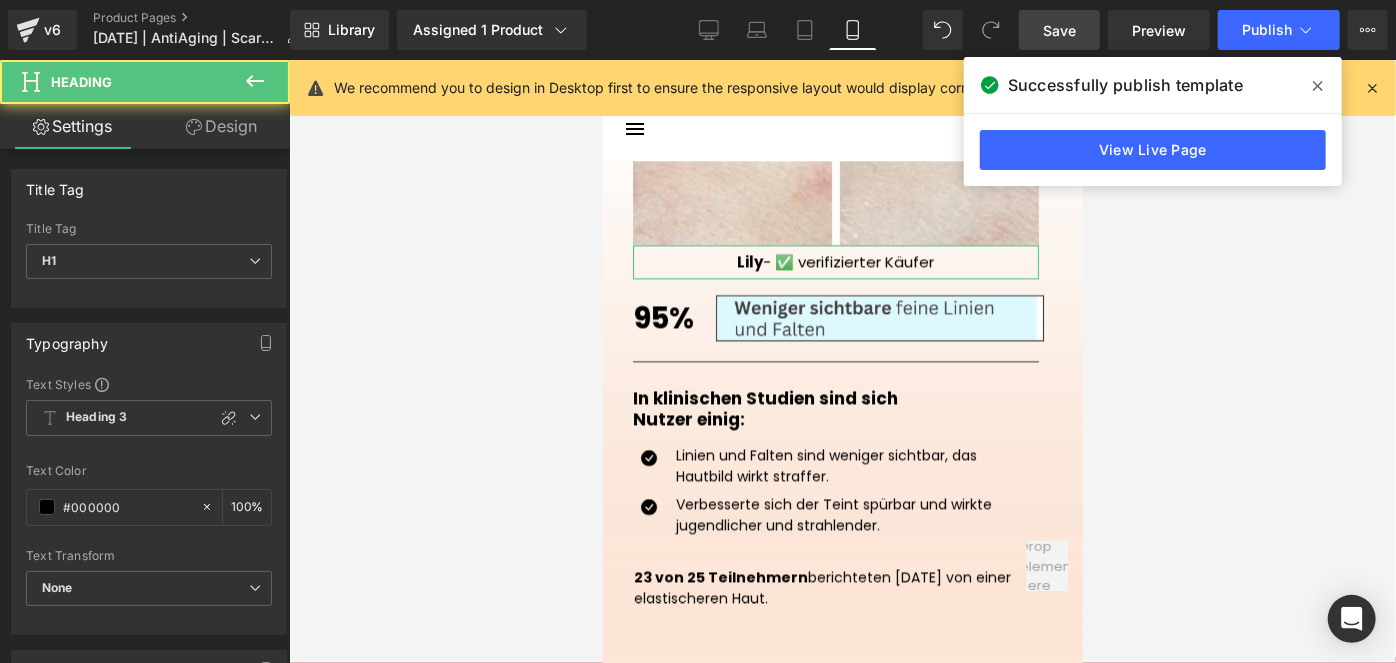 click on "Design" at bounding box center [221, 126] 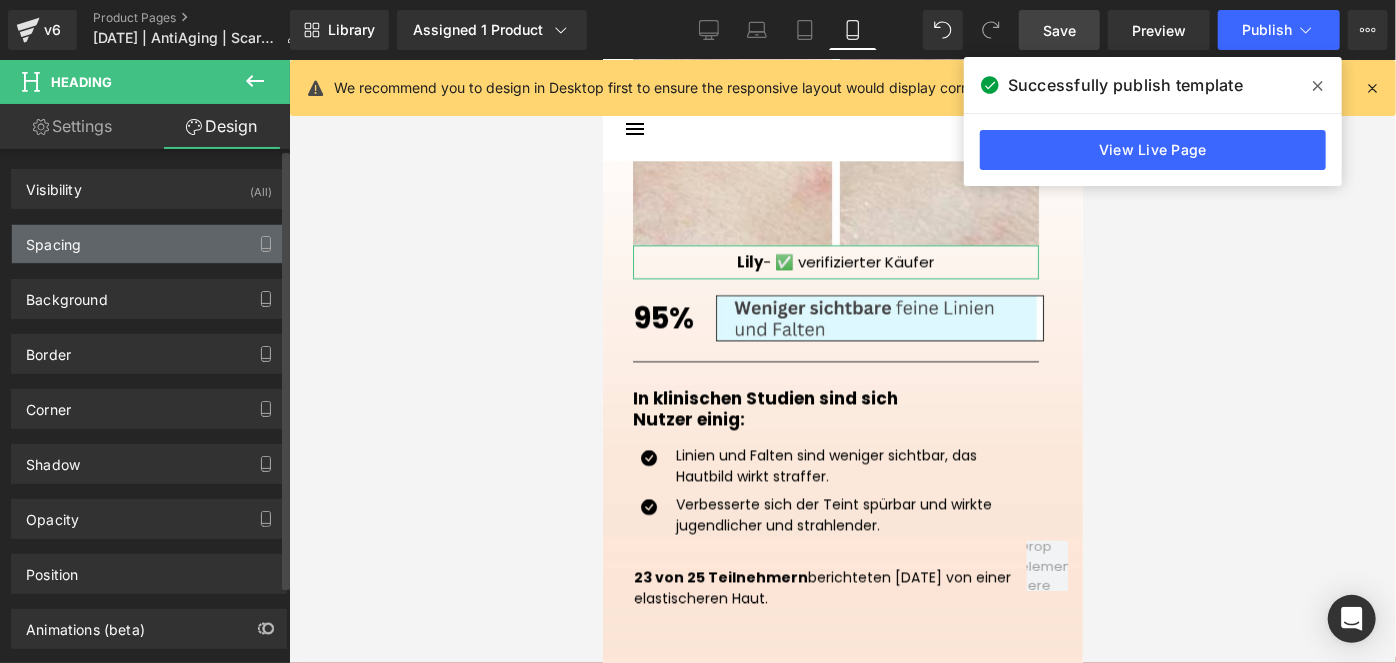click on "Spacing" at bounding box center (149, 244) 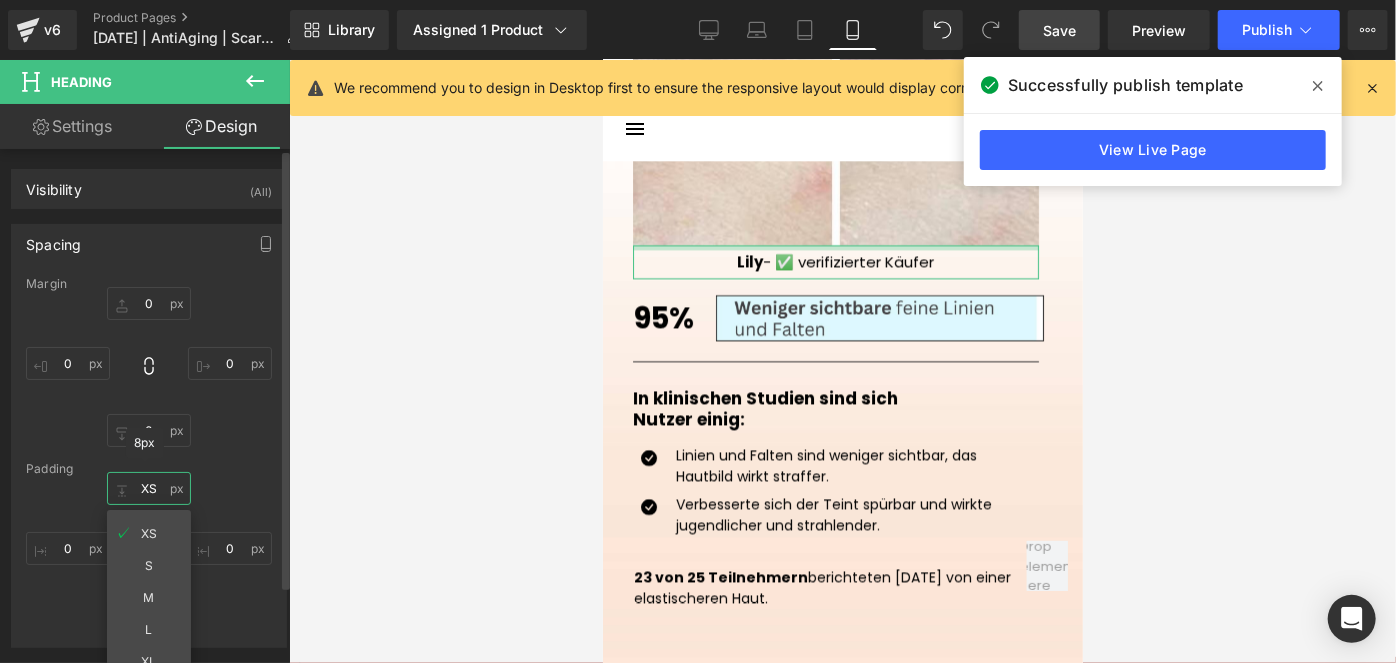 click at bounding box center [149, 488] 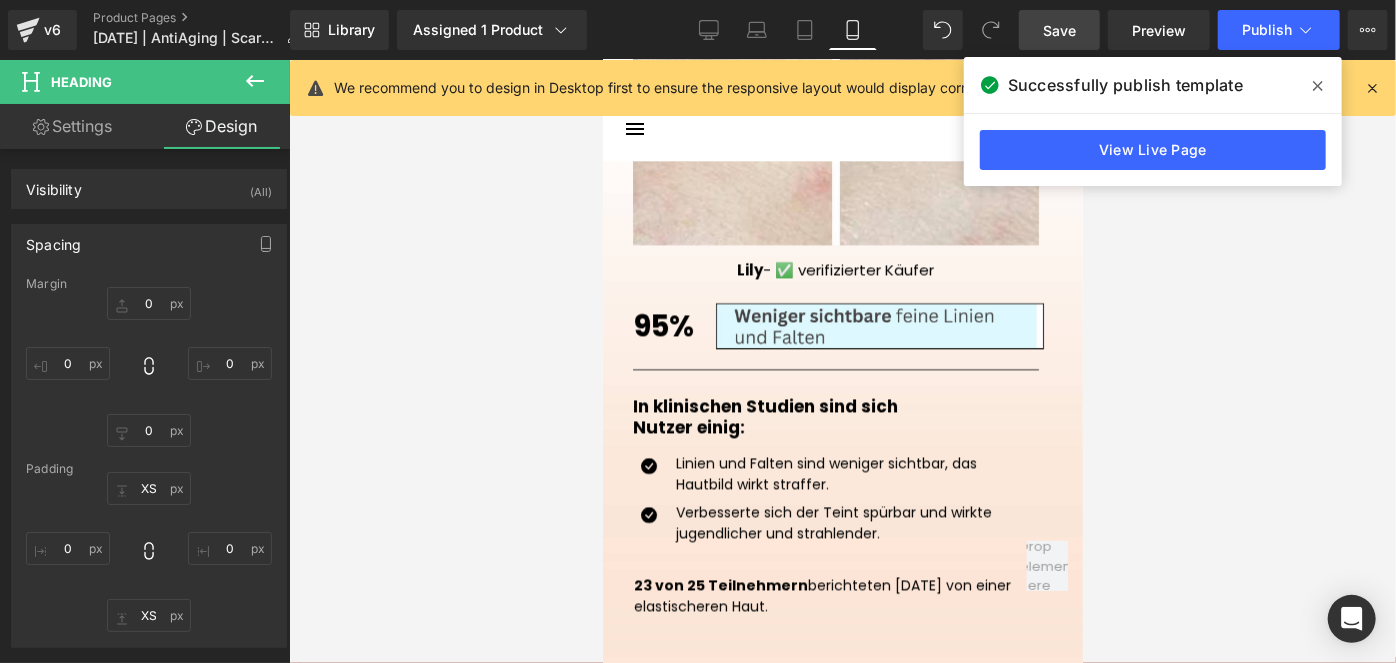 drag, startPoint x: 1051, startPoint y: 38, endPoint x: 378, endPoint y: 258, distance: 708.0459 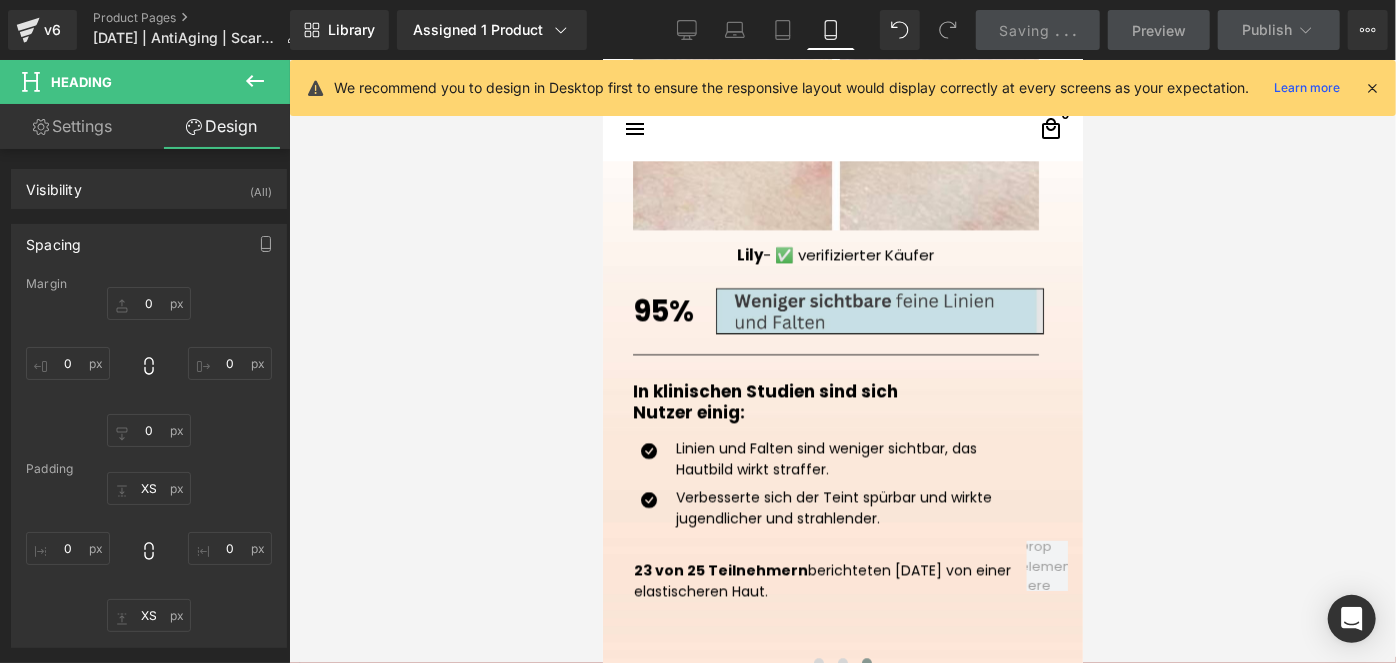 scroll, scrollTop: 2620, scrollLeft: 0, axis: vertical 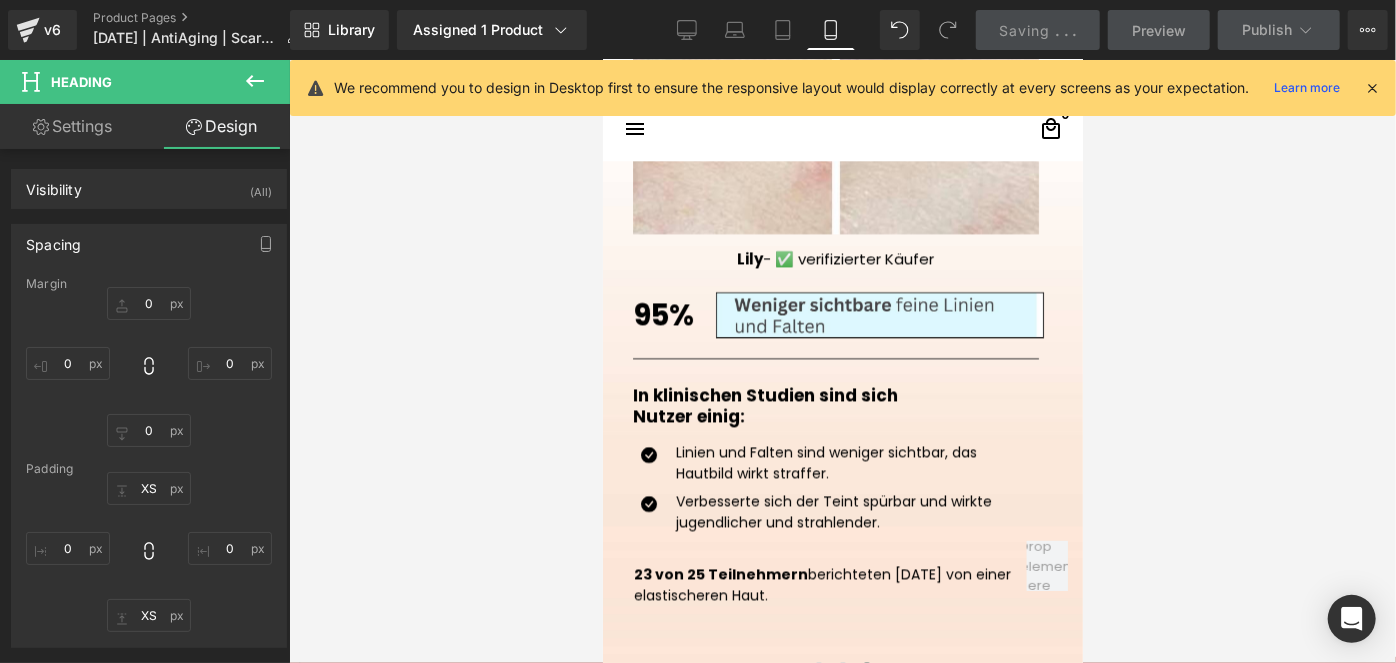 click on "- ✅ verifizierter Käufer" at bounding box center (848, 257) 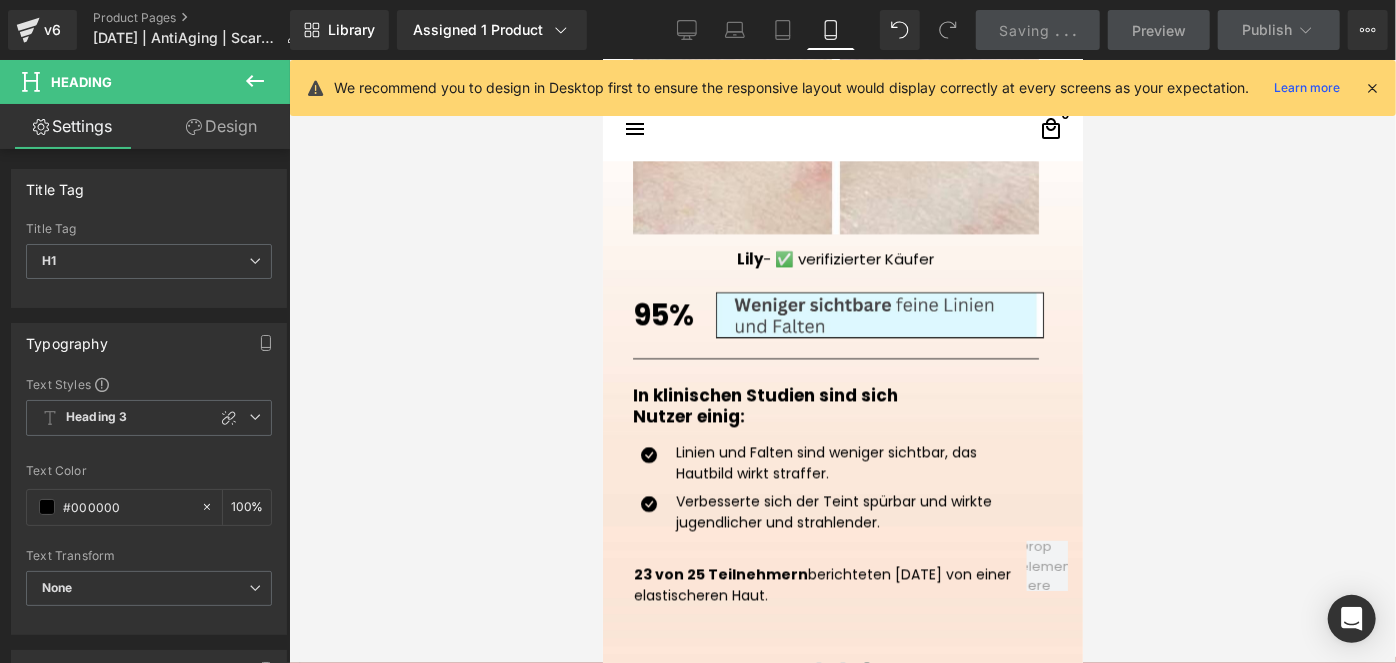 click on "Design" at bounding box center (221, 126) 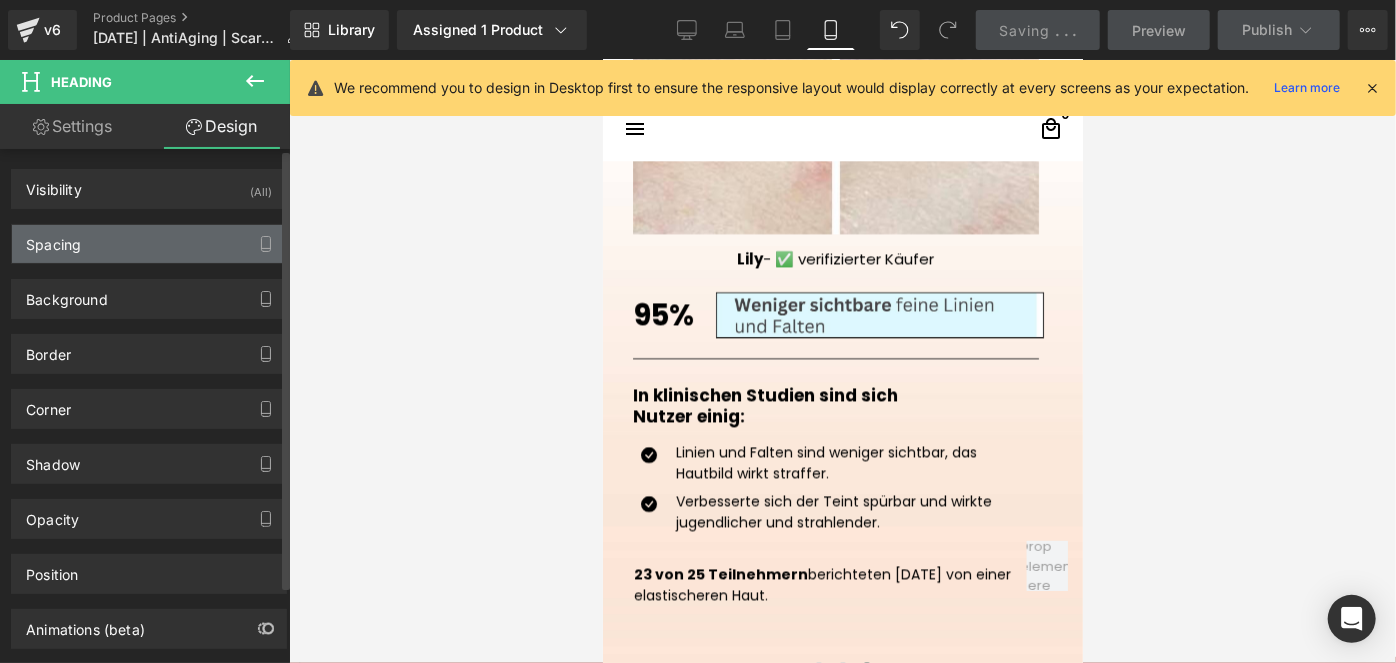 click on "Spacing" at bounding box center (149, 244) 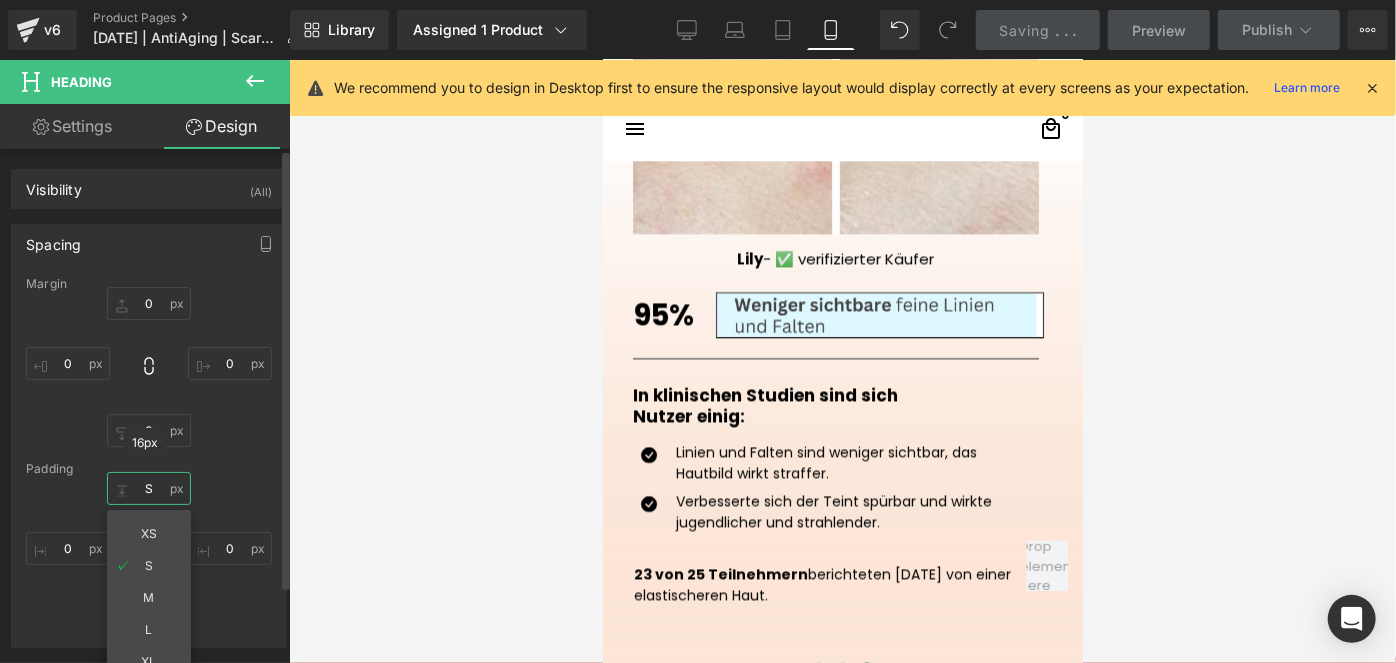 click on "S" at bounding box center (149, 488) 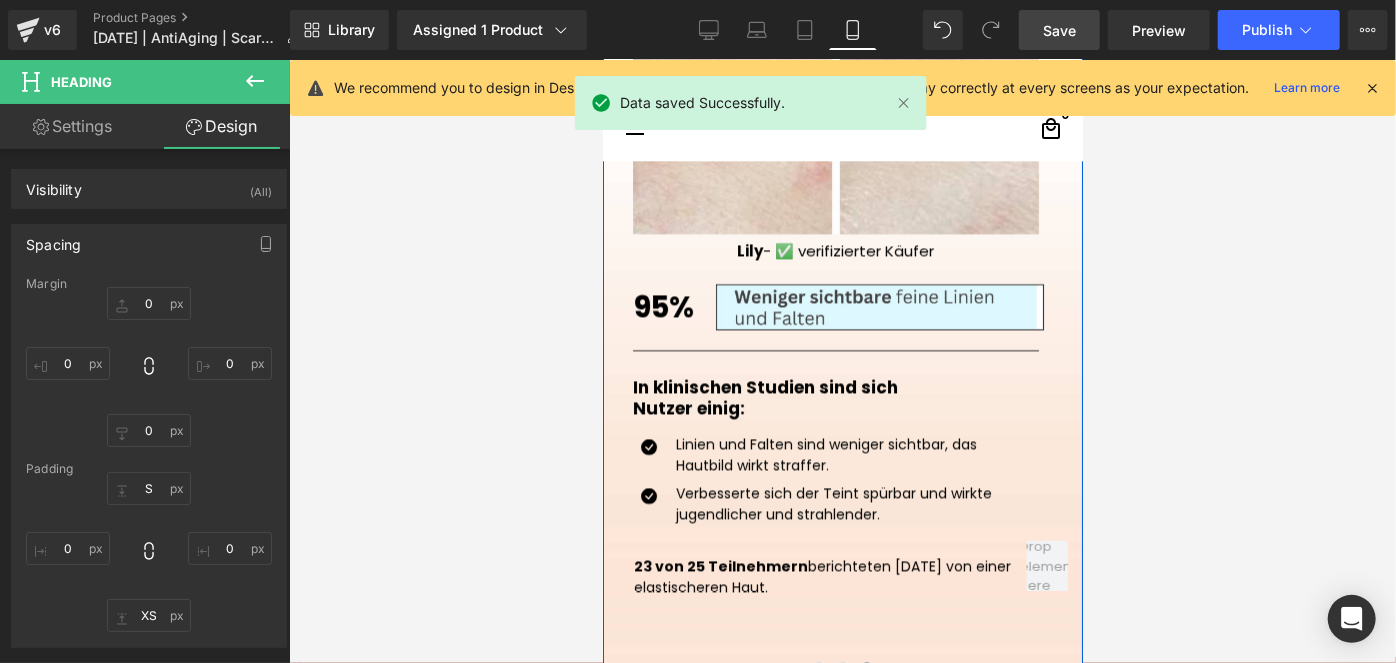 scroll, scrollTop: 2901, scrollLeft: 0, axis: vertical 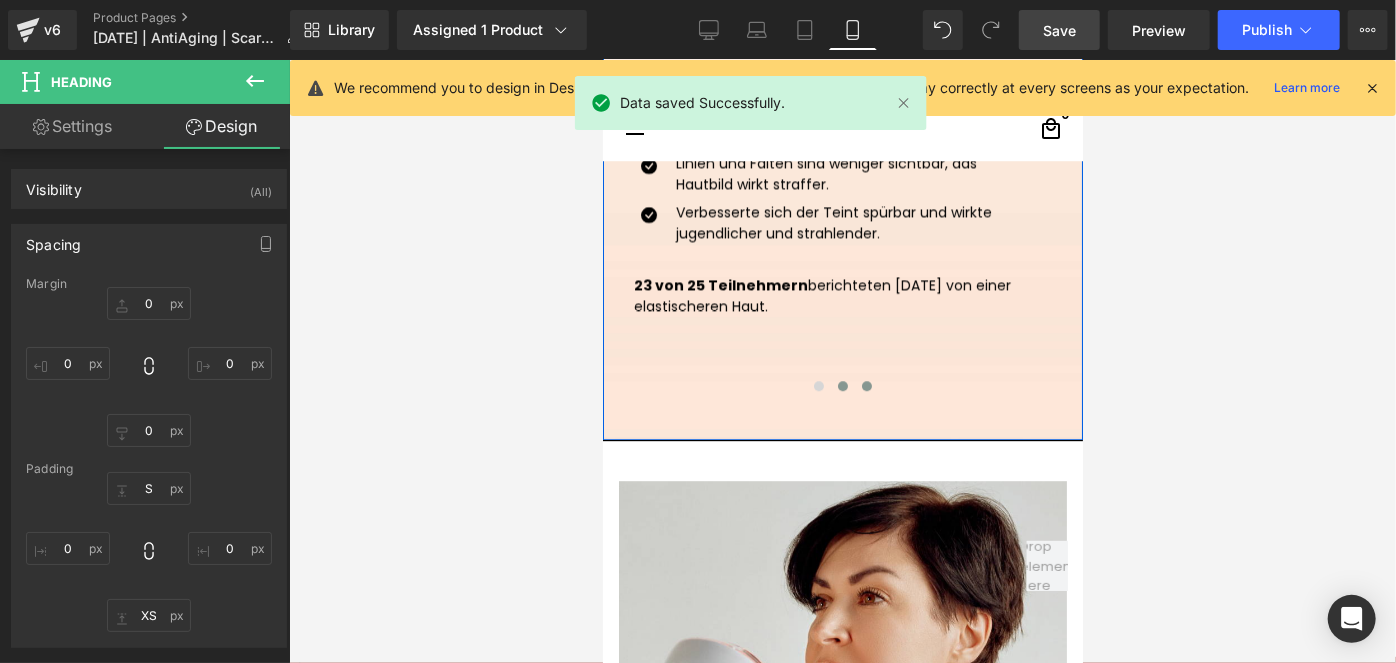click at bounding box center (842, 385) 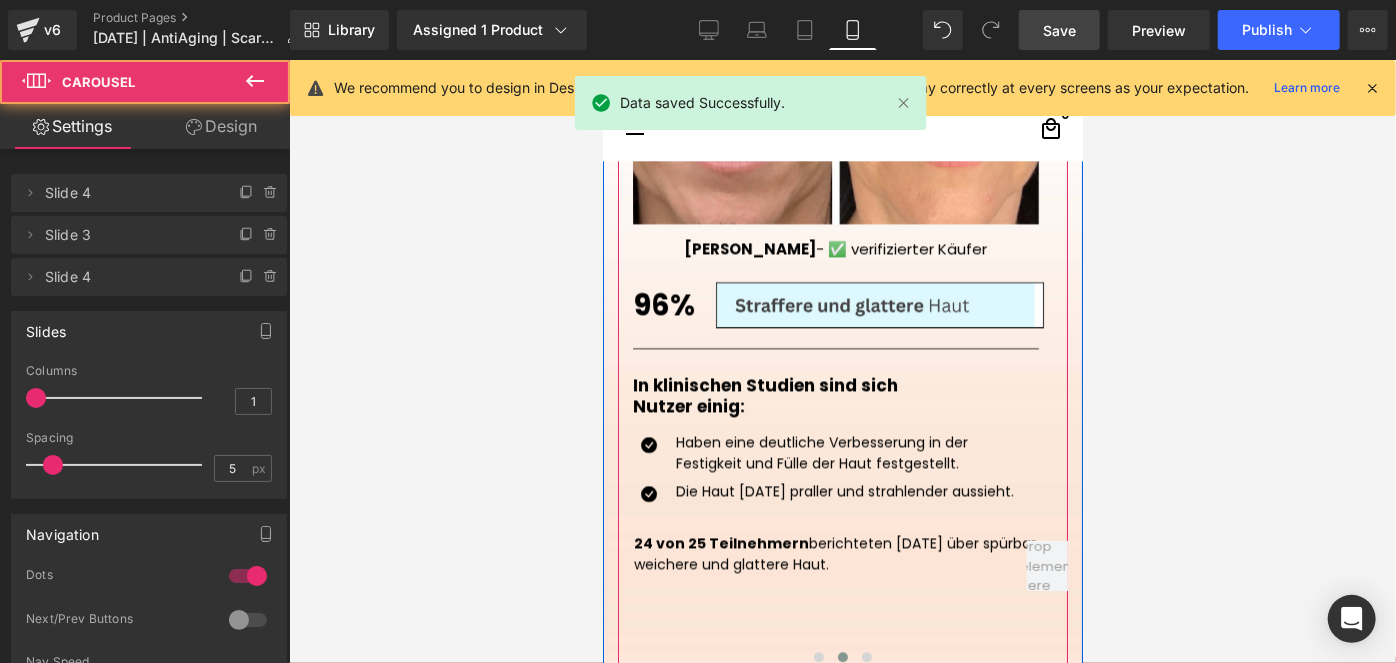 scroll, scrollTop: 2629, scrollLeft: 0, axis: vertical 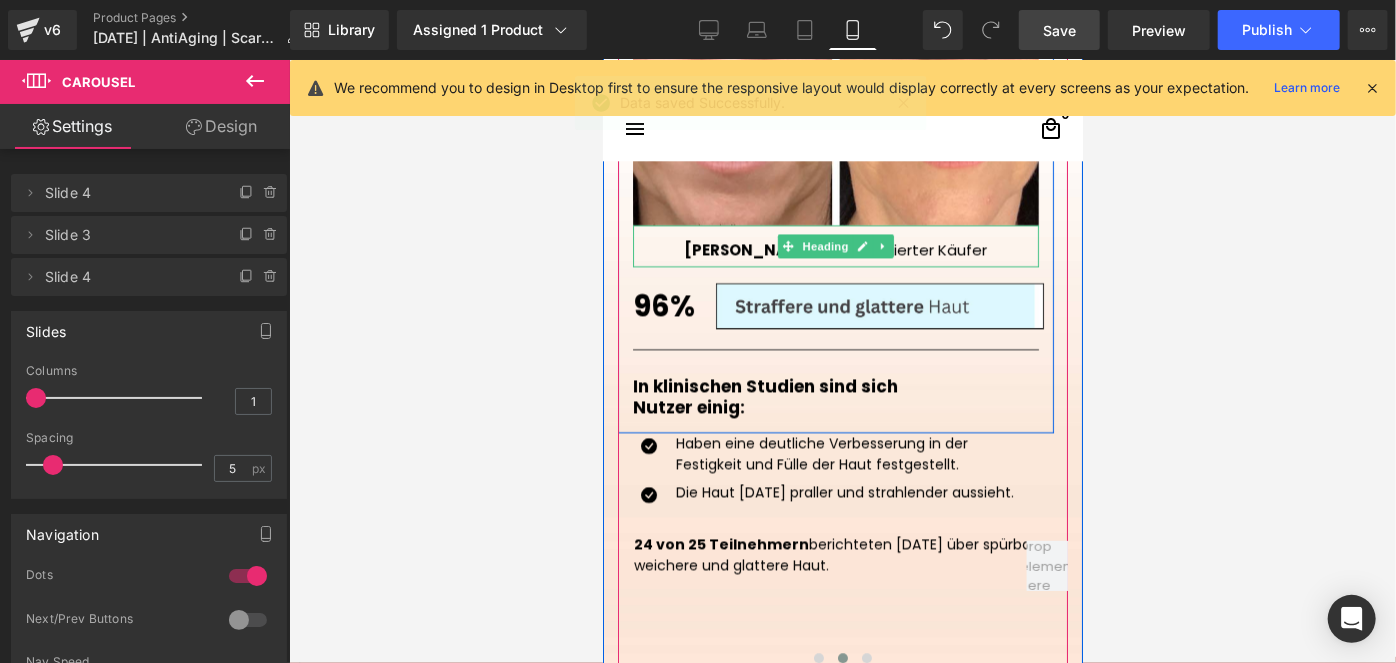 click on "[PERSON_NAME]  - ✅ verifizierter Käufer" at bounding box center (835, 249) 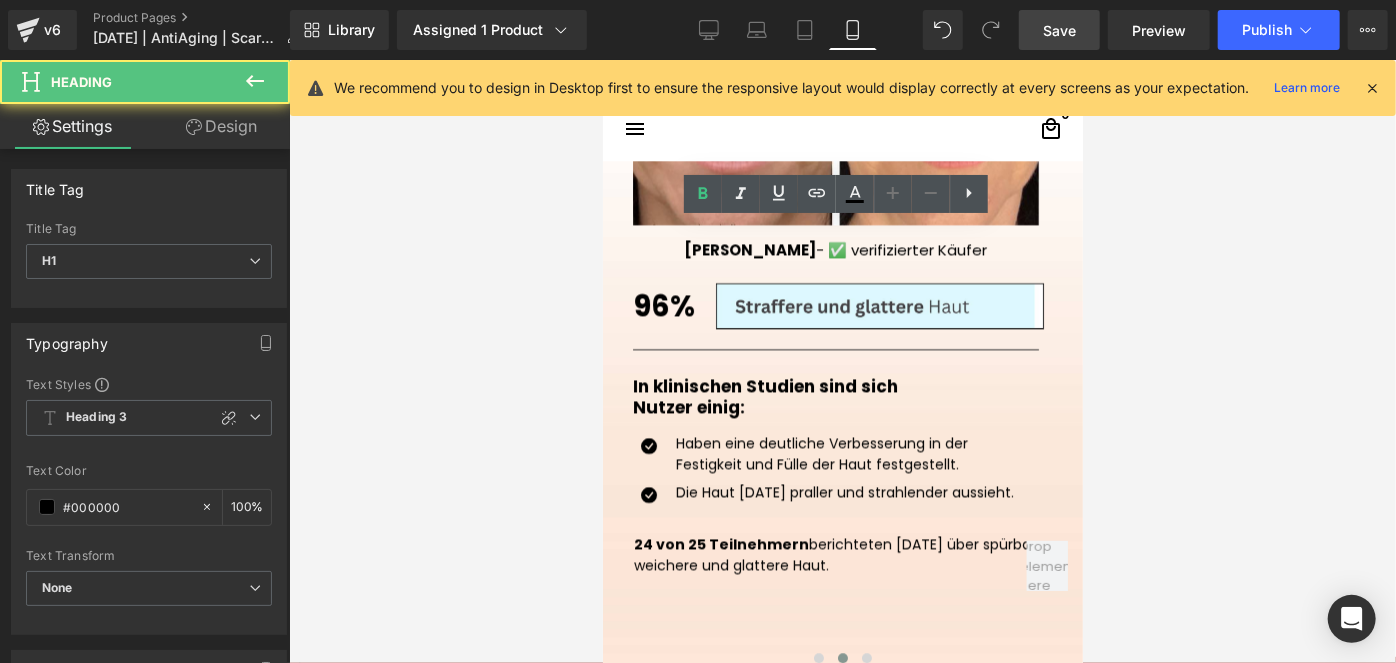 click on "Design" at bounding box center (221, 126) 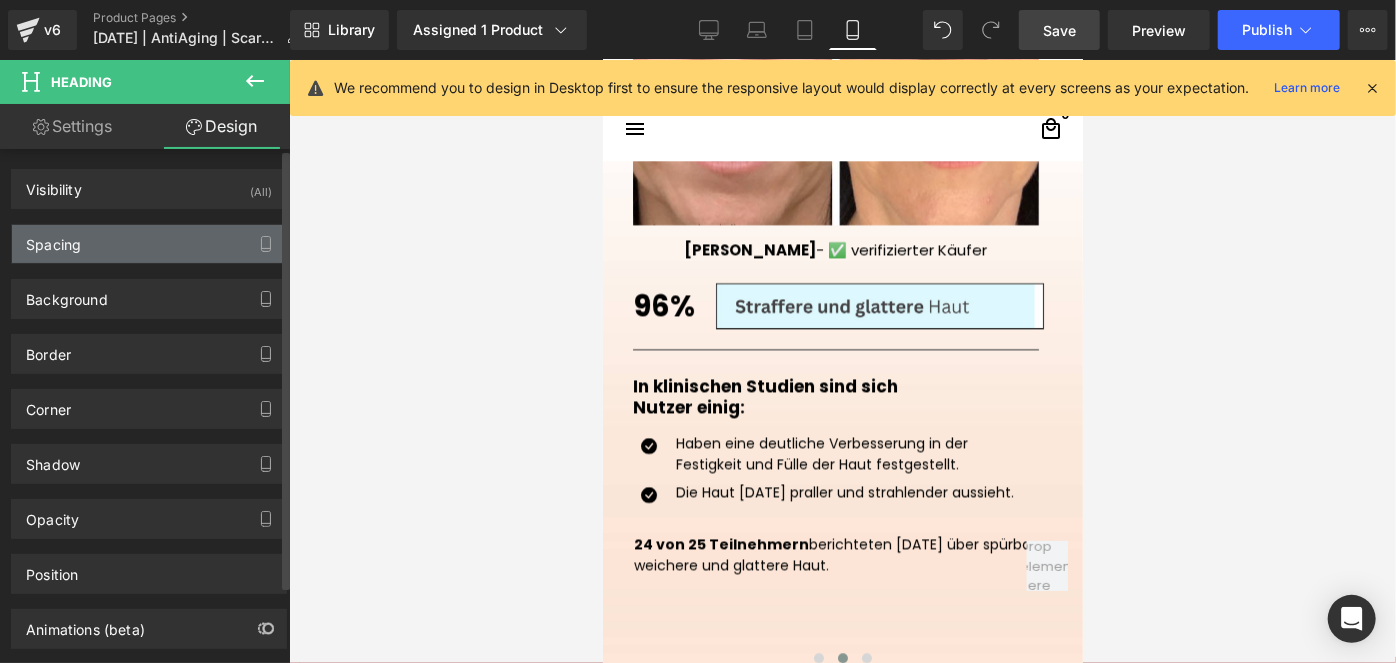 click on "Spacing" at bounding box center (149, 244) 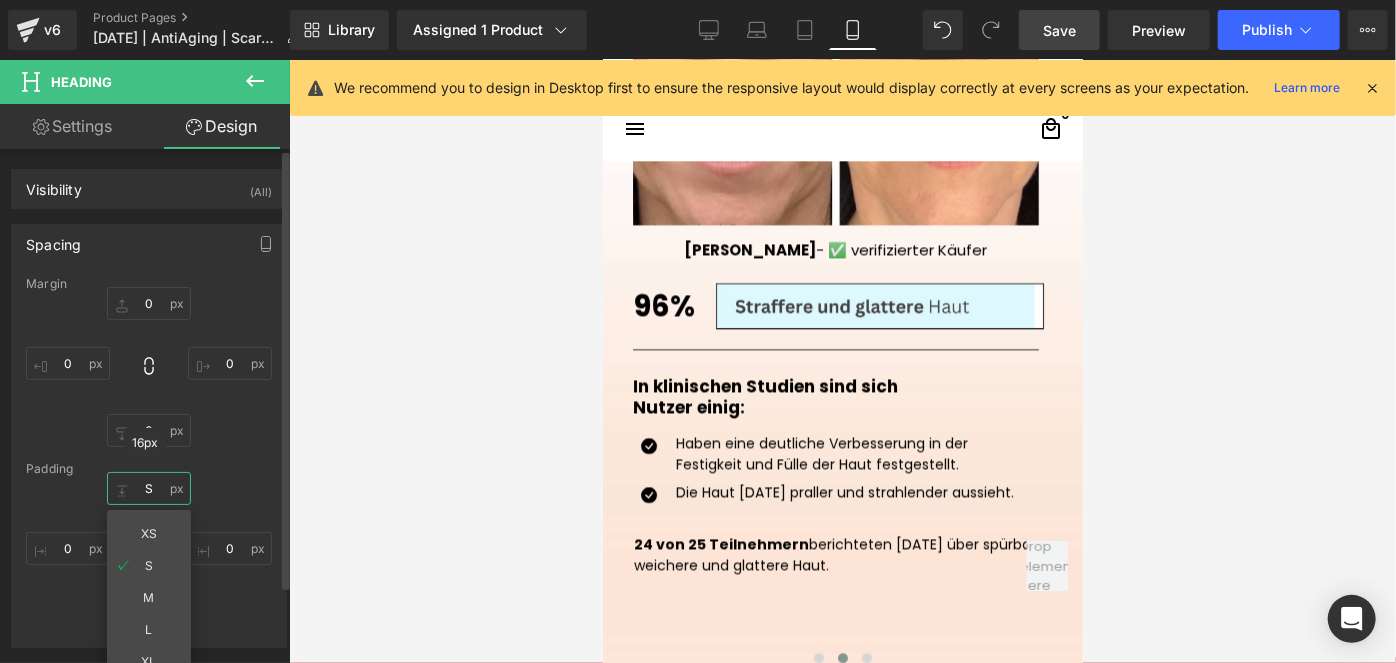 click on "S" at bounding box center [149, 488] 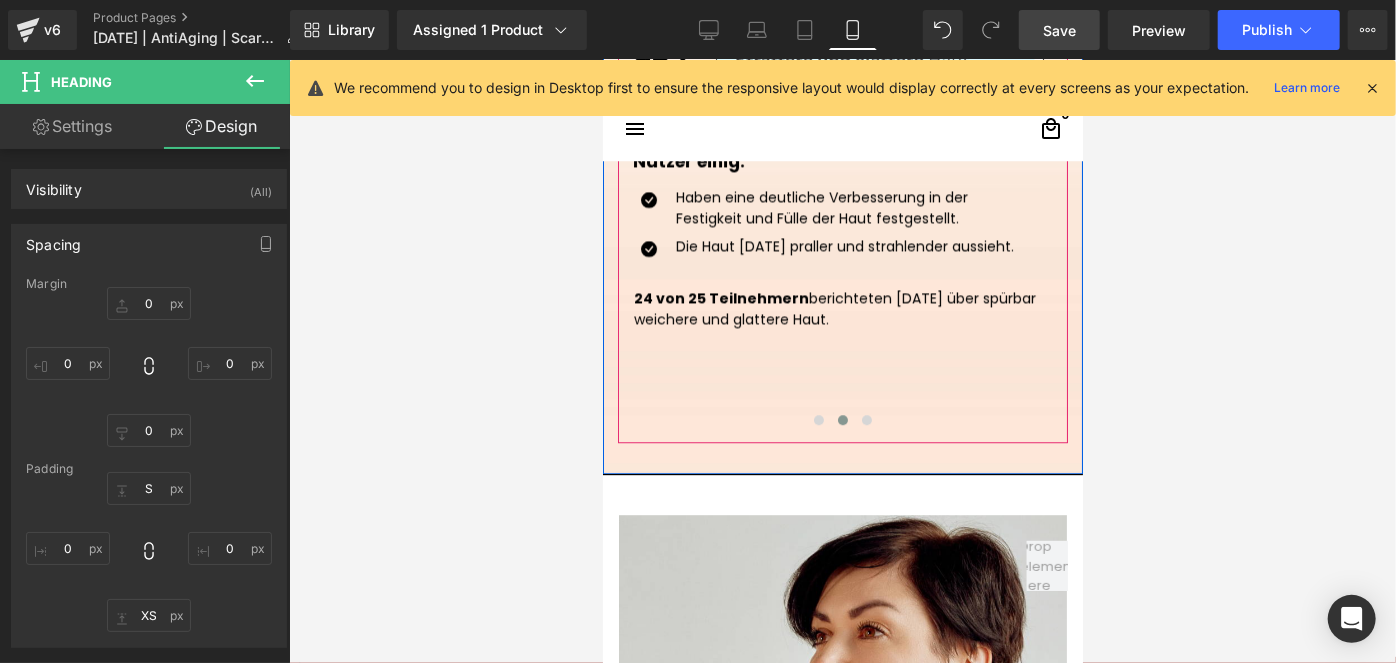 scroll, scrollTop: 2868, scrollLeft: 0, axis: vertical 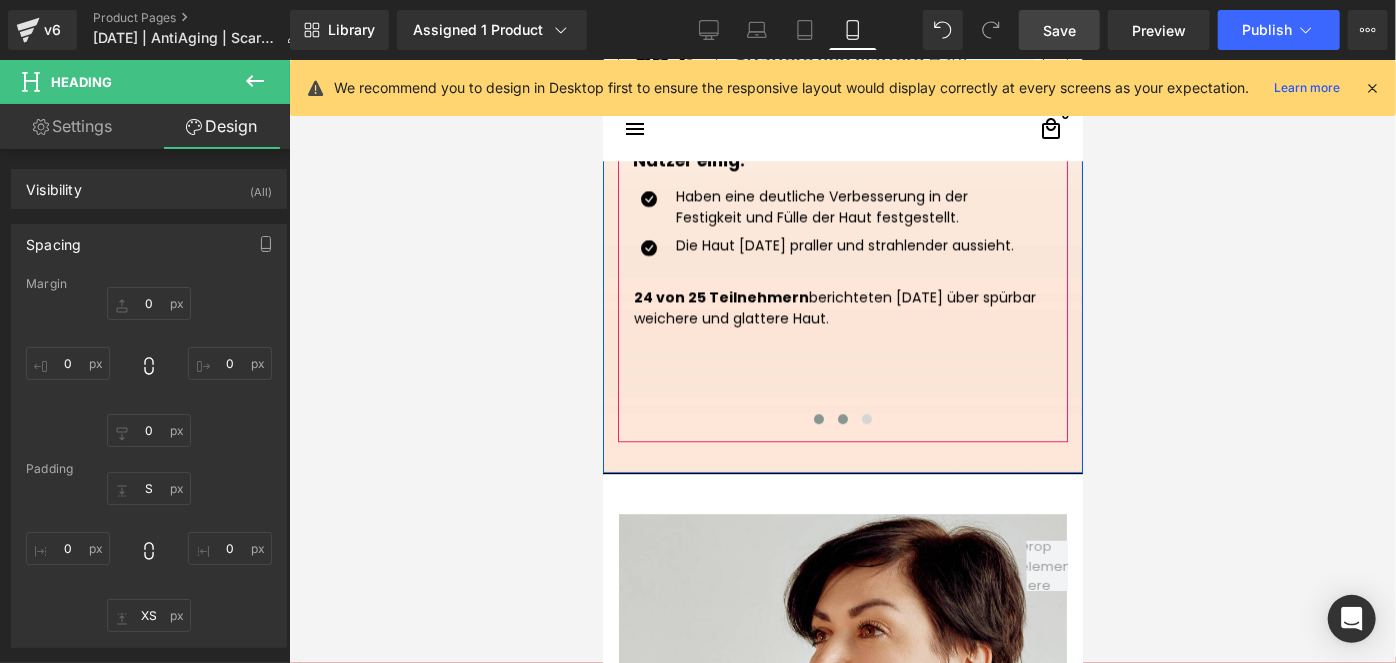 click at bounding box center (818, 418) 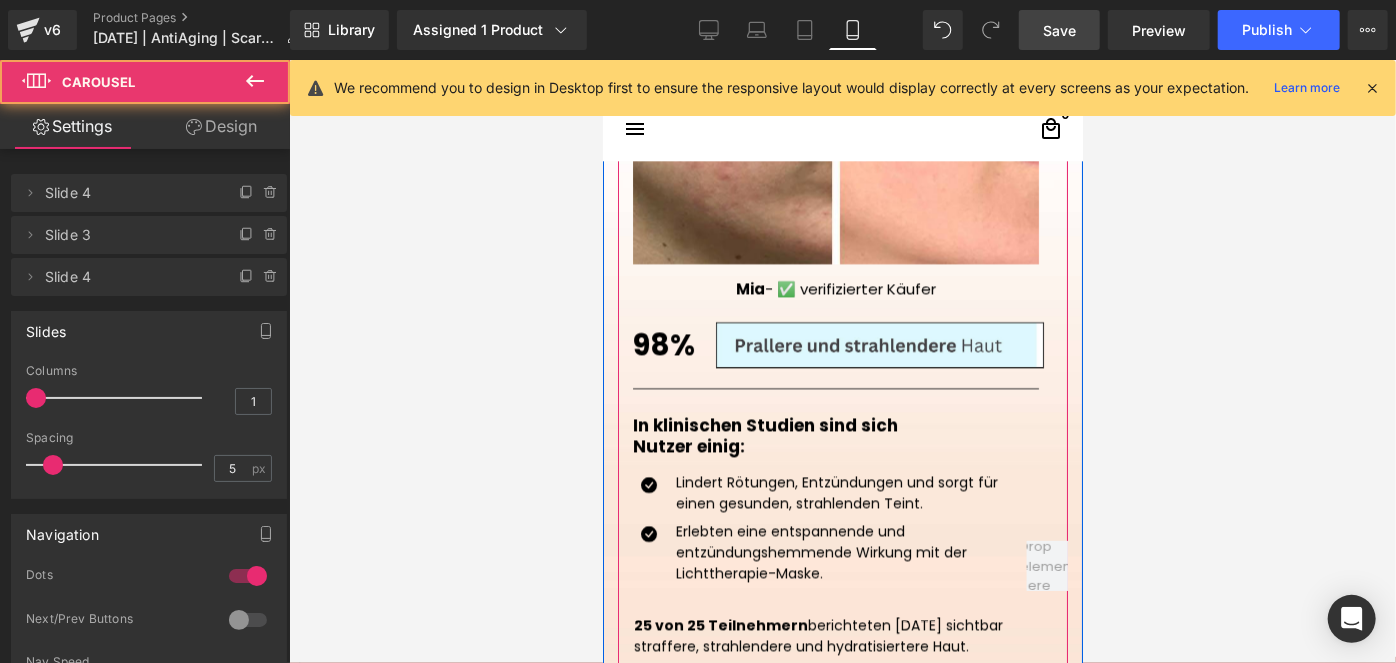 scroll, scrollTop: 2588, scrollLeft: 0, axis: vertical 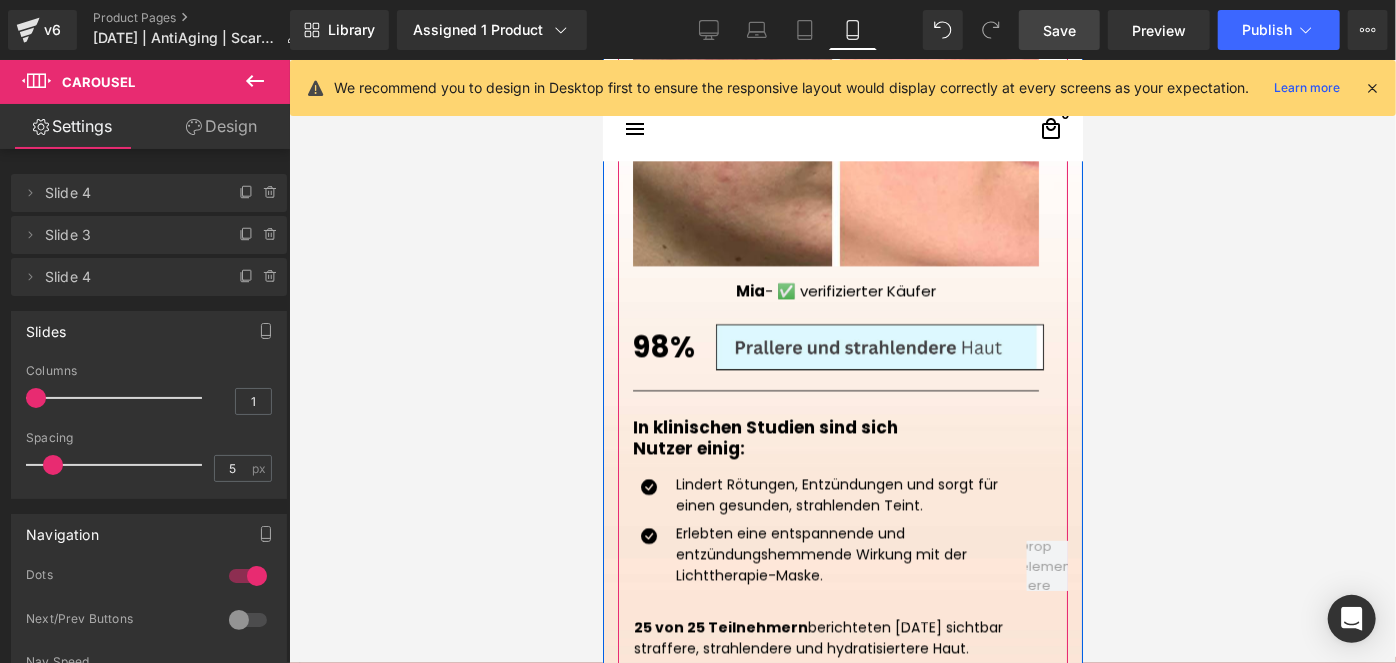 click on "Mia  - ✅ verifizierter Käufer" at bounding box center [835, 290] 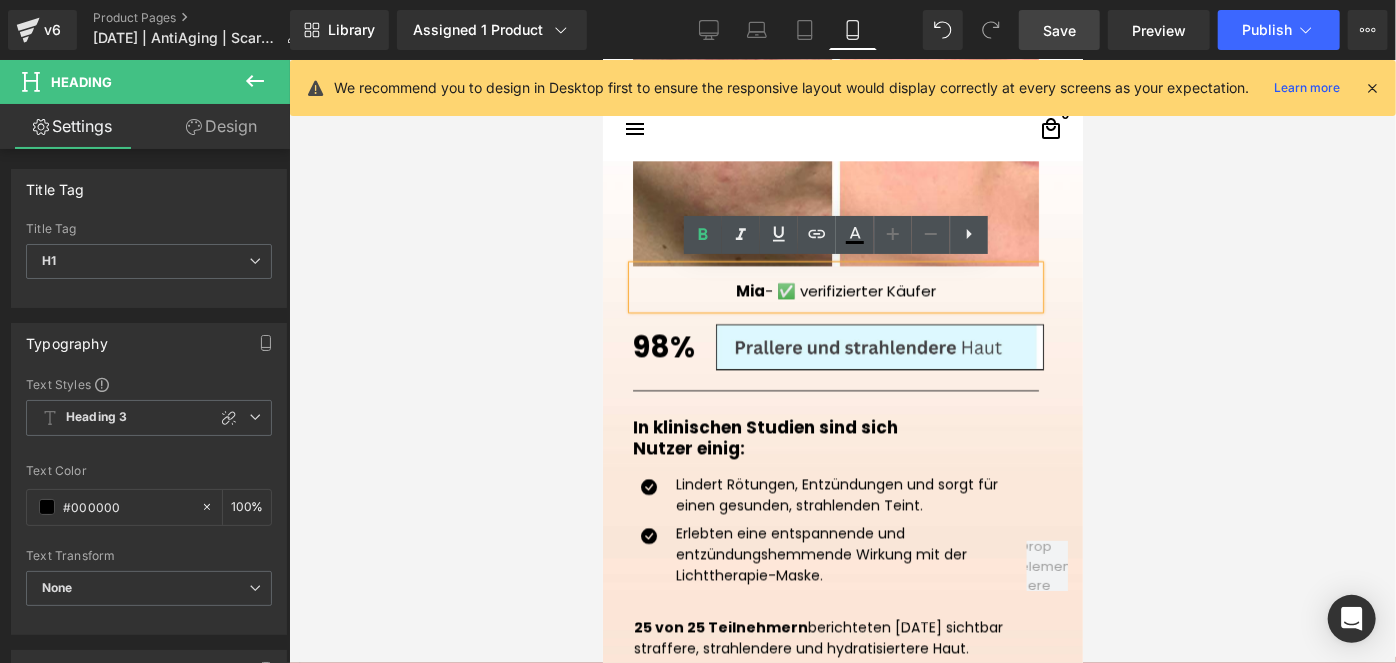 click on "Design" at bounding box center (221, 126) 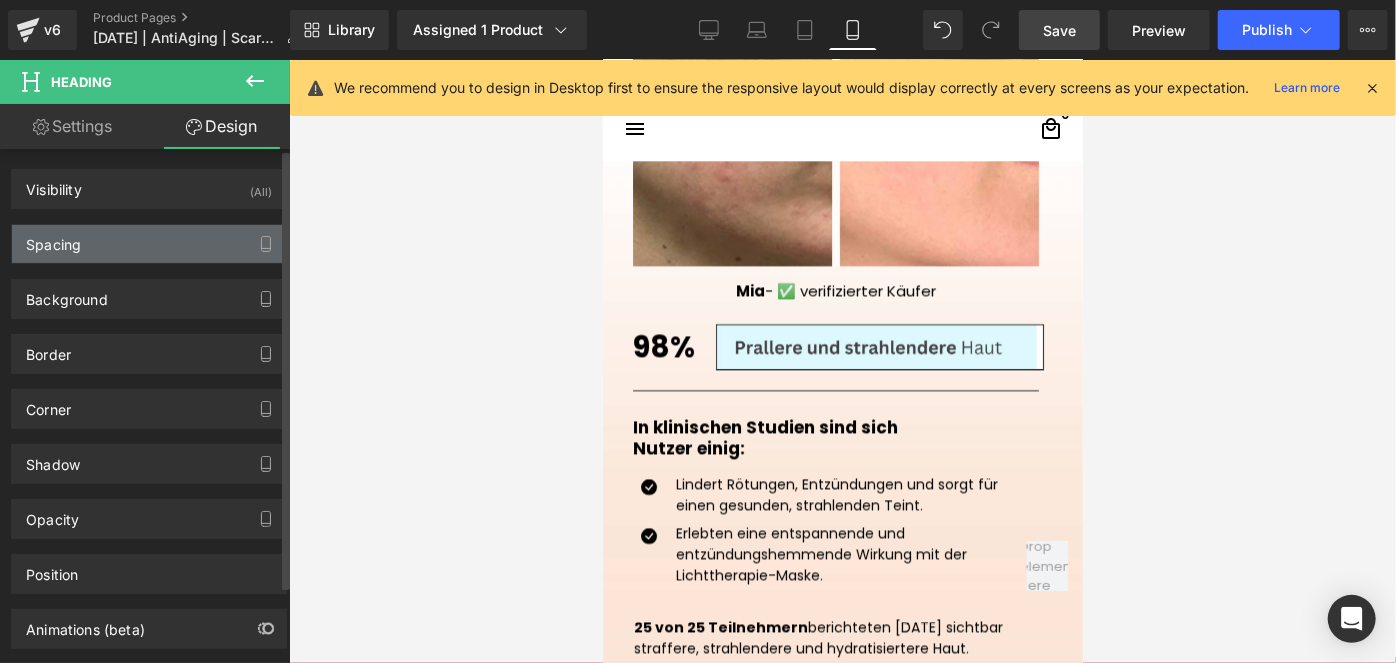 click on "Spacing" at bounding box center (149, 244) 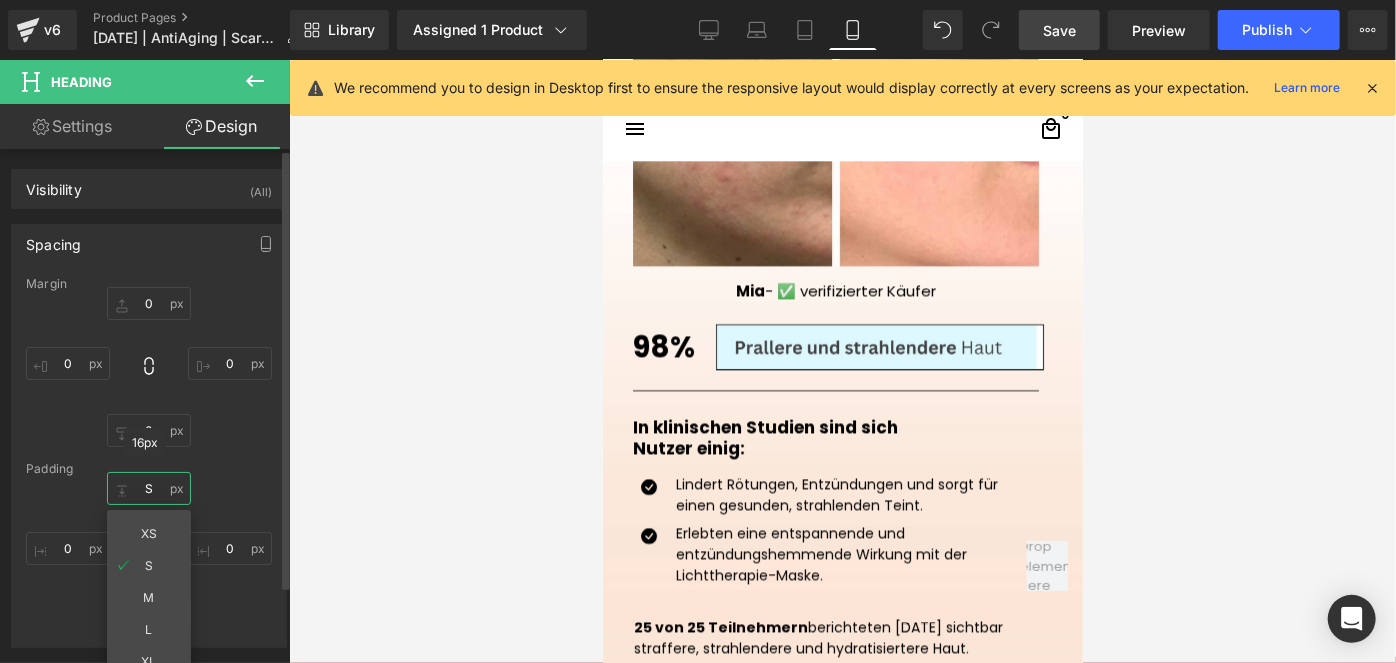 click at bounding box center (149, 488) 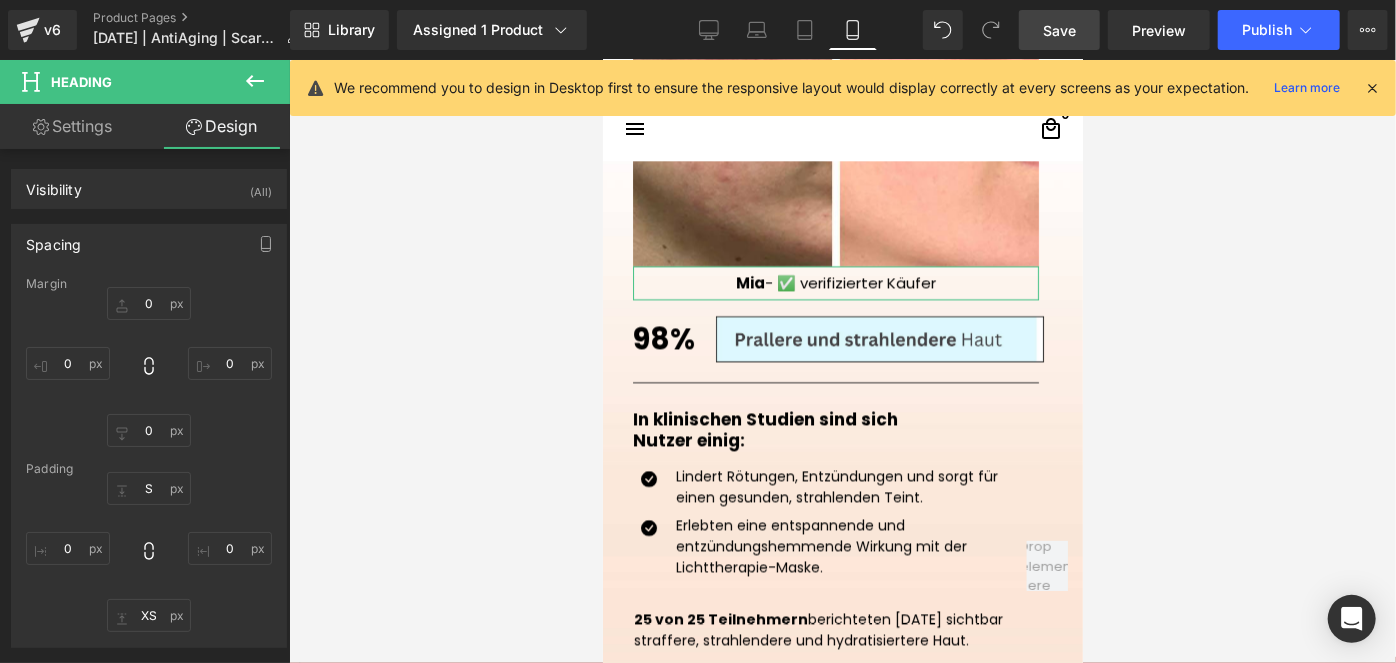 drag, startPoint x: 146, startPoint y: 528, endPoint x: 1066, endPoint y: 31, distance: 1045.662 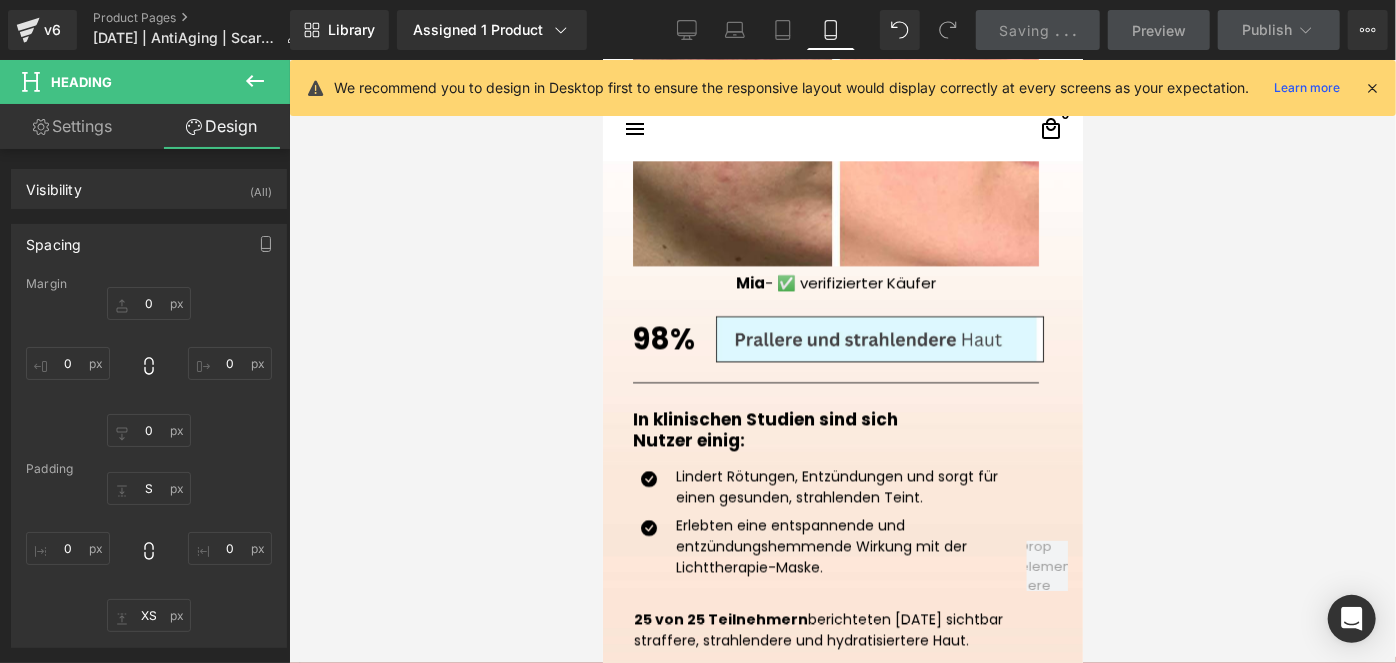 click on "." at bounding box center (1066, 30) 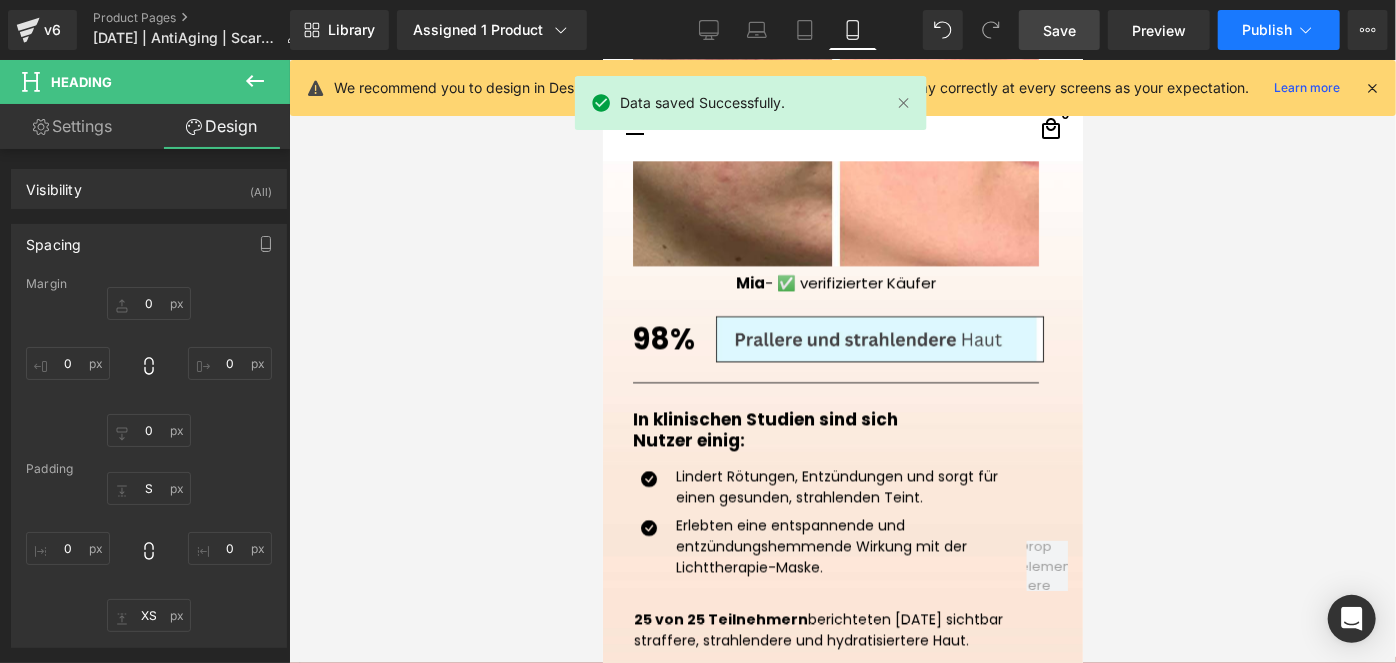 click on "Publish" at bounding box center [1267, 30] 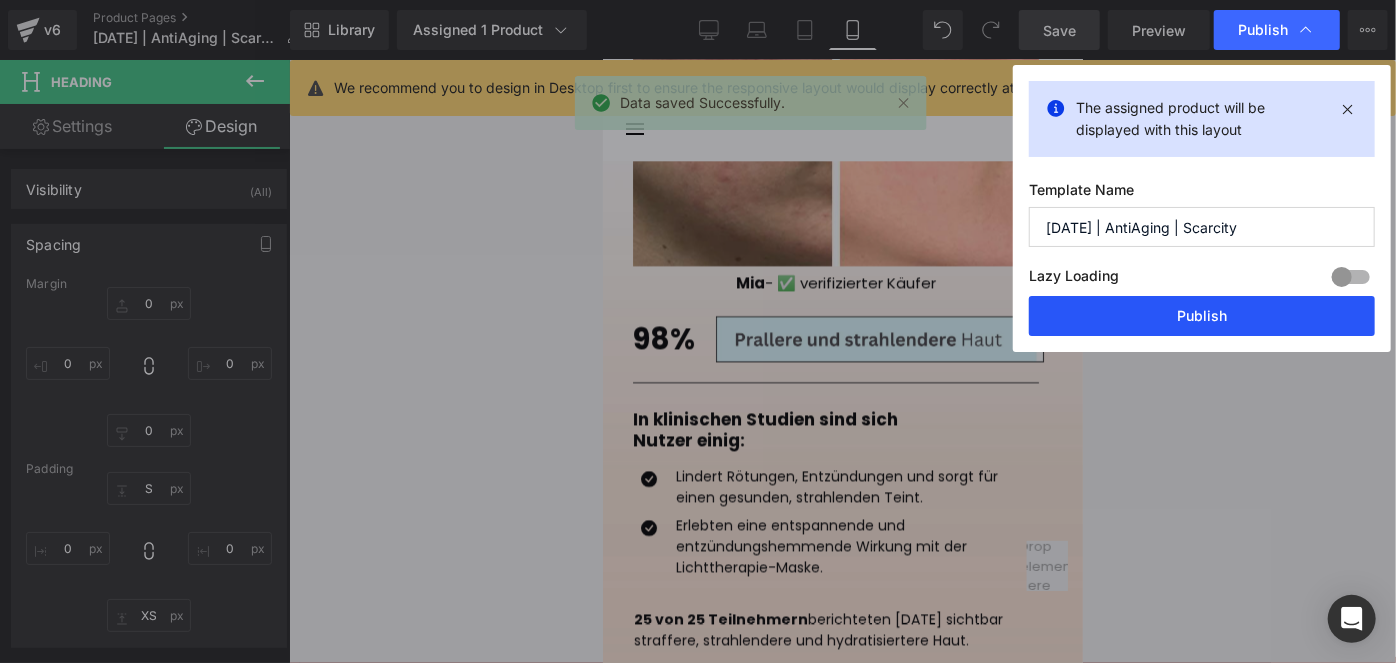 click on "Publish" at bounding box center [1202, 316] 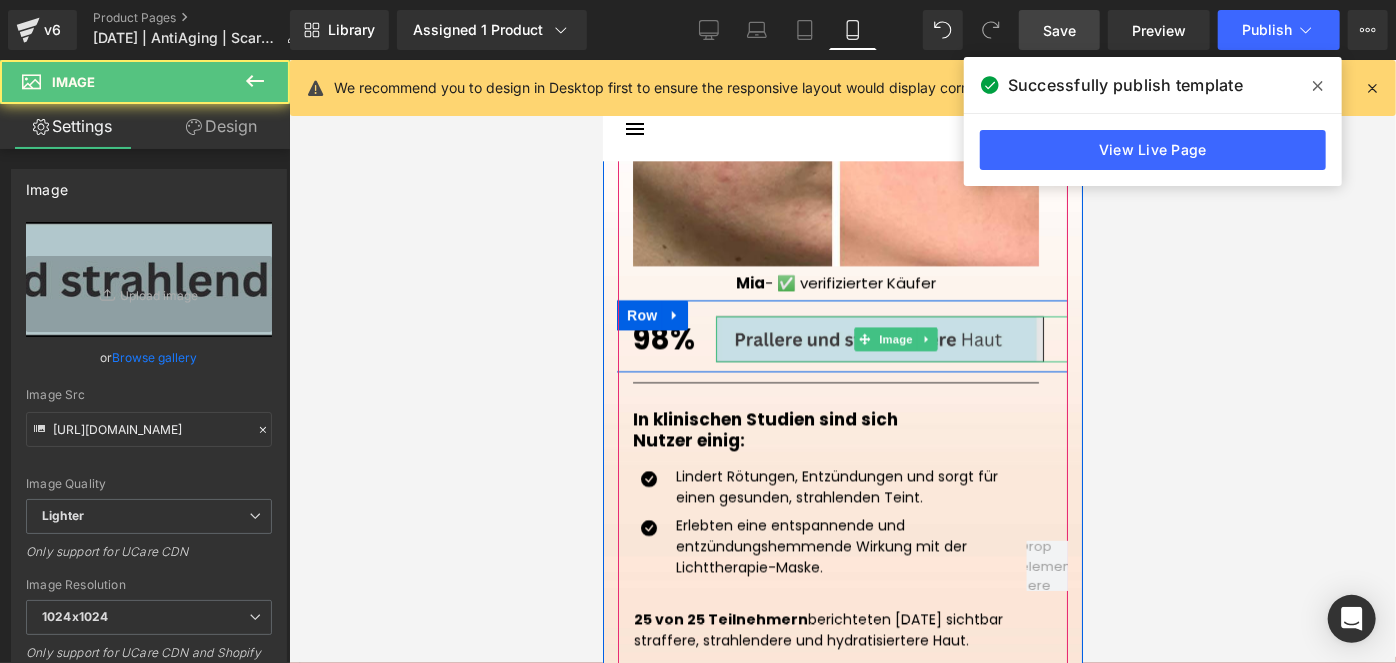 click at bounding box center (895, 338) 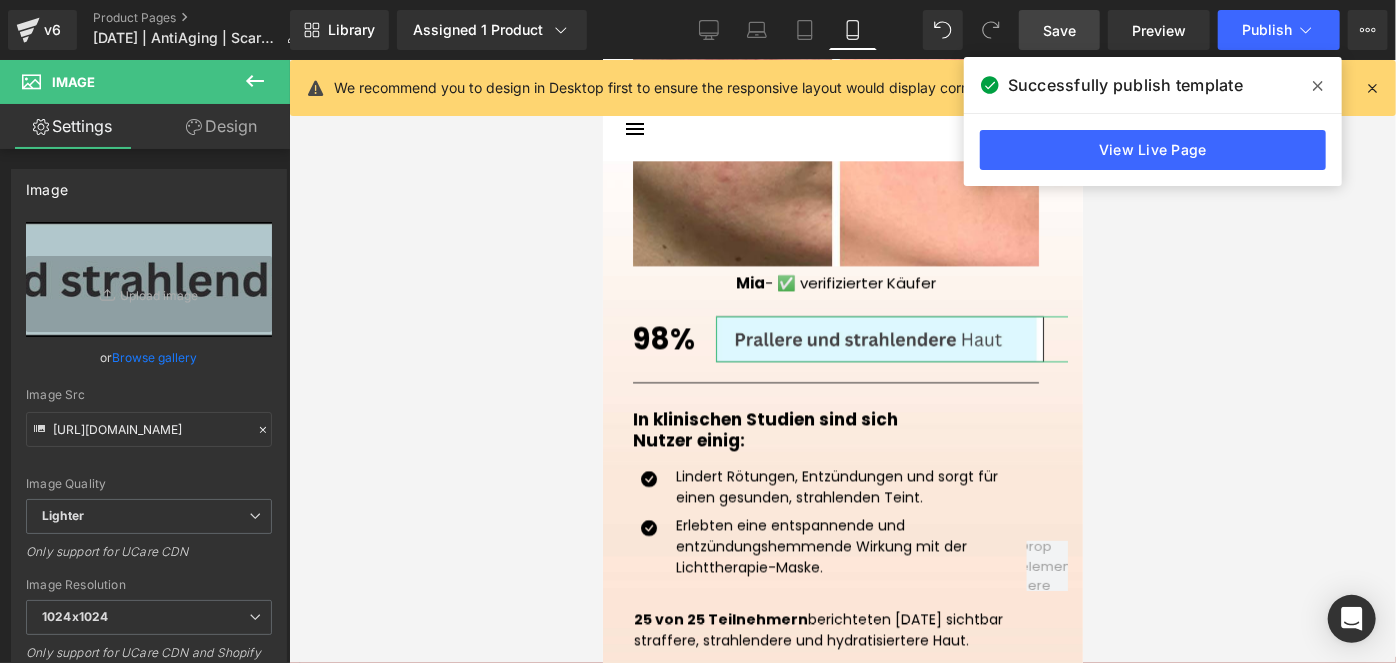 click on "Design" at bounding box center (221, 126) 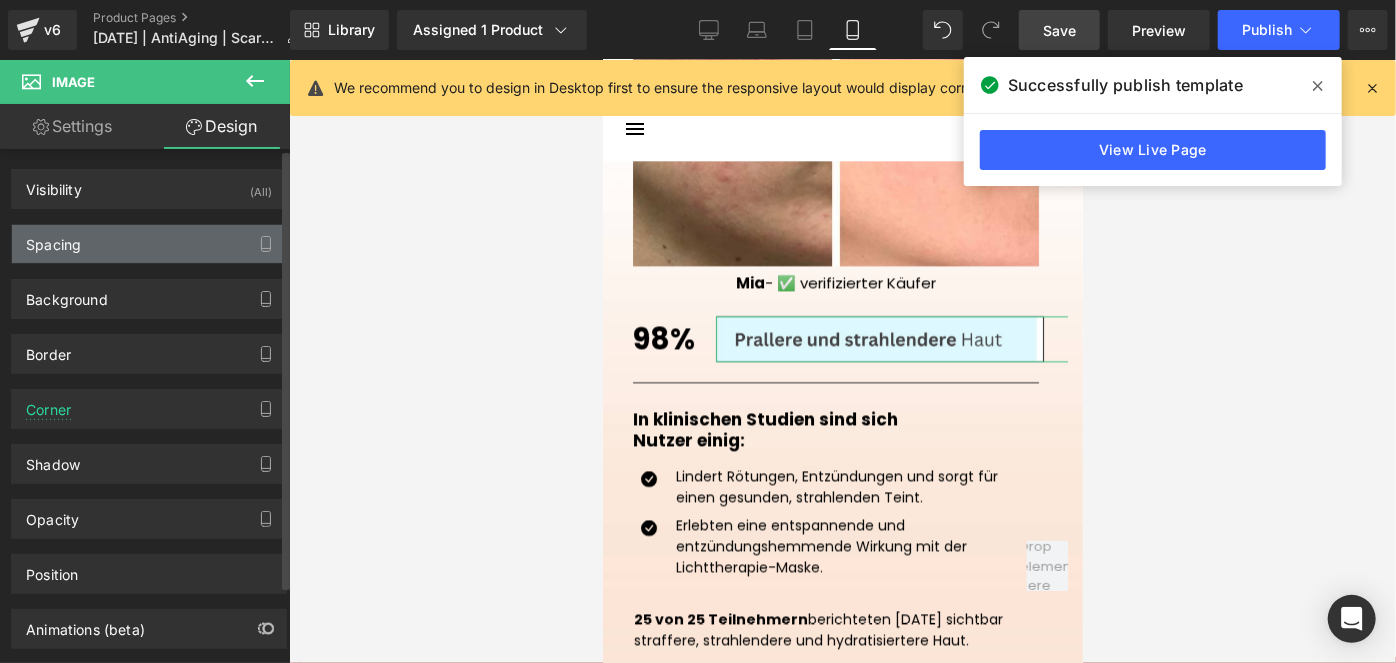 click on "Spacing" at bounding box center (149, 244) 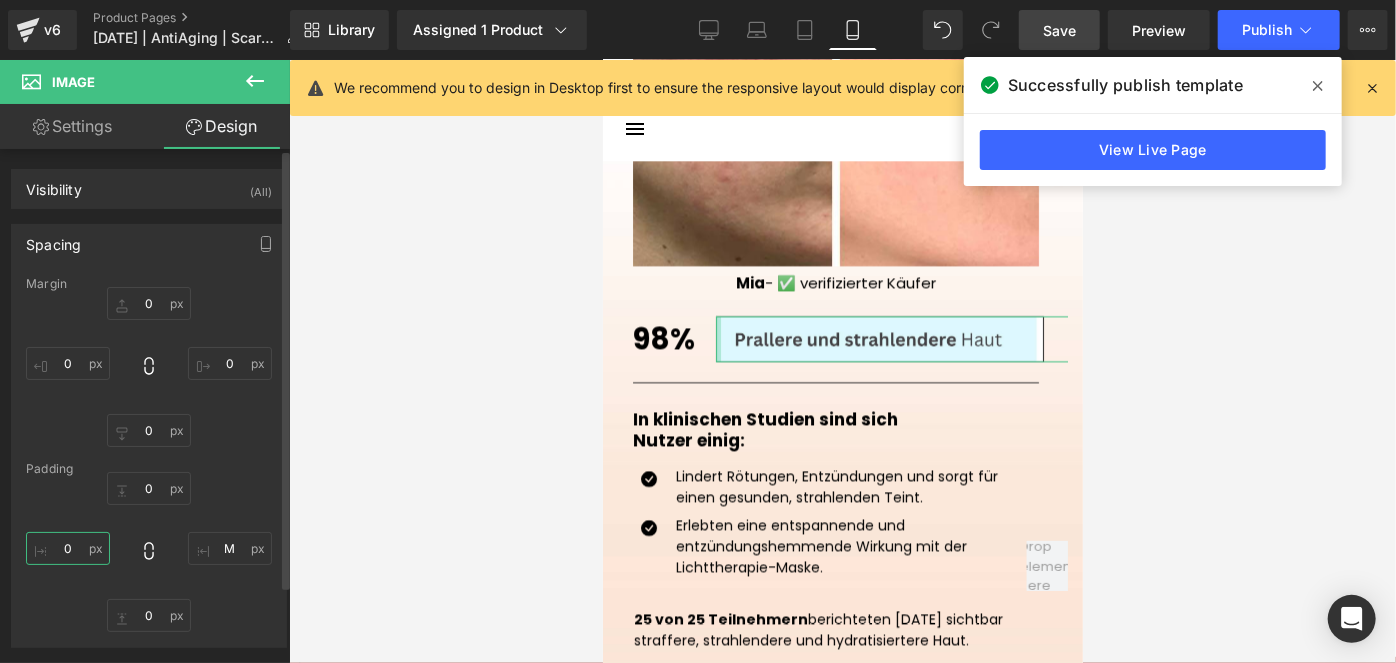 click at bounding box center (68, 548) 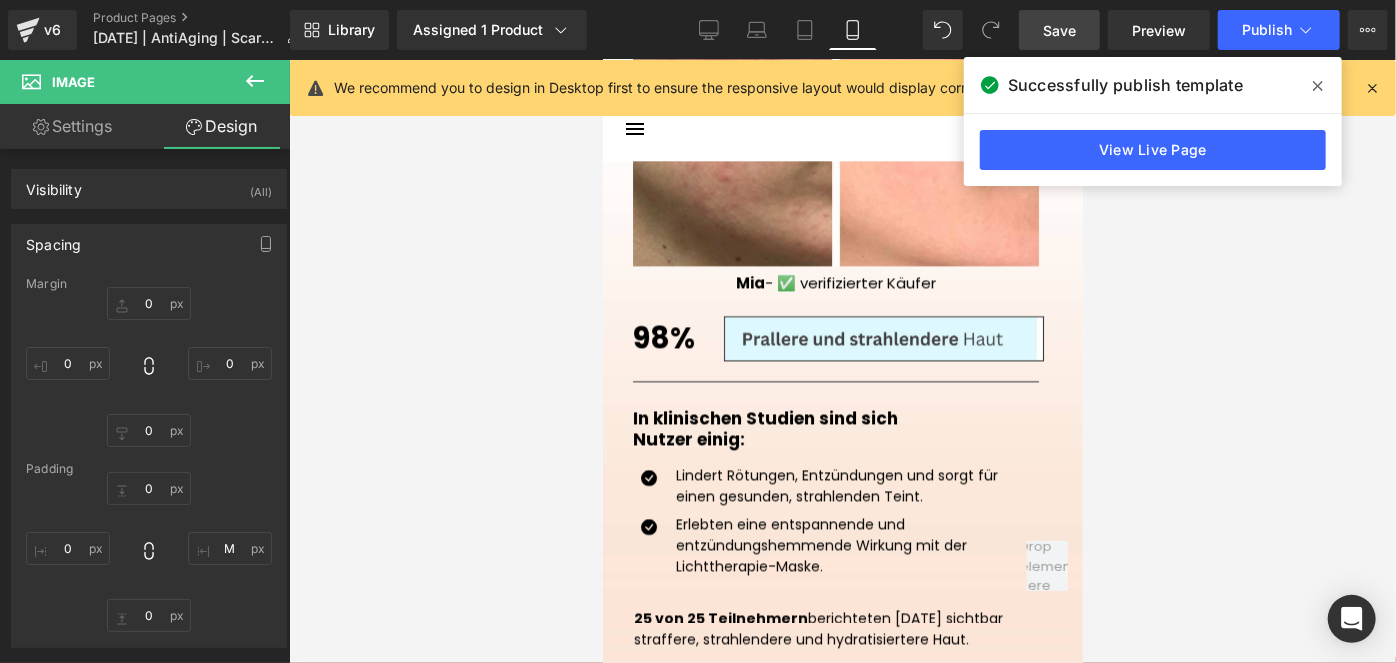 click on "Save" at bounding box center (1059, 30) 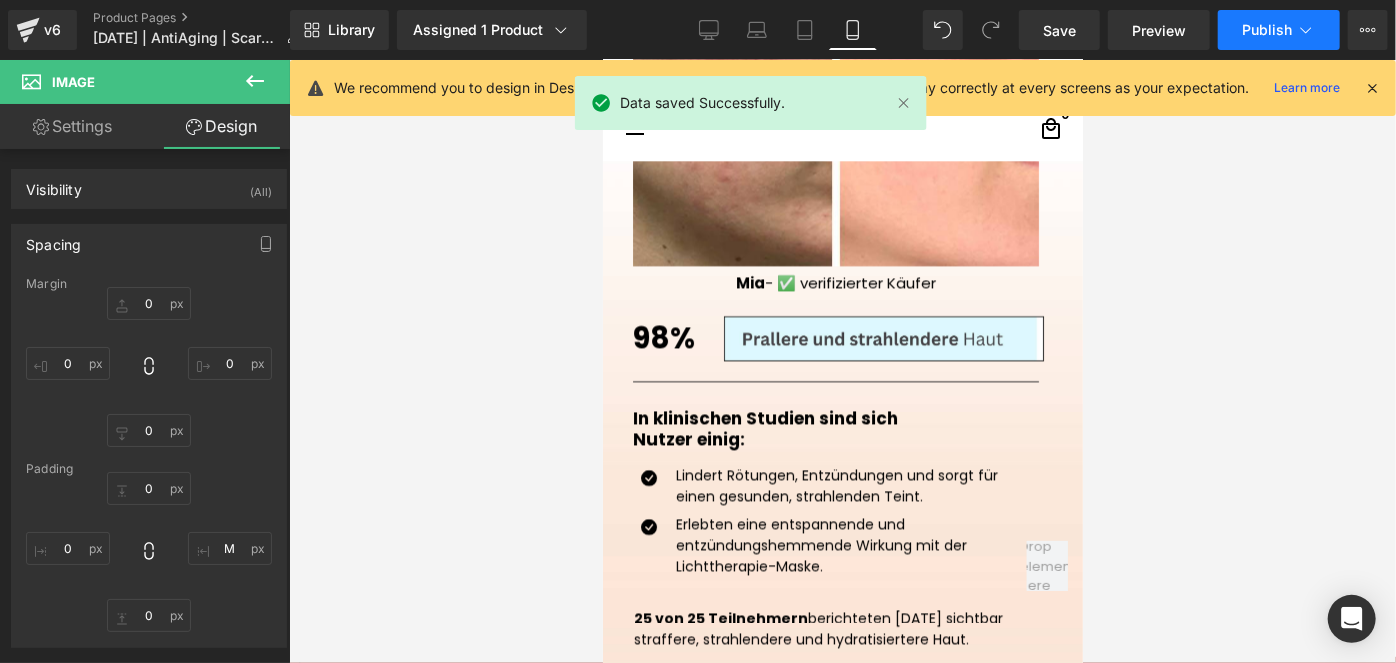 click on "Publish" at bounding box center [1279, 30] 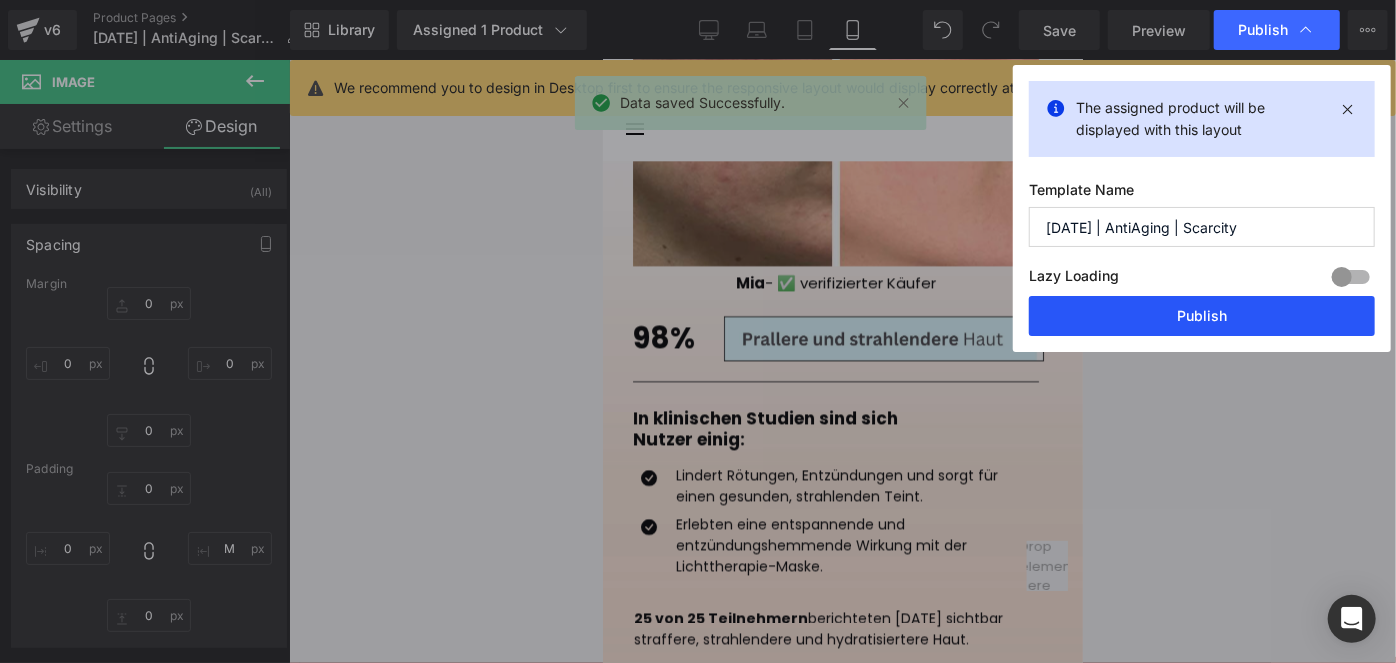 click on "Publish" at bounding box center (1202, 316) 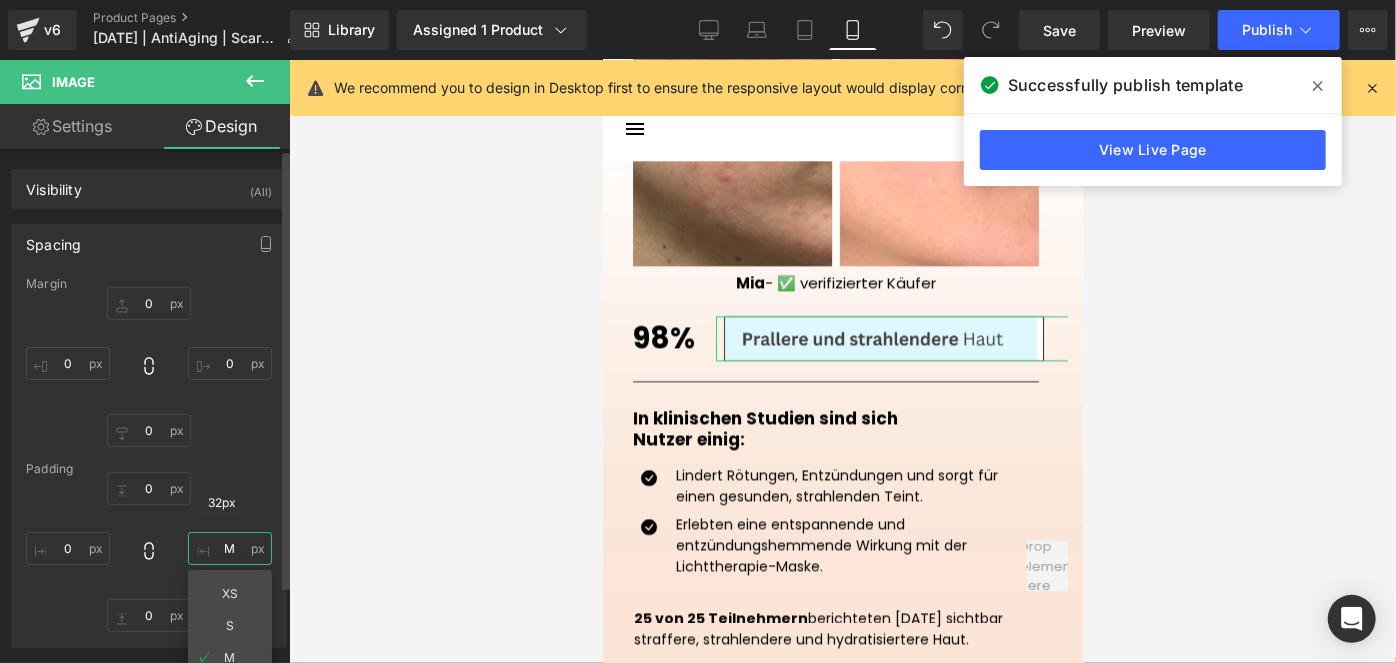 click at bounding box center [230, 548] 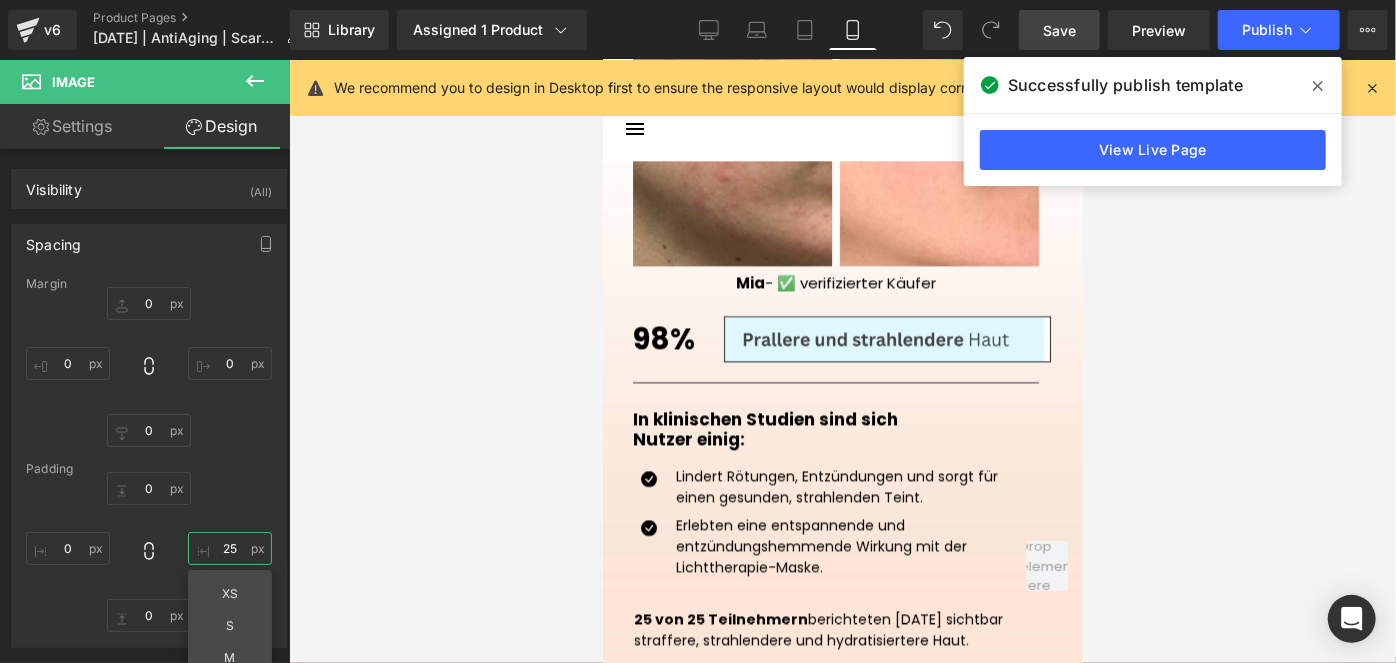 type on "25" 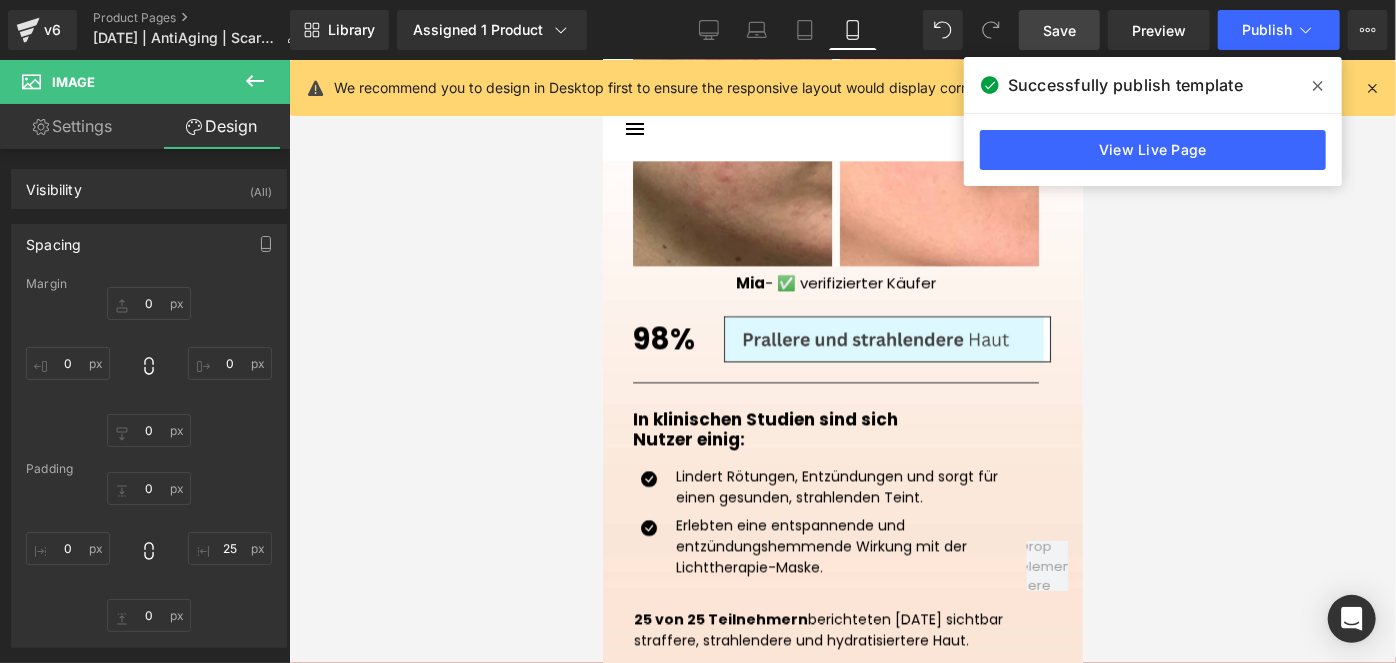 click on "Save" at bounding box center (1059, 30) 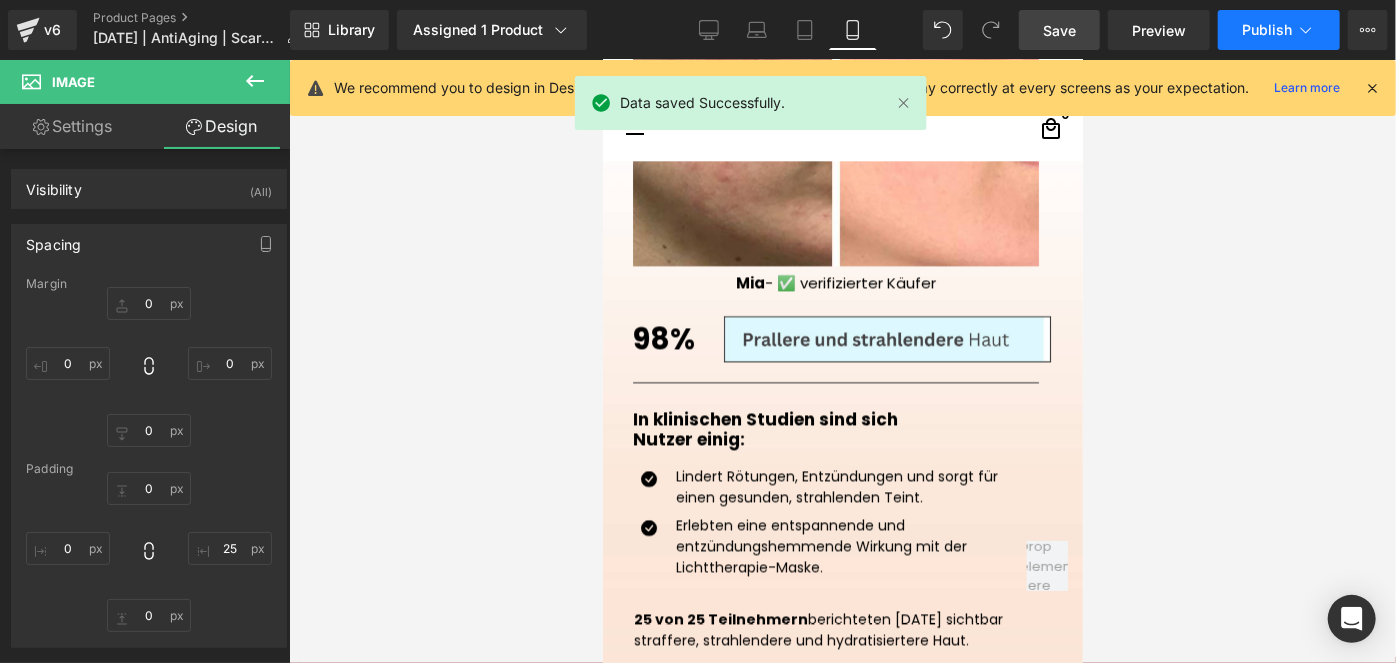 click on "Publish" at bounding box center (1267, 30) 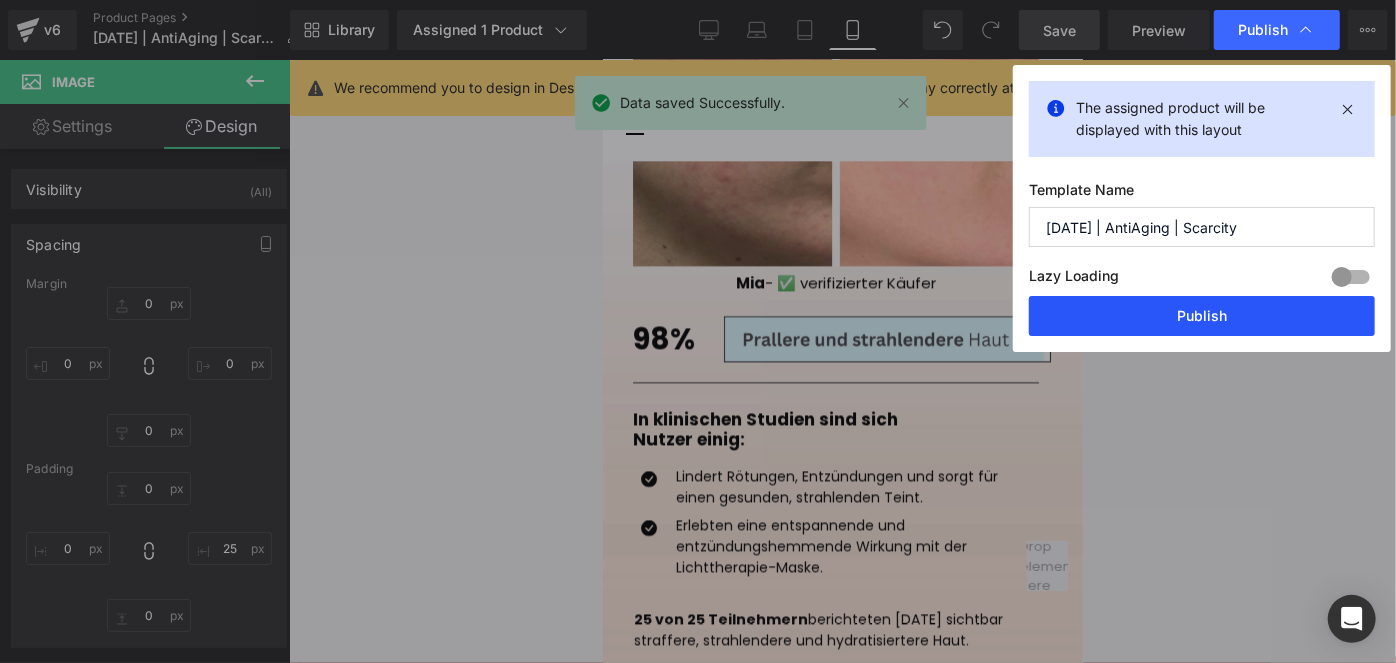 click on "Publish" at bounding box center [1202, 316] 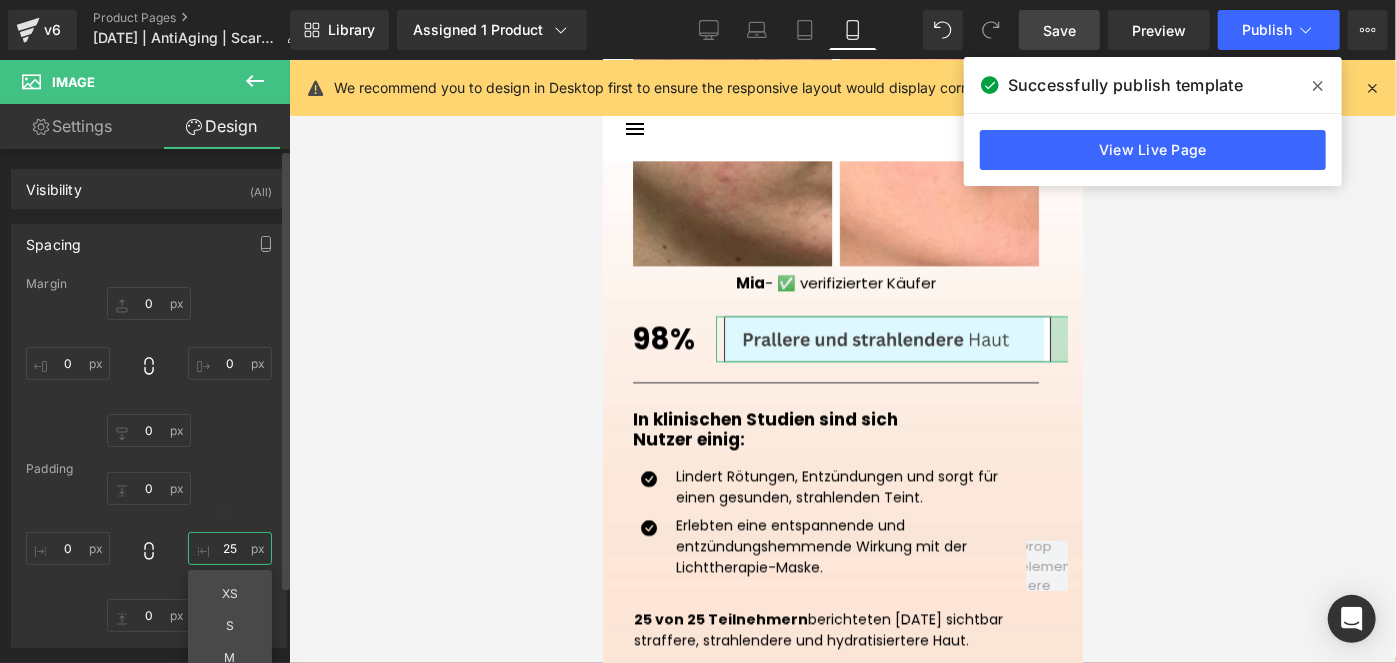 click on "25" at bounding box center (230, 548) 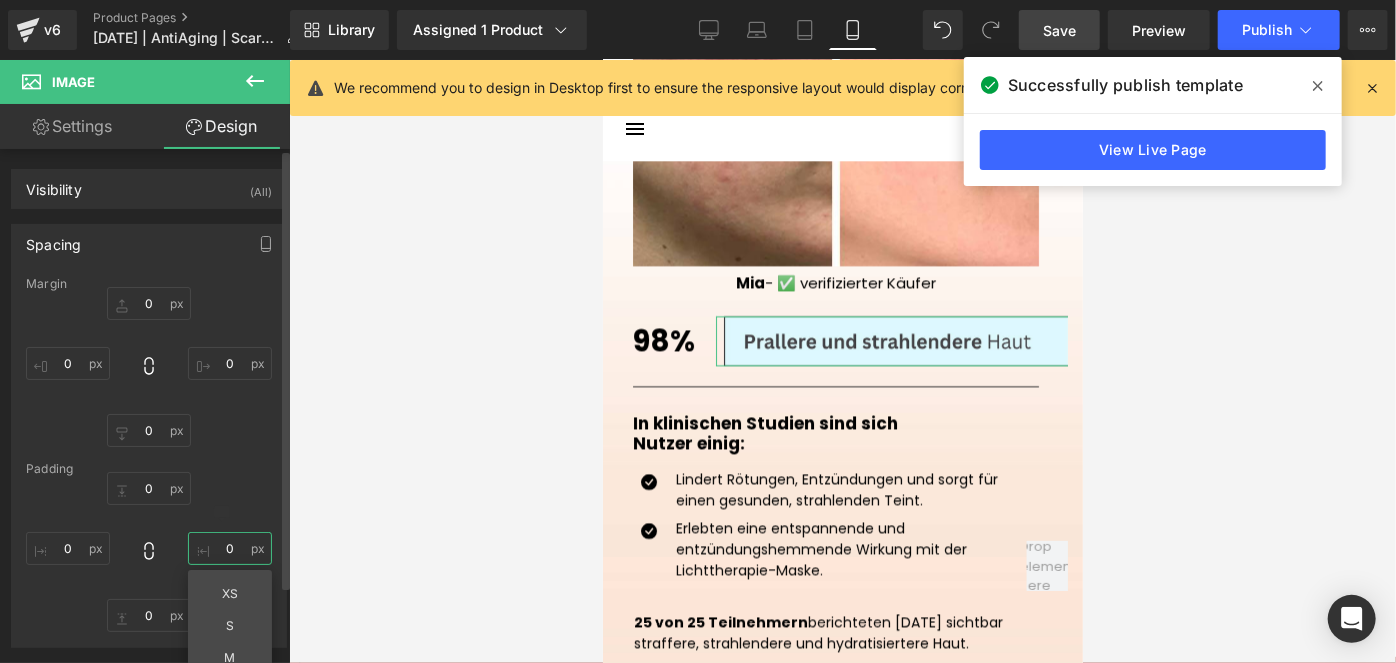 type on "8" 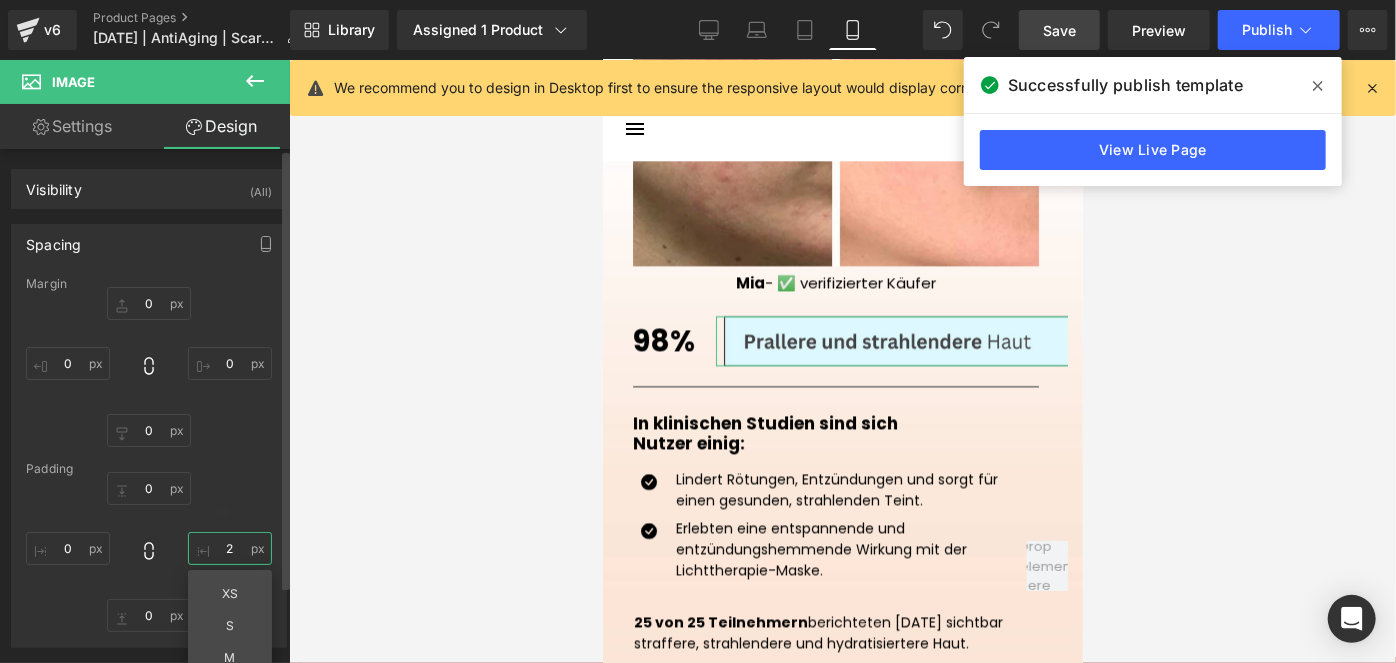 type on "28" 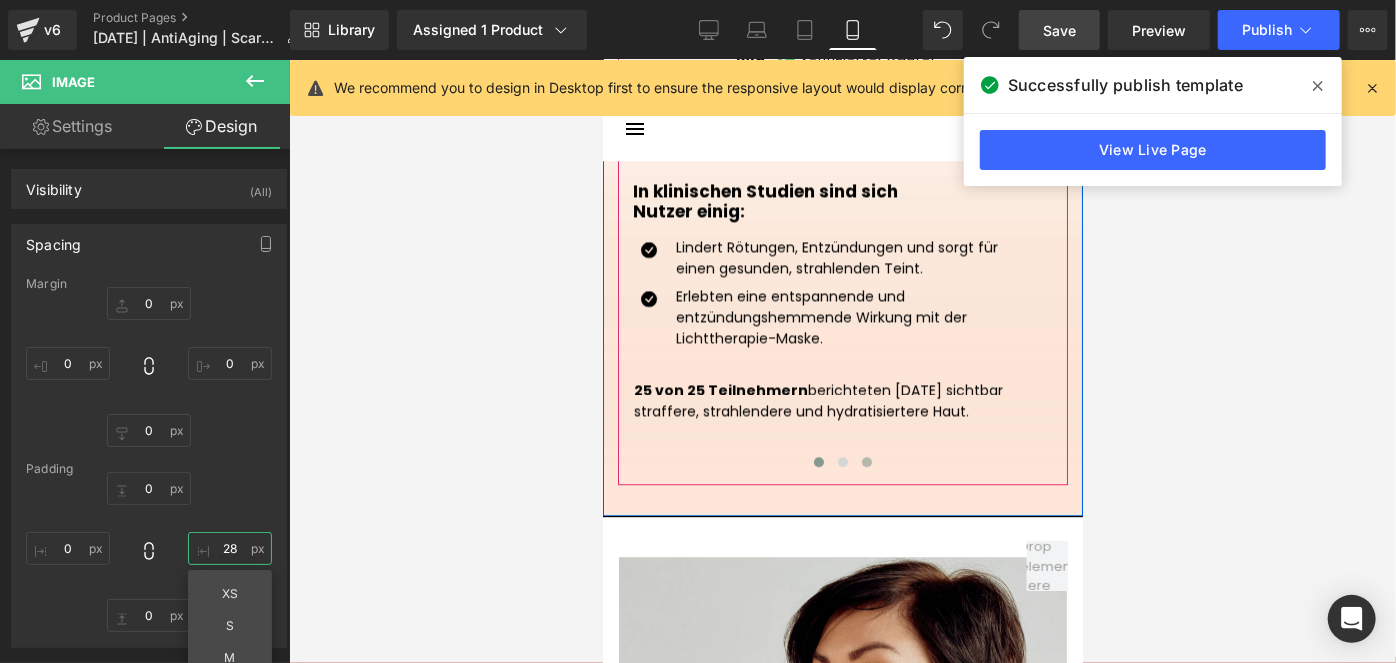 scroll, scrollTop: 2816, scrollLeft: 0, axis: vertical 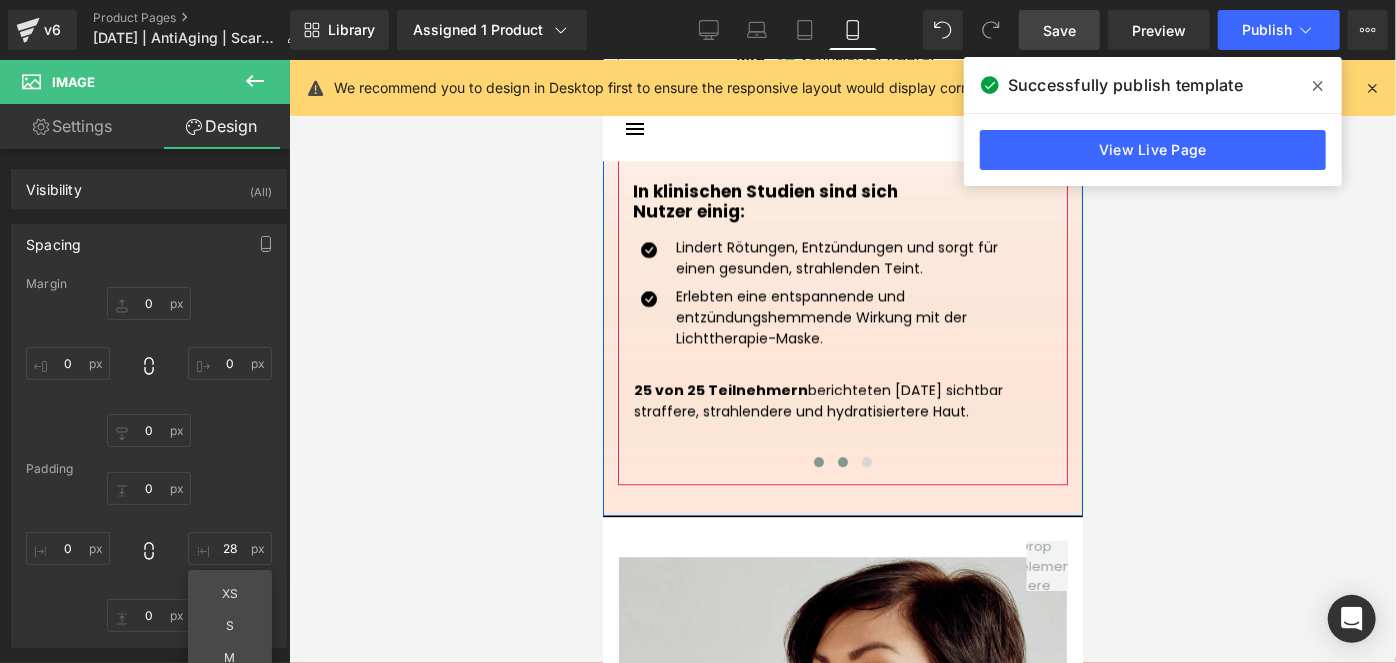 click at bounding box center [842, 461] 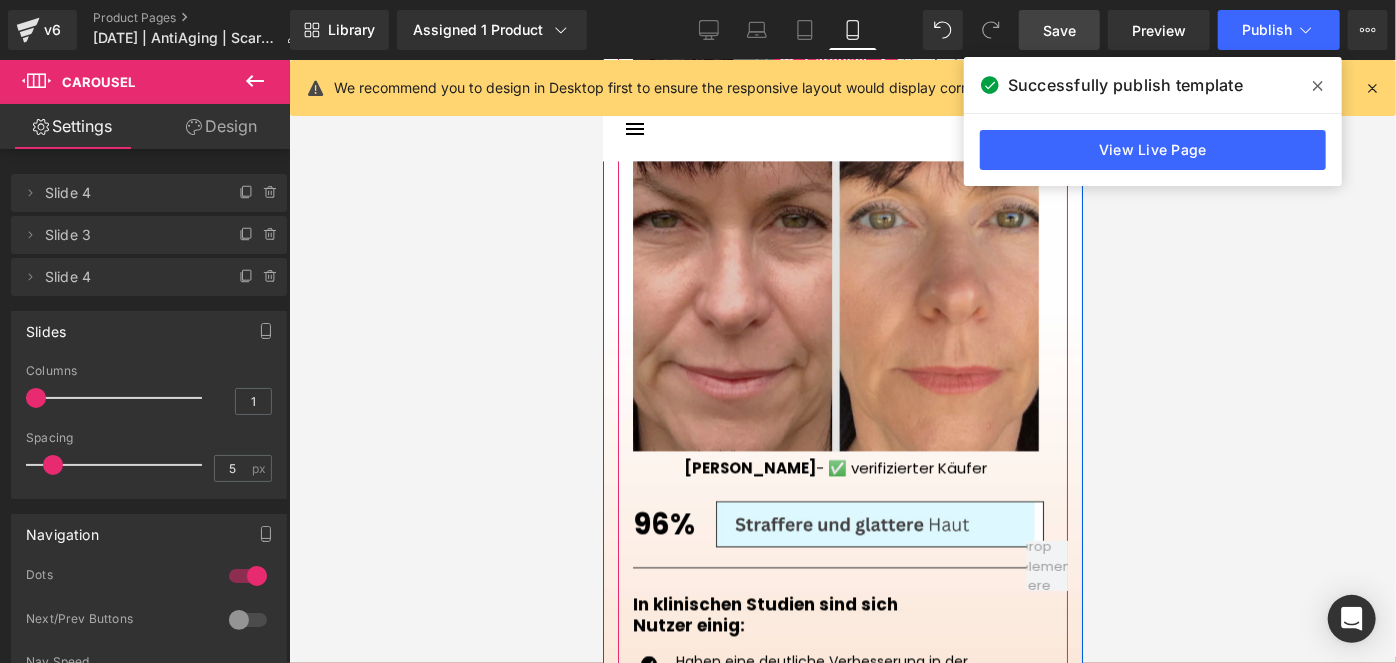 scroll, scrollTop: 2384, scrollLeft: 0, axis: vertical 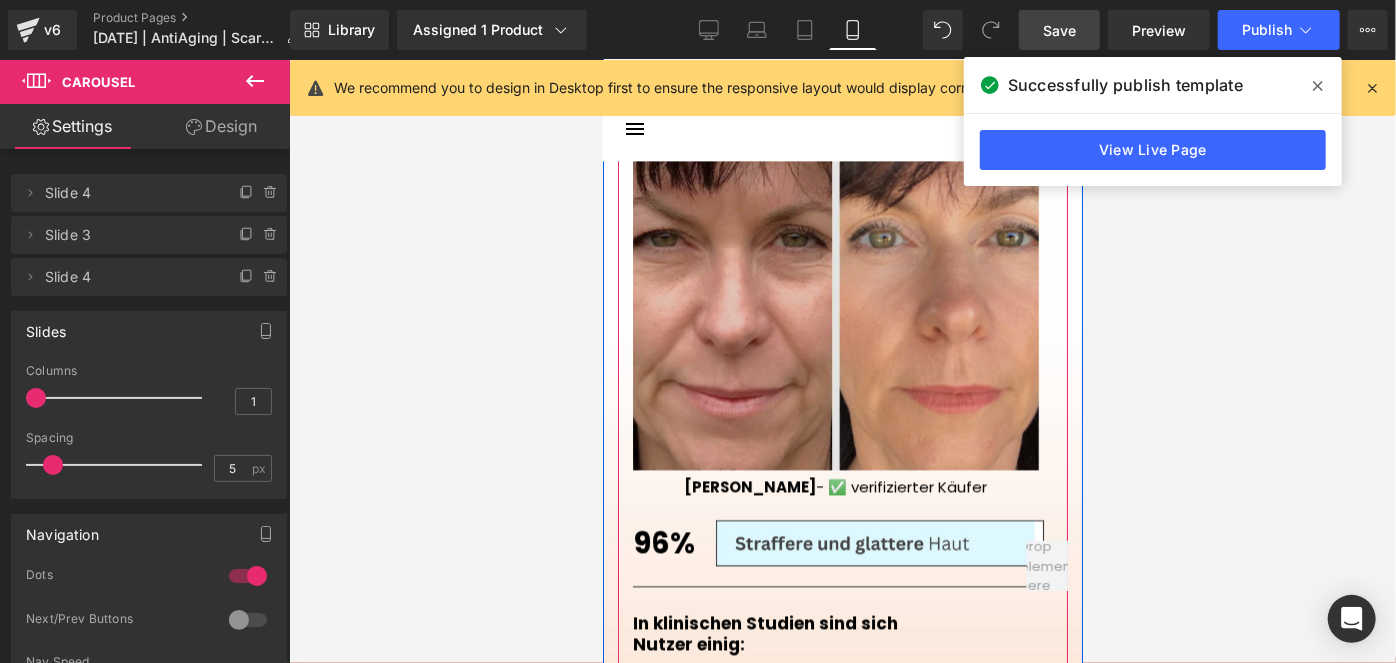 click at bounding box center (835, 266) 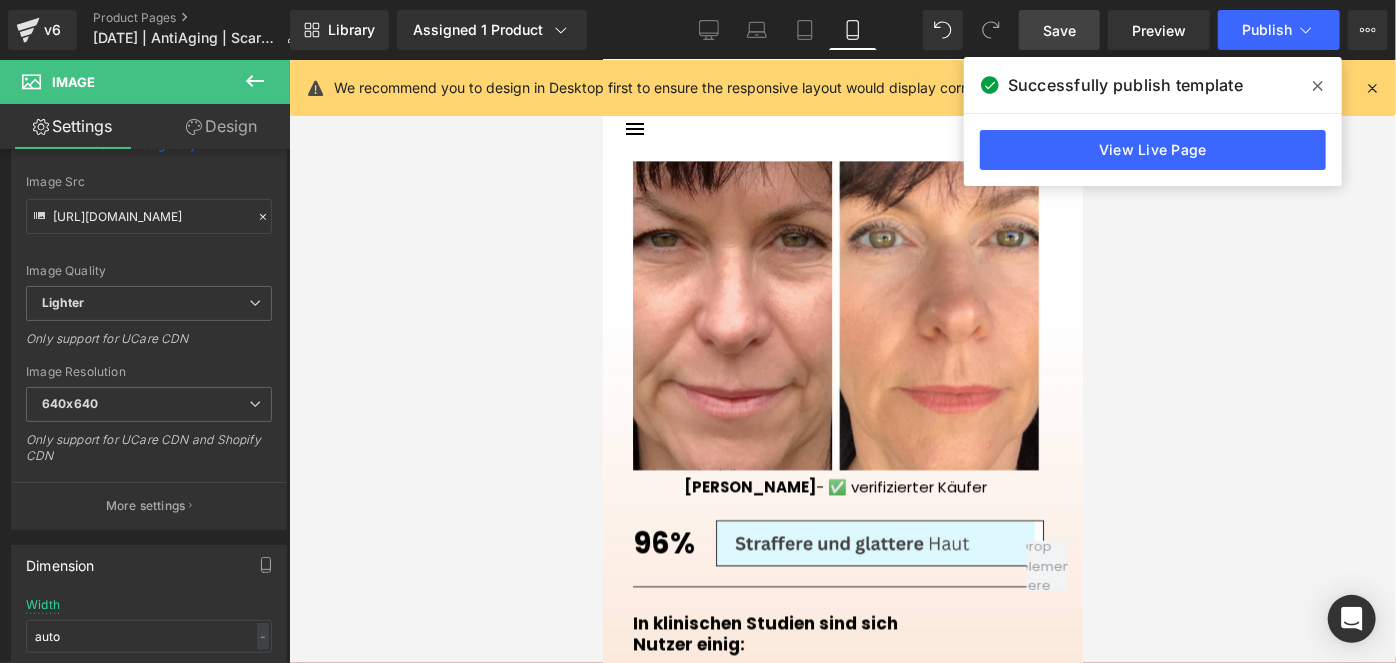 scroll, scrollTop: 214, scrollLeft: 0, axis: vertical 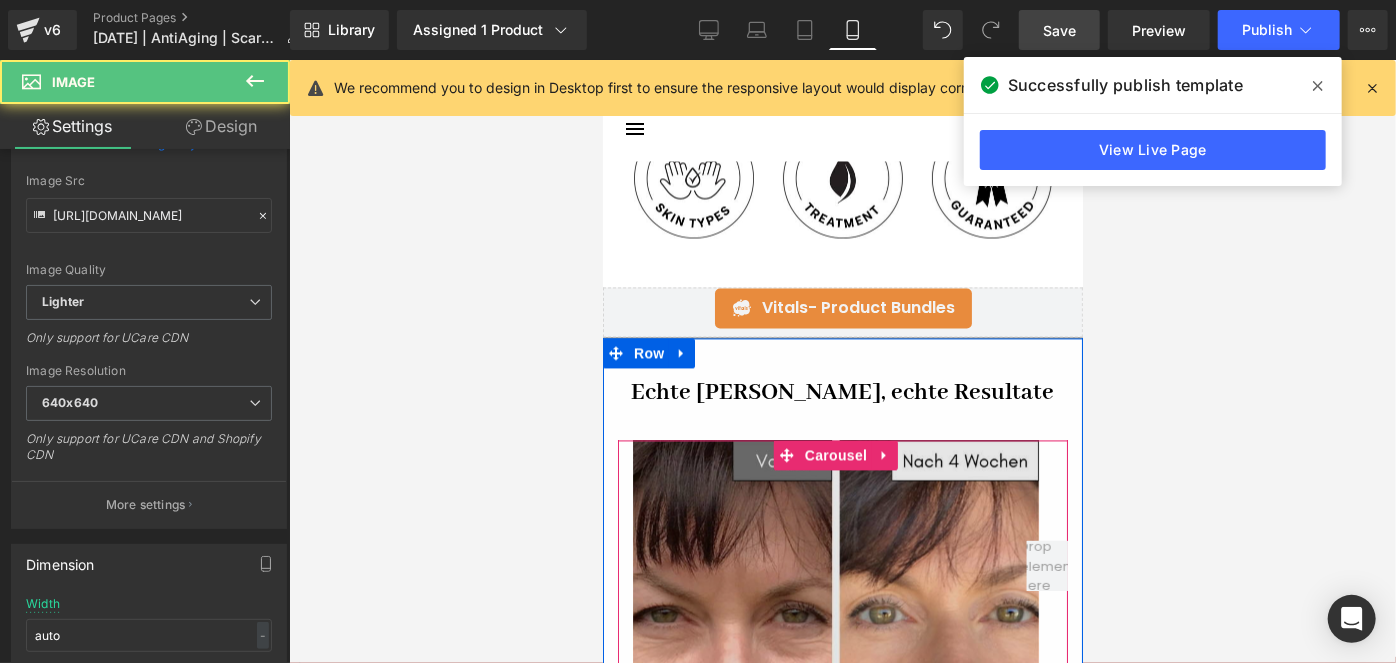 click on "Image         Mia  - ✅ verifizierter Käufer Heading         98% Heading         Image         Row         Separator         In klinischen Studien sind sich  Nutzer einig: Heading         Row
Icon
Lindert Rötungen, Entzündungen und sorgt für einen gesunden, strahlenden Teint." at bounding box center (842, 865) 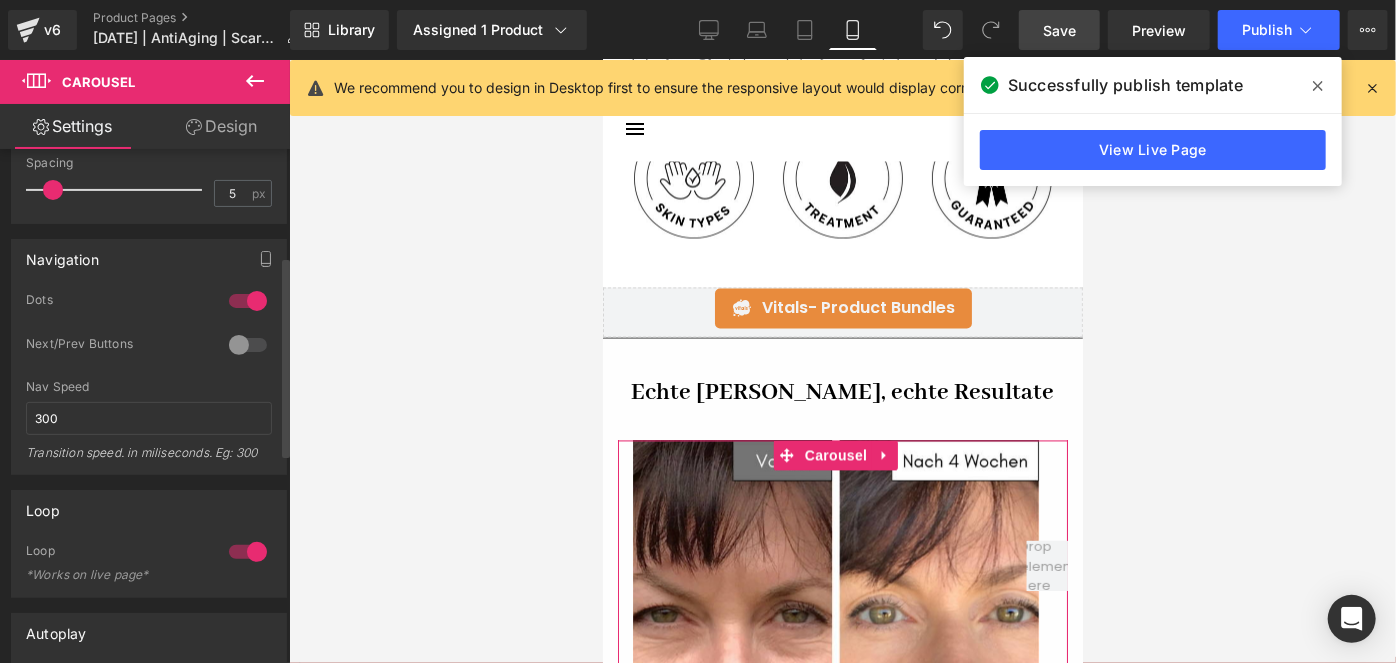 scroll, scrollTop: 277, scrollLeft: 0, axis: vertical 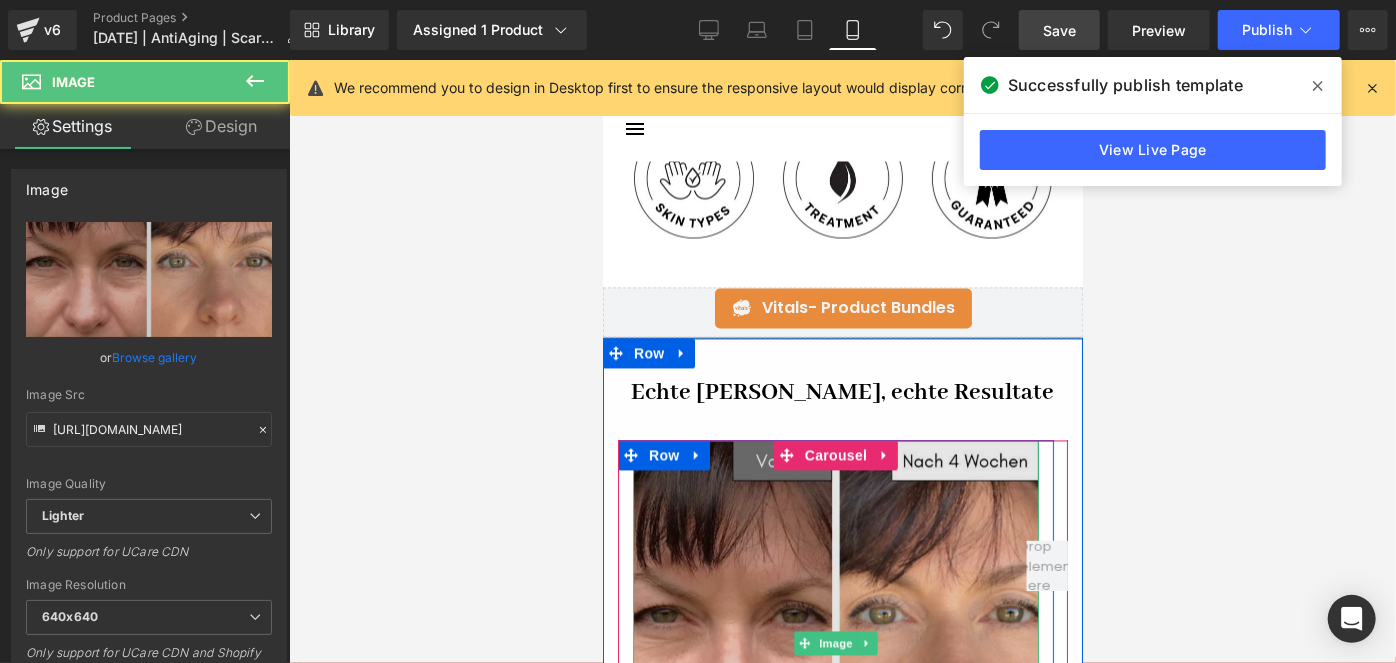 click at bounding box center [835, 642] 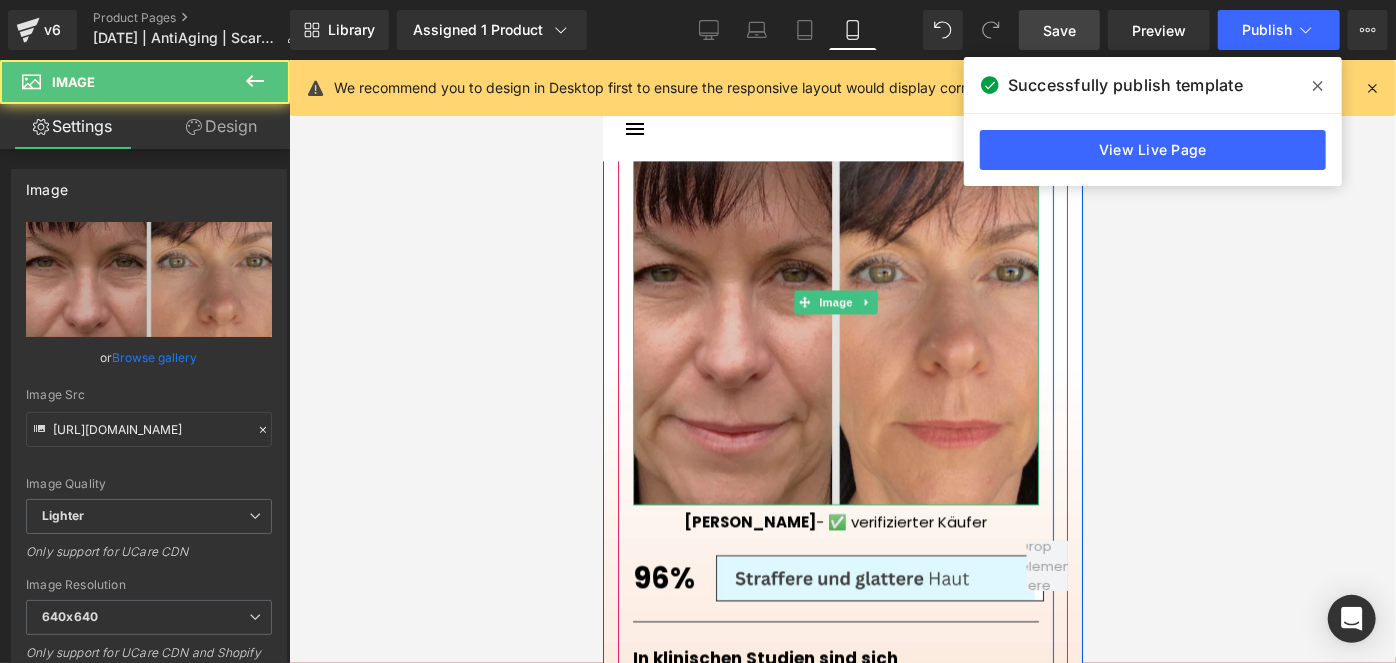 scroll, scrollTop: 2357, scrollLeft: 0, axis: vertical 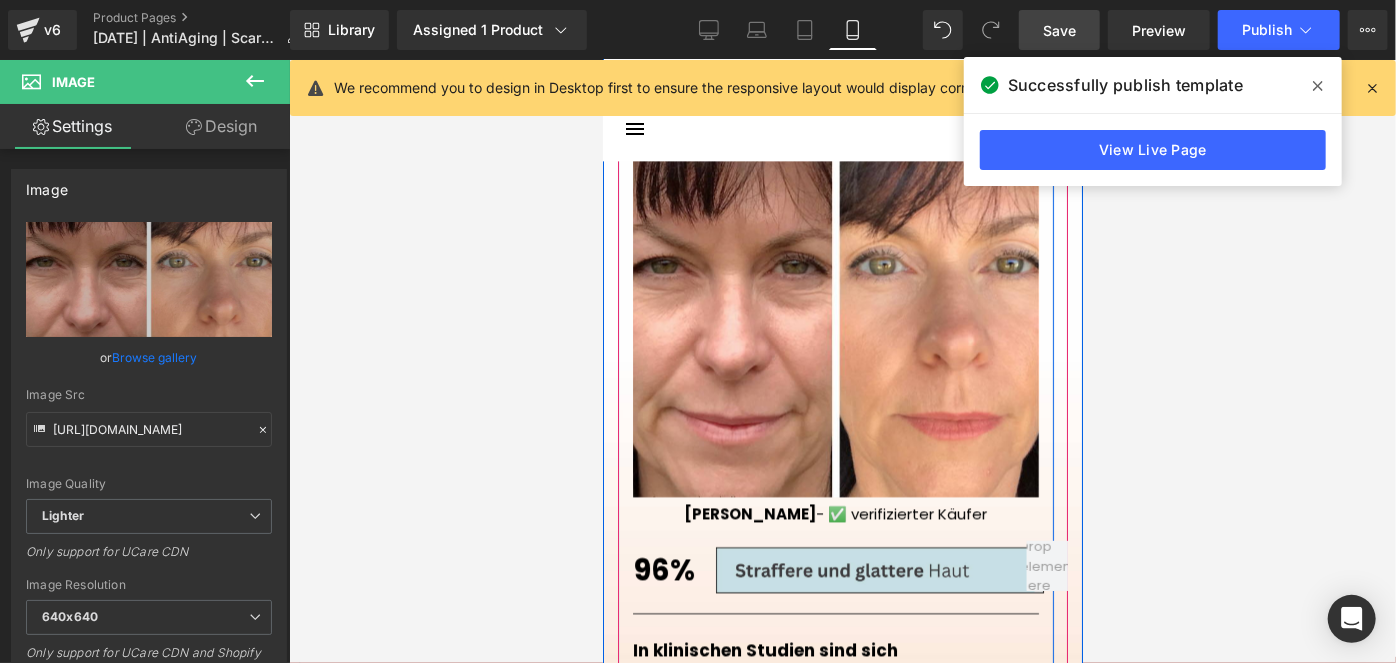 click at bounding box center [895, 569] 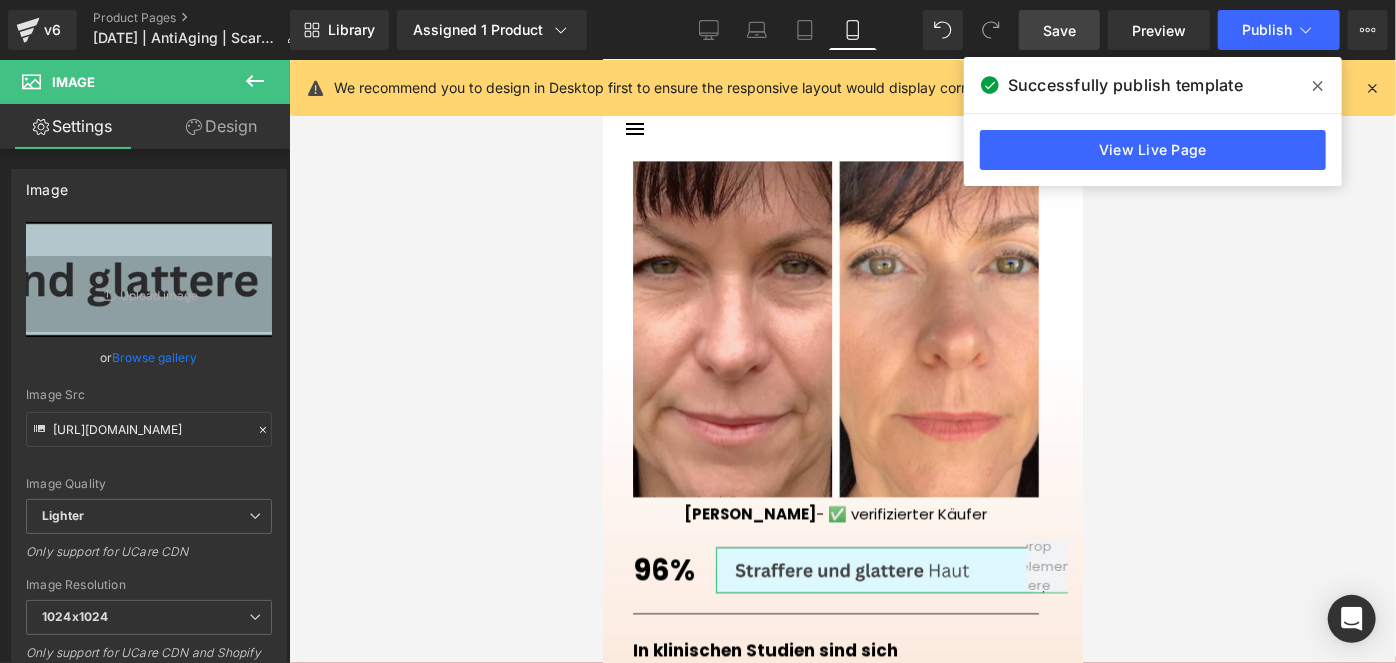 click on "Design" at bounding box center (221, 126) 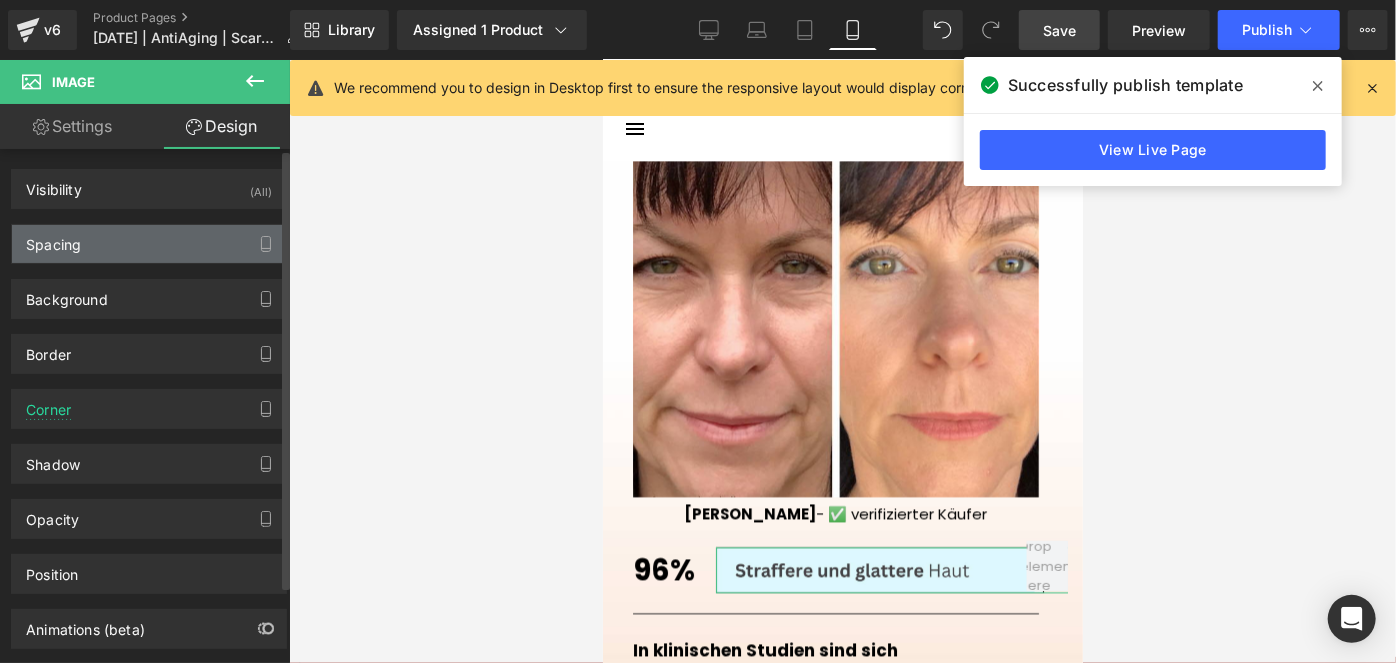 click on "Spacing" at bounding box center [149, 244] 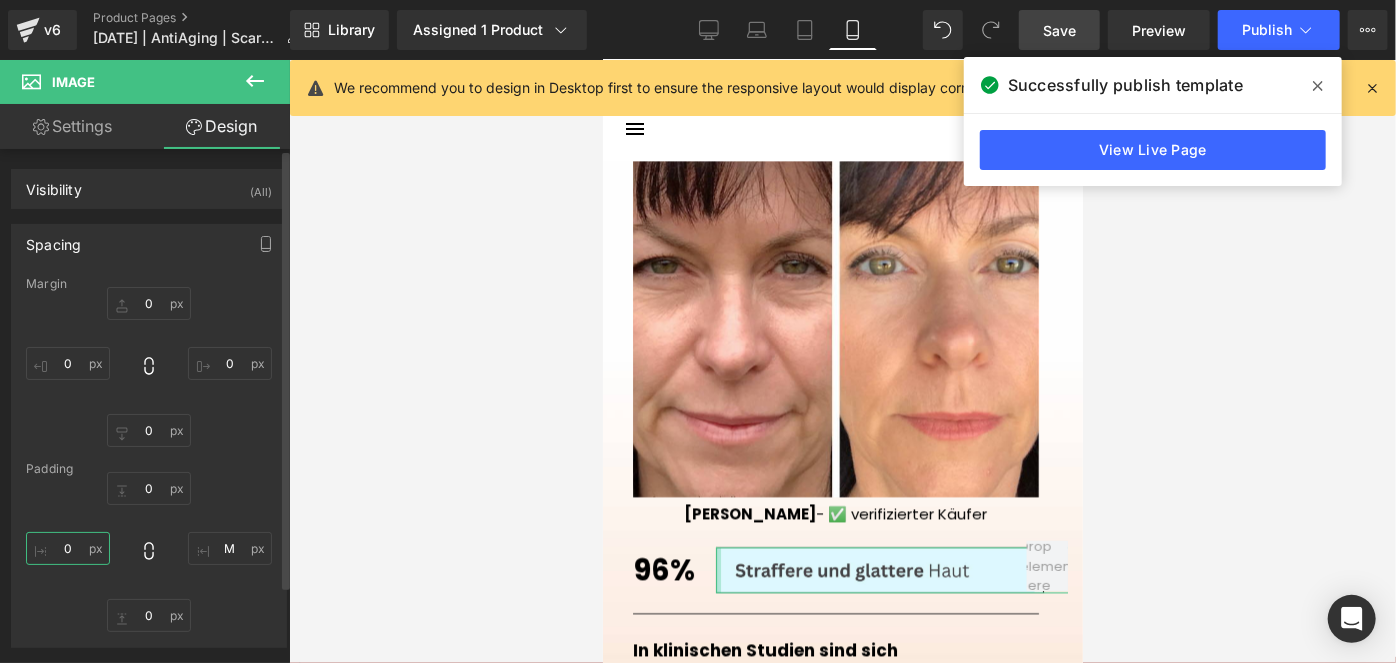 click at bounding box center [68, 548] 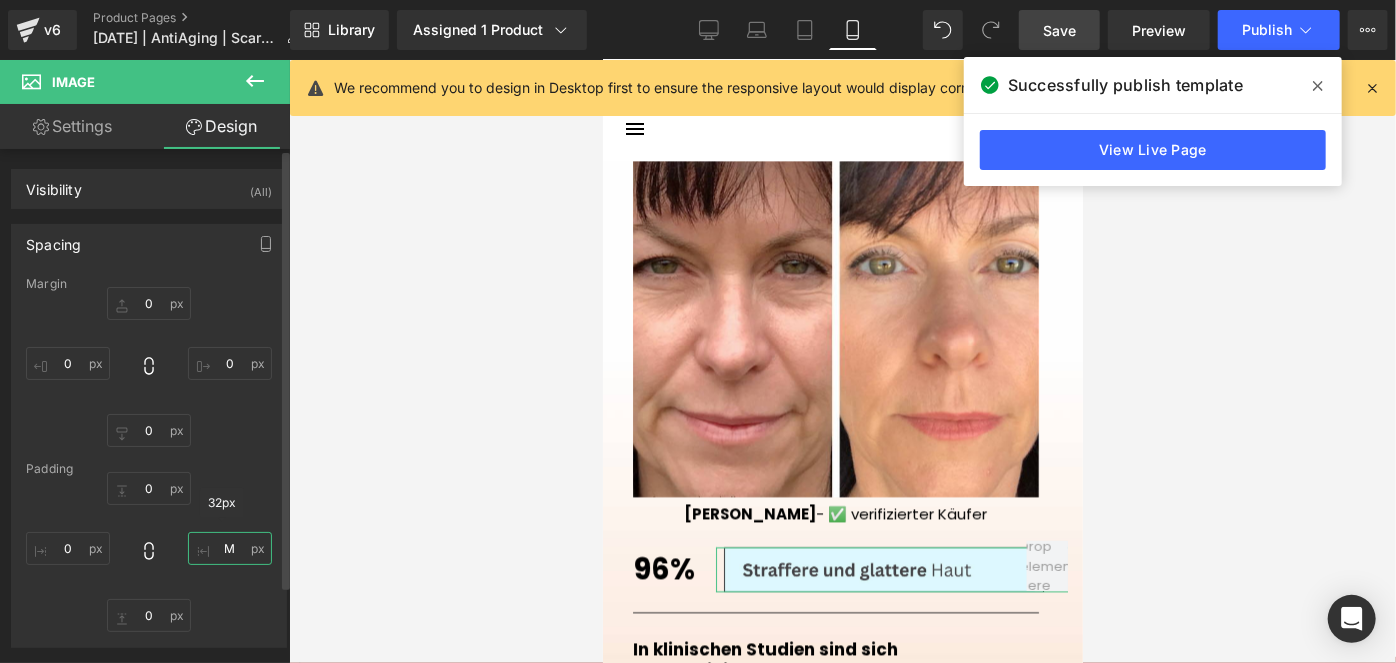 click at bounding box center (230, 548) 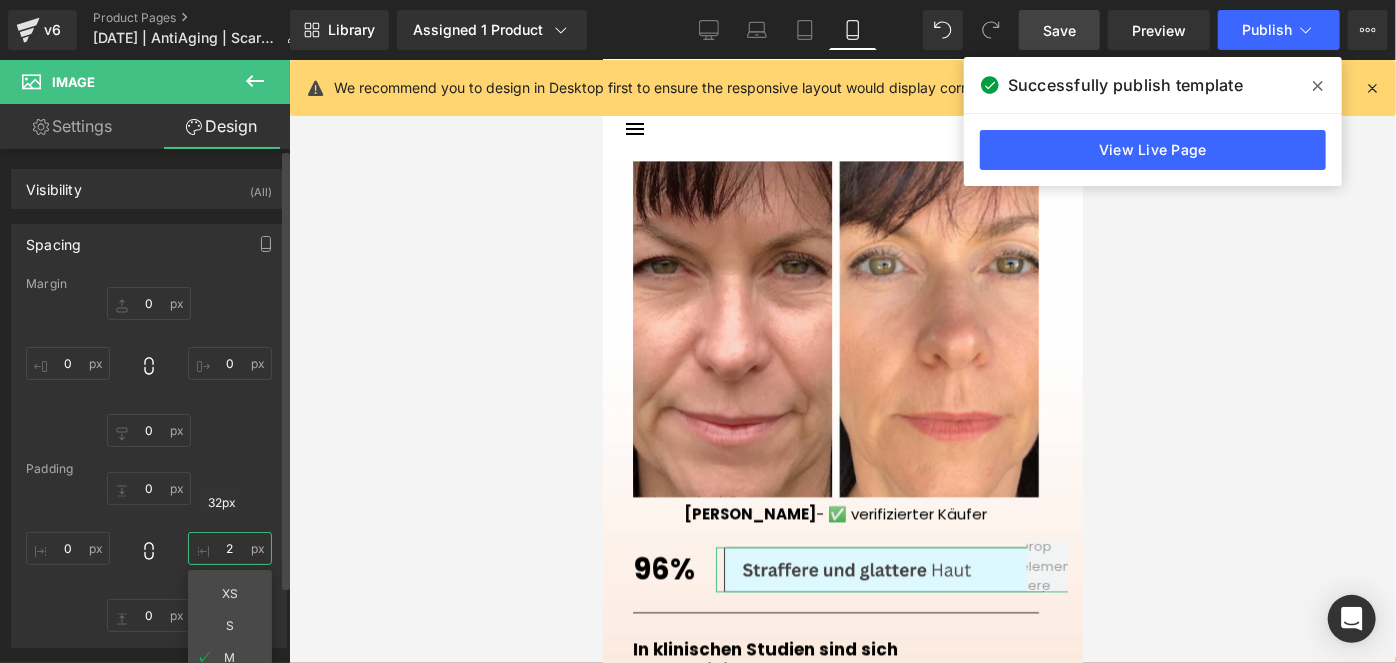 type on "28" 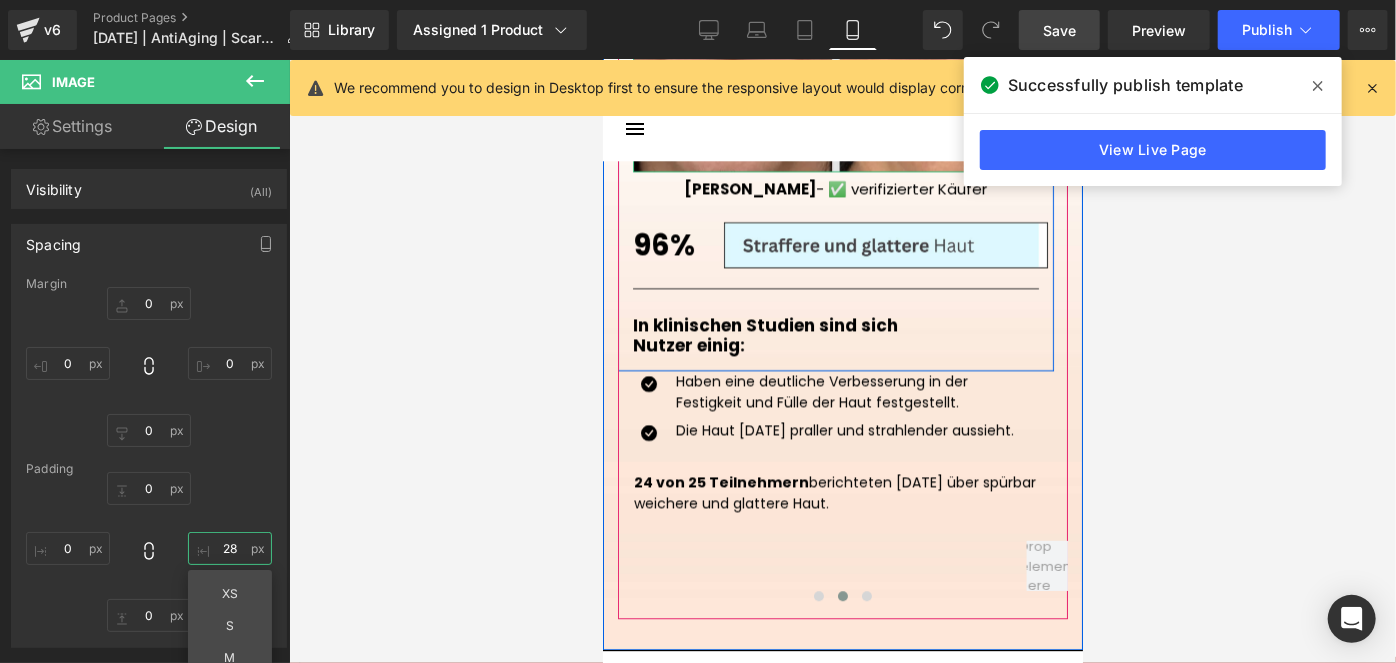 scroll, scrollTop: 2704, scrollLeft: 0, axis: vertical 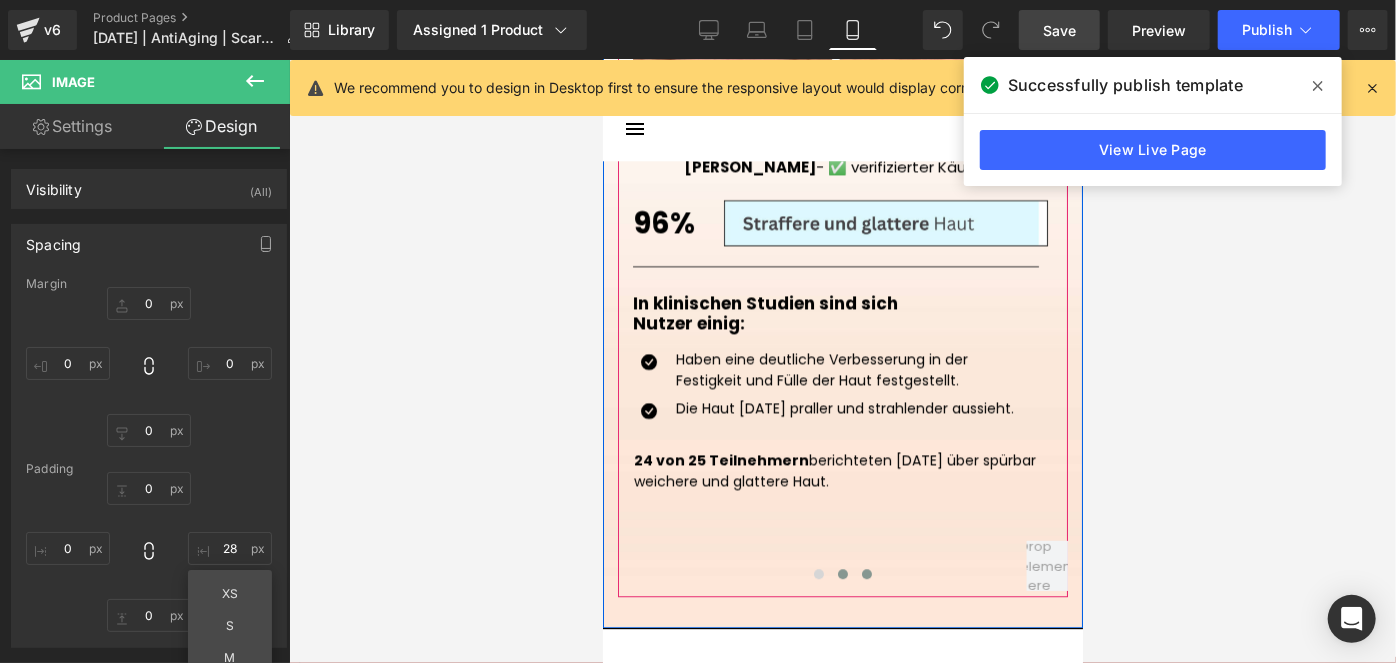 click at bounding box center [866, 573] 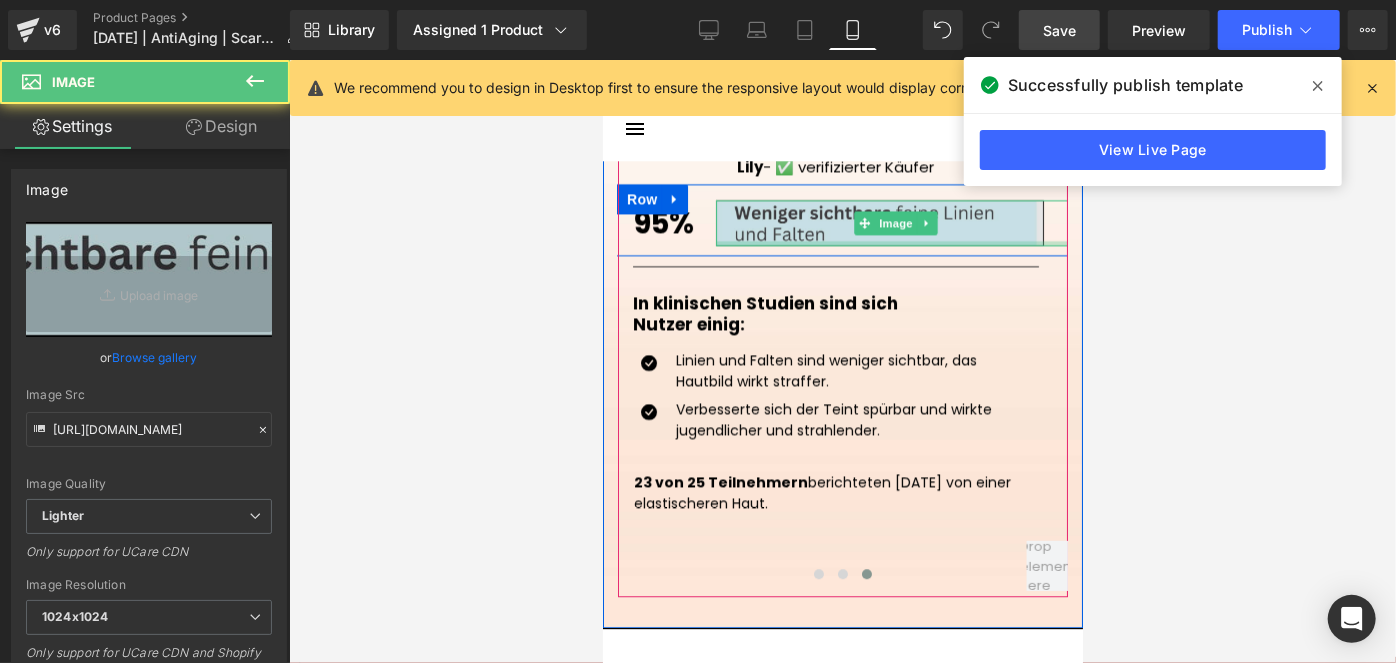 click at bounding box center [895, 242] 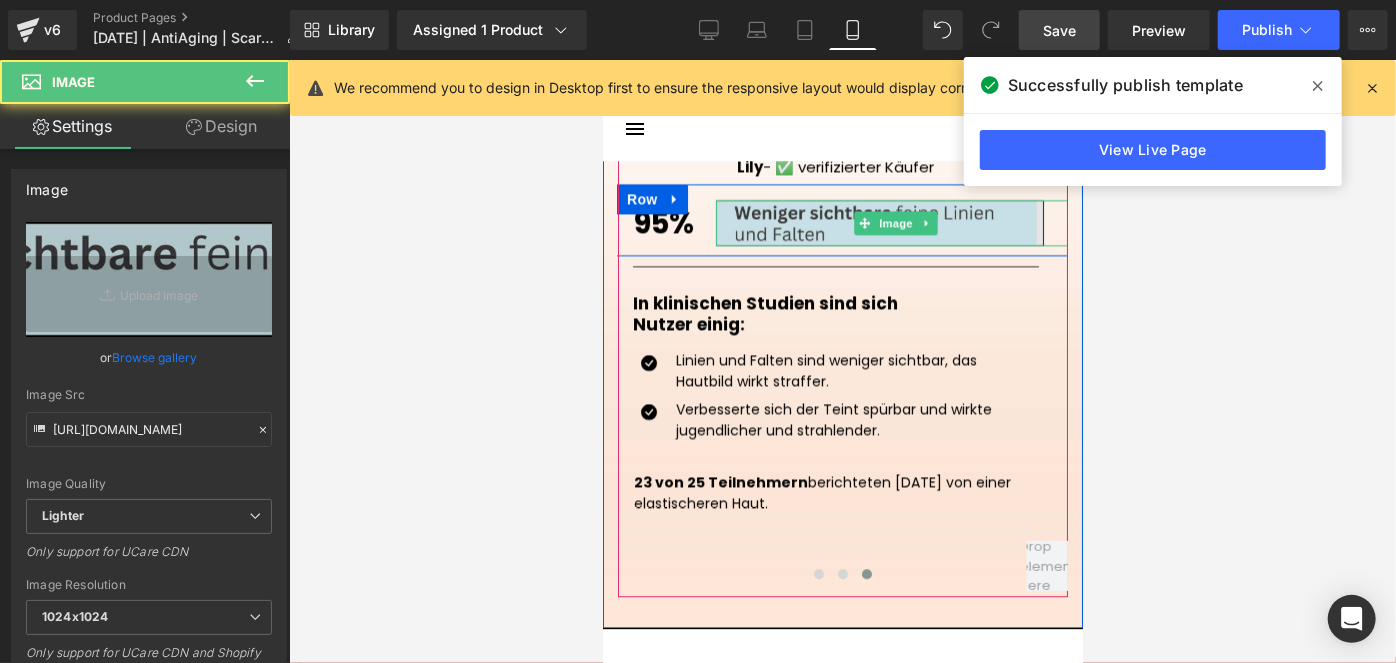click at bounding box center (895, 222) 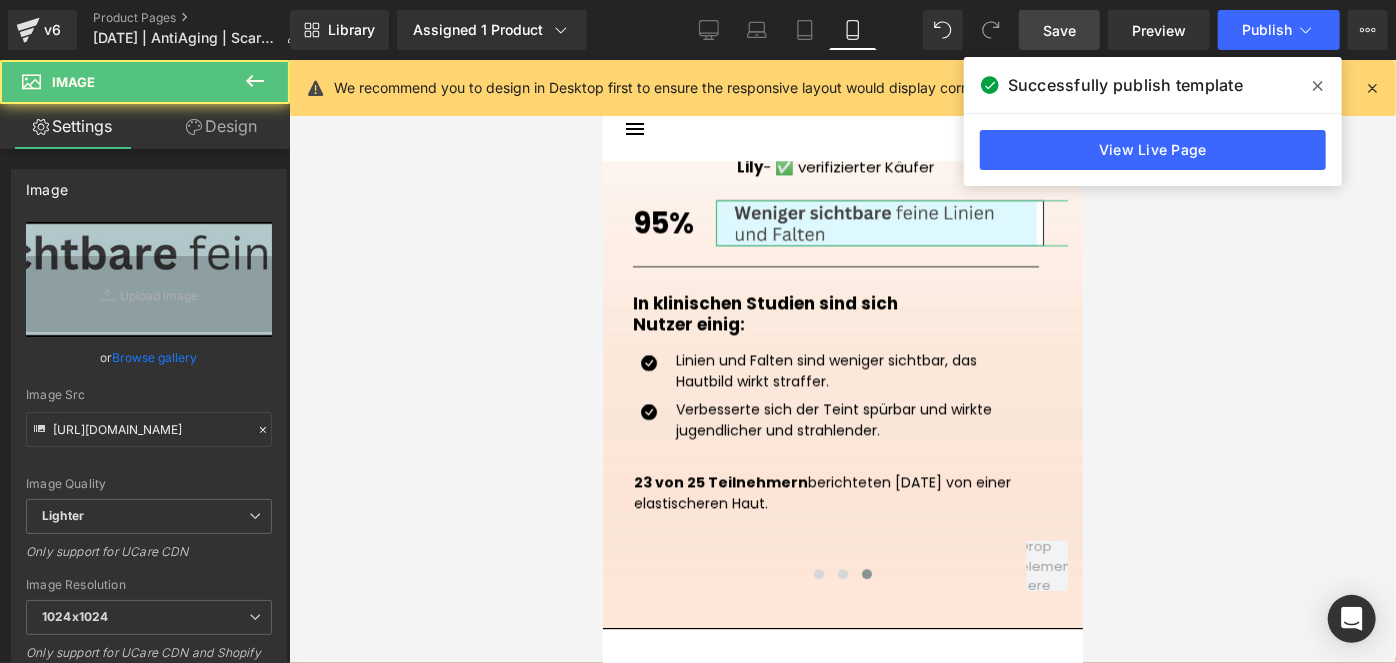 click on "Design" at bounding box center (221, 126) 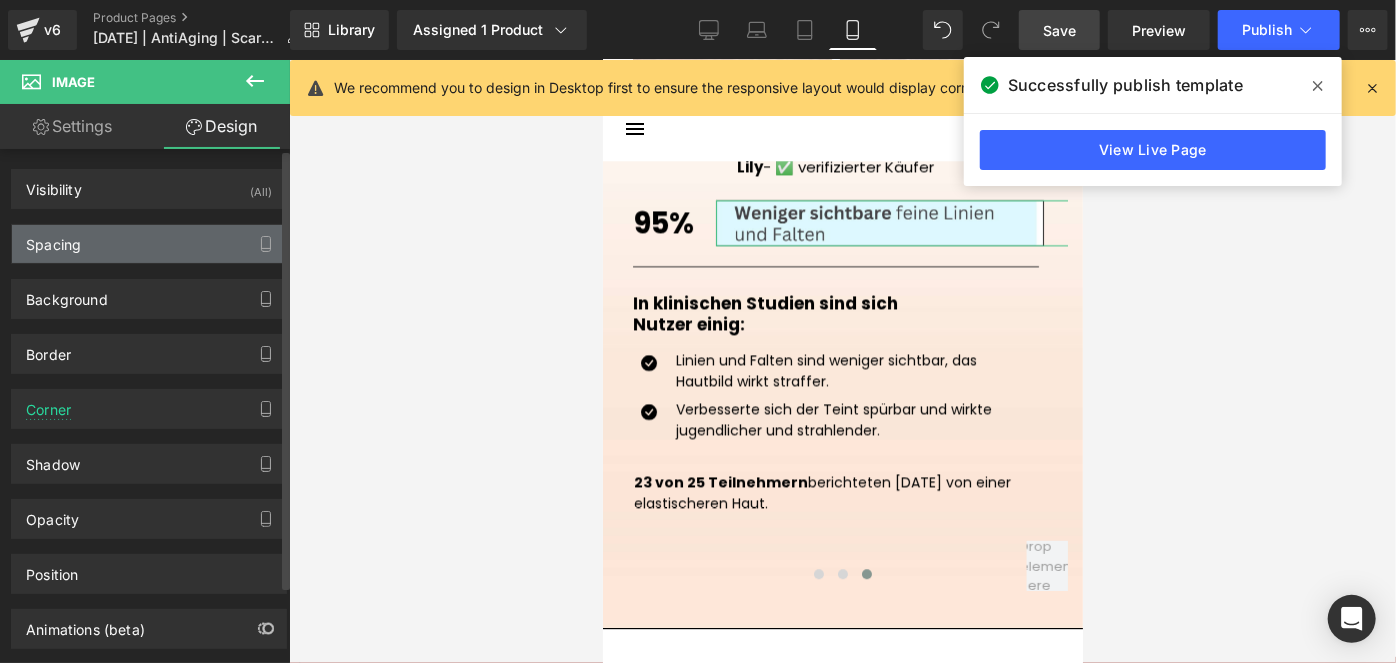 click on "Spacing" at bounding box center [149, 244] 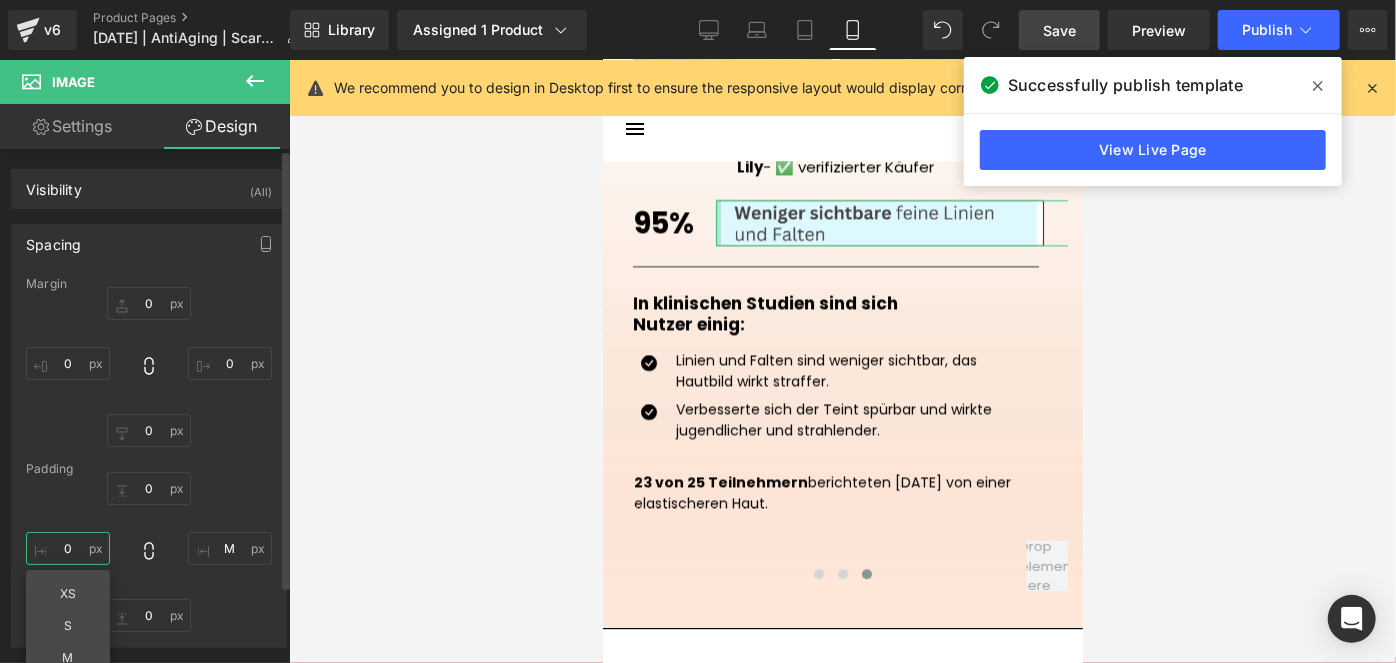 click at bounding box center (68, 548) 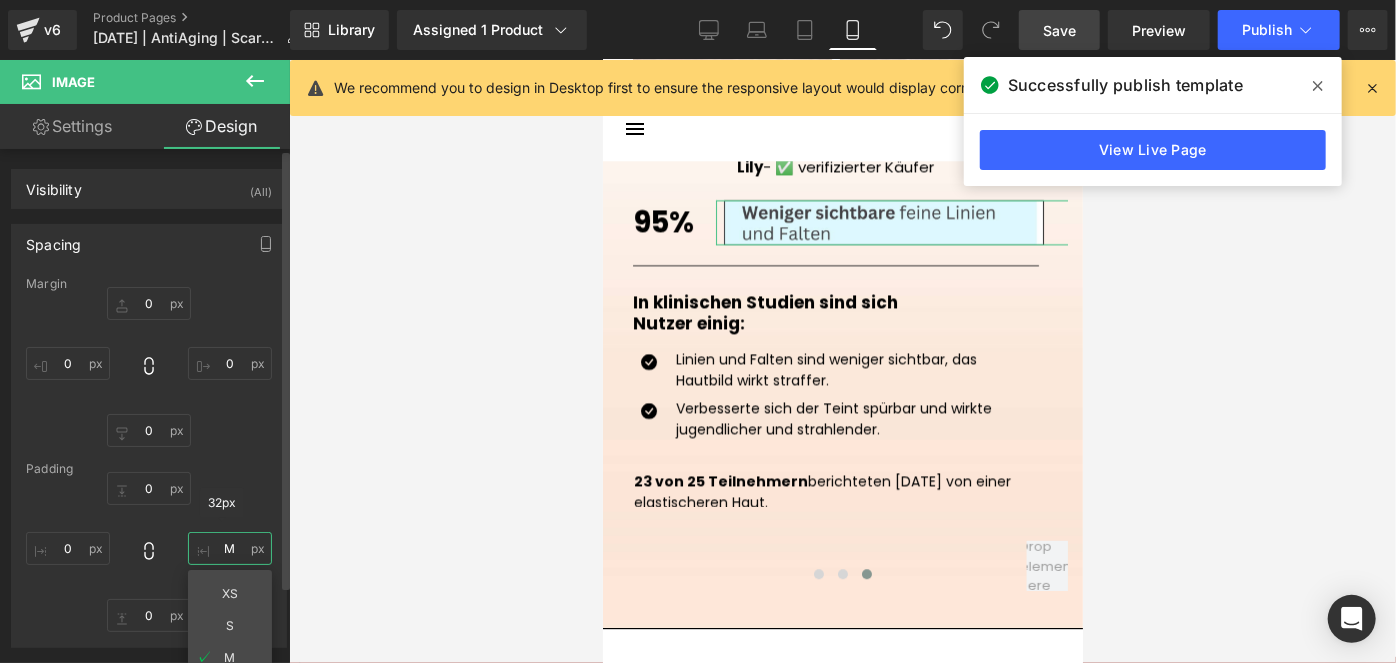 click at bounding box center (230, 548) 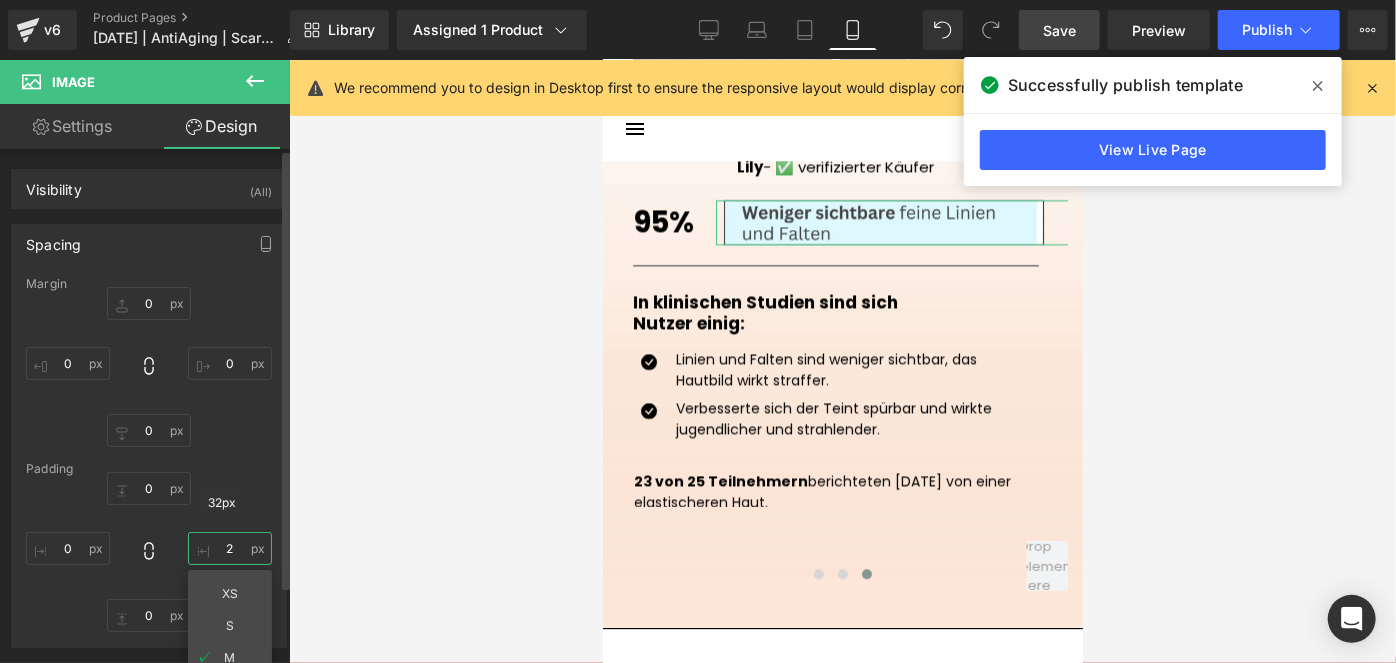 type on "28" 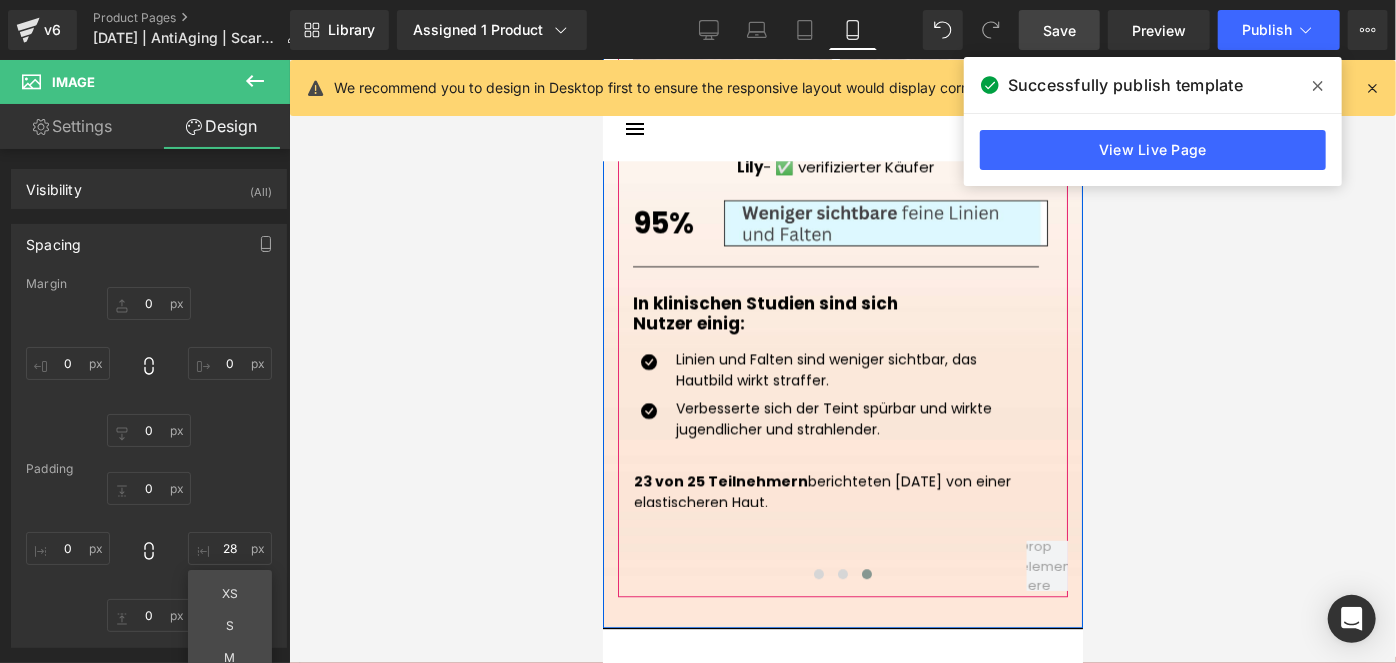 click on "Image         Mia  - ✅ verifizierter Käufer Heading         98% Heading         Image         Row         Separator         In klinischen Studien sind sich  Nutzer einig: Heading         Row
Icon
Lindert Rötungen, Entzündungen und sorgt für einen gesunden, strahlenden Teint. Text Block" at bounding box center (396, 165) 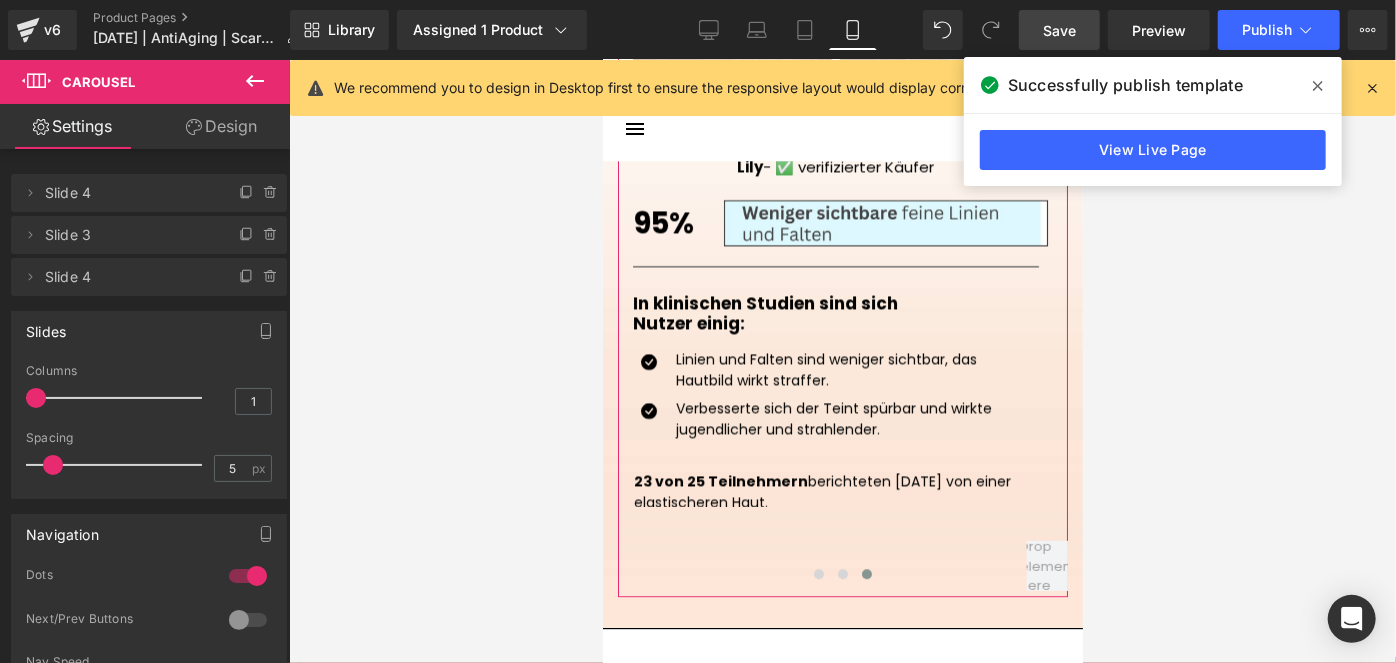 click at bounding box center [248, 620] 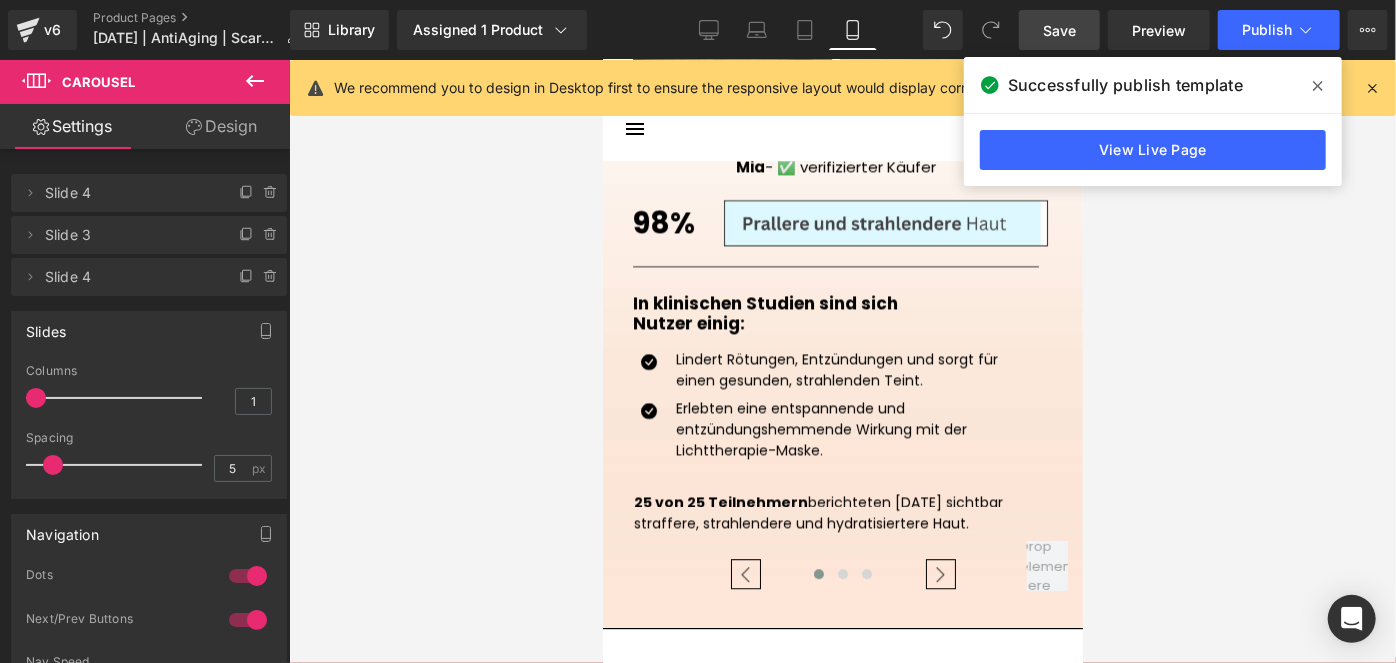 drag, startPoint x: 1058, startPoint y: 29, endPoint x: 293, endPoint y: 300, distance: 811.5824 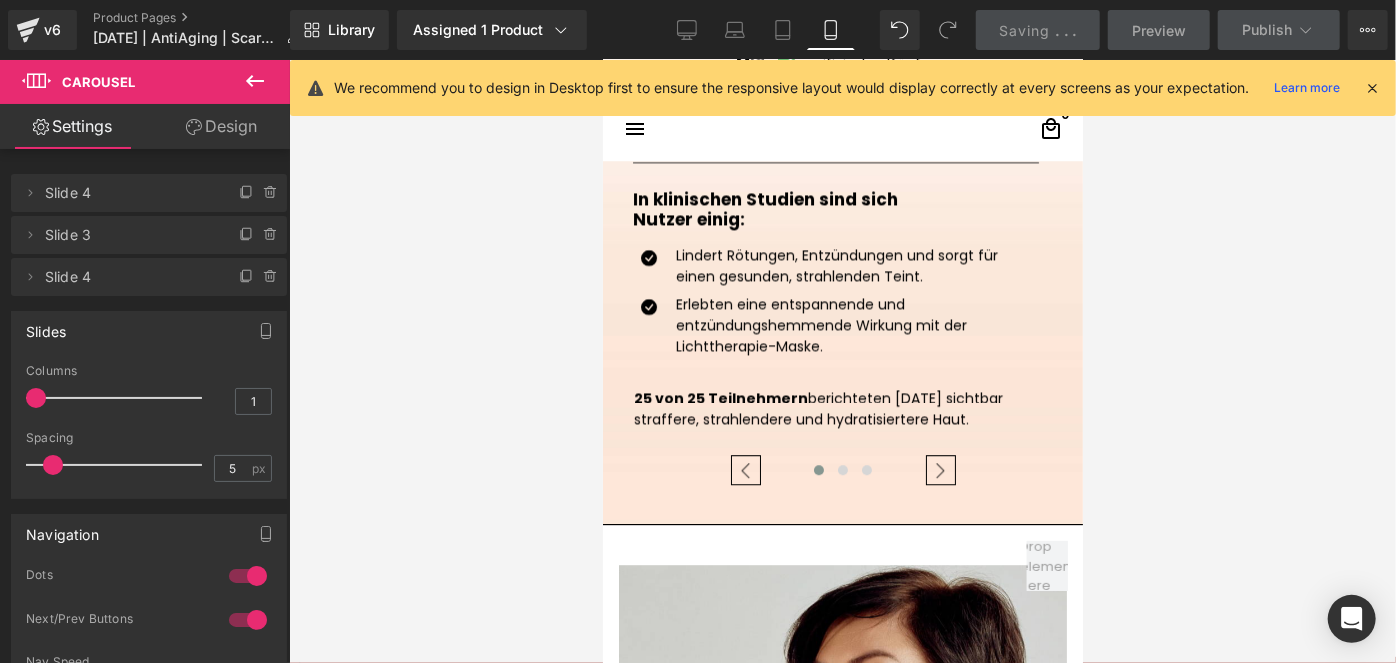 scroll, scrollTop: 2814, scrollLeft: 0, axis: vertical 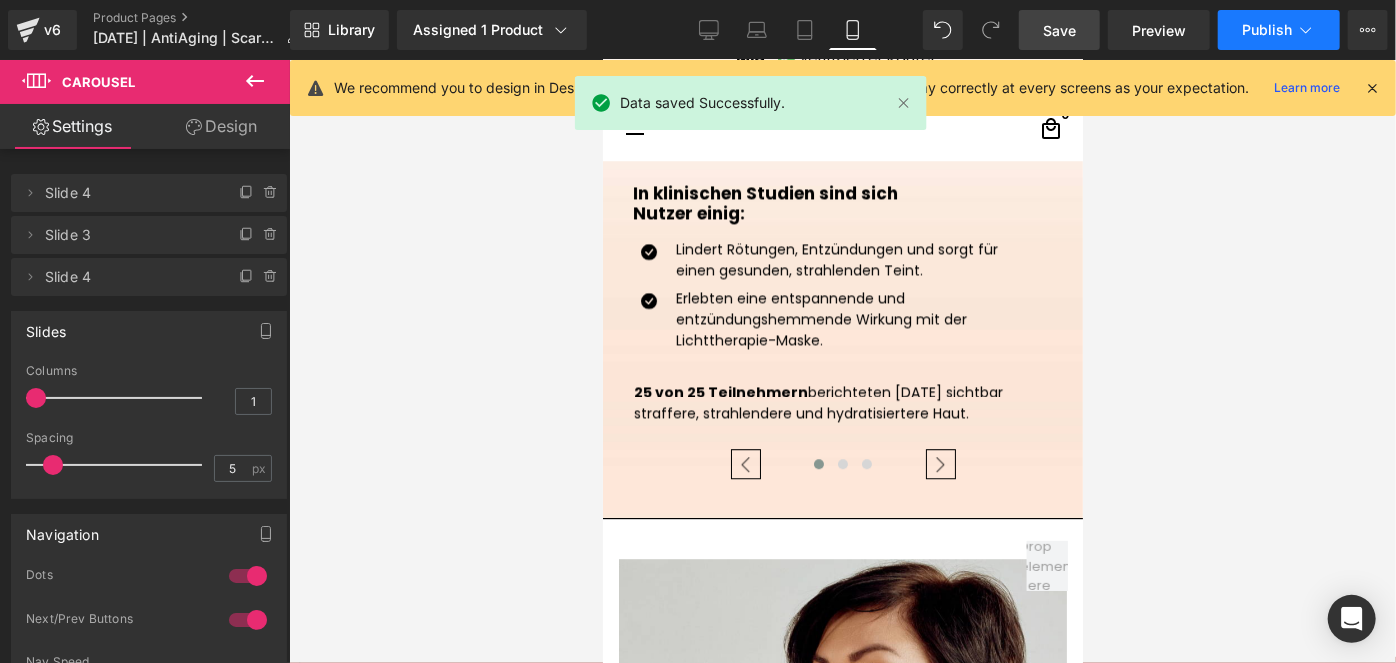 click on "Publish" at bounding box center [1279, 30] 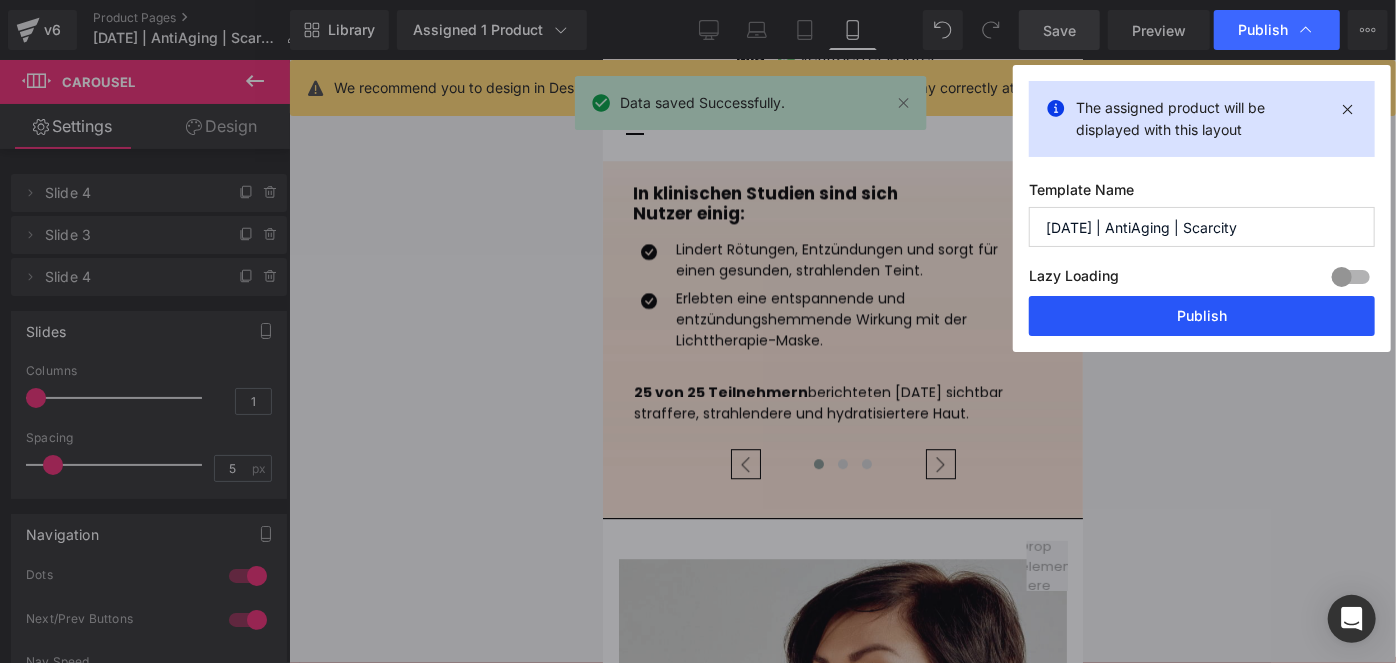click on "Publish" at bounding box center (1202, 316) 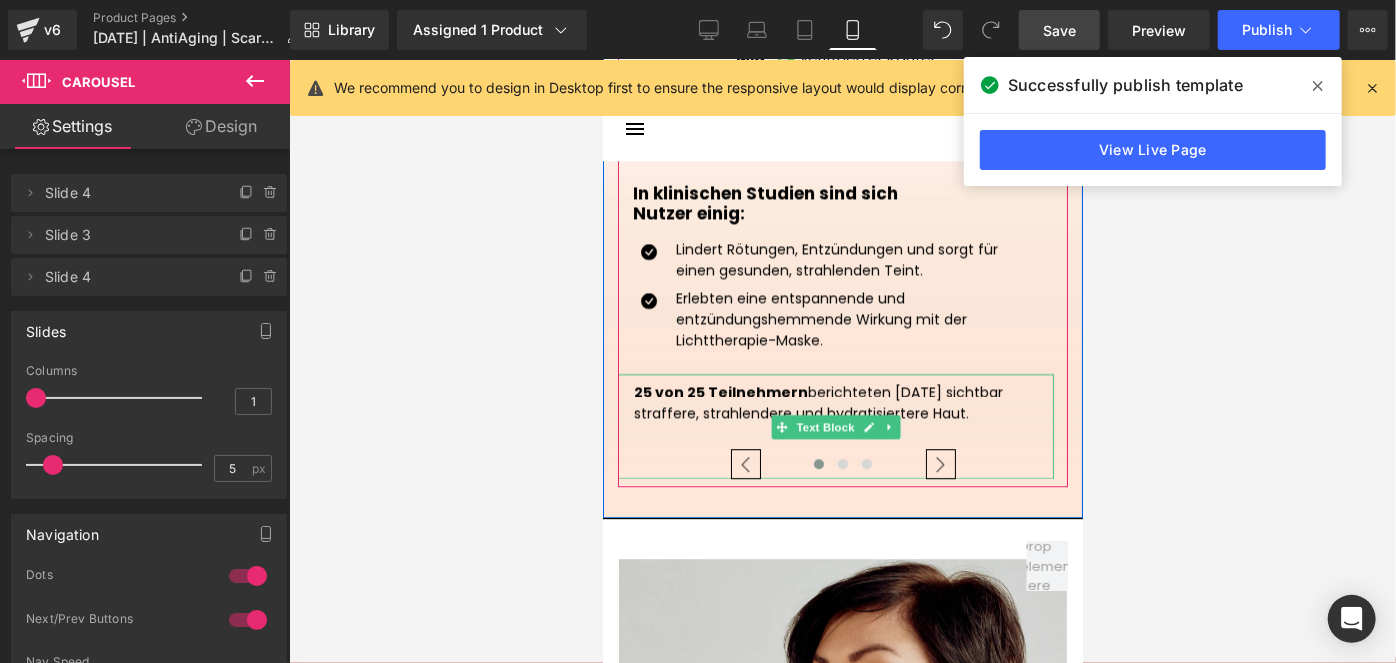 click on "25 von 25 Teilnehmern  berichteten [DATE] sichtbar straffere, strahlendere und hydratisiertere Haut." at bounding box center [835, 402] 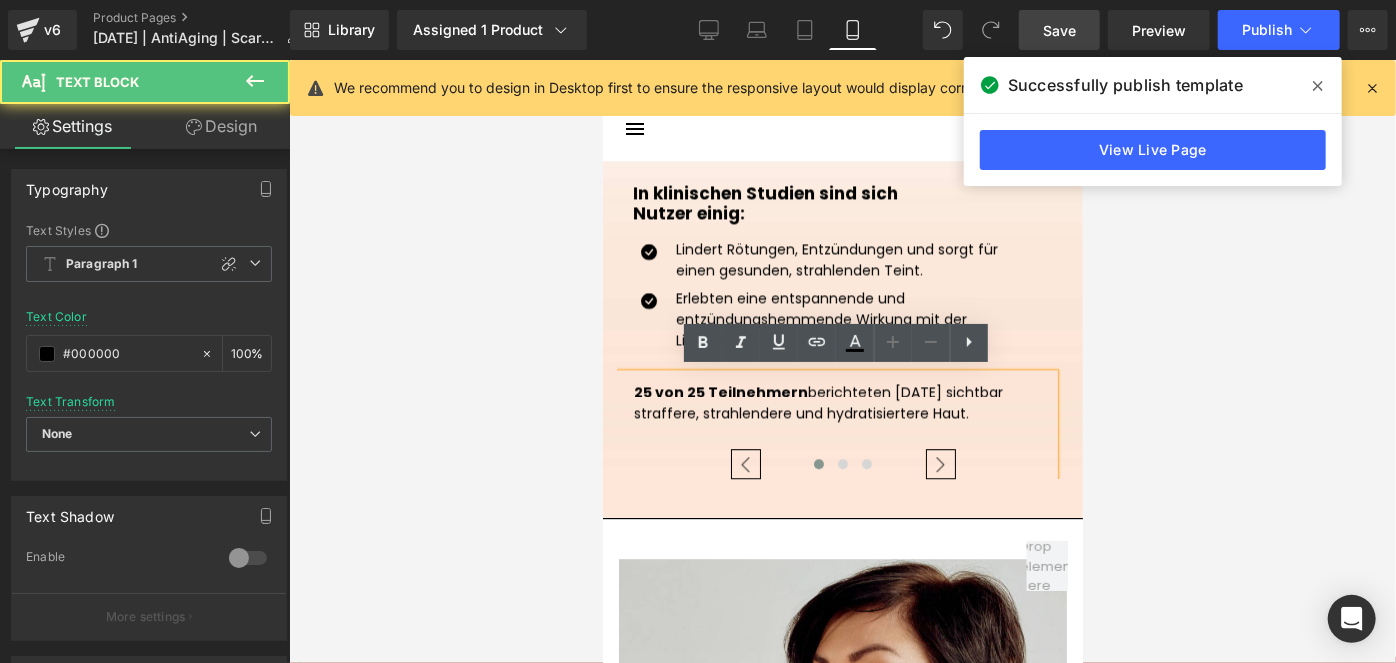 click on "25 von 25 Teilnehmern  berichteten [DATE] sichtbar straffere, strahlendere und hydratisiertere Haut." at bounding box center [835, 402] 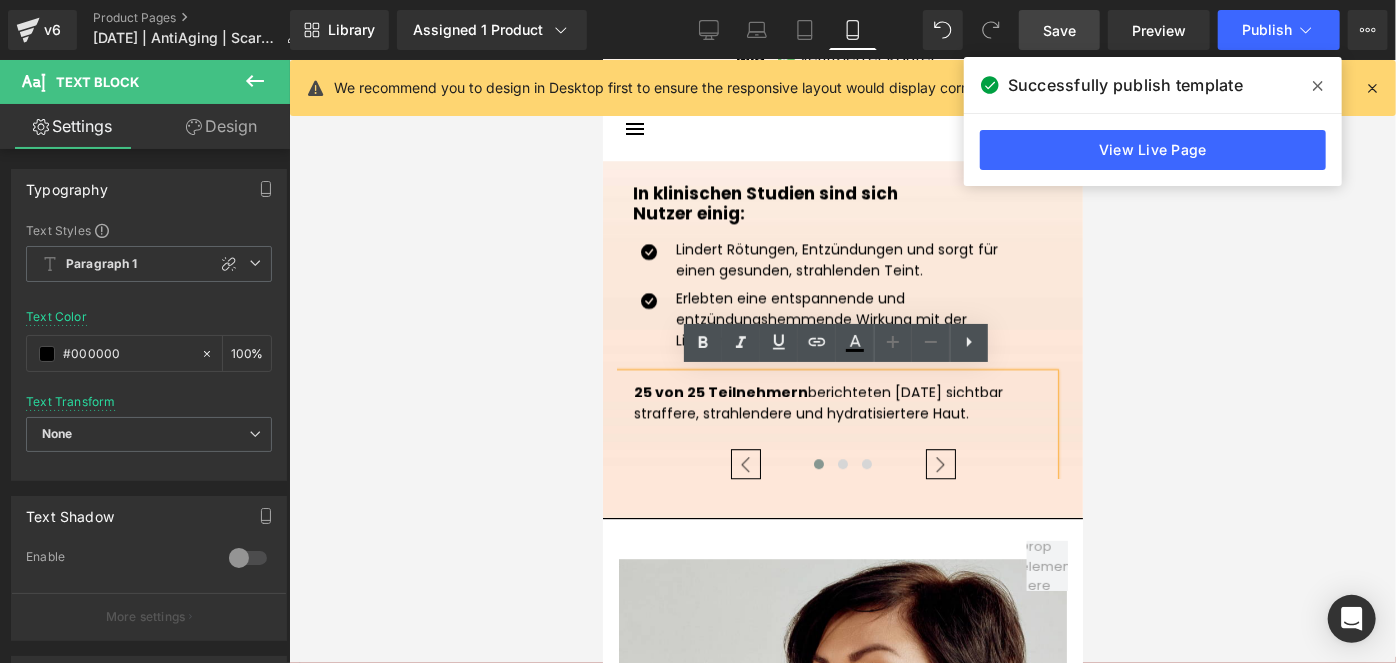 type 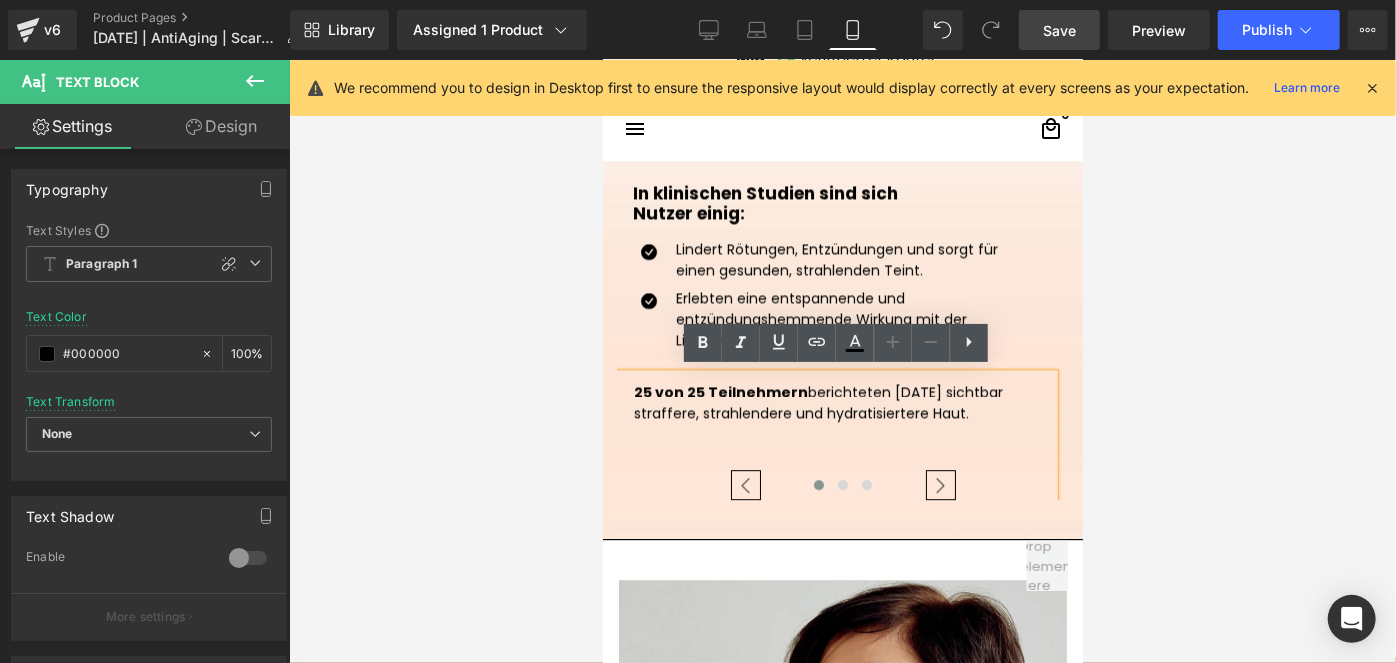 click on "Echte Nutzer, echte Resultate Heading
Image         Mia  - ✅ verifizierter Käufer Heading         98% Heading         Image         Row         Separator         In klinischen Studien sind sich  Nutzer einig: Heading         Row
Icon
Text Block" at bounding box center (842, 34) 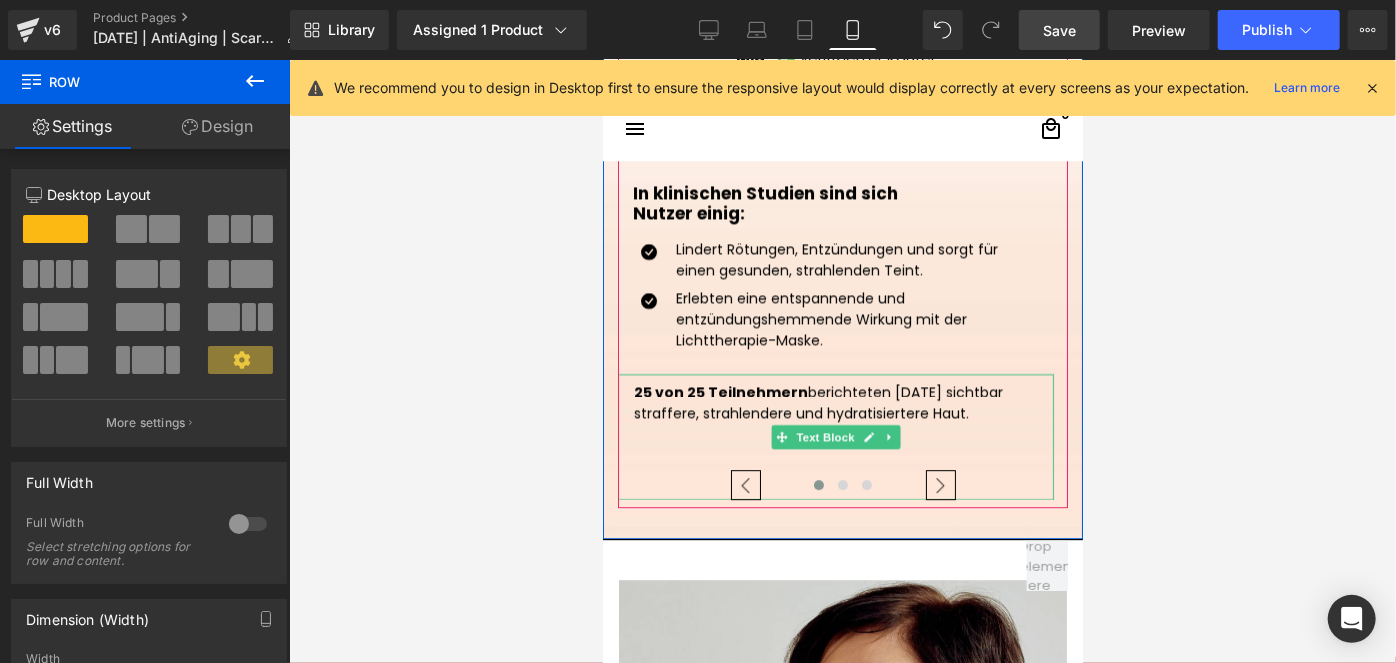 click at bounding box center (835, 433) 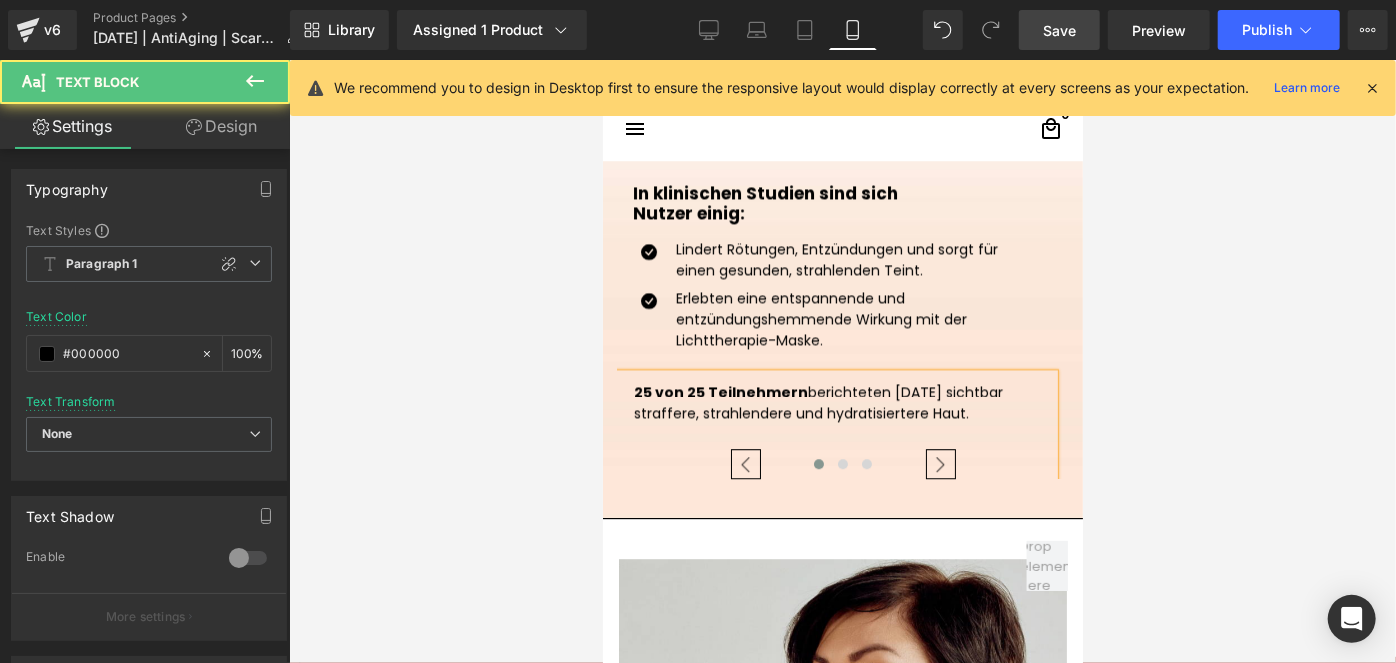 click at bounding box center (835, 433) 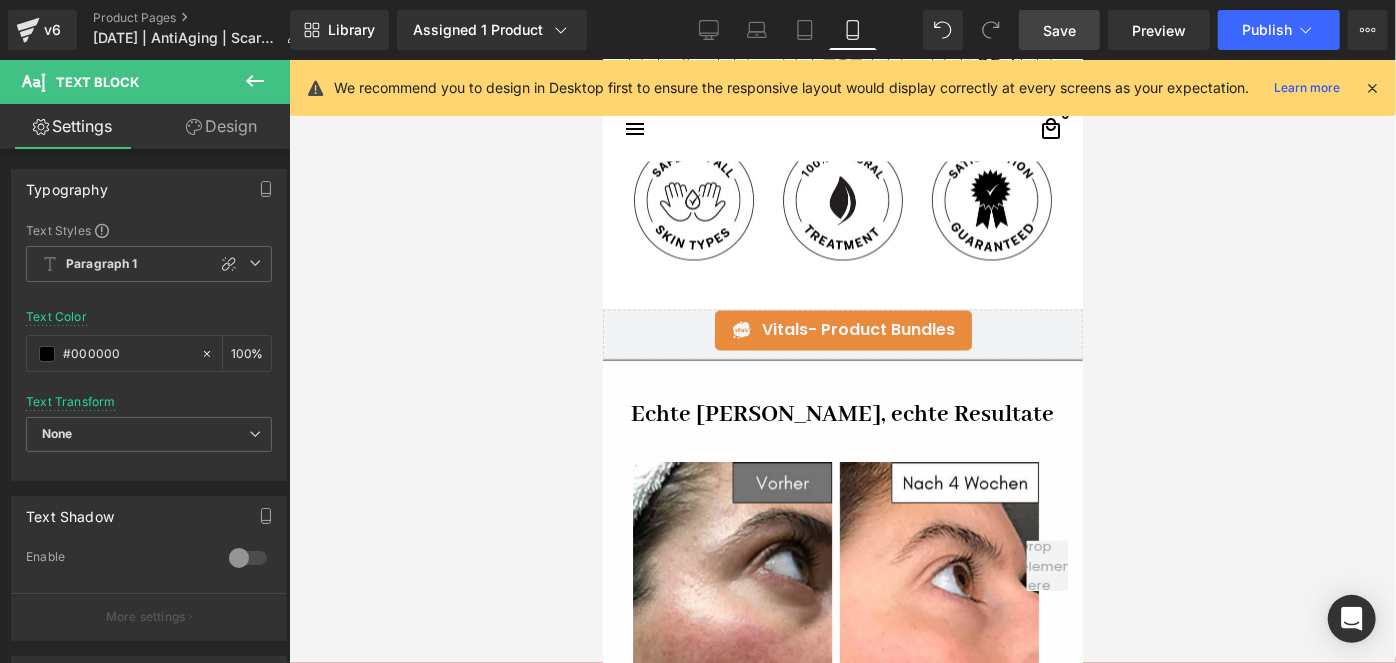 scroll, scrollTop: 1981, scrollLeft: 0, axis: vertical 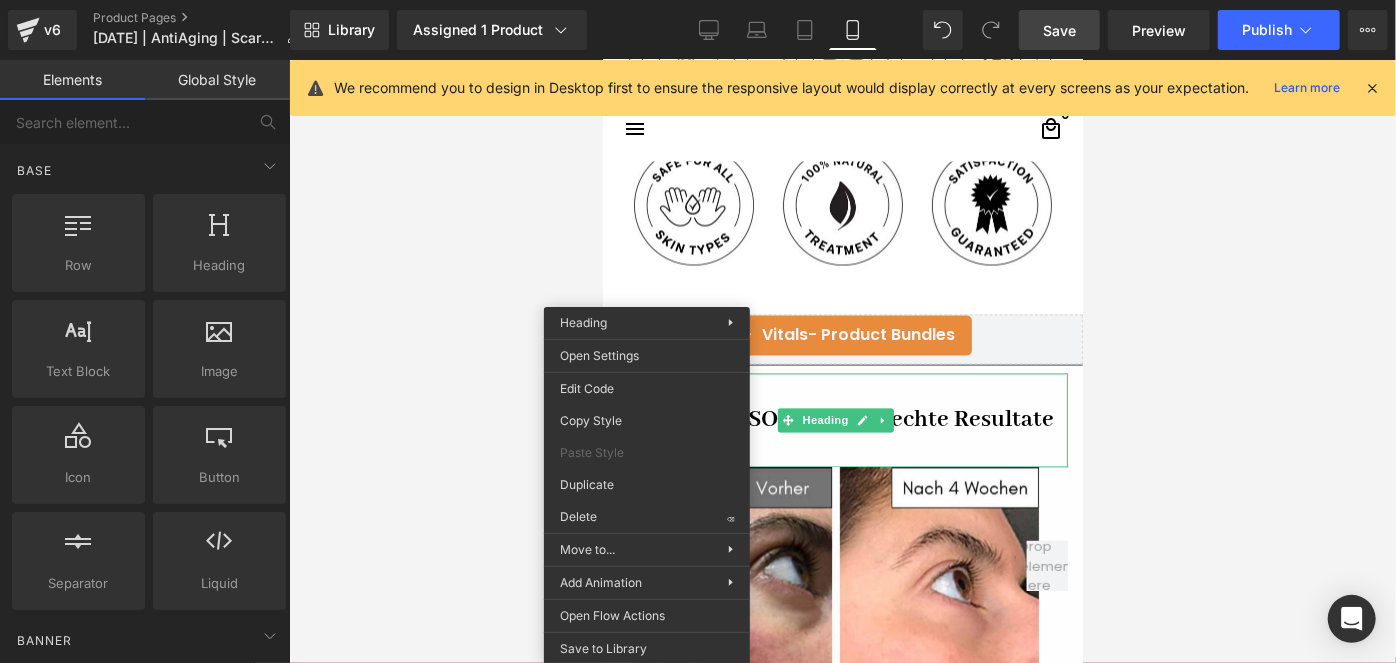 click at bounding box center (842, 361) 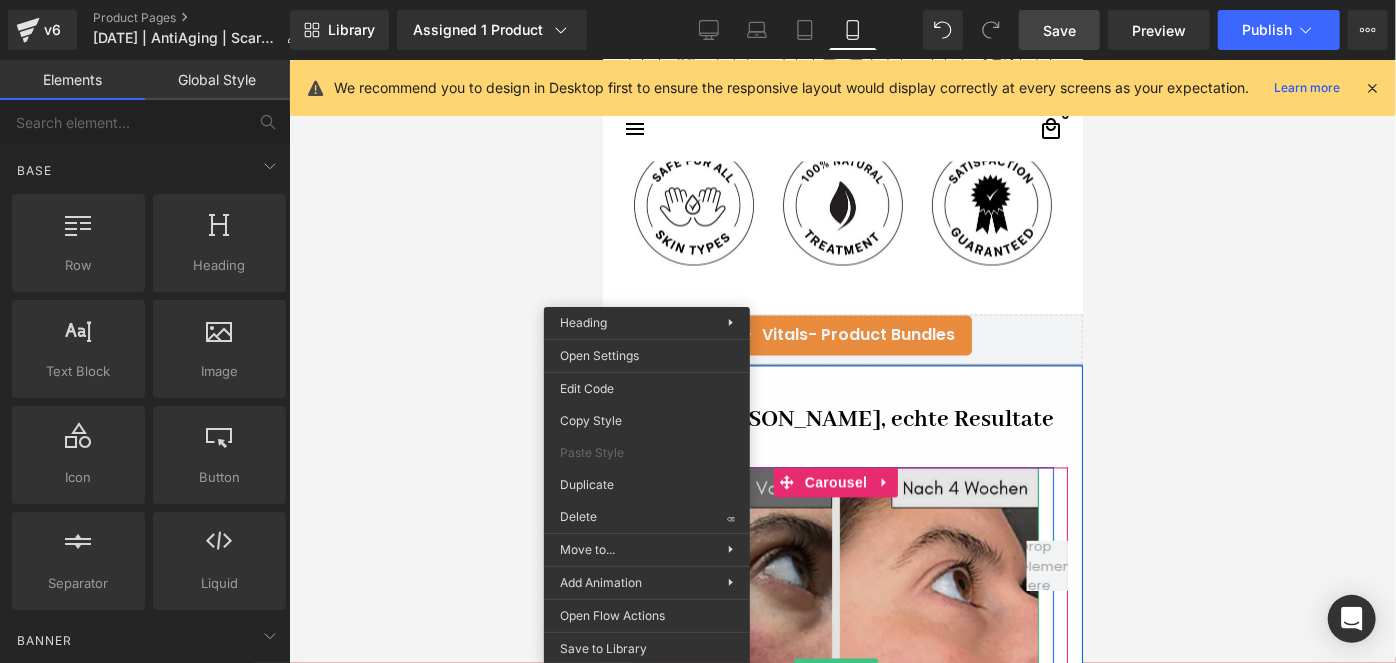 click at bounding box center (835, 669) 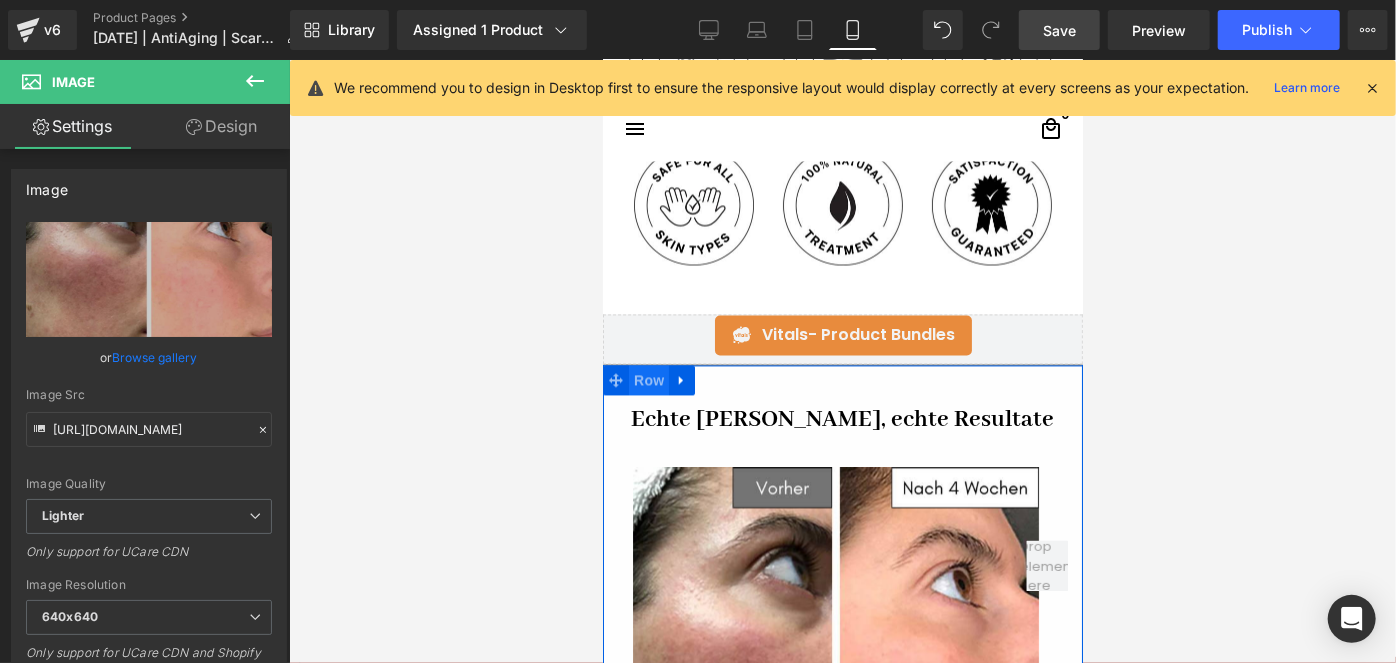 click on "Row" at bounding box center [648, 379] 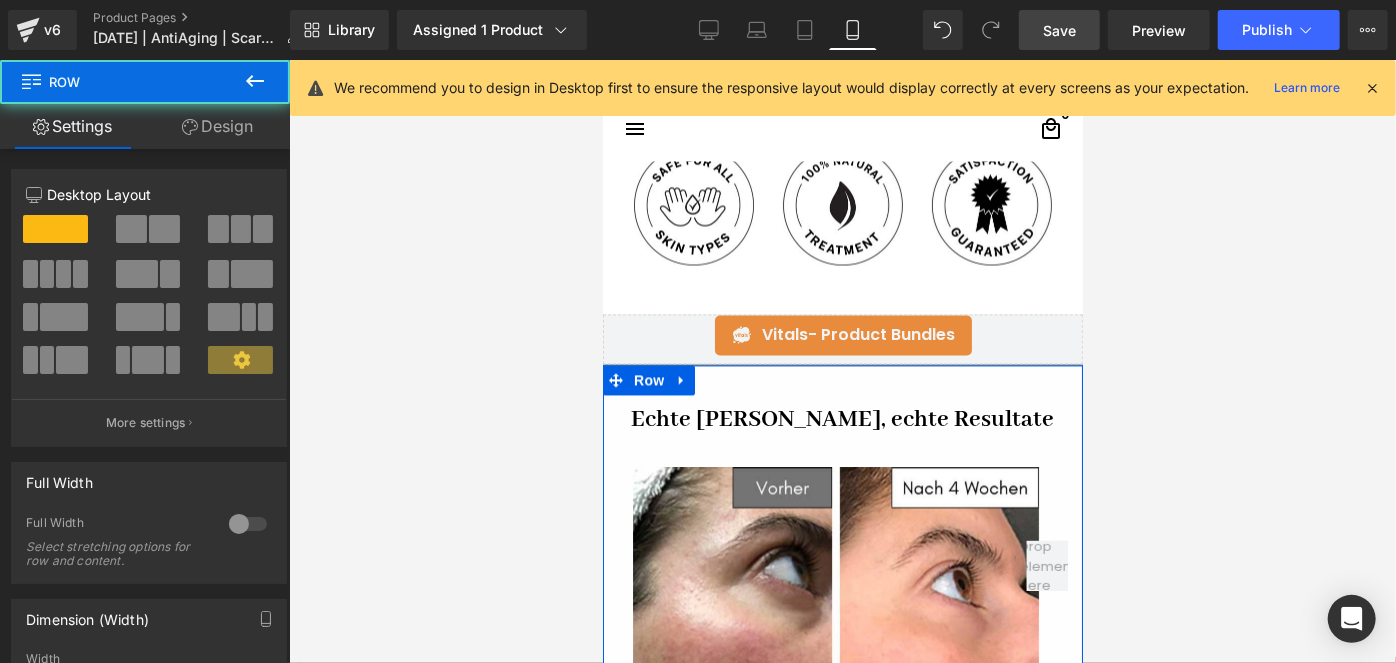click on "Design" at bounding box center (217, 126) 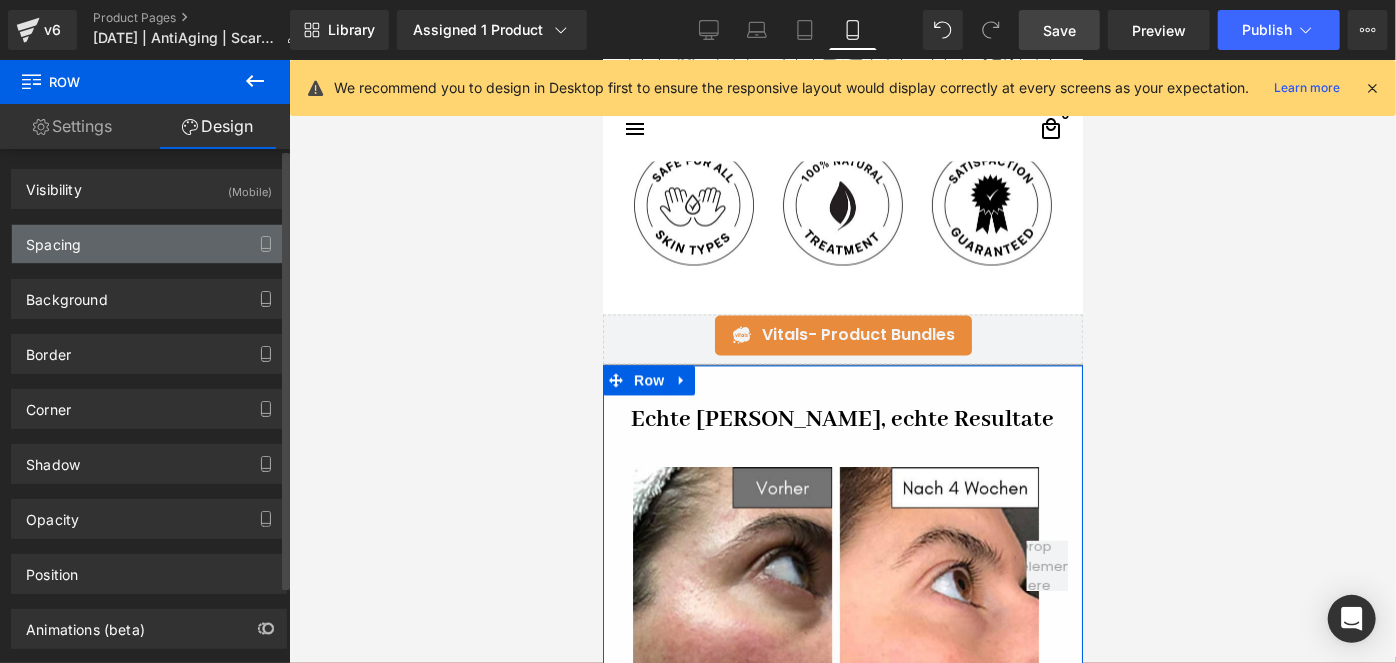 click on "Spacing" at bounding box center (149, 244) 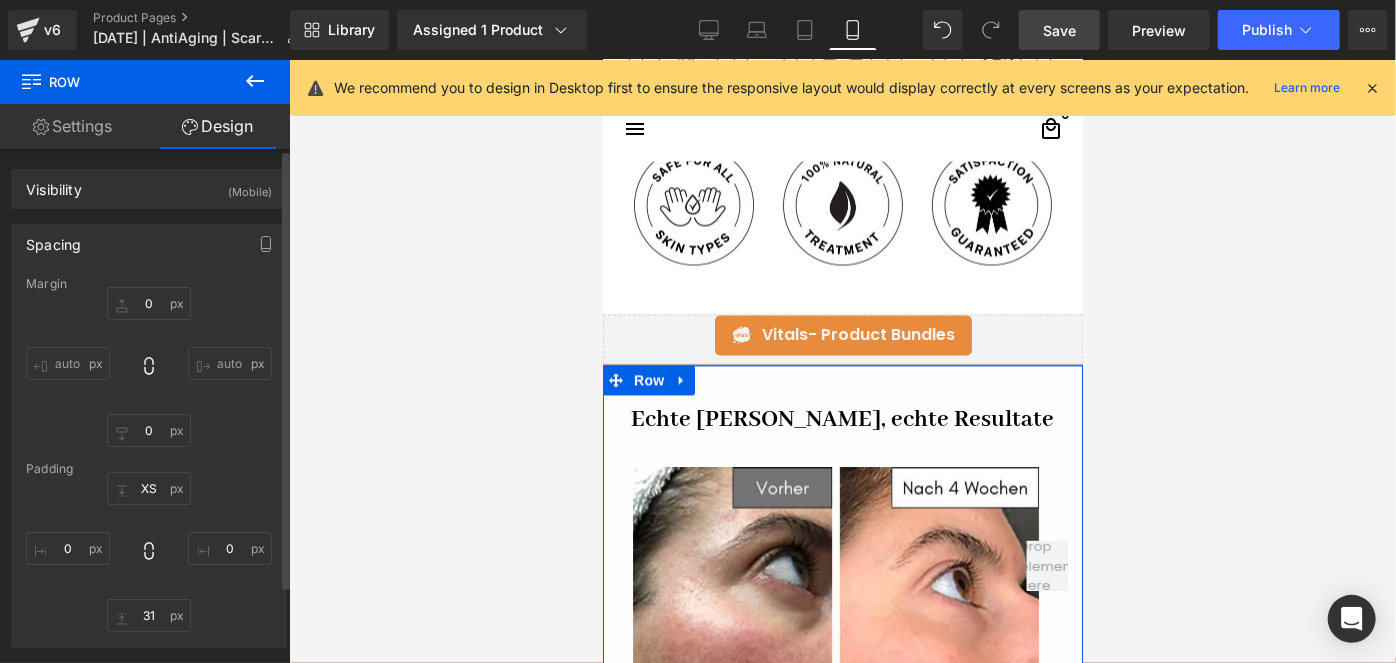 click on "Spacing" at bounding box center (149, 244) 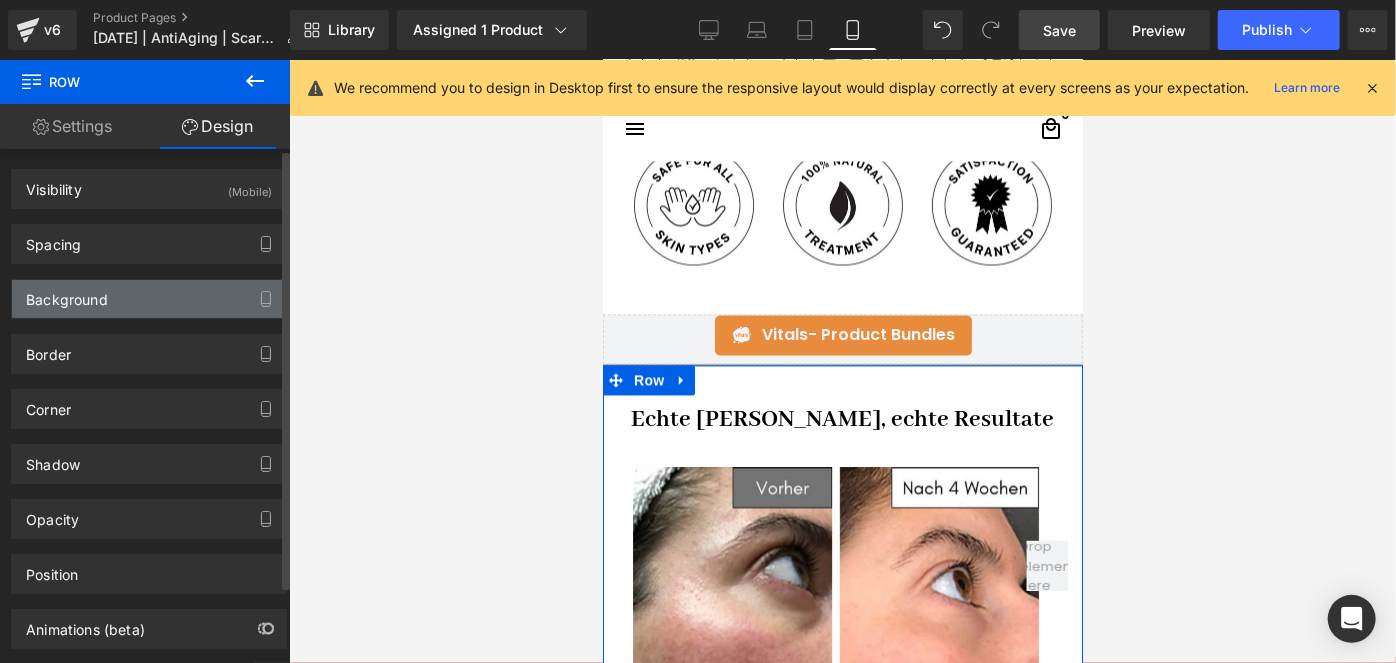 click on "Background" at bounding box center [67, 294] 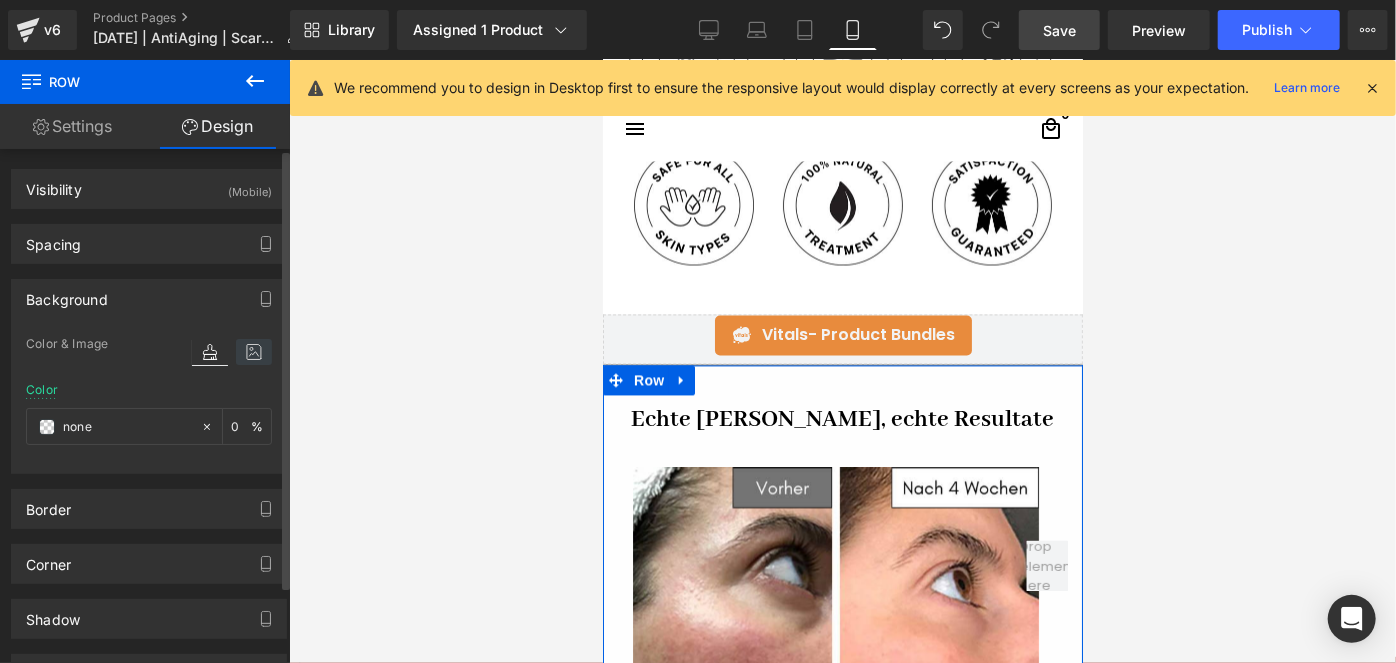 click at bounding box center (254, 352) 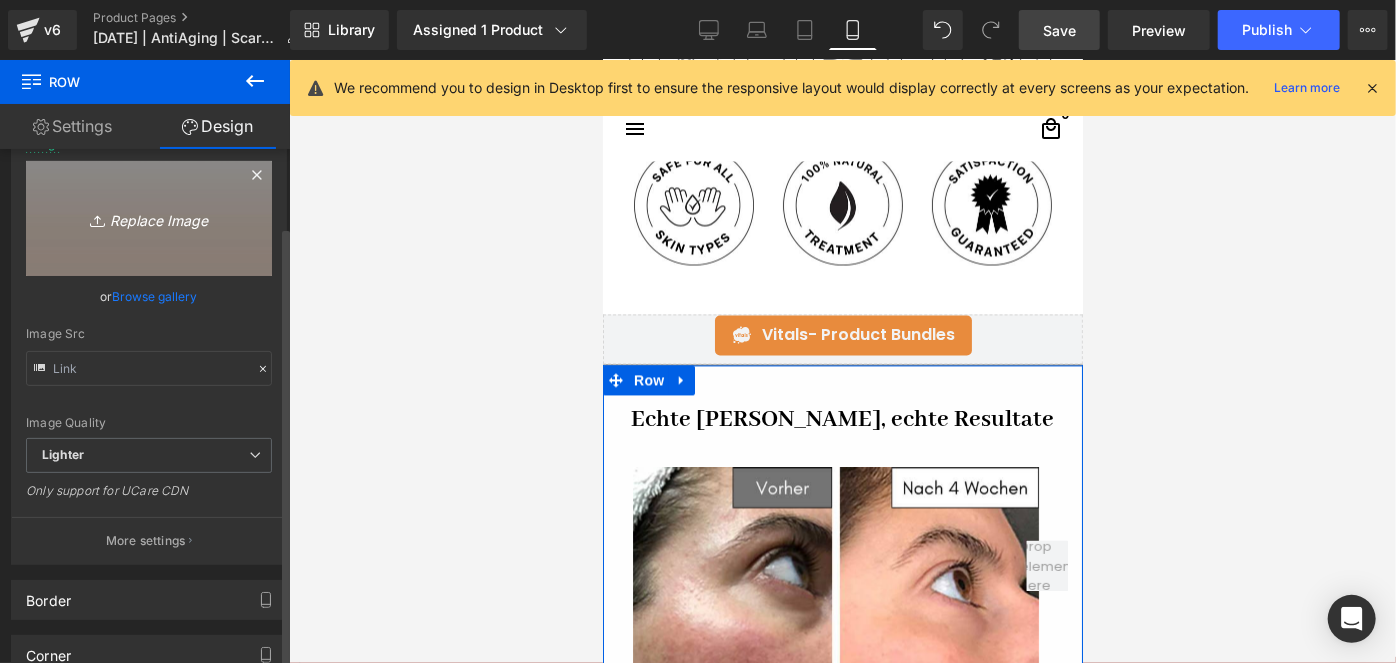 scroll, scrollTop: 247, scrollLeft: 0, axis: vertical 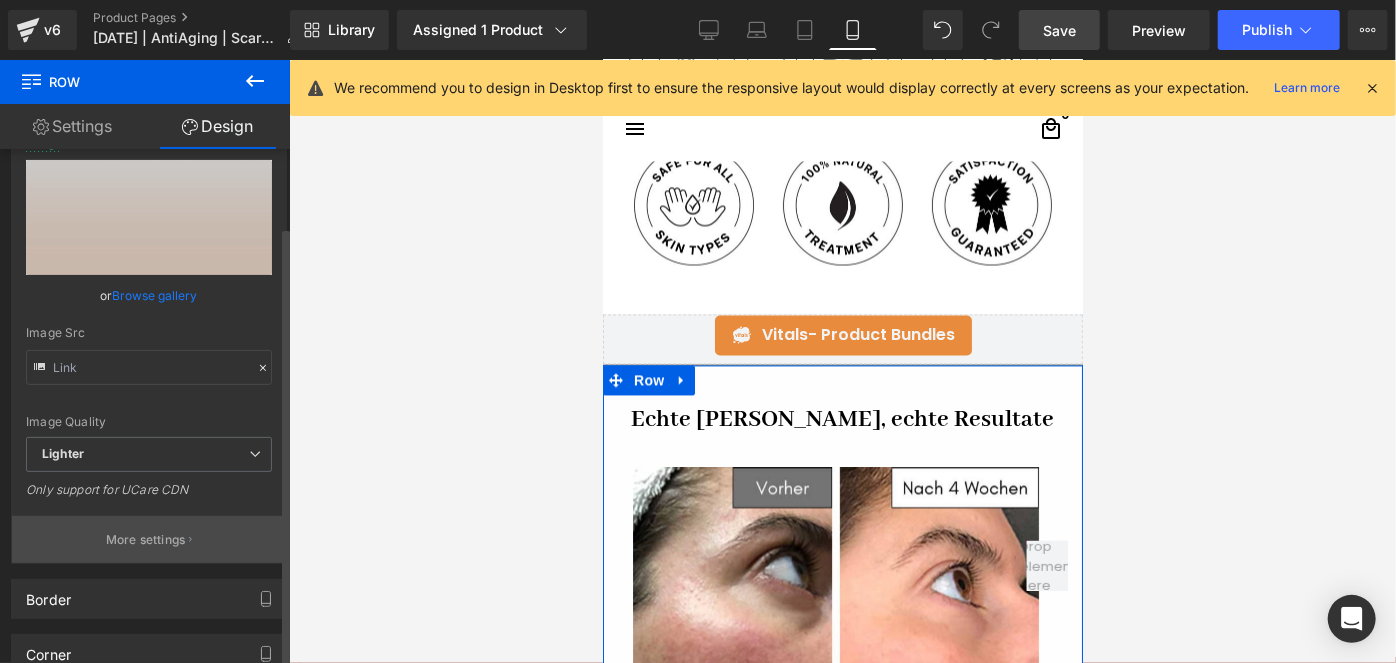 click on "More settings" at bounding box center [149, 539] 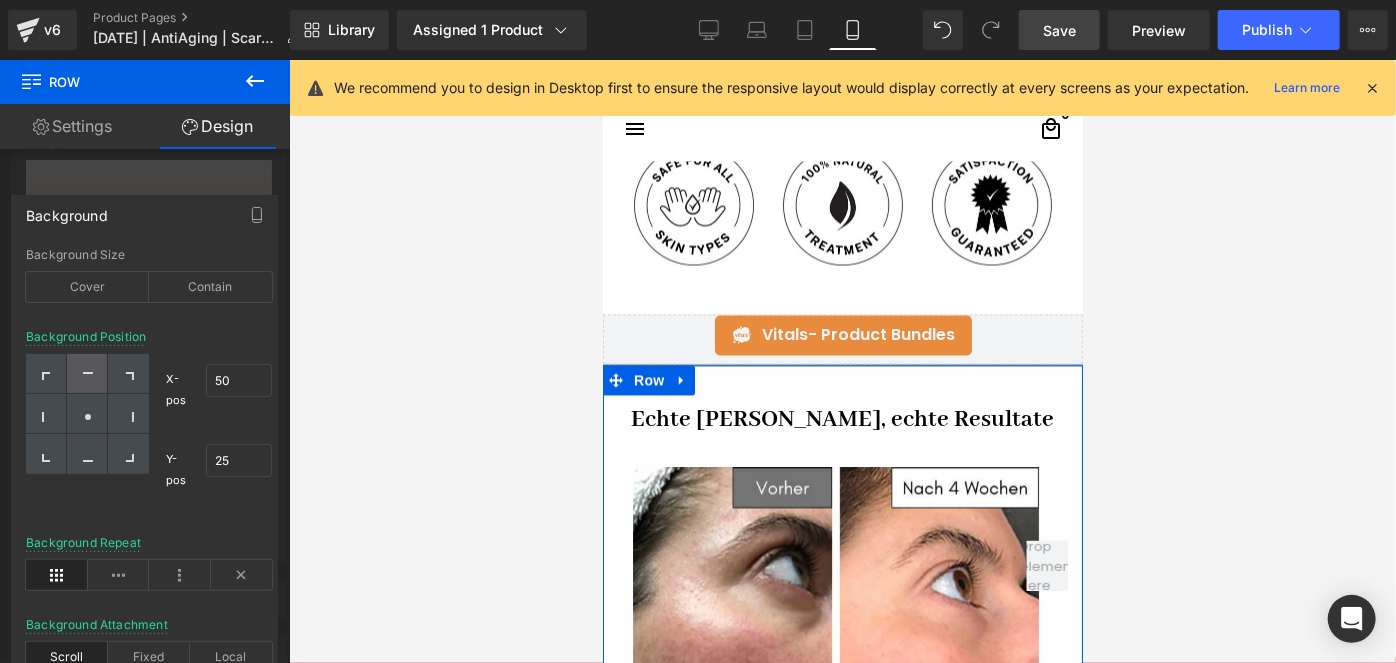 click at bounding box center [87, 374] 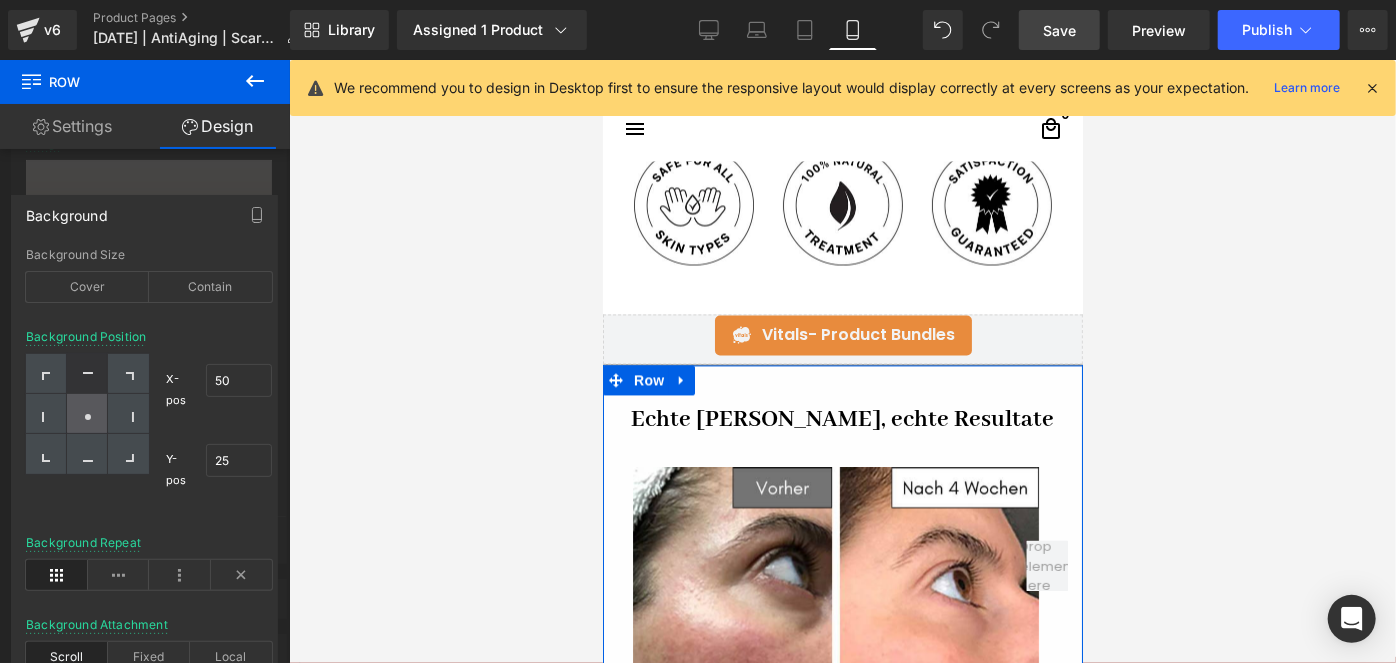 click at bounding box center (87, 414) 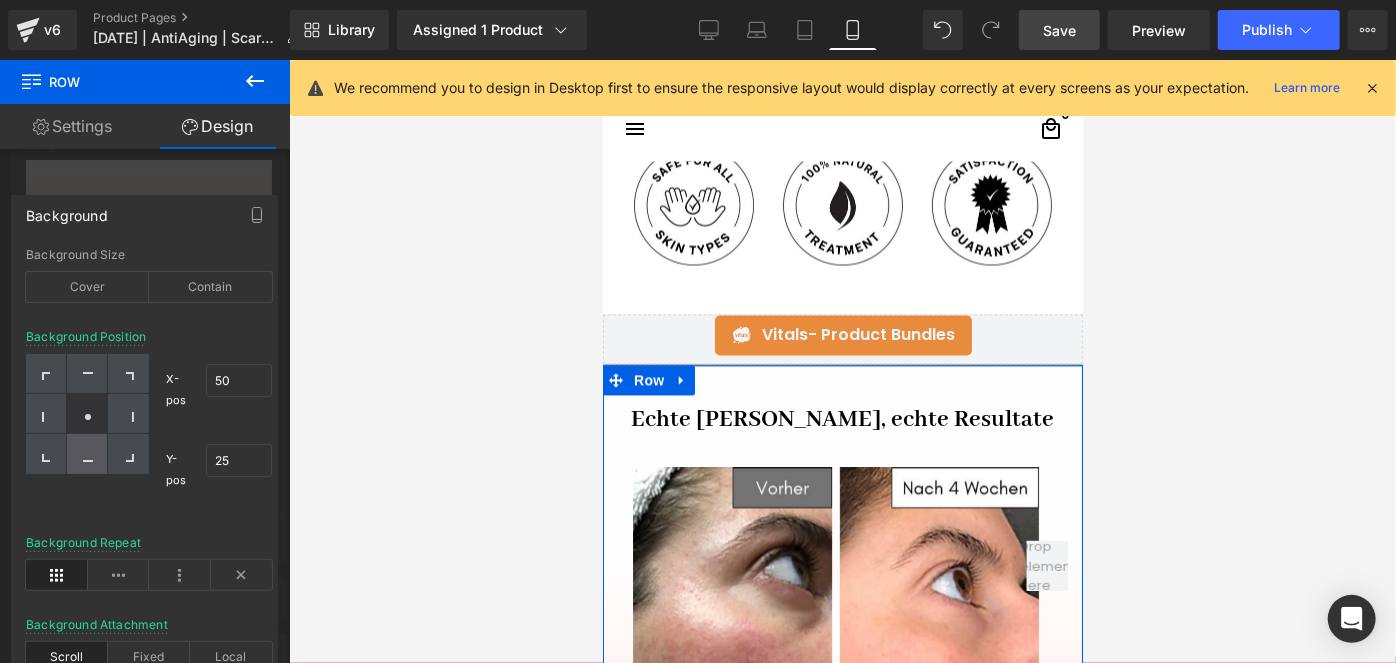 click 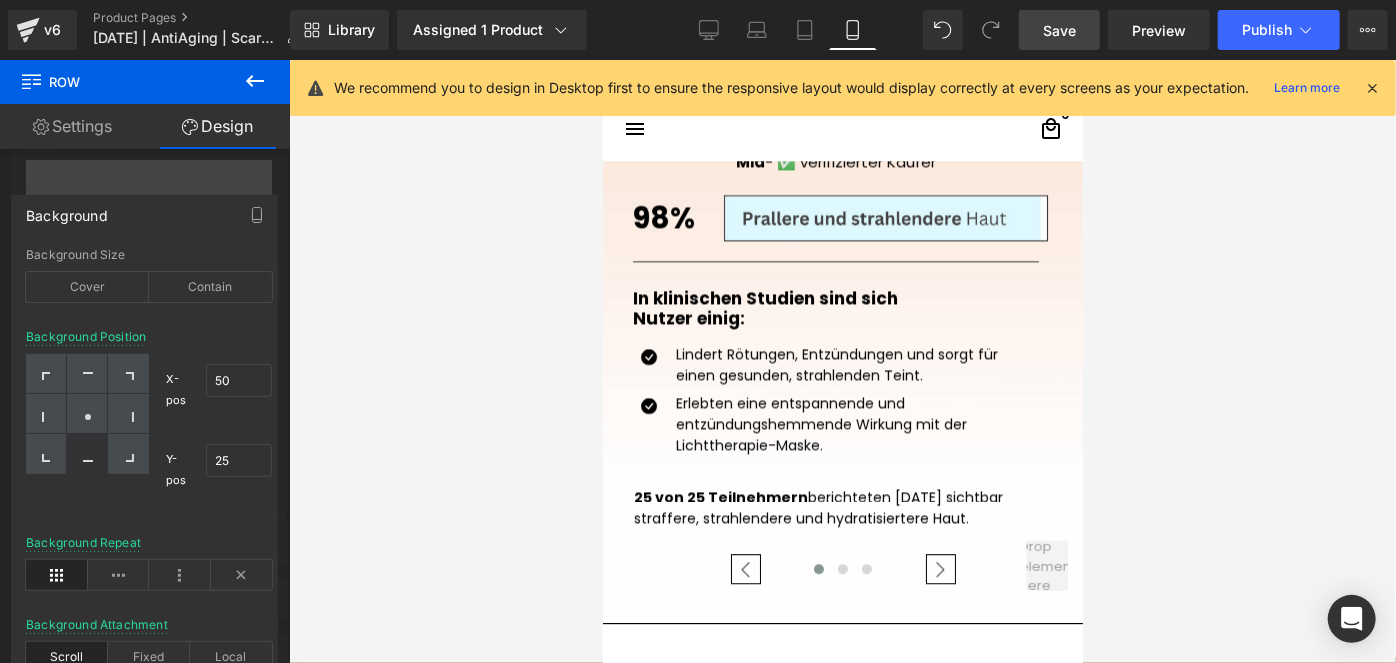 scroll, scrollTop: 2711, scrollLeft: 0, axis: vertical 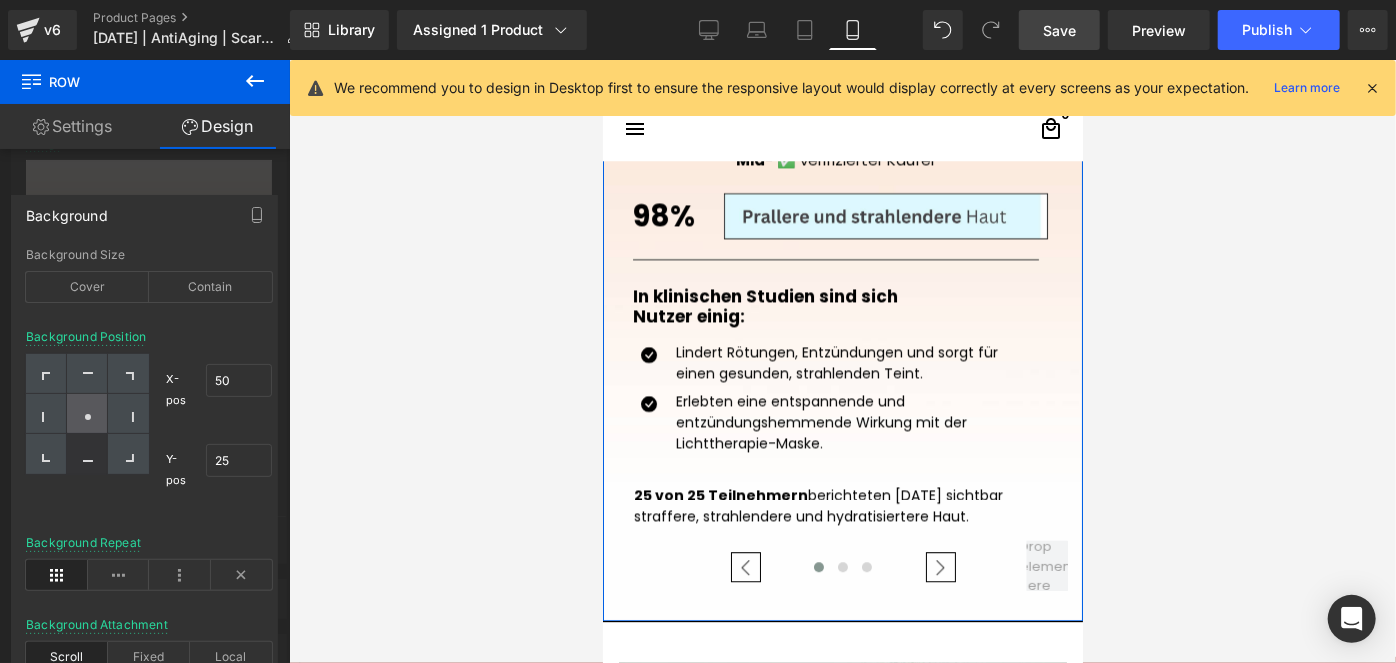 click at bounding box center (87, 414) 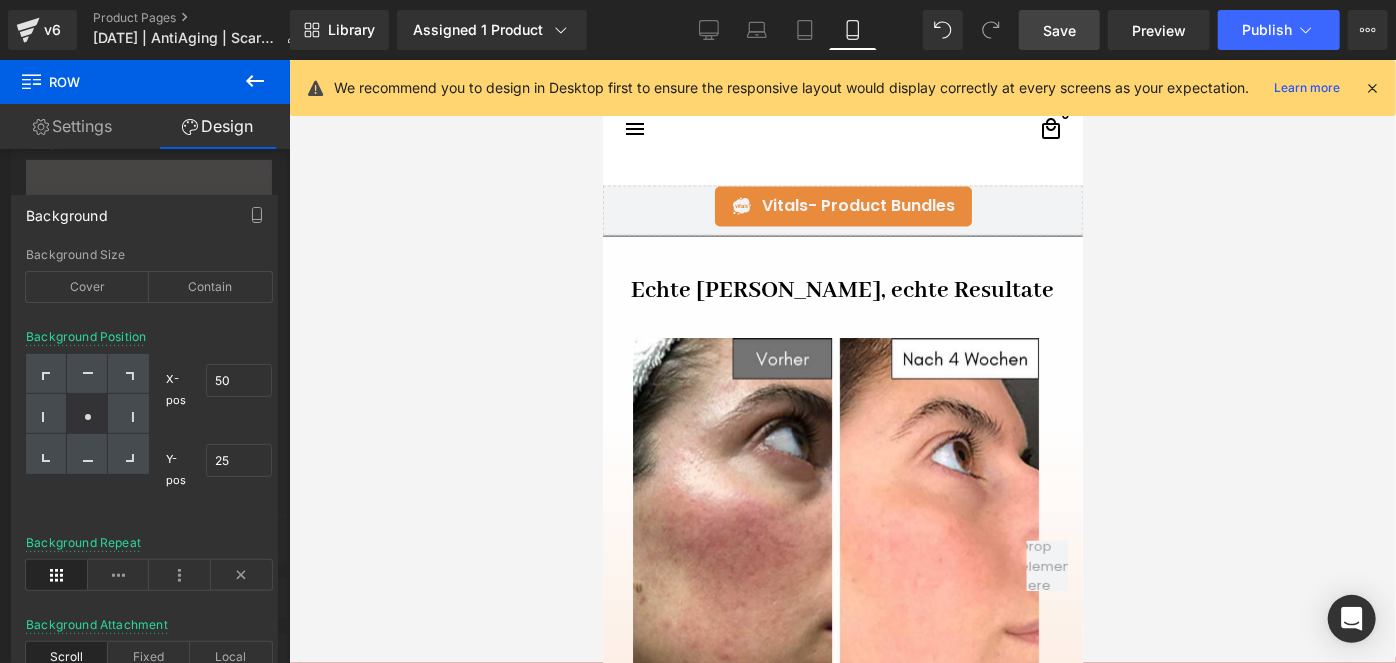 scroll, scrollTop: 2111, scrollLeft: 0, axis: vertical 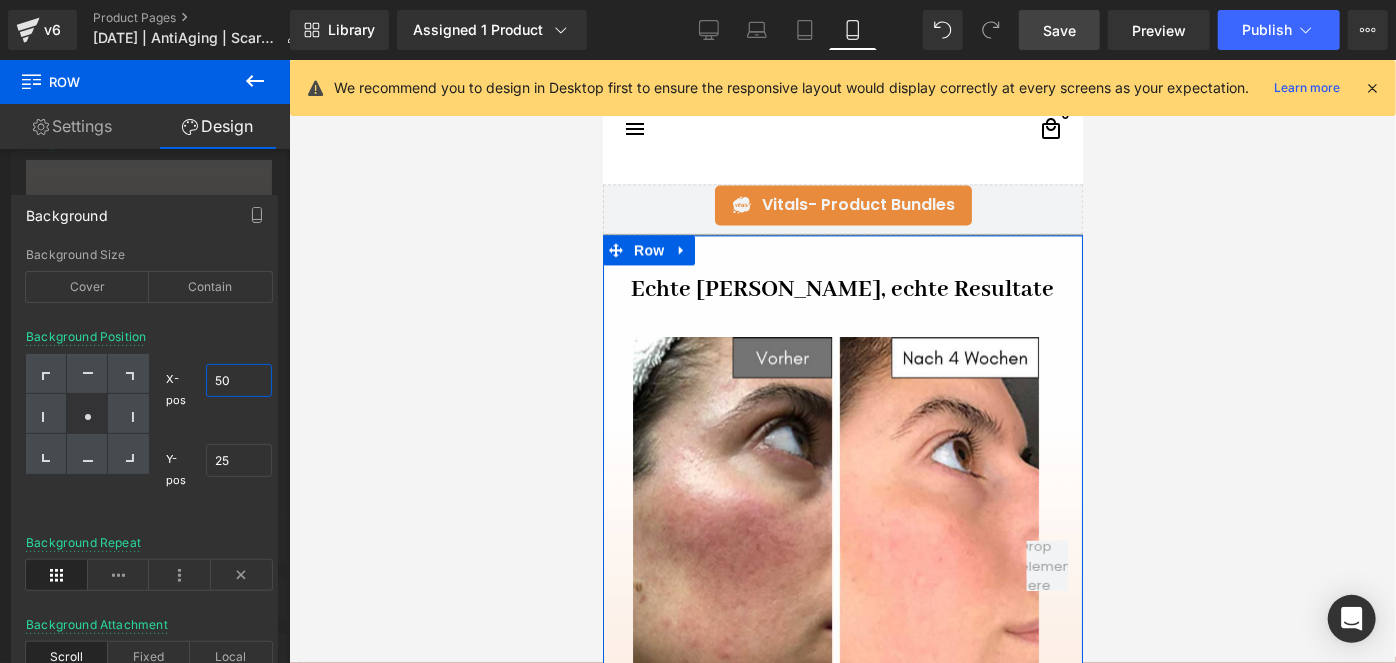 click on "50" at bounding box center (239, 380) 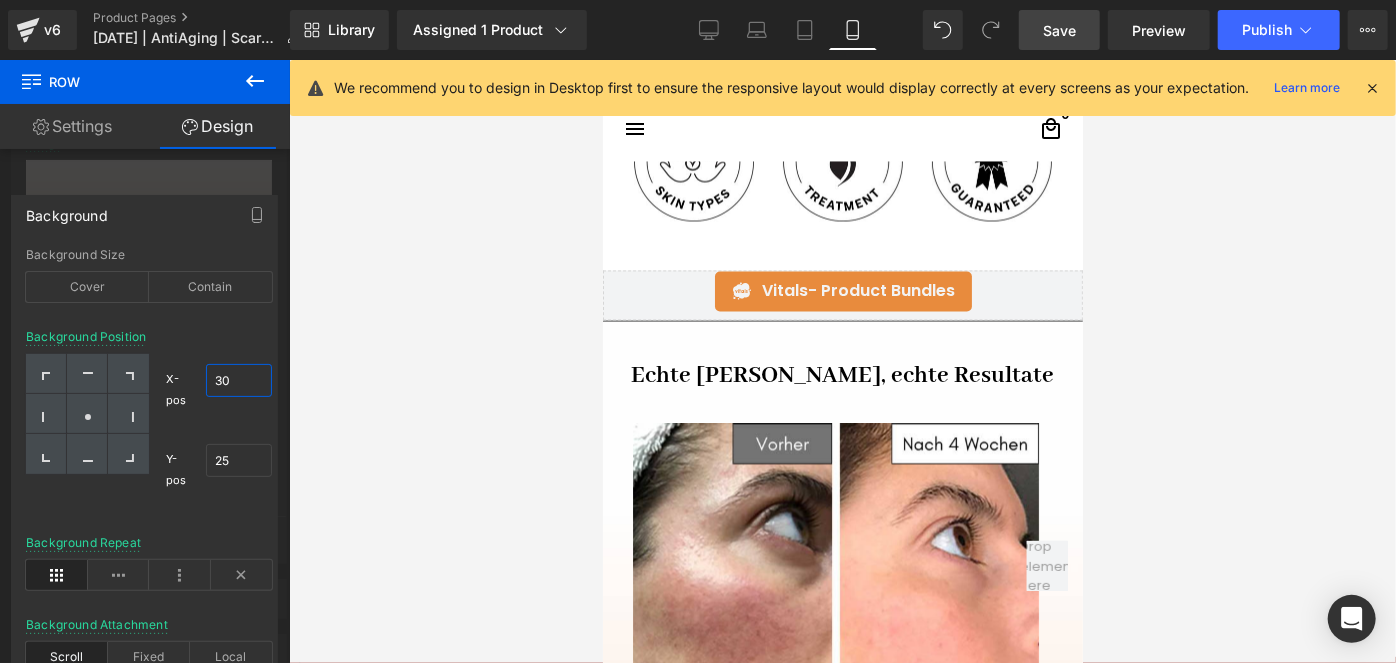 scroll, scrollTop: 2024, scrollLeft: 0, axis: vertical 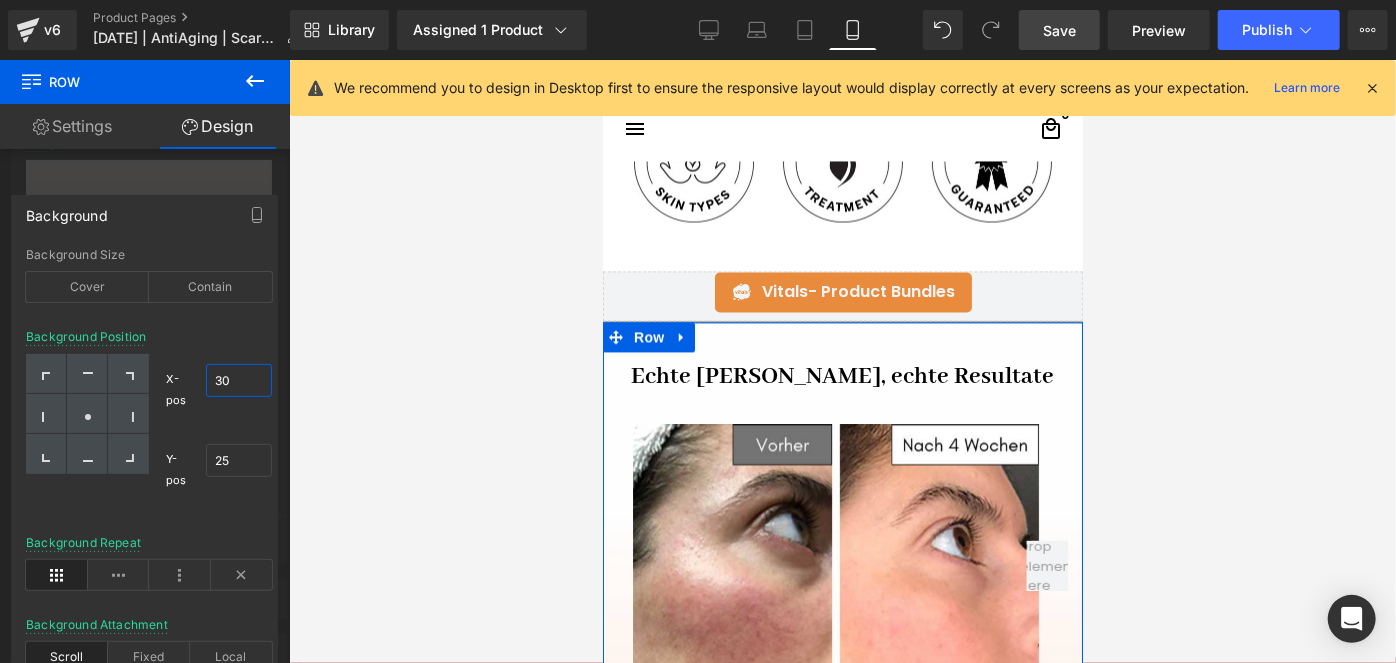 type on "3" 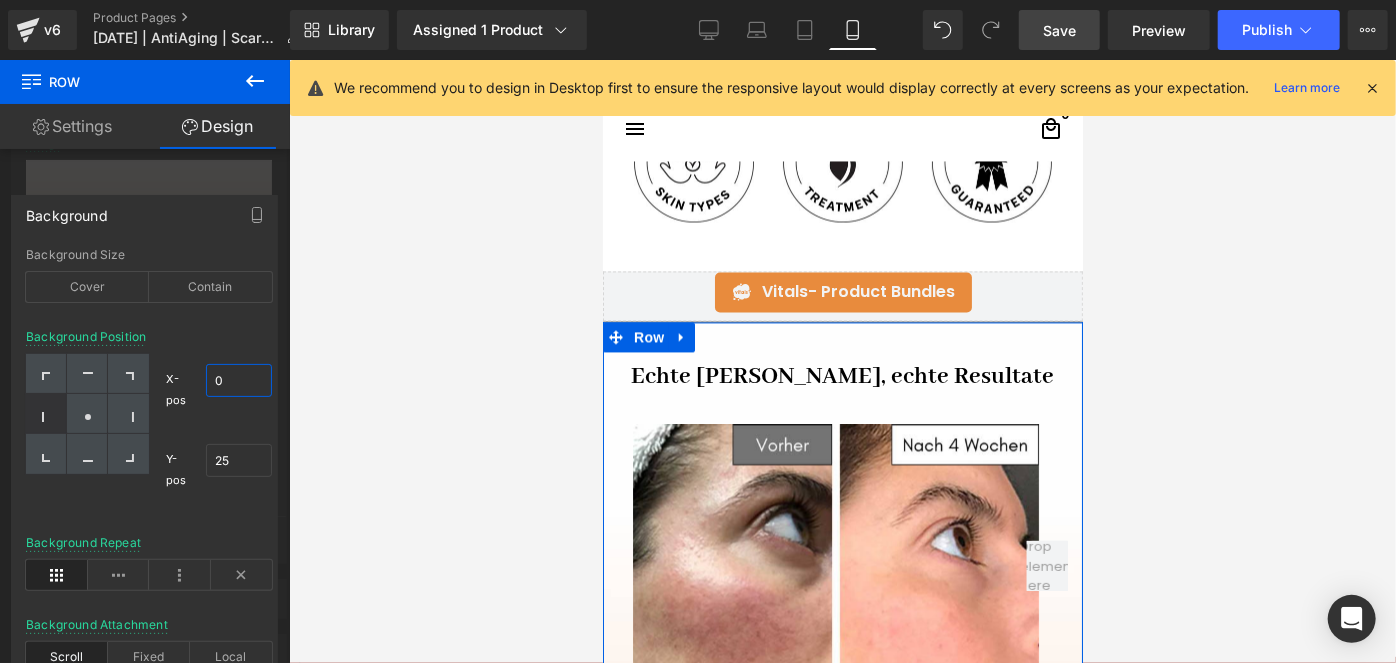 type on "0" 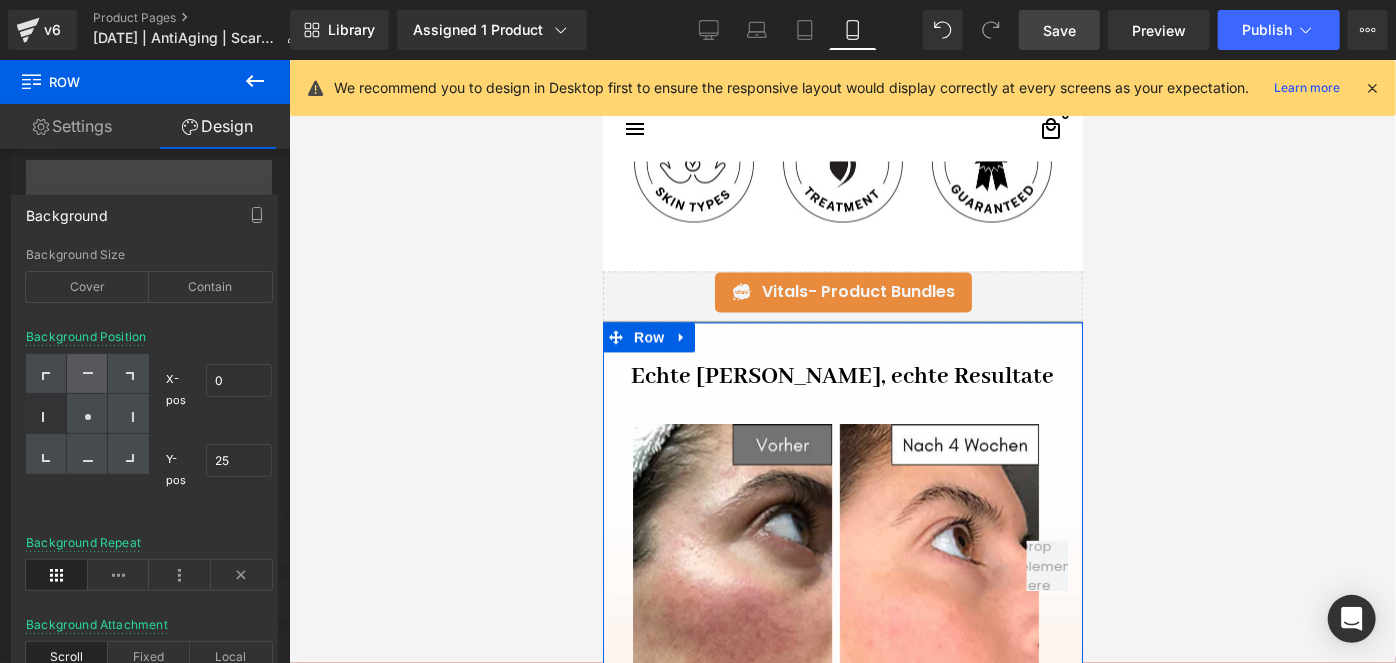 click at bounding box center [87, 374] 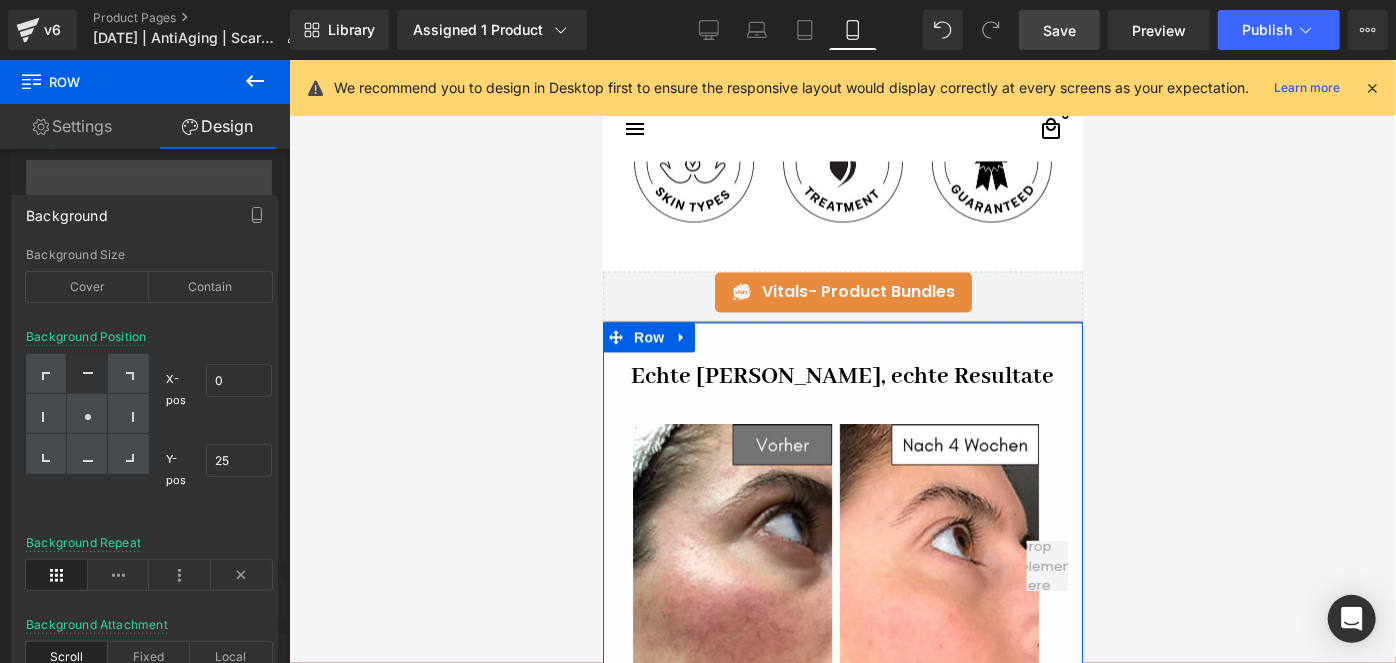click at bounding box center [87, 374] 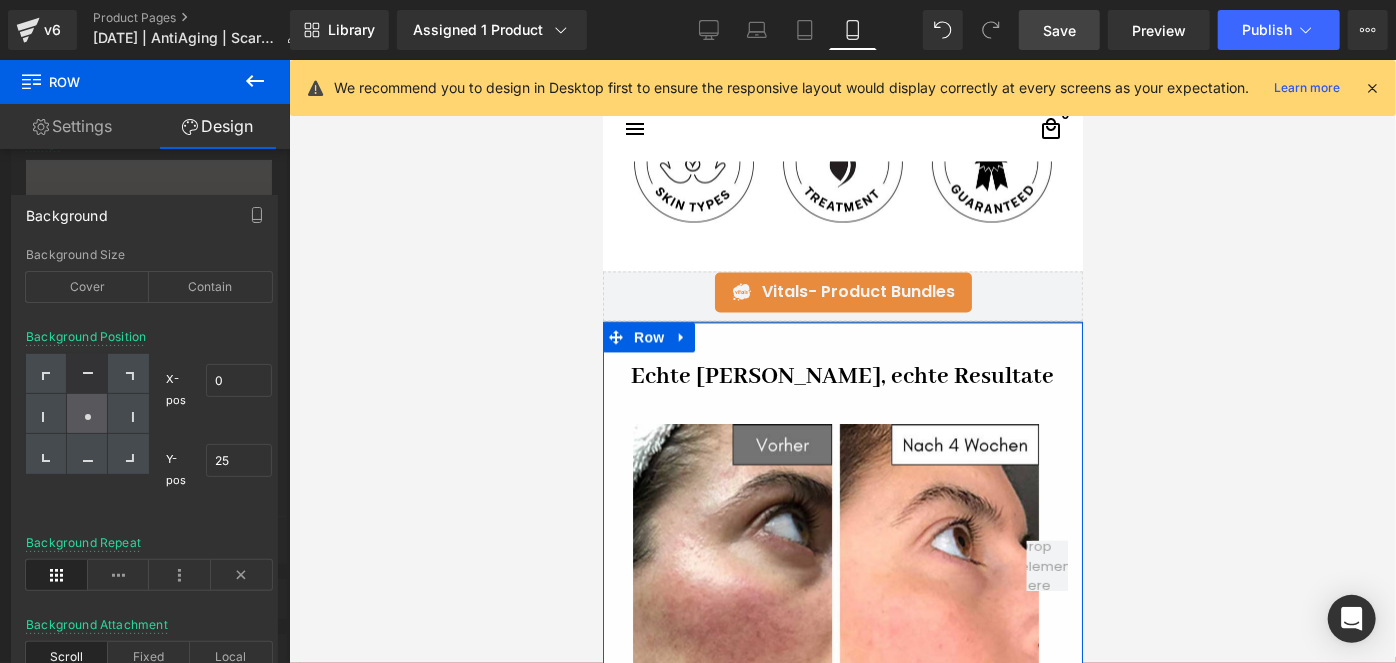 click at bounding box center [87, 414] 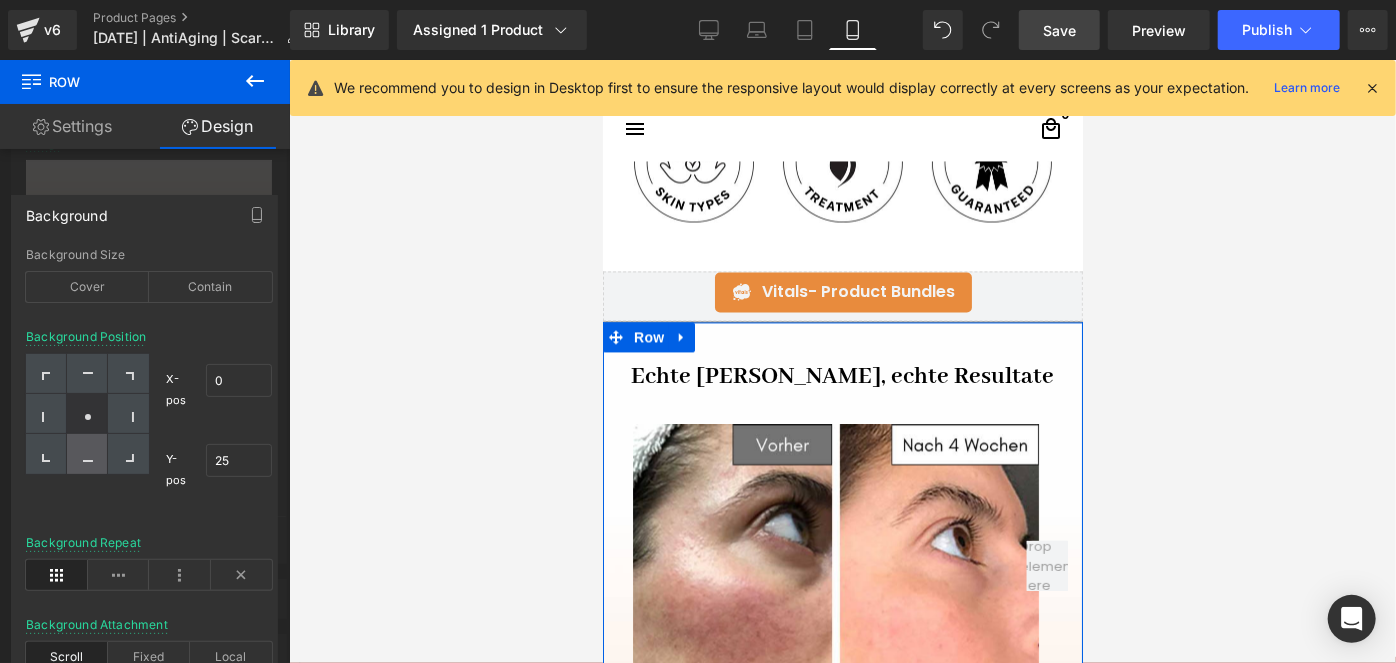 click 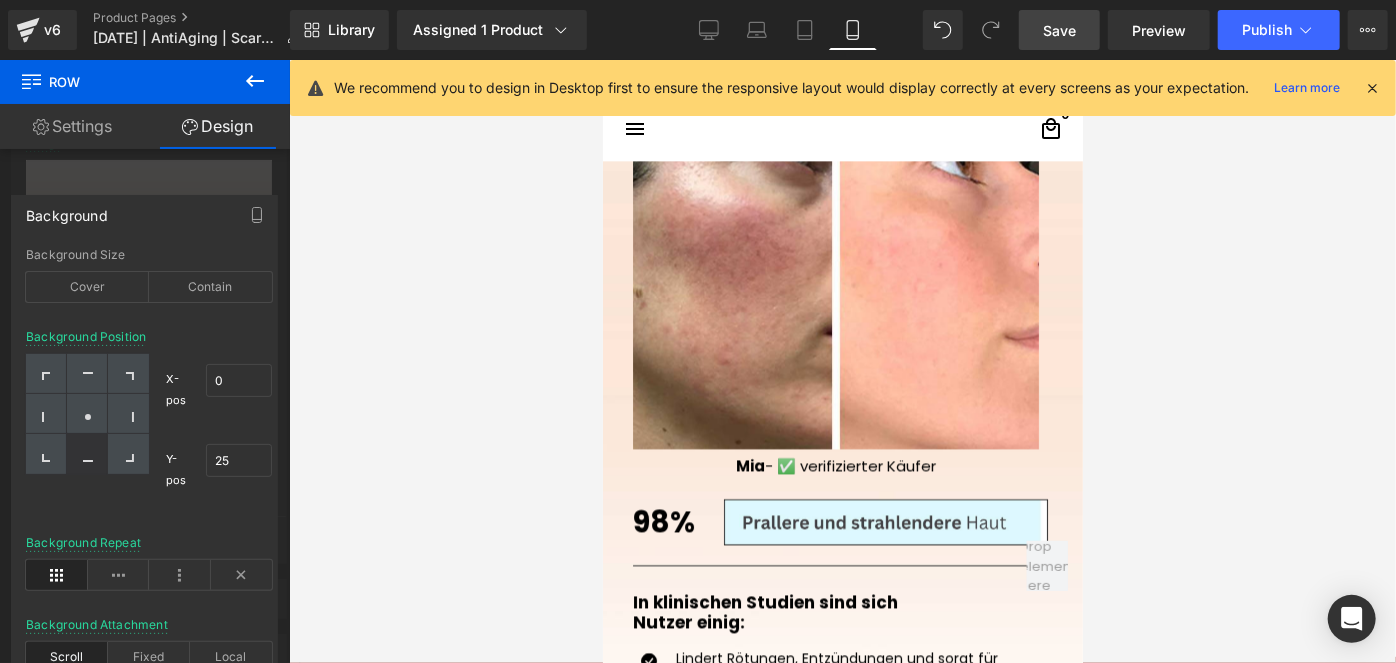 scroll, scrollTop: 2388, scrollLeft: 0, axis: vertical 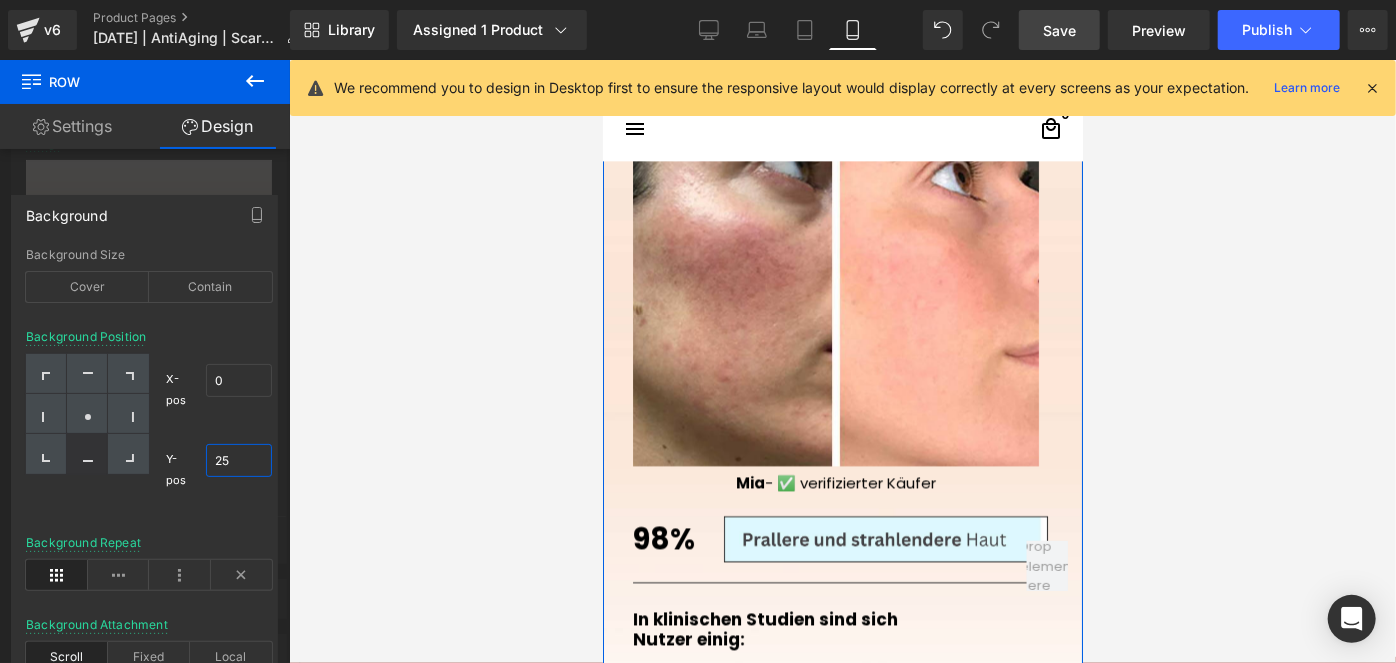 click on "25" at bounding box center (239, 460) 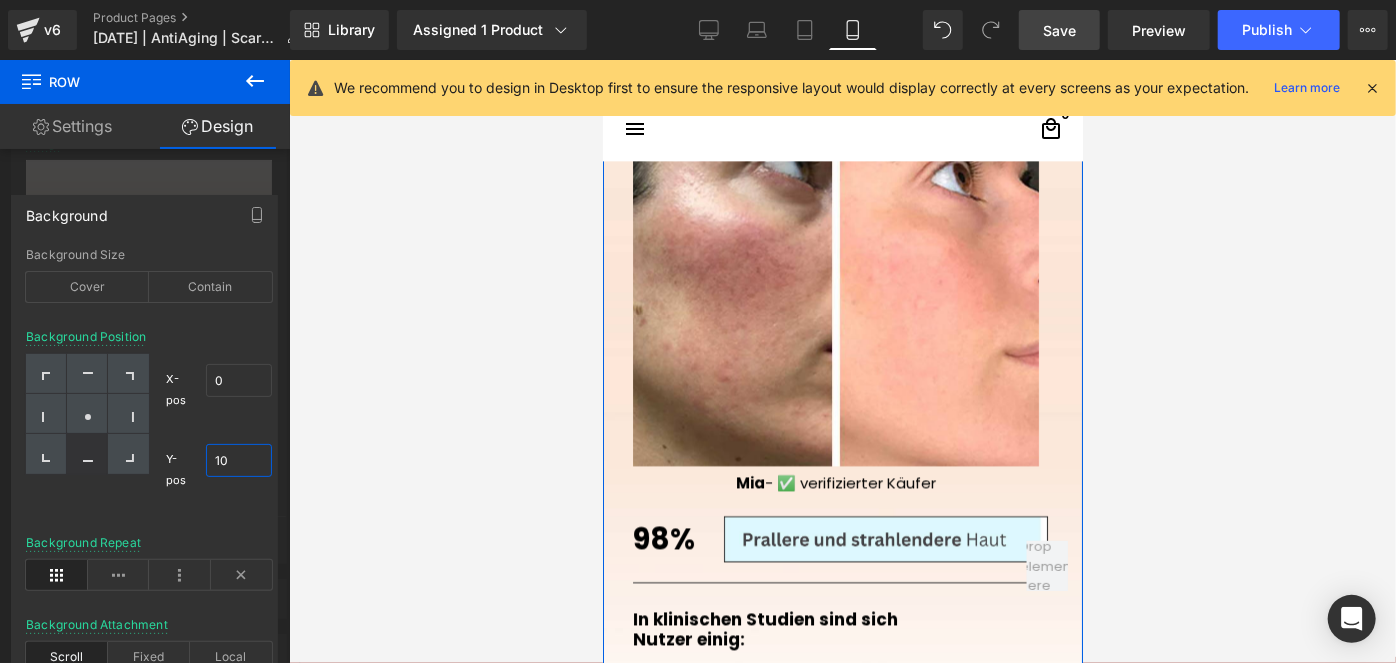 type on "1" 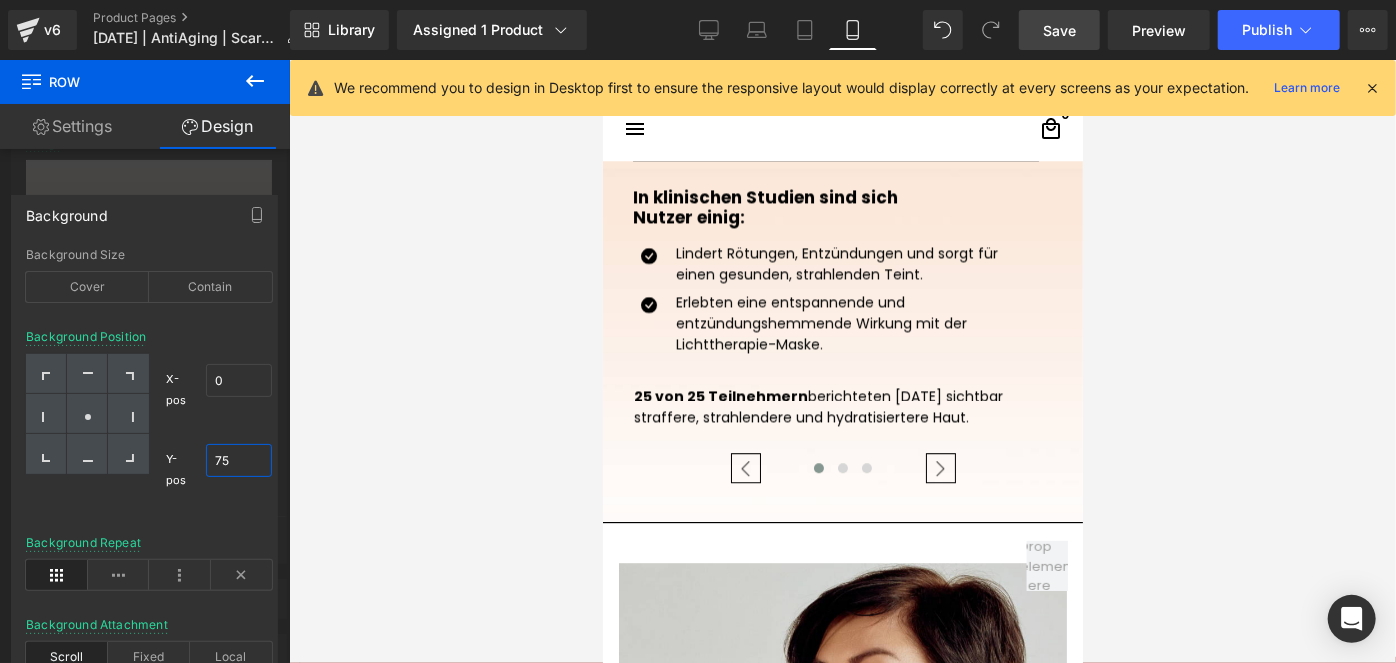 scroll, scrollTop: 2810, scrollLeft: 0, axis: vertical 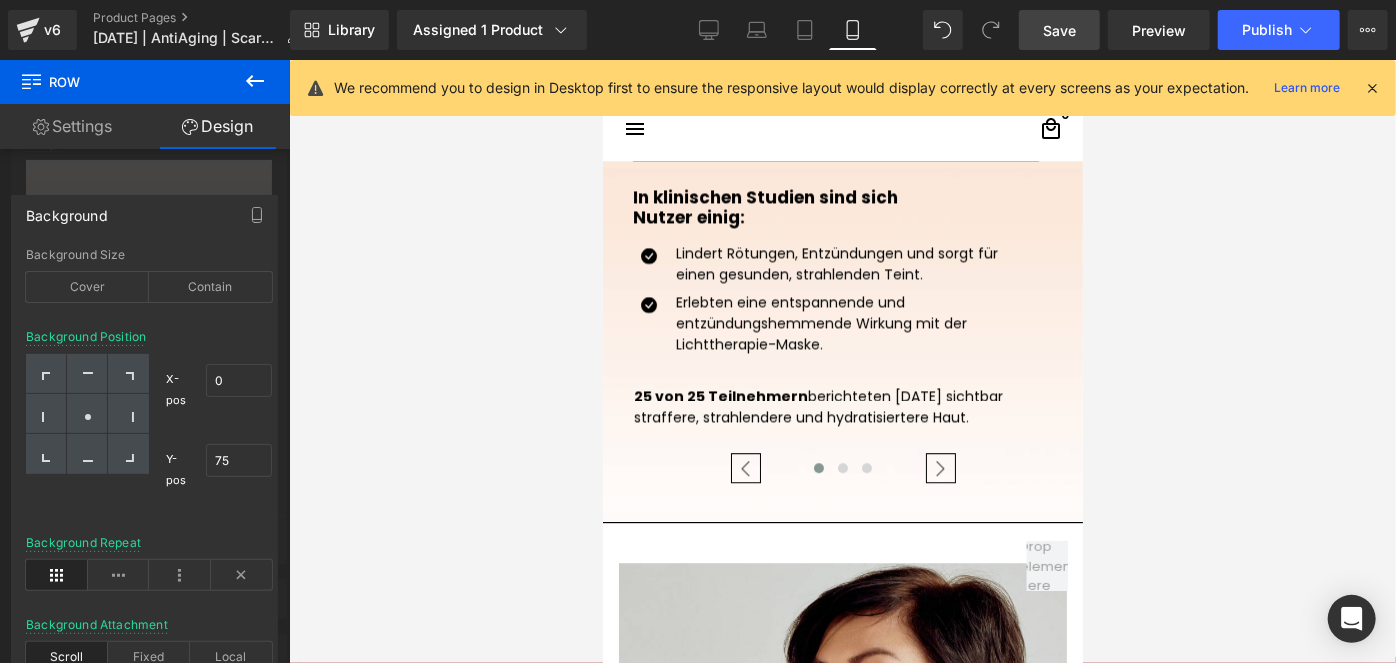 click on "Save" at bounding box center (1059, 30) 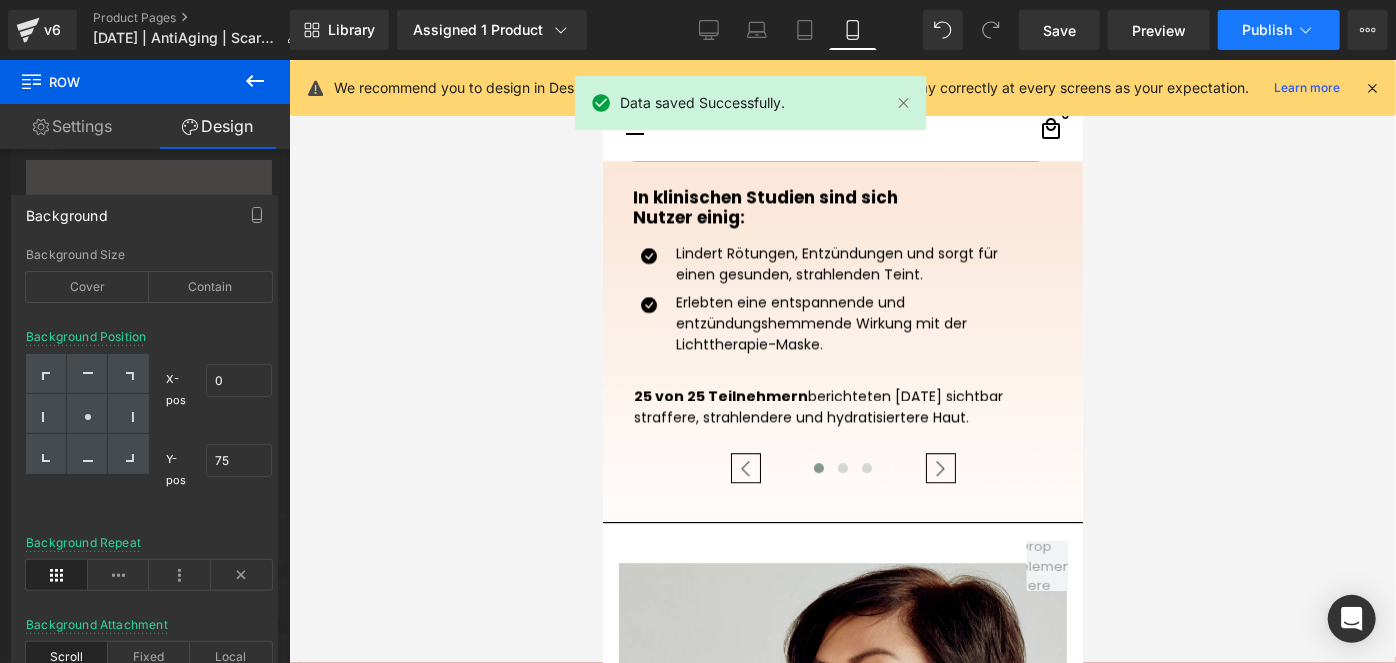 click on "Publish" at bounding box center [1267, 30] 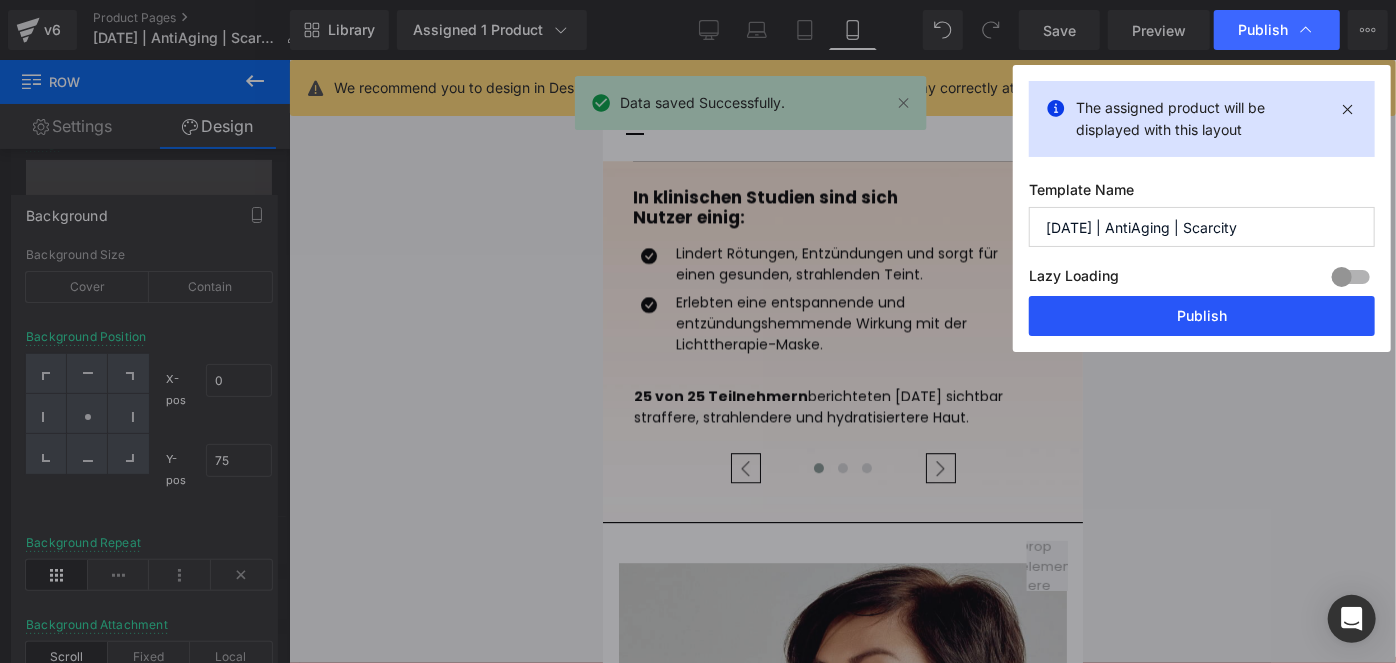 click on "Publish" at bounding box center [1202, 316] 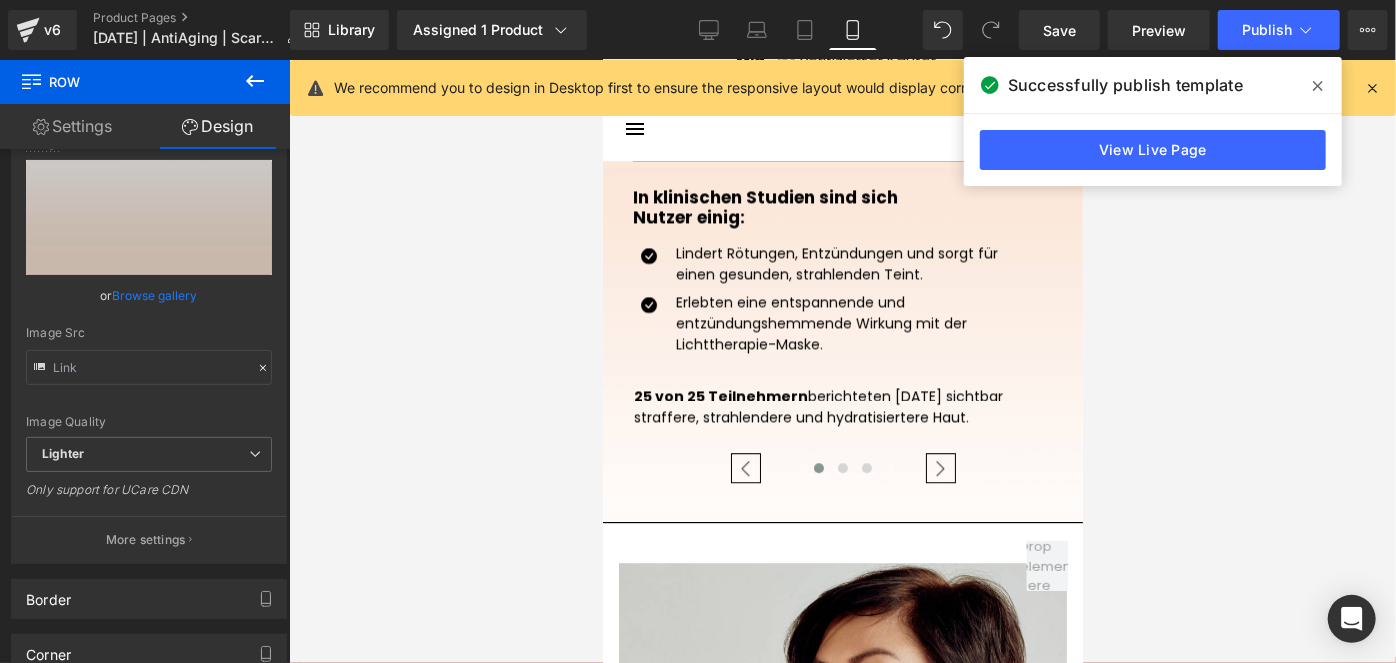 click on "□
search
close
menu
Menu
close
Startseite
Alle Produkte
add
add" at bounding box center [842, 1595] 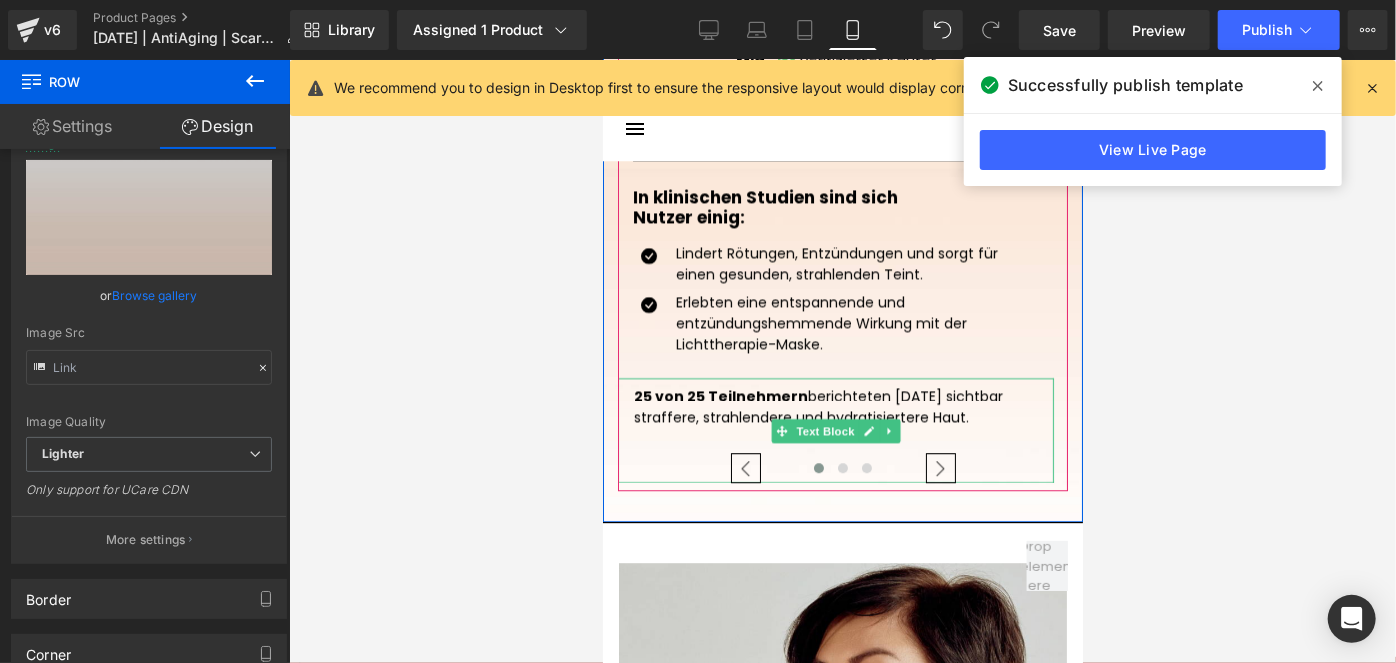 click on "25 von 25 Teilnehmern  berichteten [DATE] sichtbar straffere, strahlendere und hydratisiertere Haut." at bounding box center (835, 406) 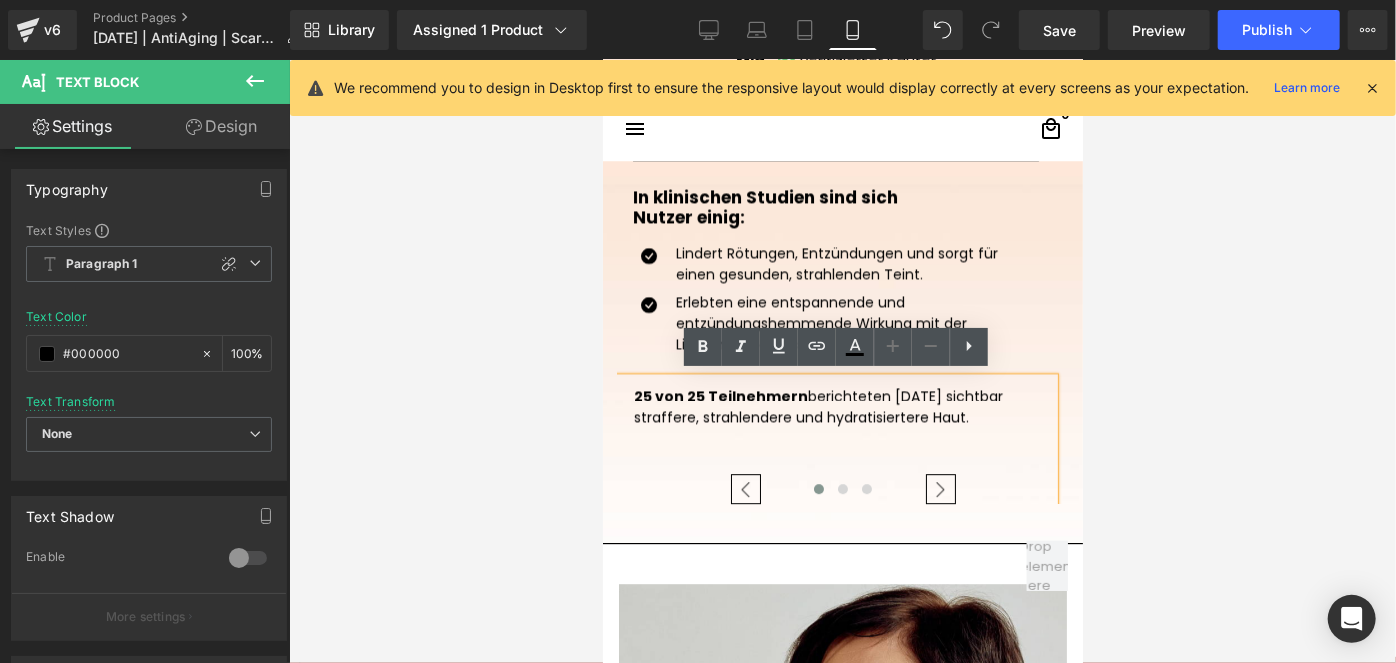 click on "Echte Nutzer, echte Resultate Heading
Image         Mia  - ✅ verifizierter Käufer Heading         98% Heading         Image         Row         Separator         In klinischen Studien sind sich  Nutzer einig: Heading         Row
Icon
Text Block" at bounding box center [842, 38] 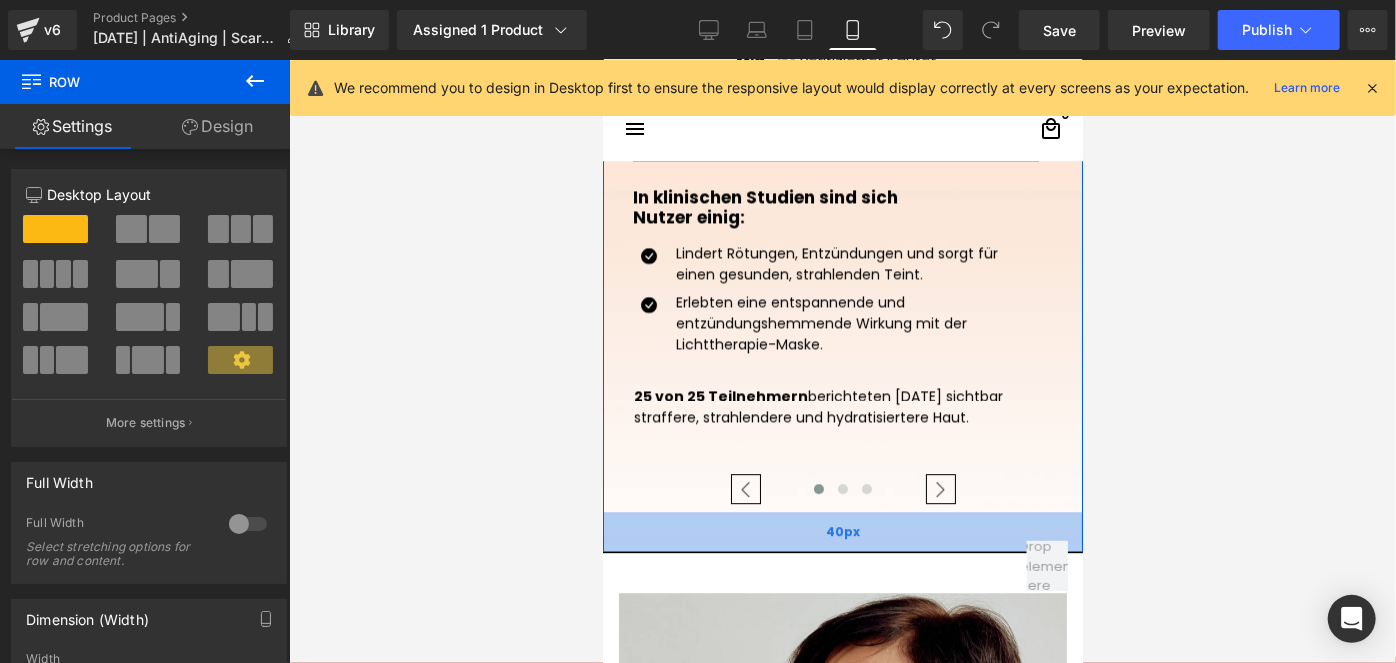 drag, startPoint x: 809, startPoint y: 527, endPoint x: 810, endPoint y: 537, distance: 10.049875 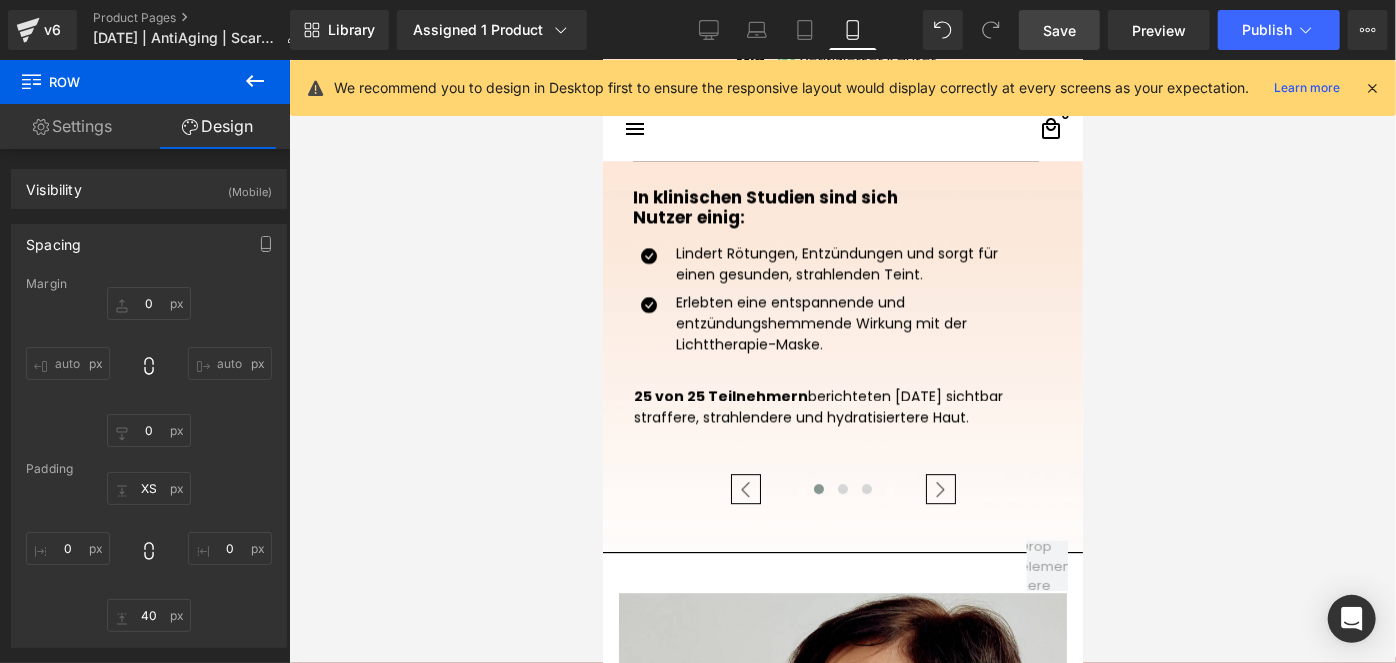 click on "Save" at bounding box center (1059, 30) 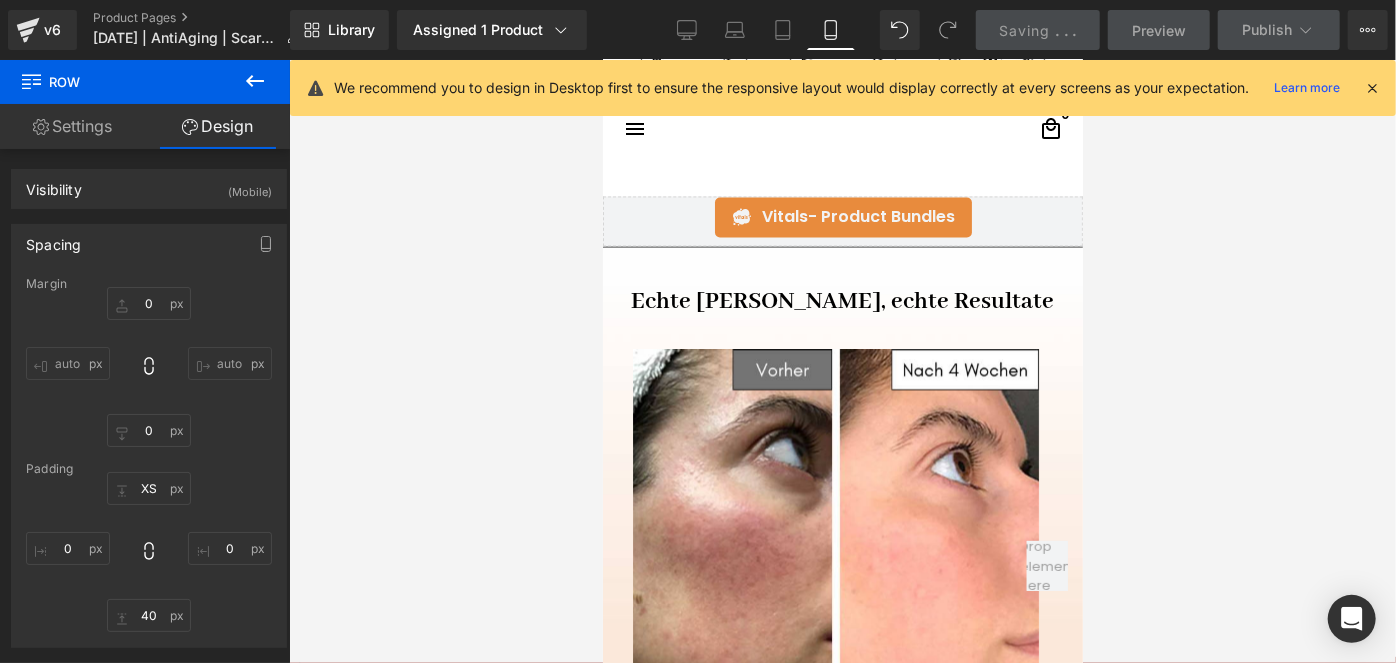 scroll, scrollTop: 2093, scrollLeft: 0, axis: vertical 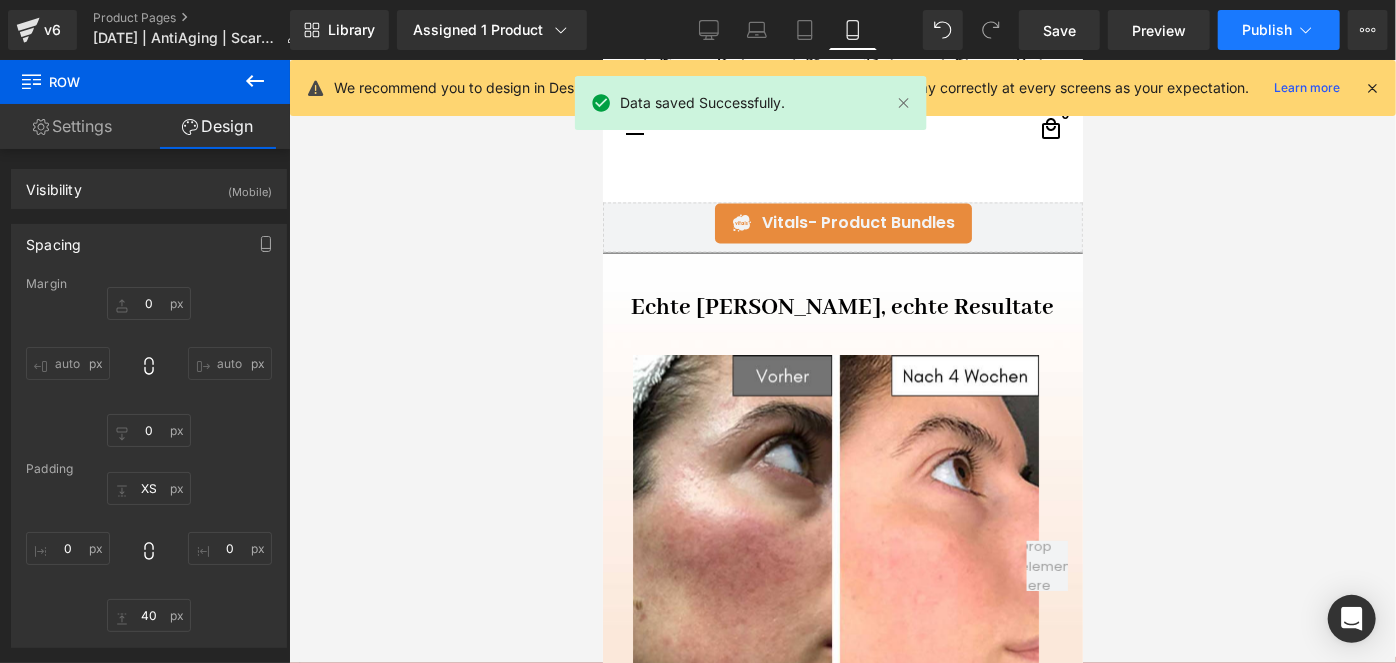 click on "Publish" at bounding box center (1279, 30) 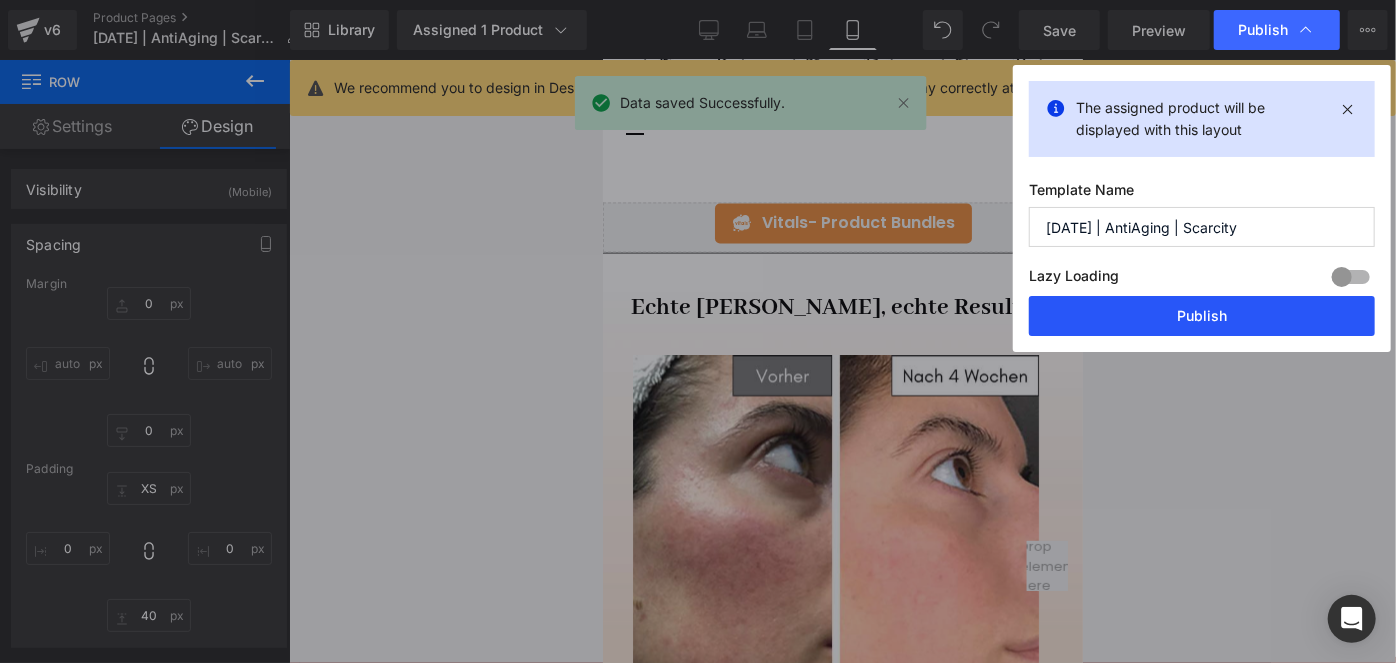 click on "Publish" at bounding box center (1202, 316) 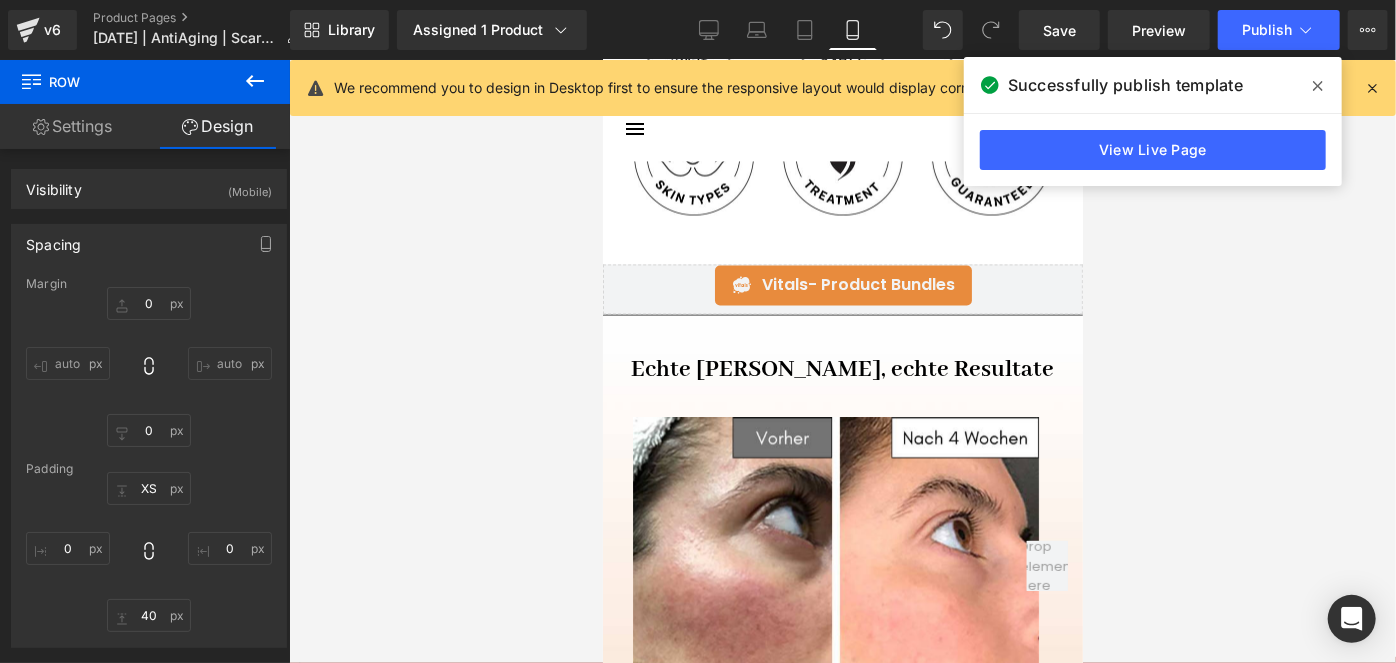scroll, scrollTop: 2030, scrollLeft: 0, axis: vertical 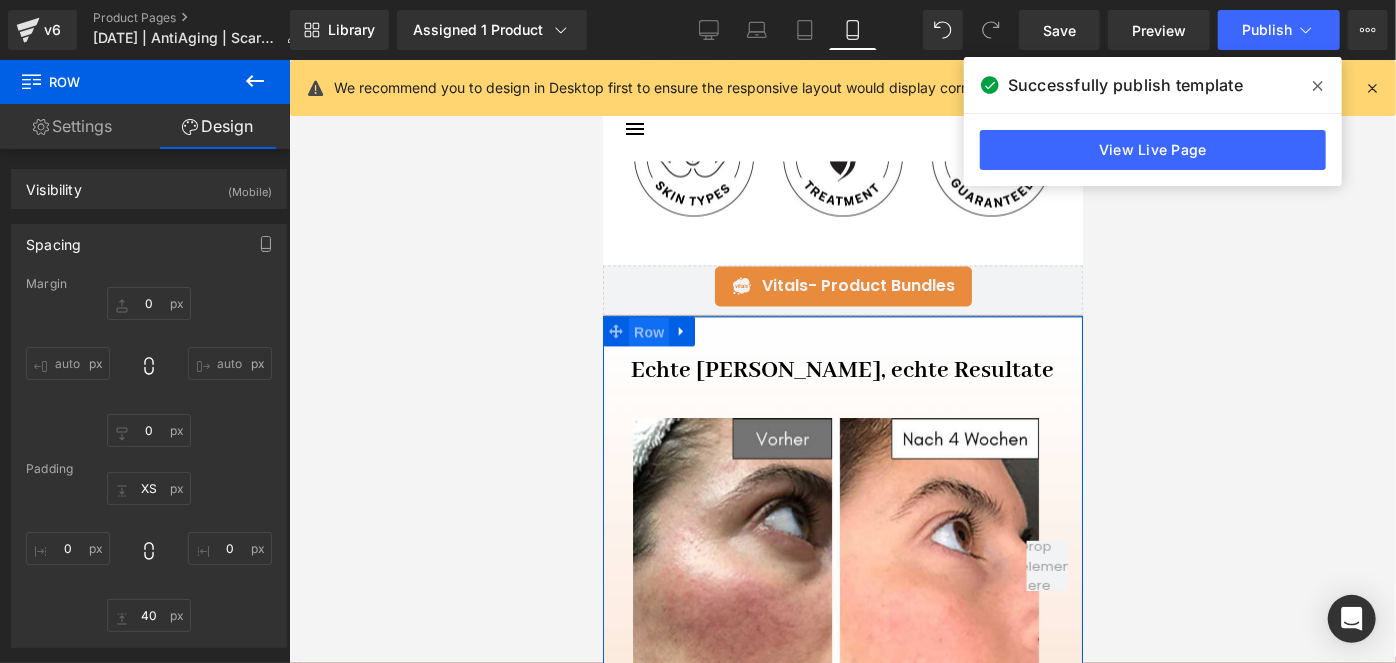 click on "Row" at bounding box center (648, 331) 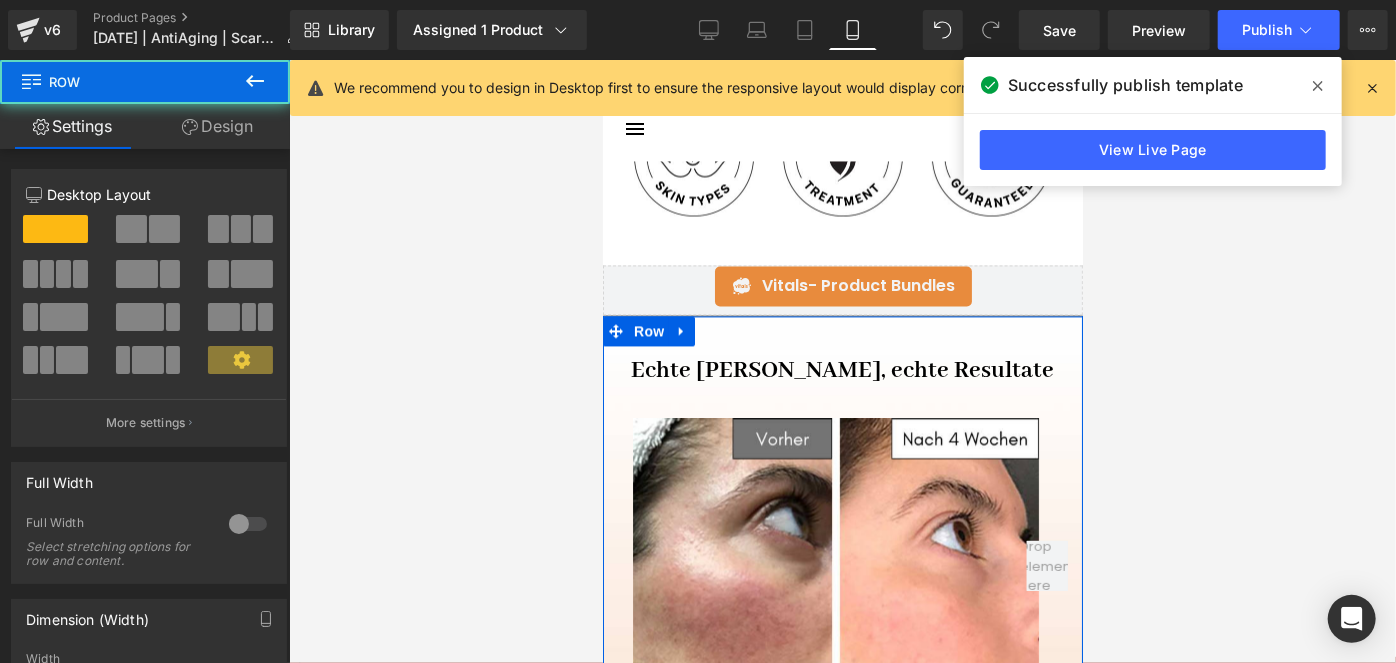 click on "Design" at bounding box center (217, 126) 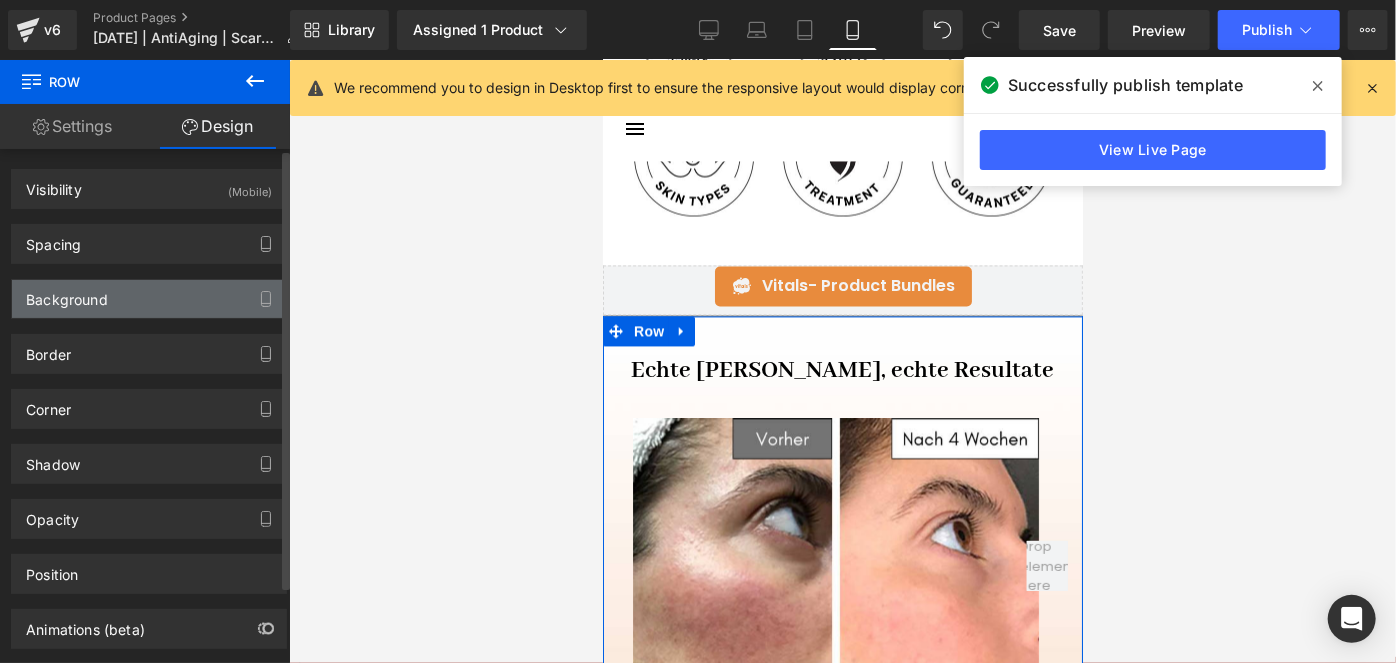 click on "Background" at bounding box center (149, 299) 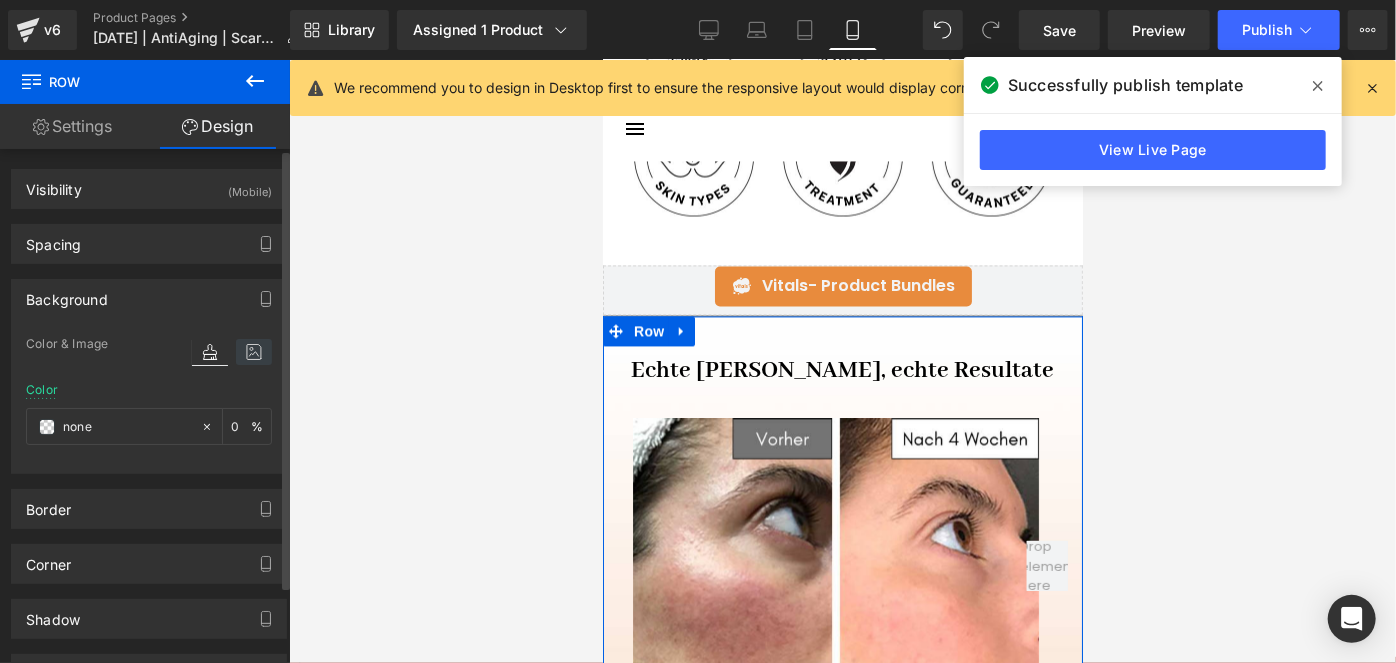 click at bounding box center (254, 352) 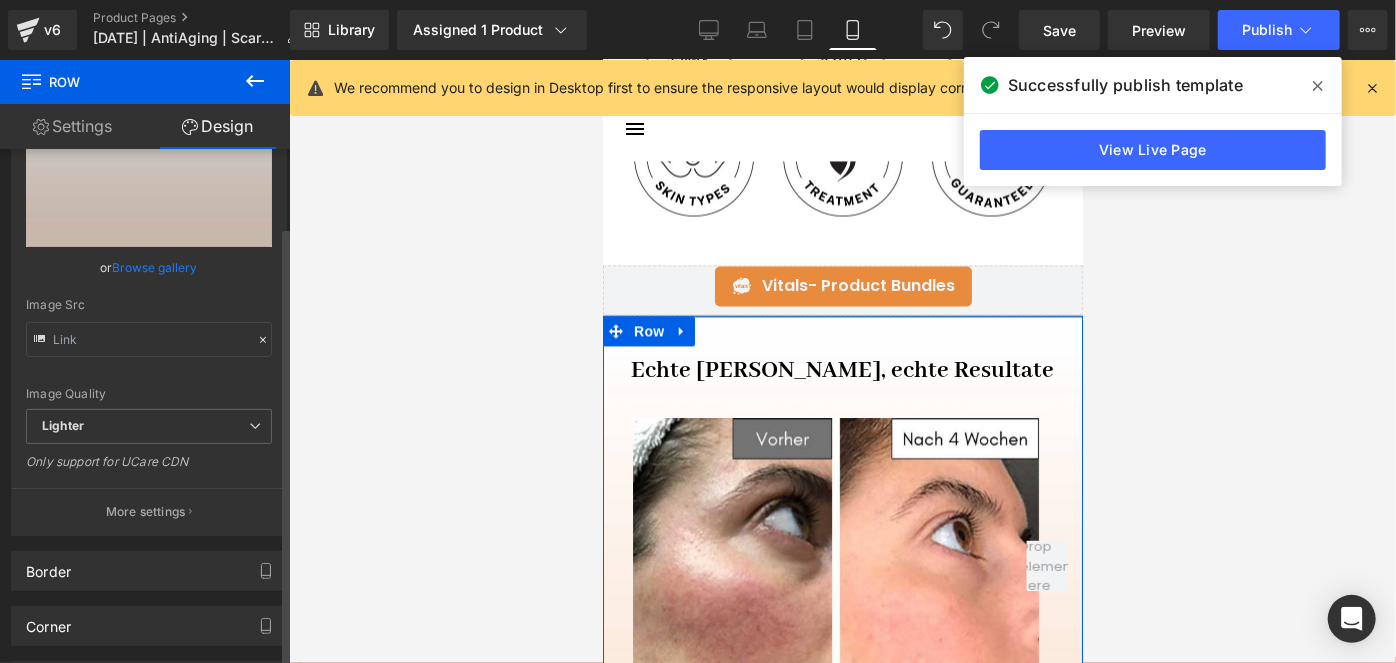 scroll, scrollTop: 276, scrollLeft: 0, axis: vertical 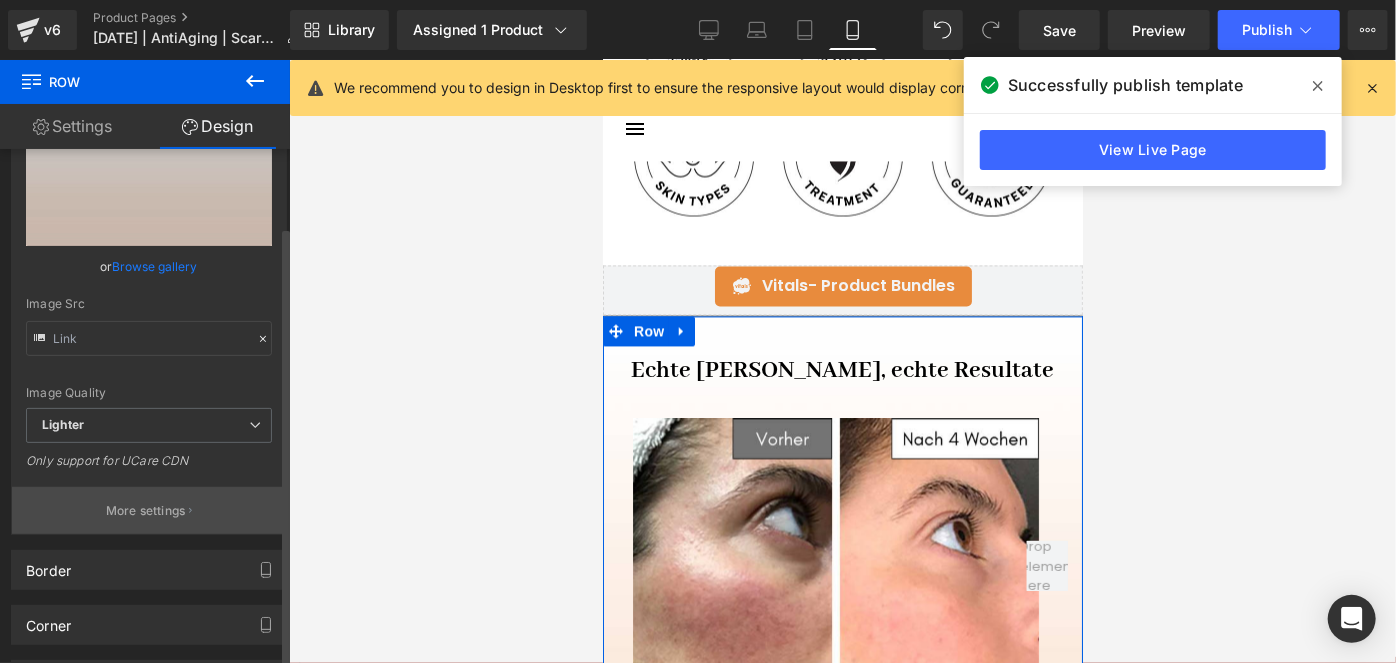click on "More settings" at bounding box center [149, 510] 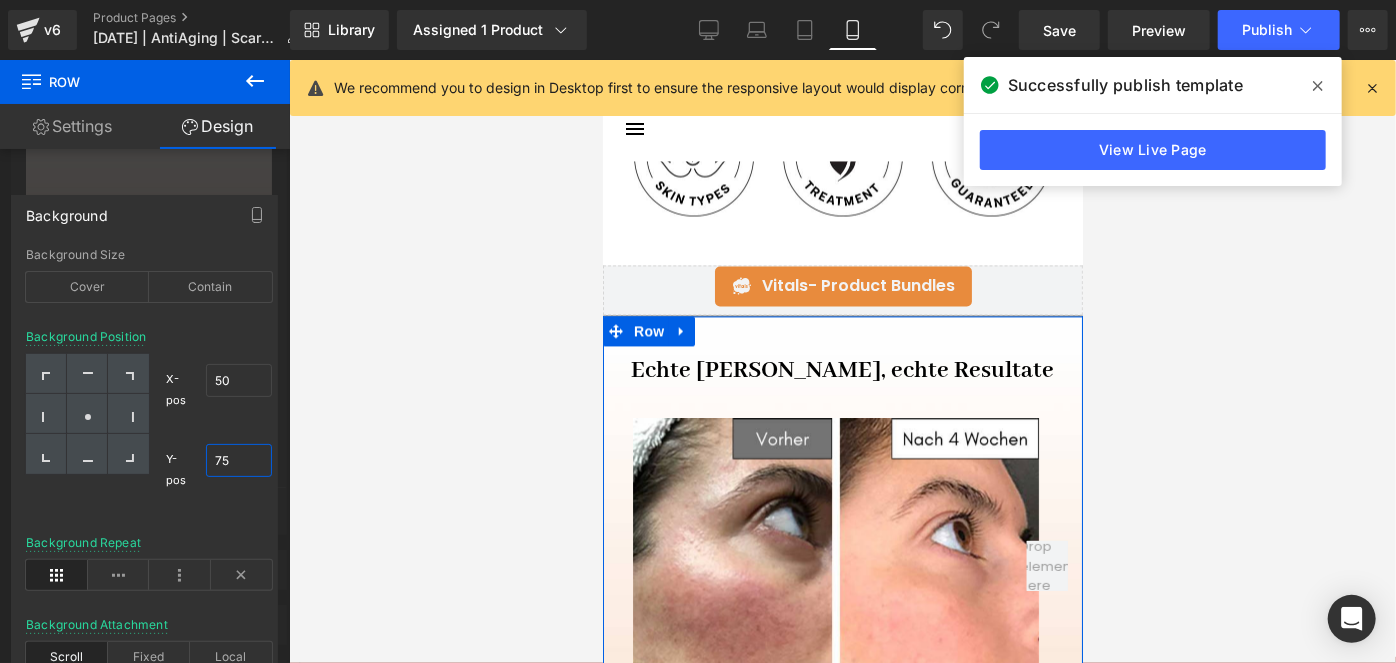 click on "75" at bounding box center (239, 460) 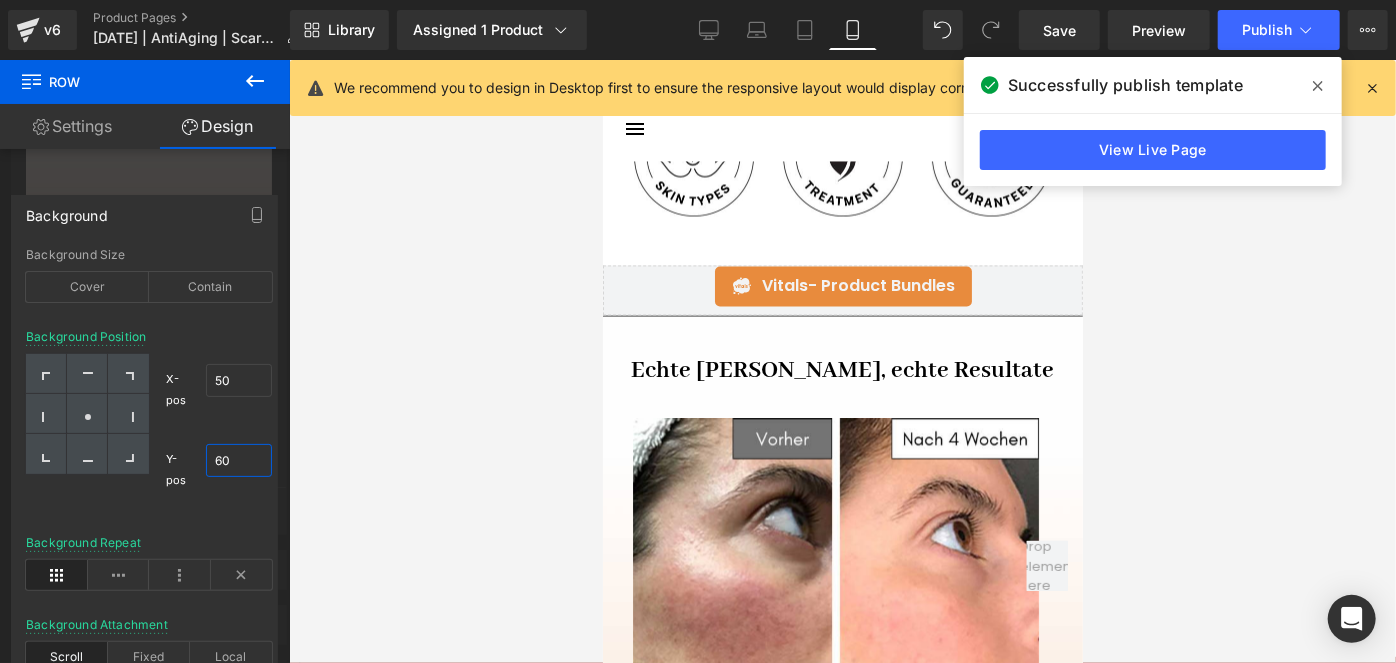 type on "6" 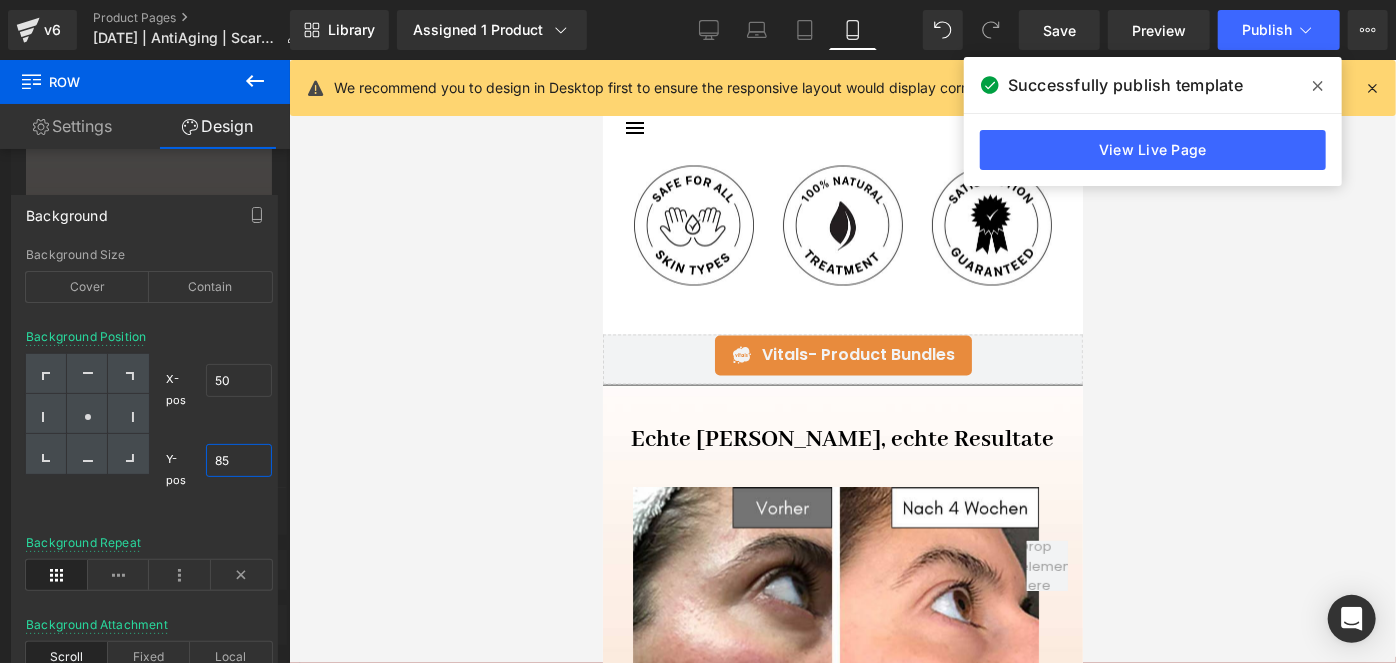 scroll, scrollTop: 1944, scrollLeft: 0, axis: vertical 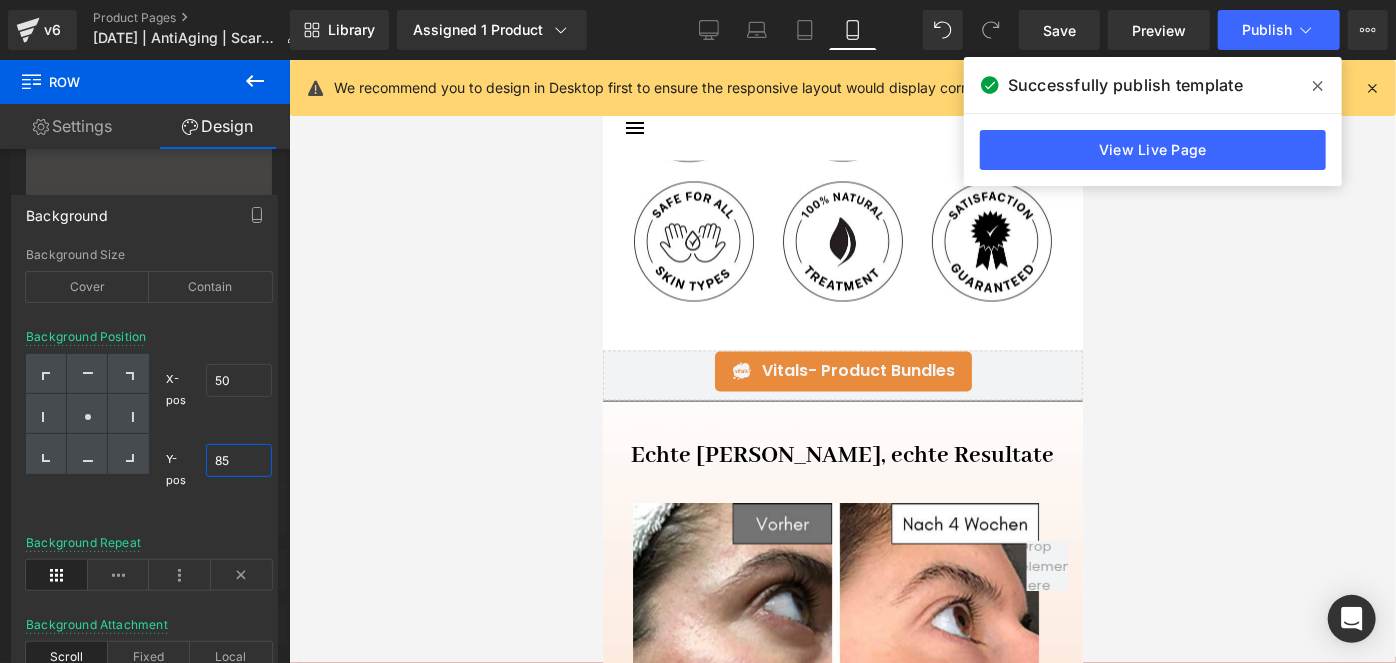type on "8" 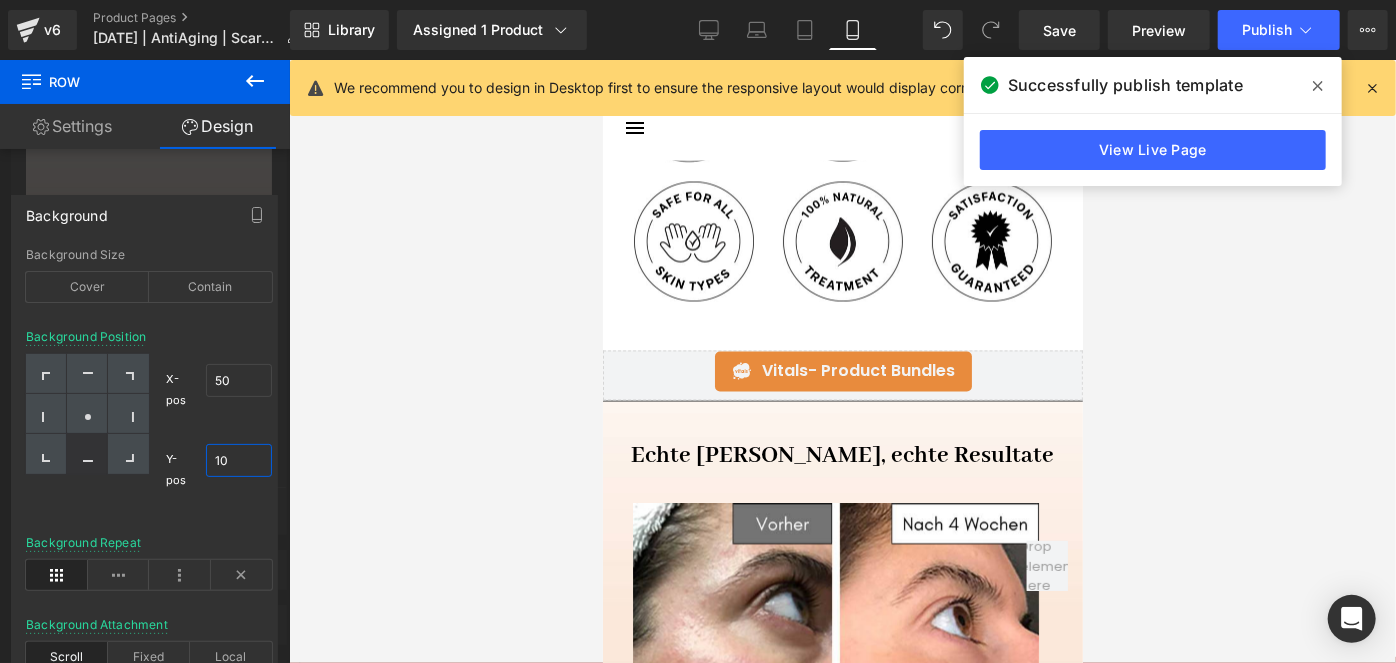 type on "1" 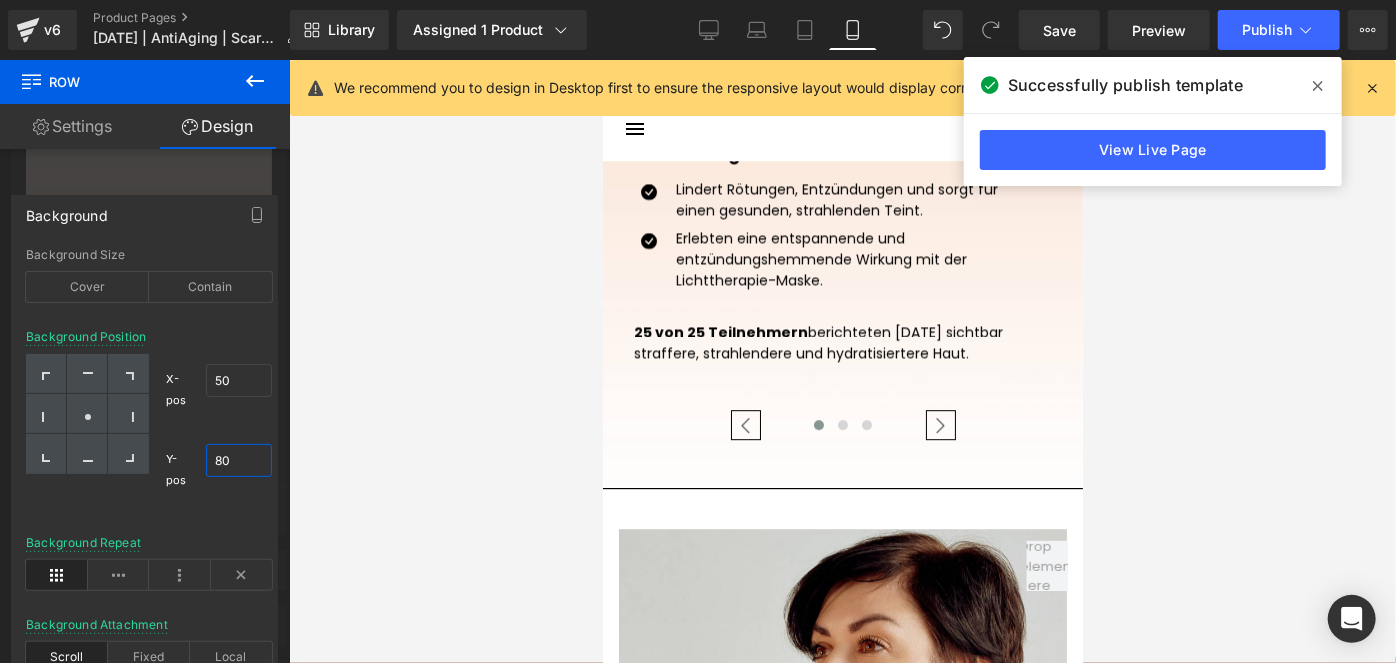 scroll, scrollTop: 2898, scrollLeft: 0, axis: vertical 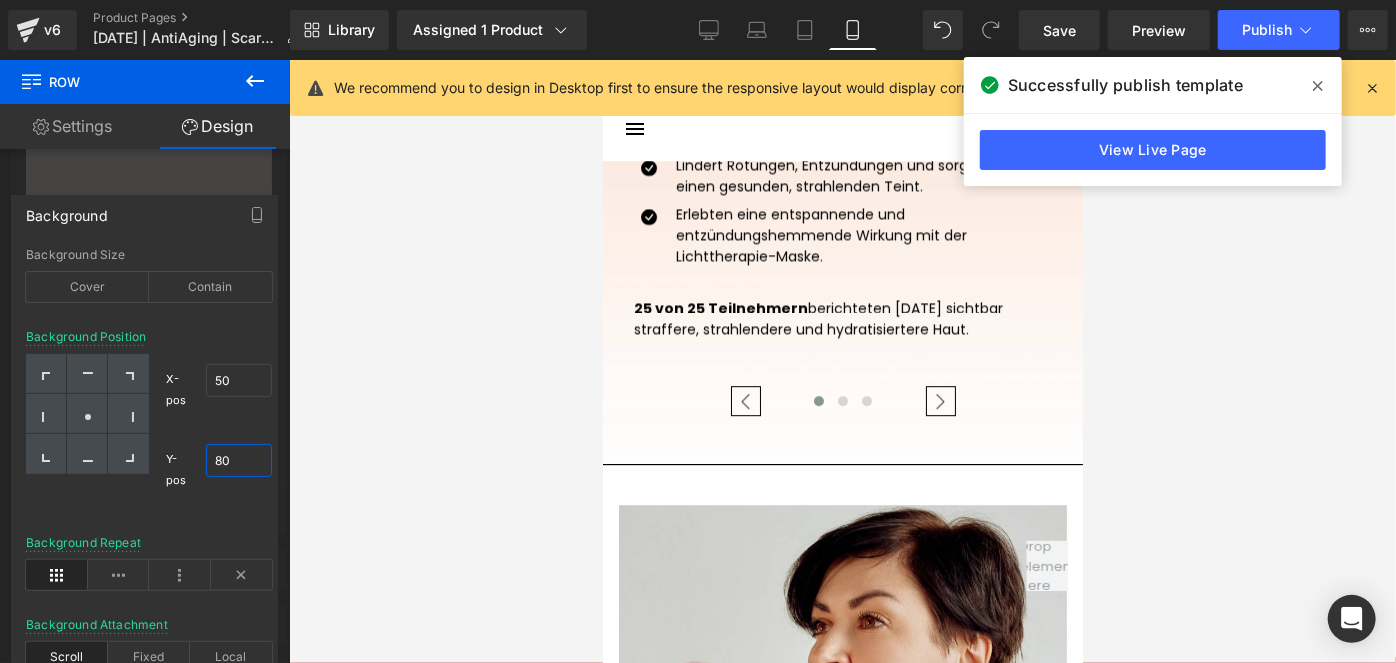 type on "8" 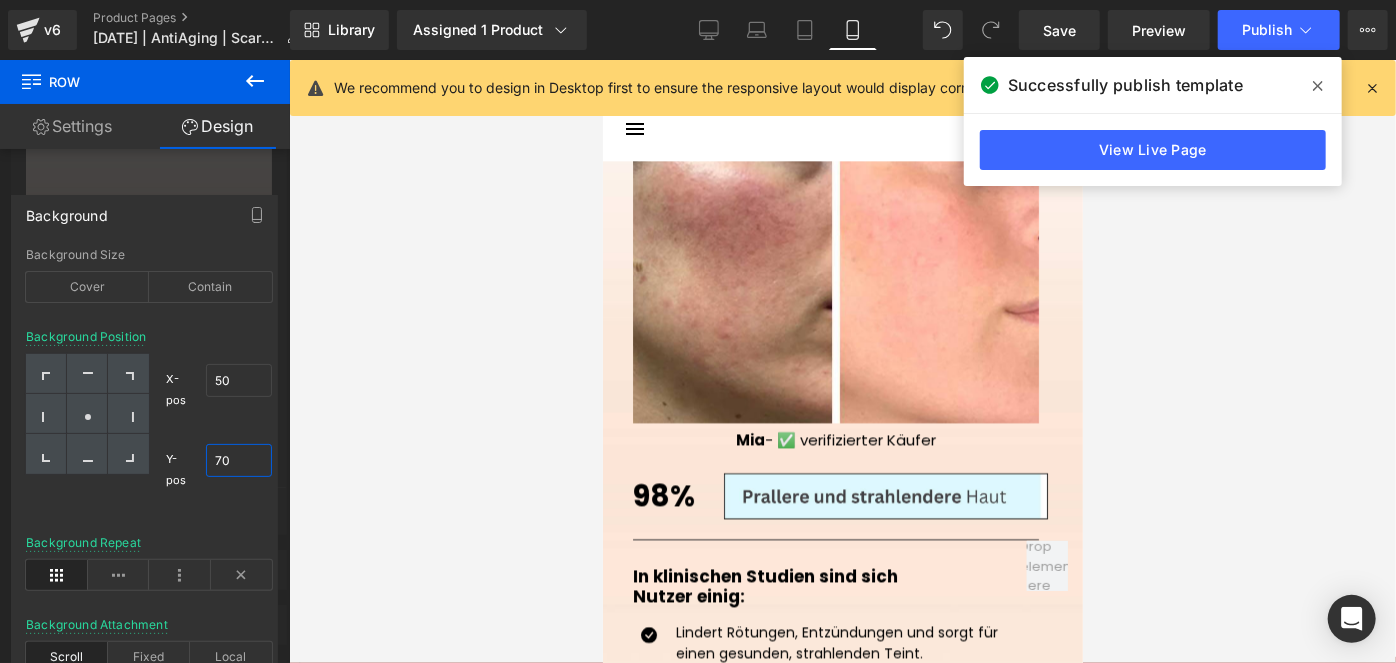 scroll, scrollTop: 2438, scrollLeft: 0, axis: vertical 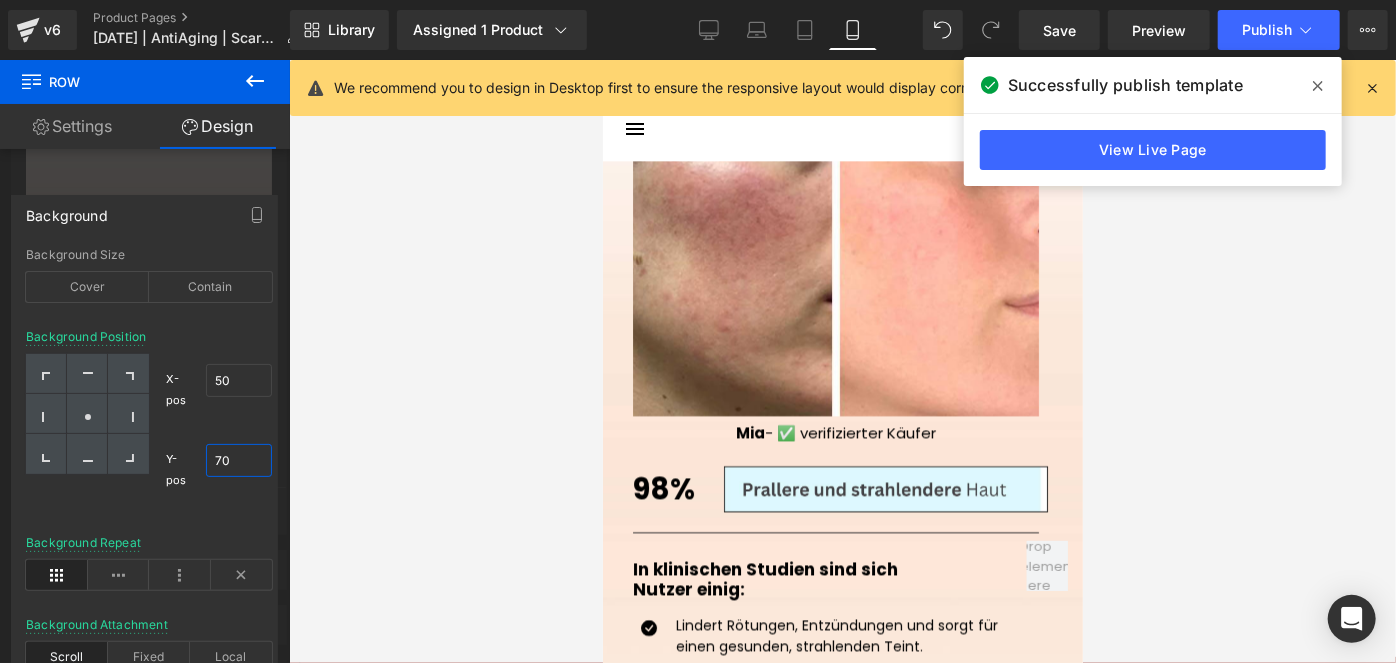type on "7" 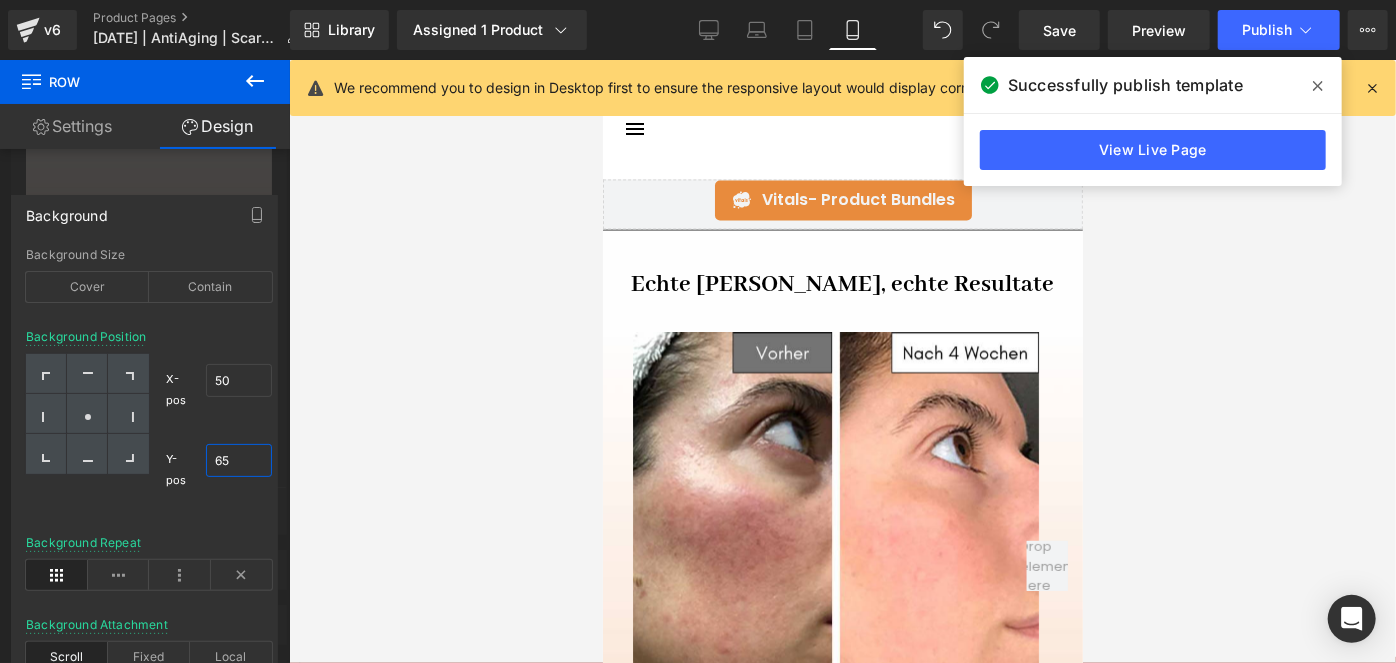 scroll, scrollTop: 2112, scrollLeft: 0, axis: vertical 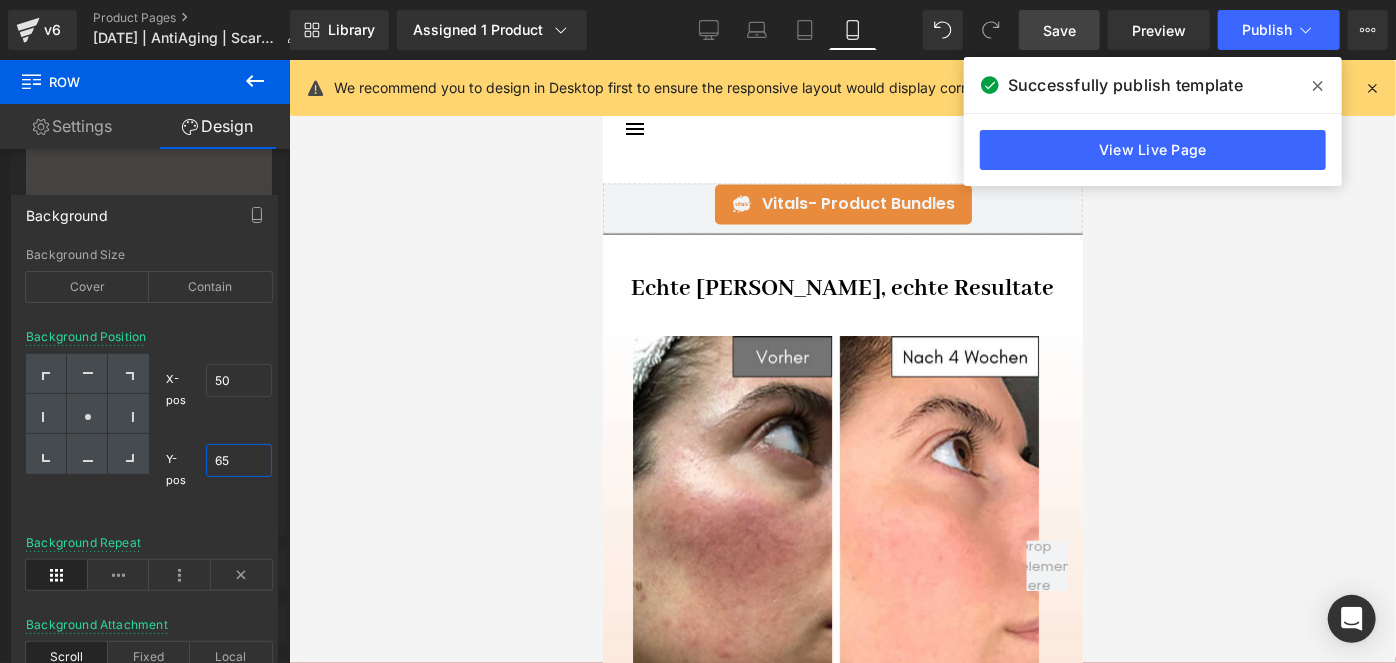 type on "65" 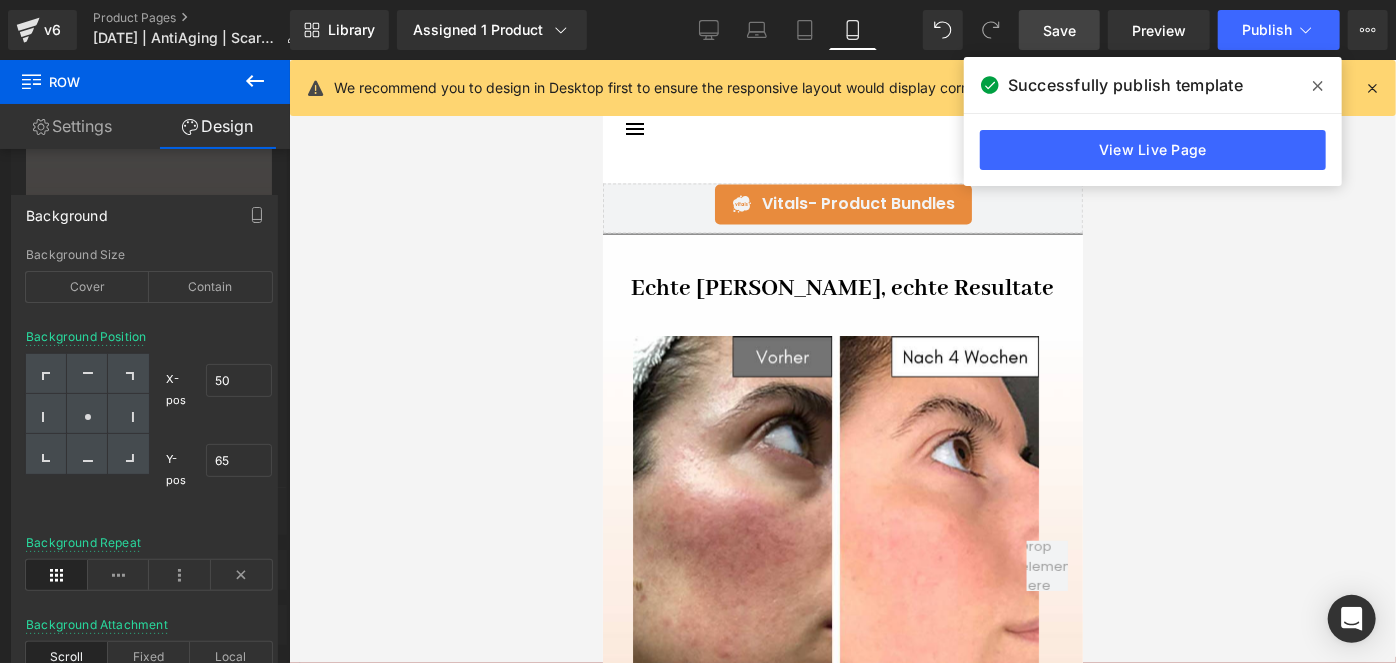 click on "Save" at bounding box center (1059, 30) 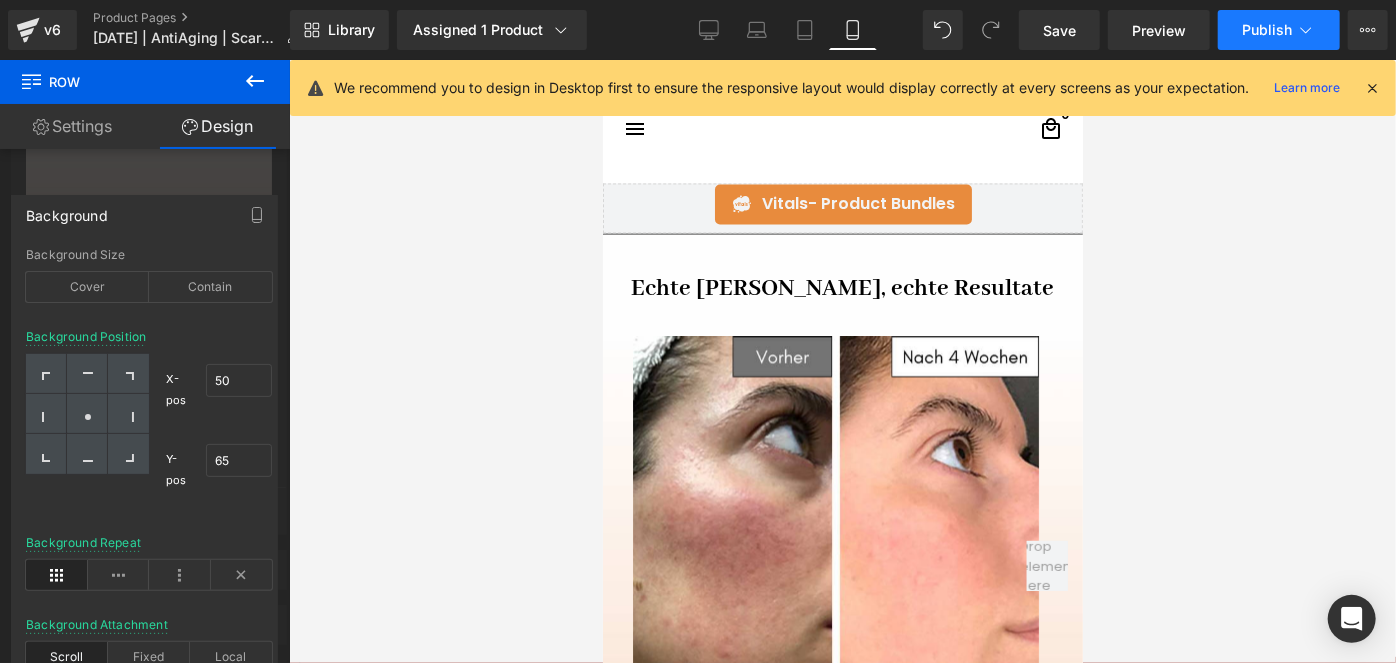 click on "Publish" at bounding box center (1267, 30) 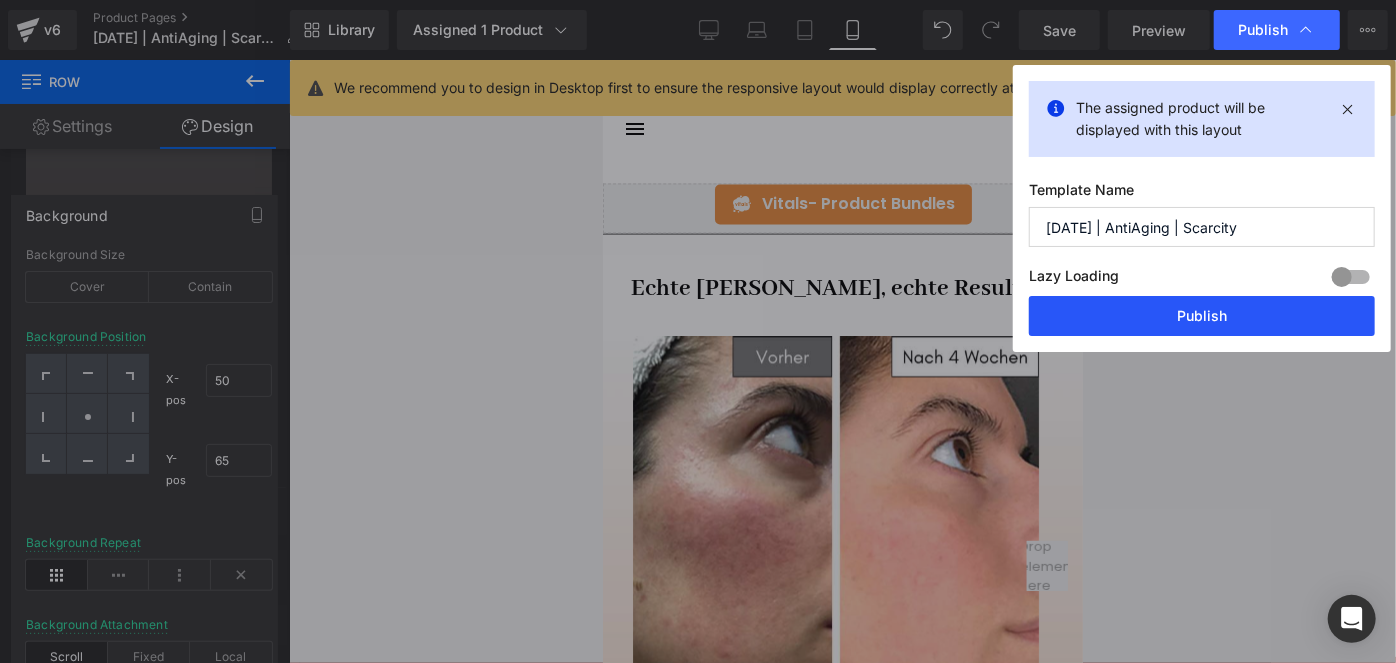 click on "Publish" at bounding box center [1202, 316] 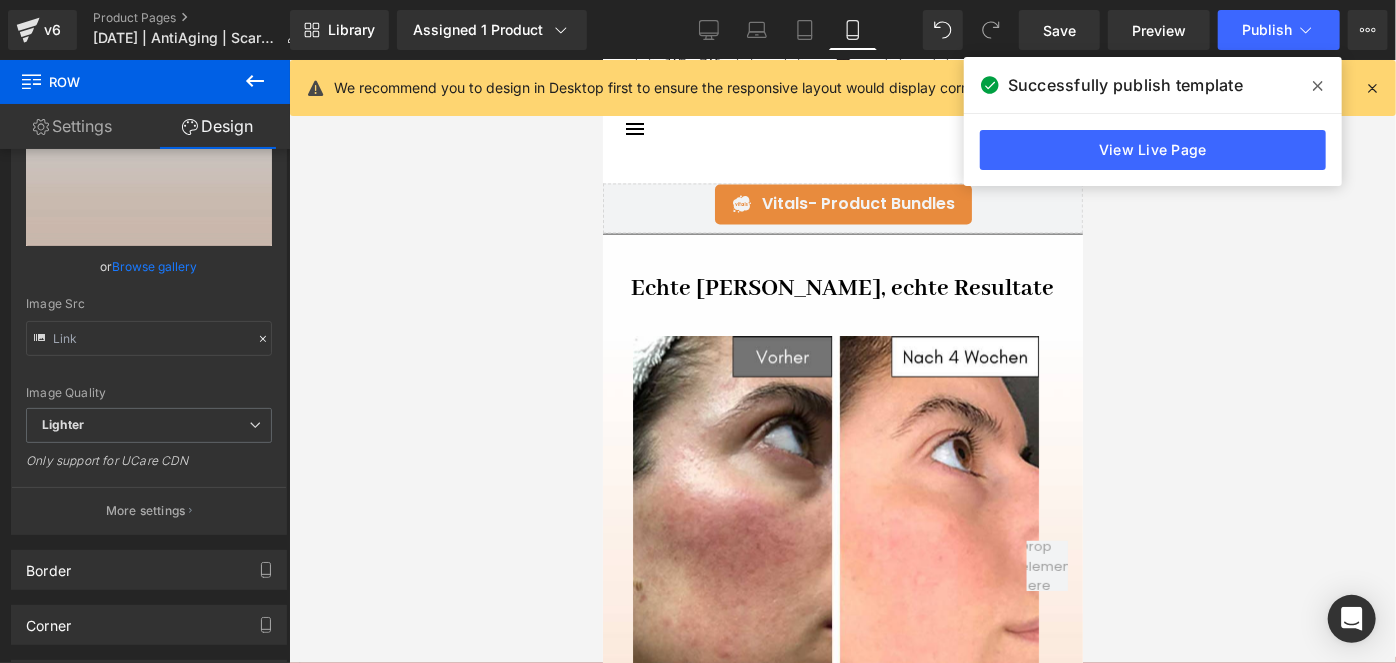 click on "□
search
close
menu
Menu
close
Startseite
Alle Produkte
add
add" at bounding box center [842, 2308] 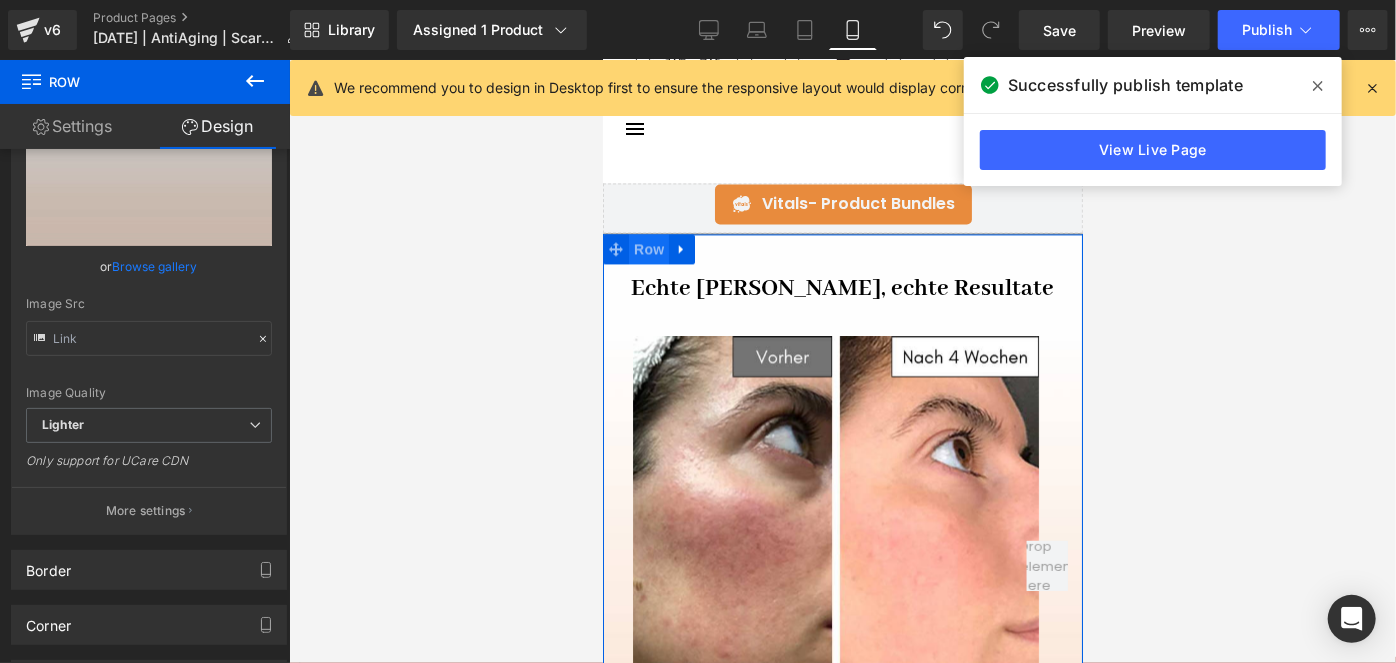 click on "Row" at bounding box center (648, 248) 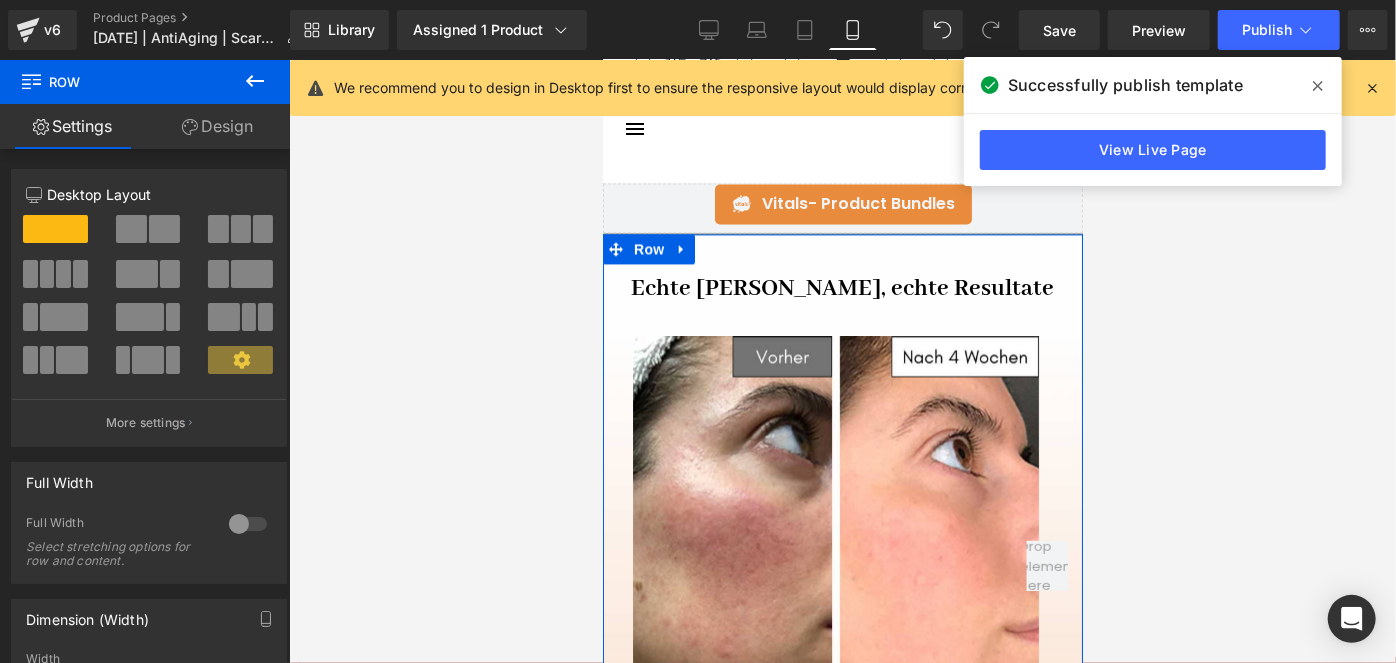 click on "Design" at bounding box center [217, 126] 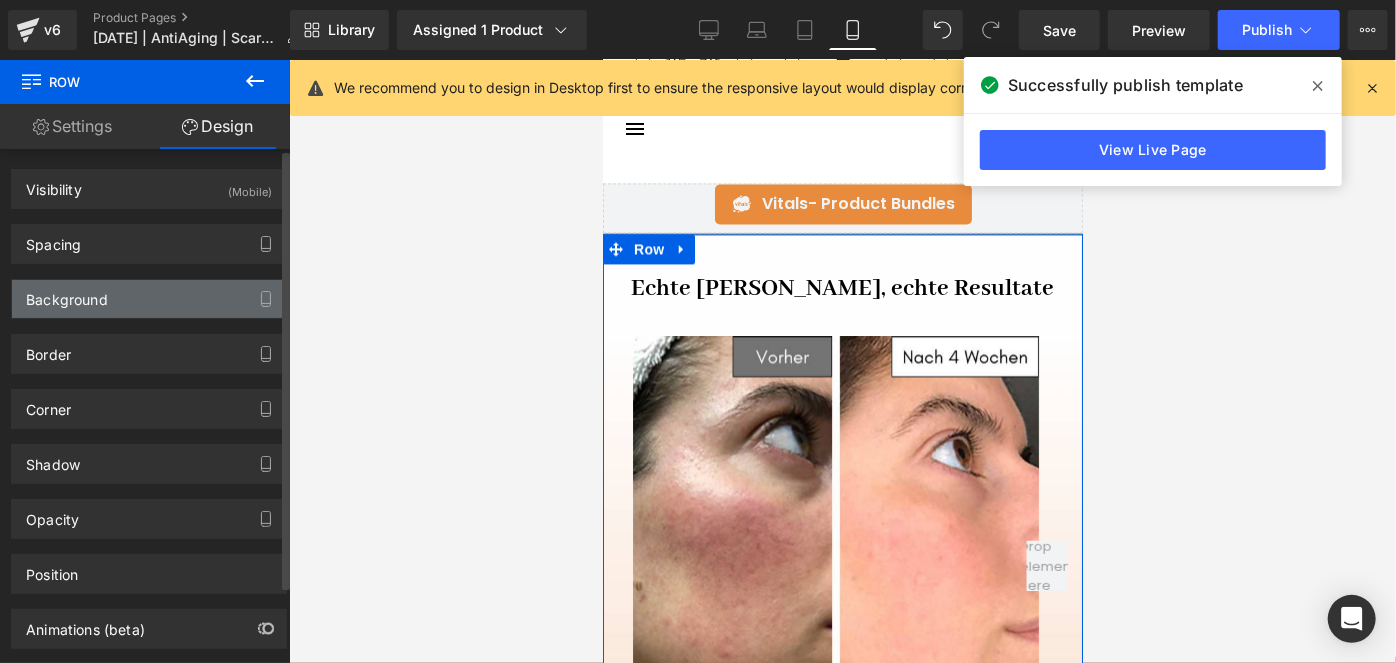 click on "Background" at bounding box center (149, 299) 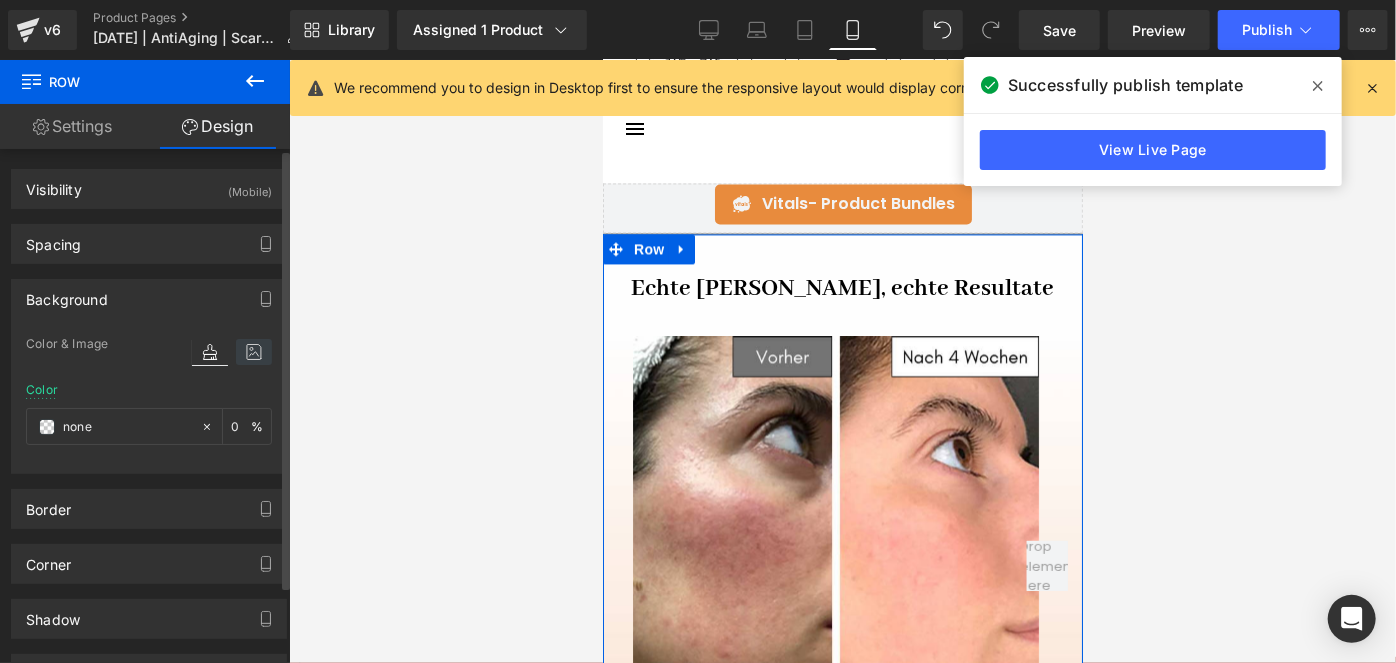 click at bounding box center [254, 352] 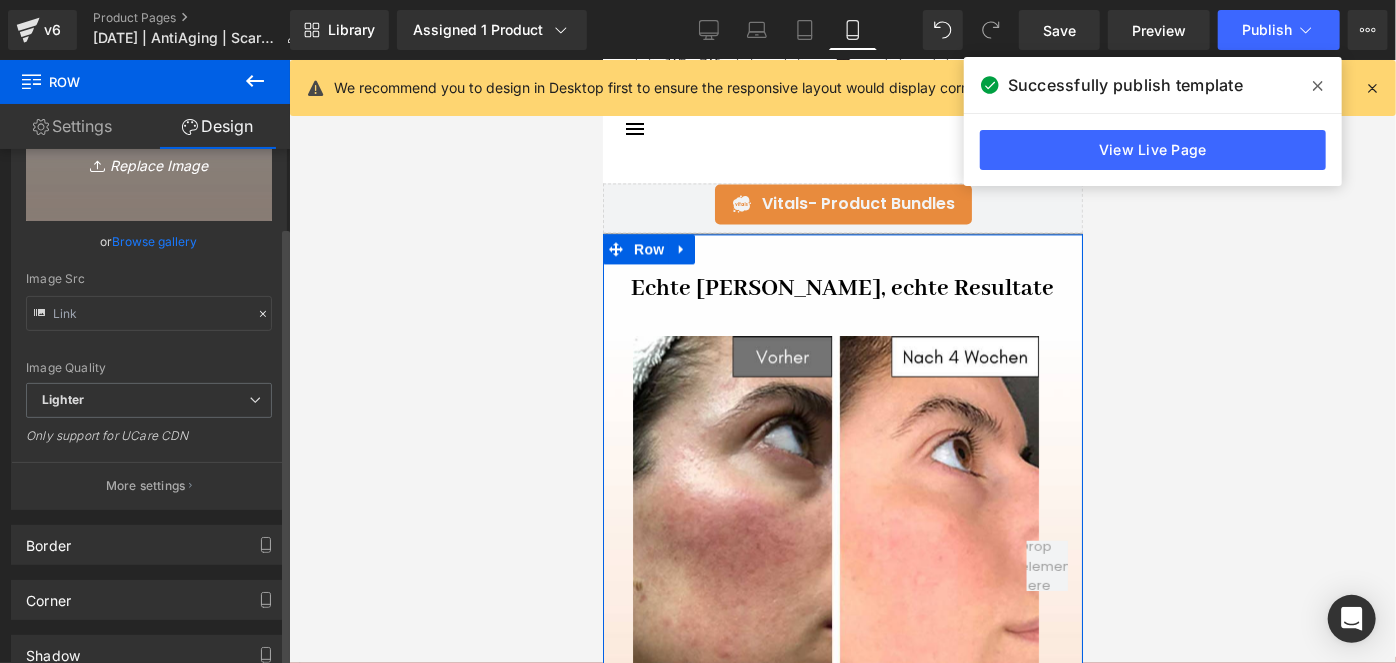 scroll, scrollTop: 301, scrollLeft: 0, axis: vertical 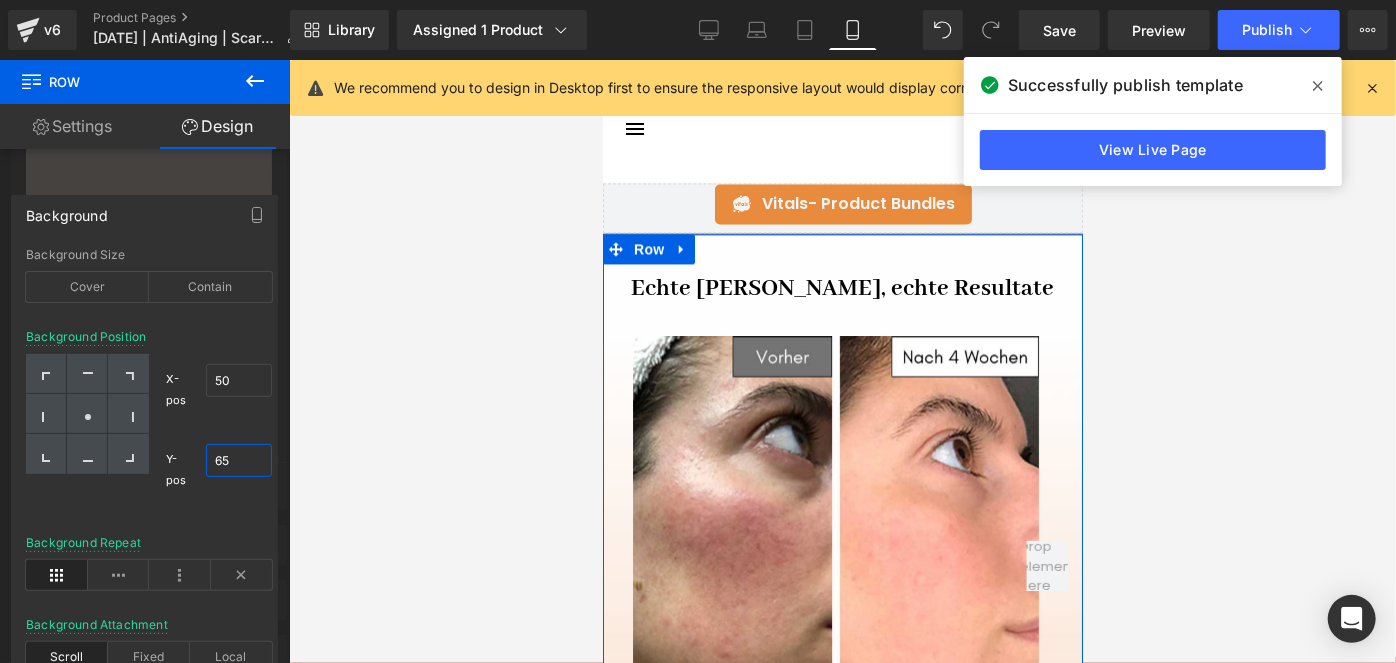 click on "65" at bounding box center [239, 460] 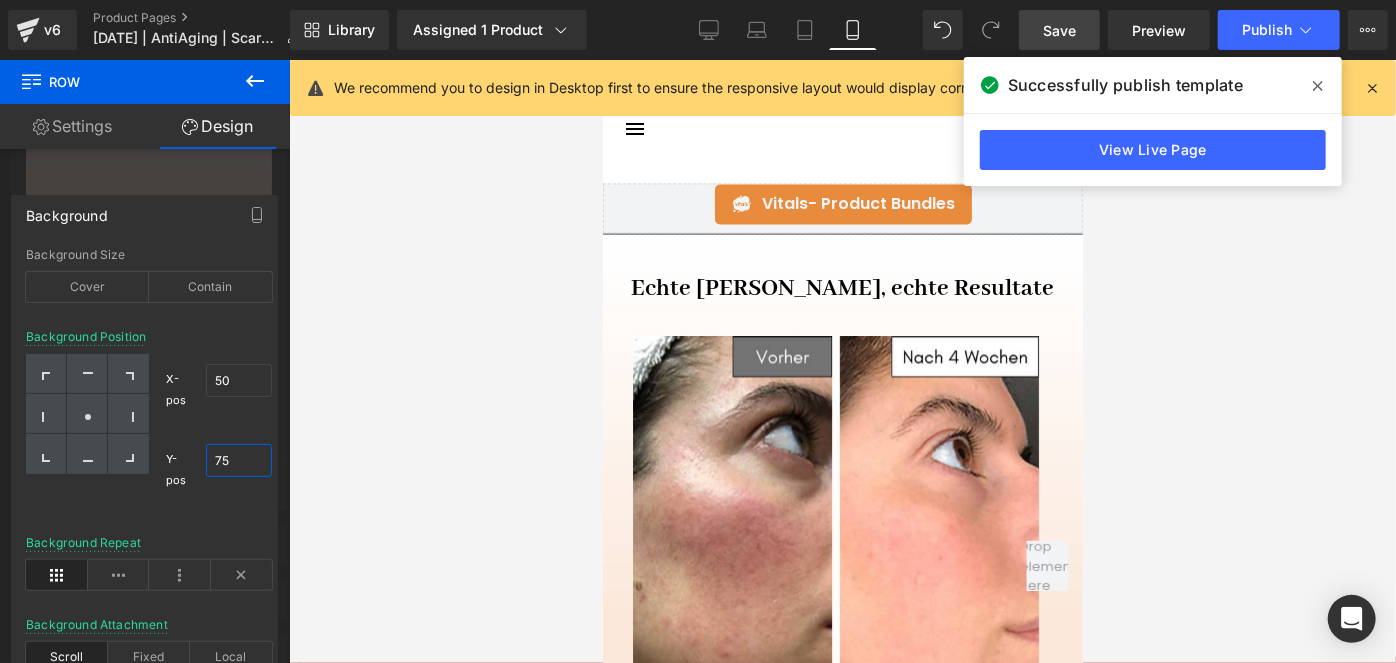 type on "75" 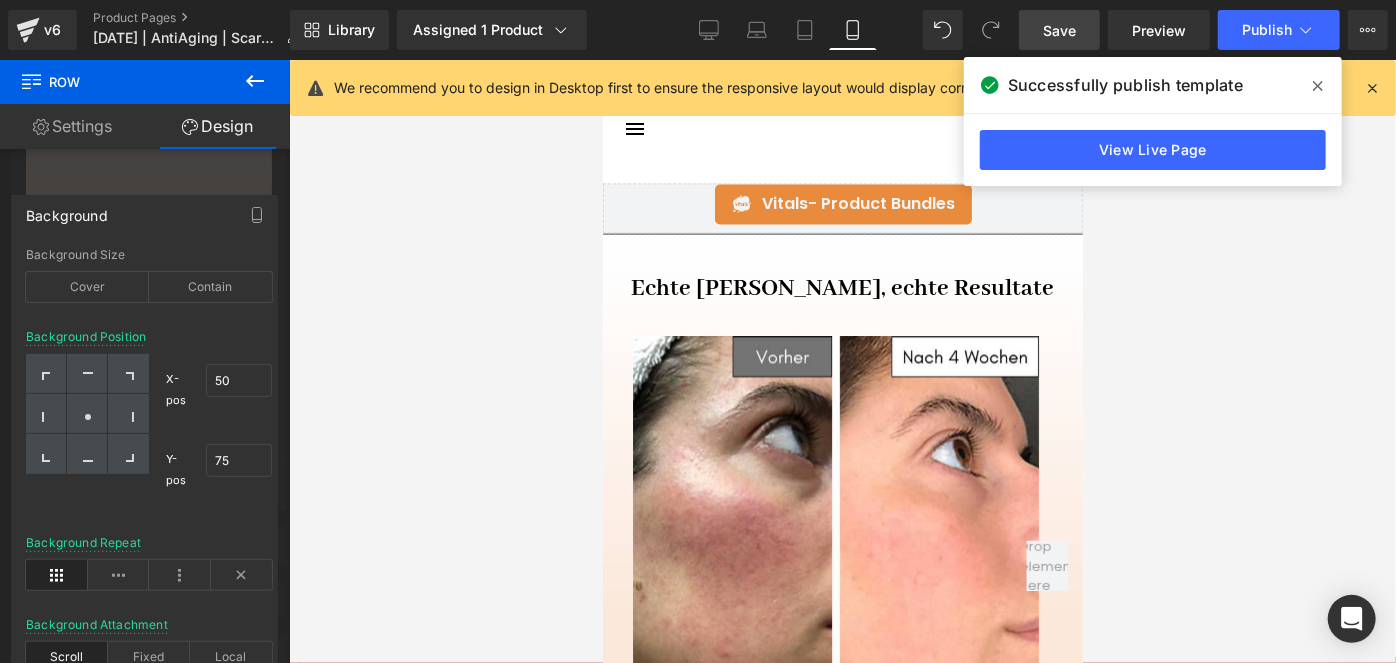 click on "Save" at bounding box center (1059, 30) 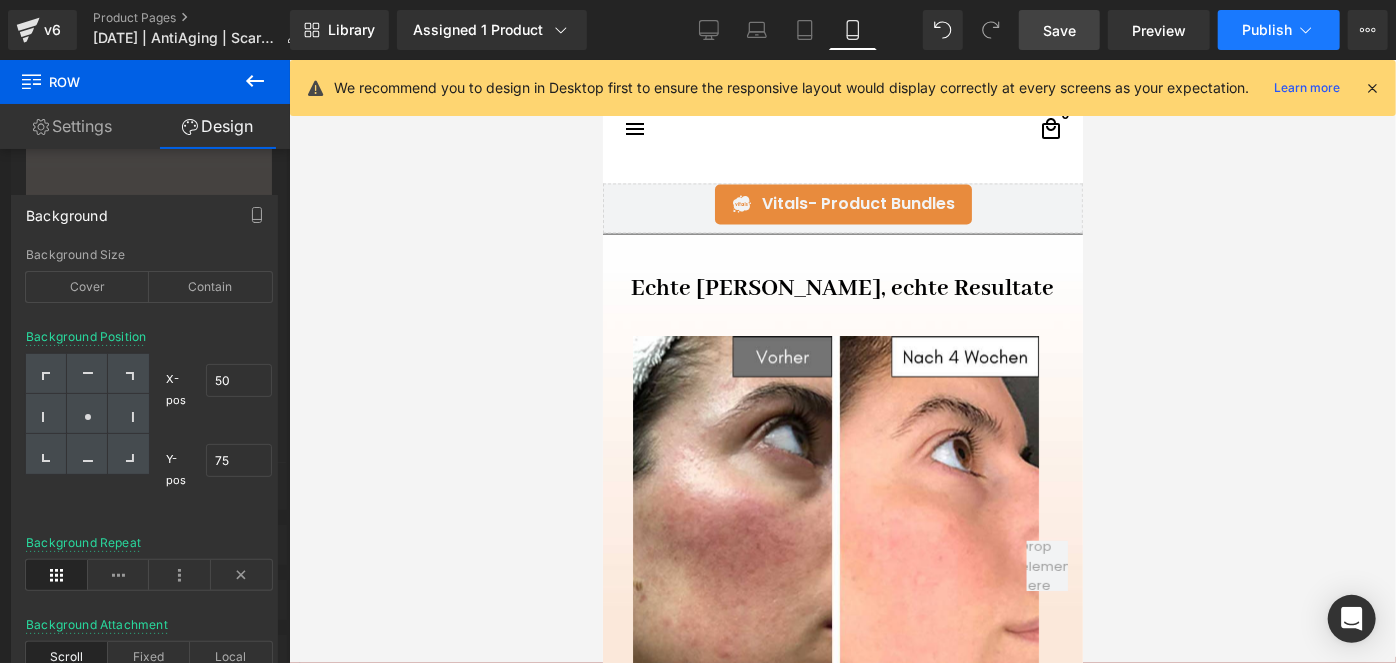 click on "Publish" at bounding box center [1267, 30] 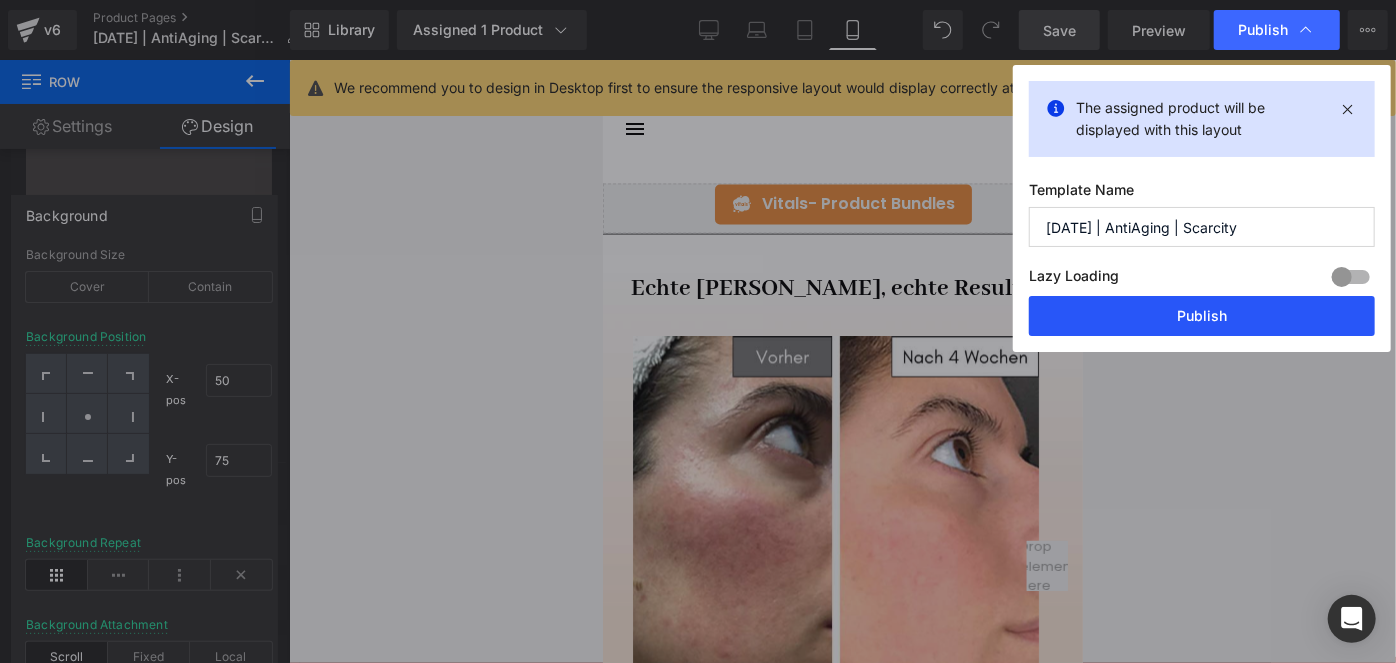 click on "Publish" at bounding box center [1202, 316] 